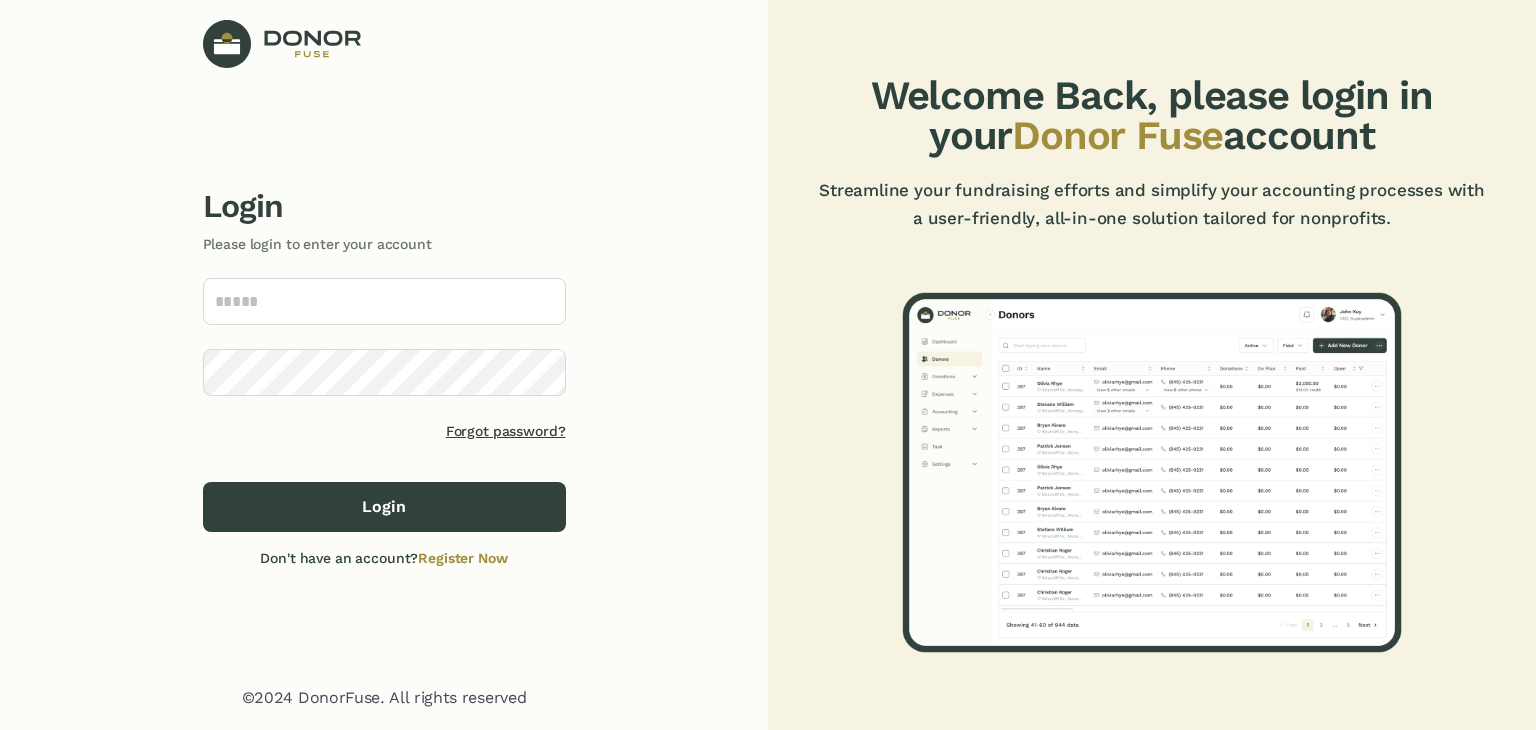scroll, scrollTop: 0, scrollLeft: 0, axis: both 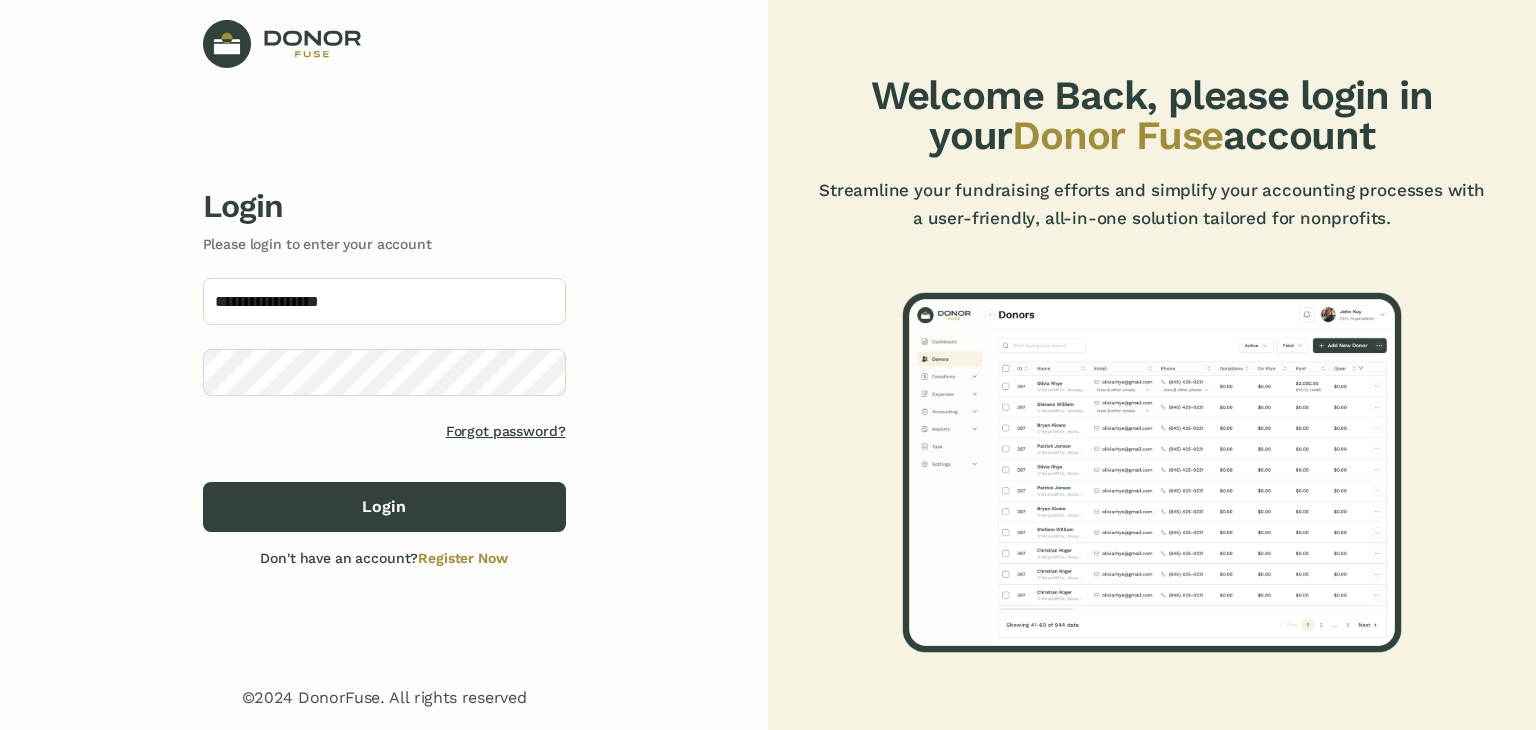 type on "**********" 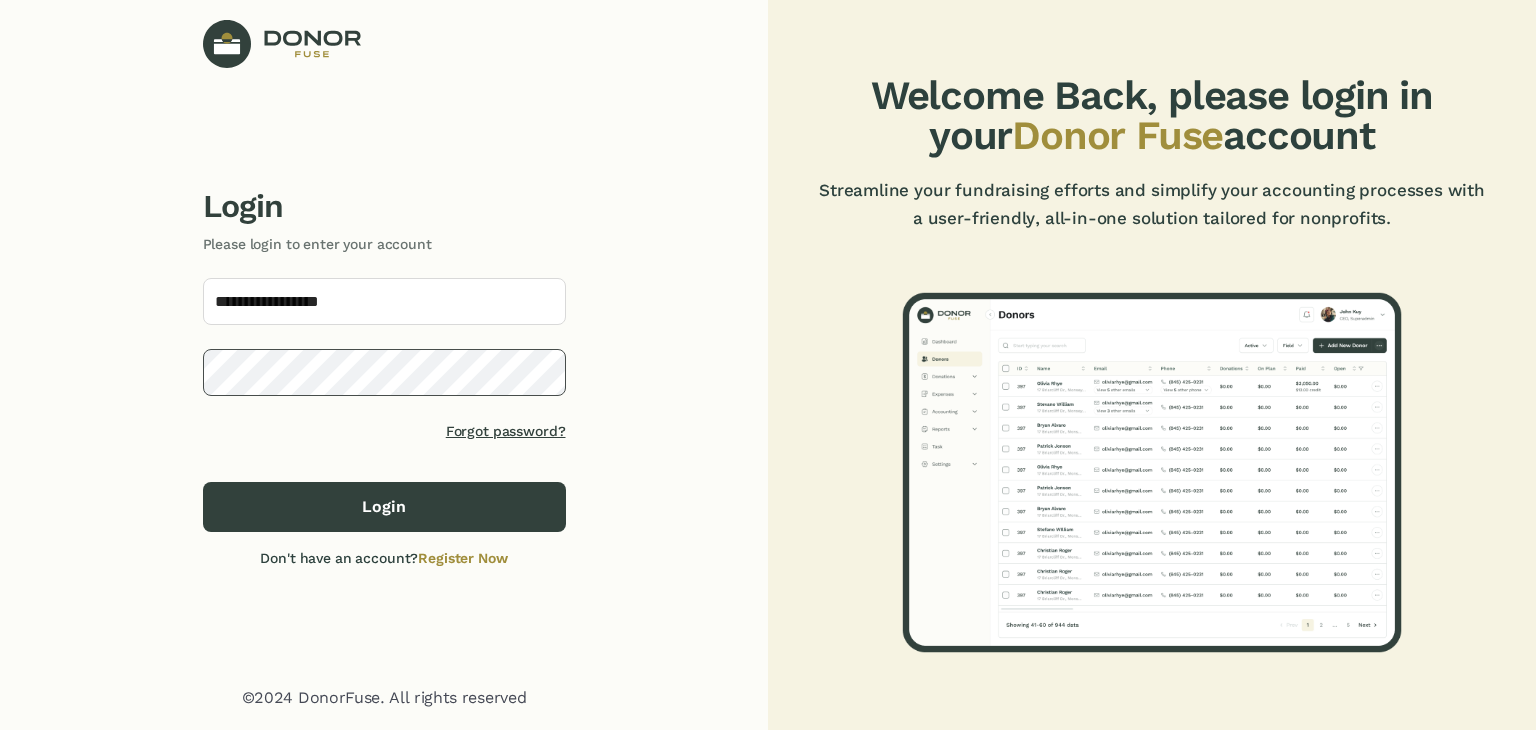 click on "Login" 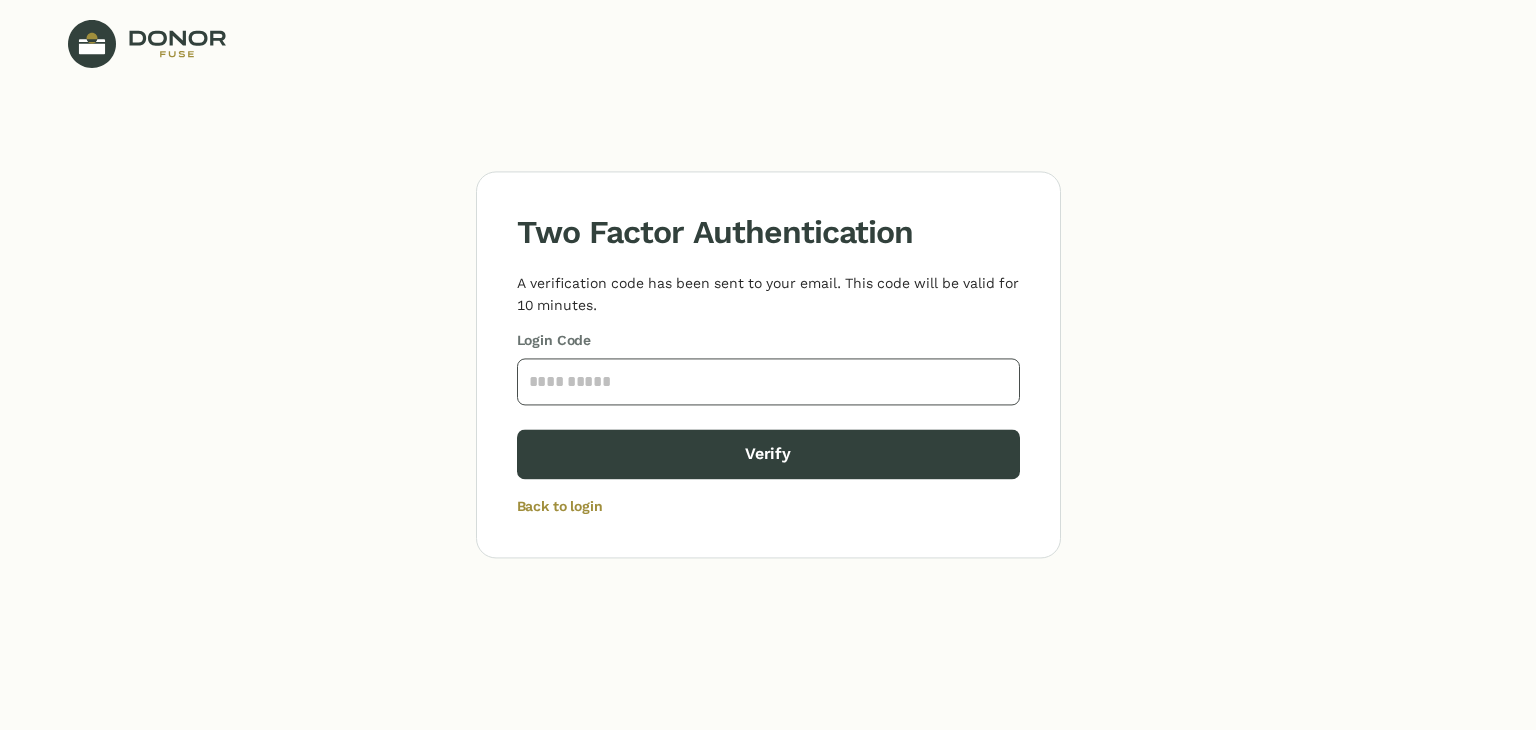 click 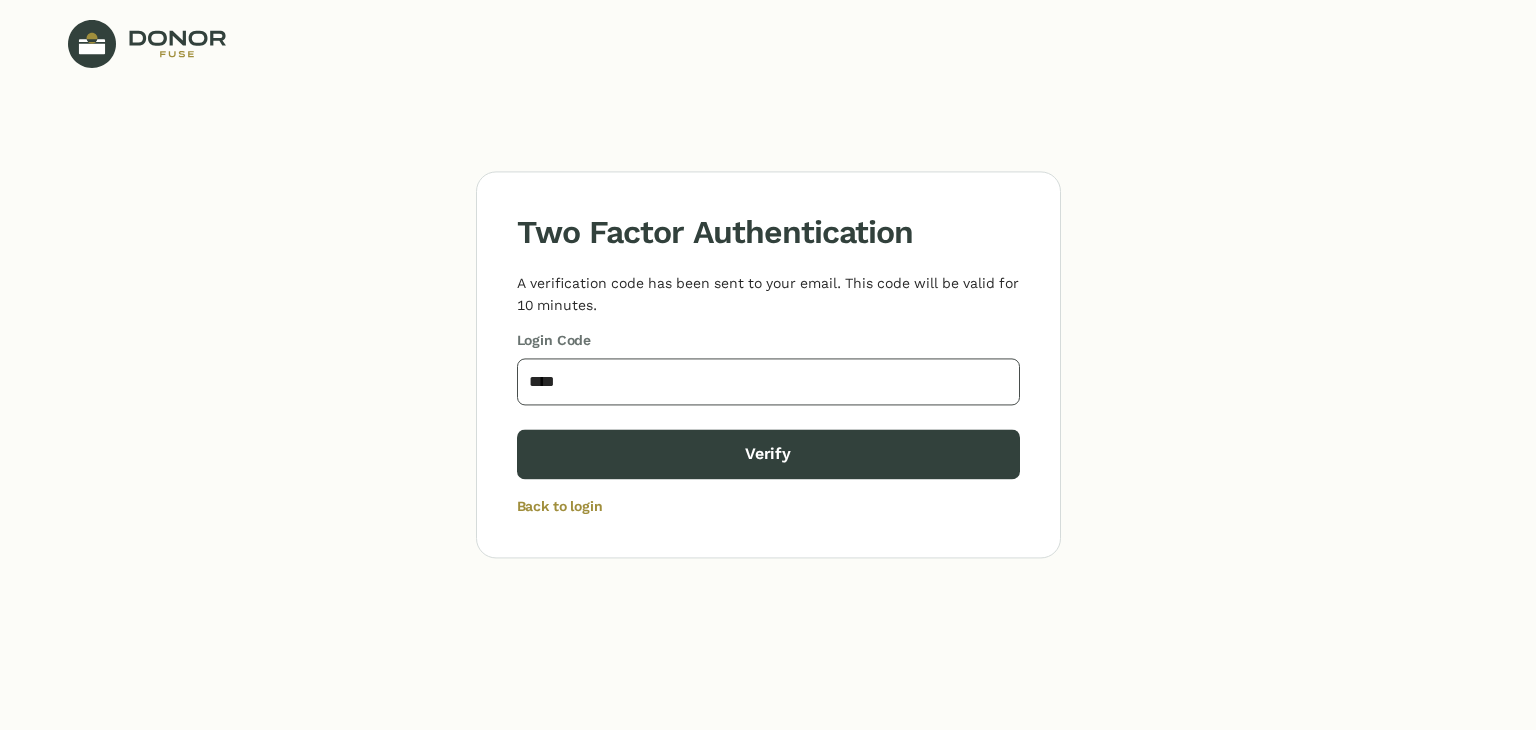 type on "****" 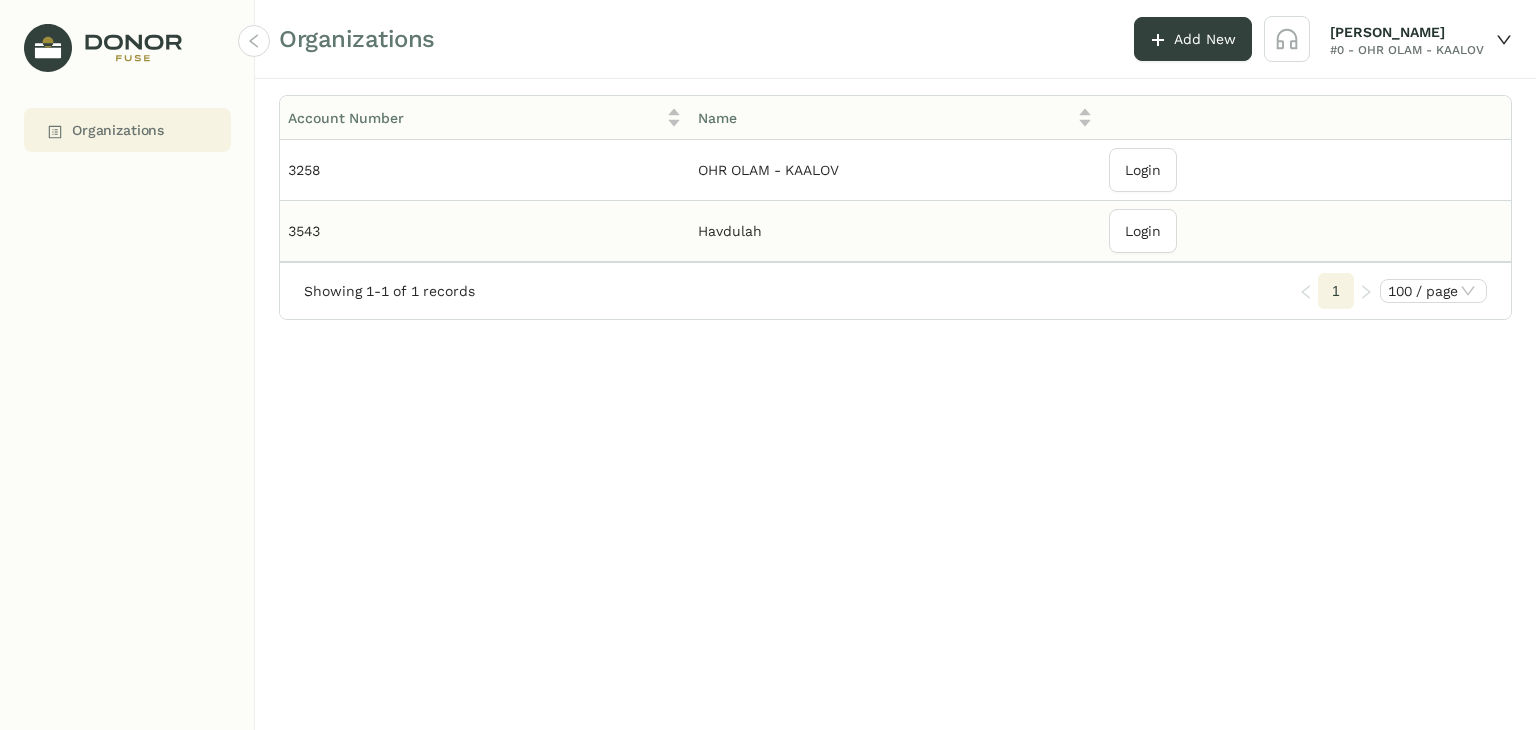click on "Login" 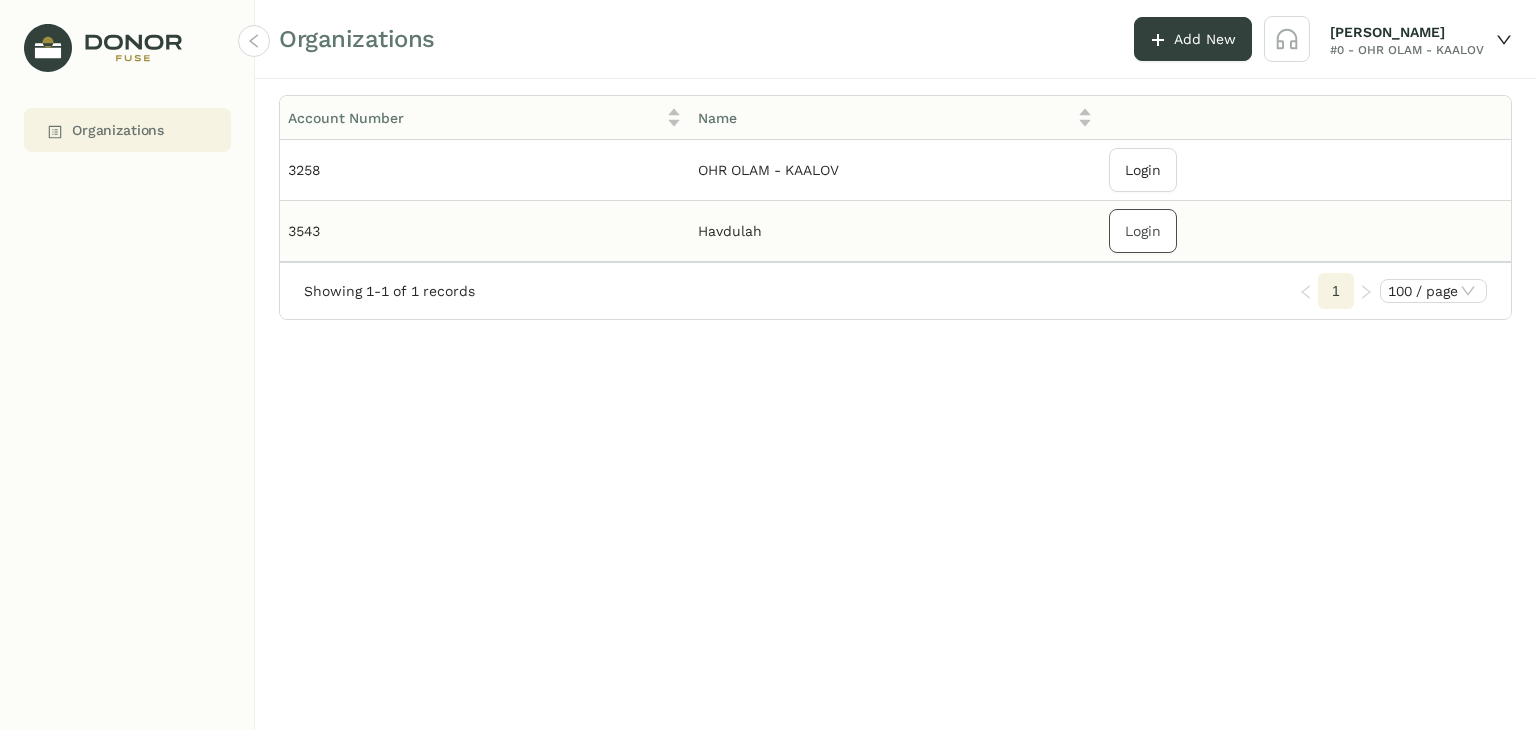 click on "Login" 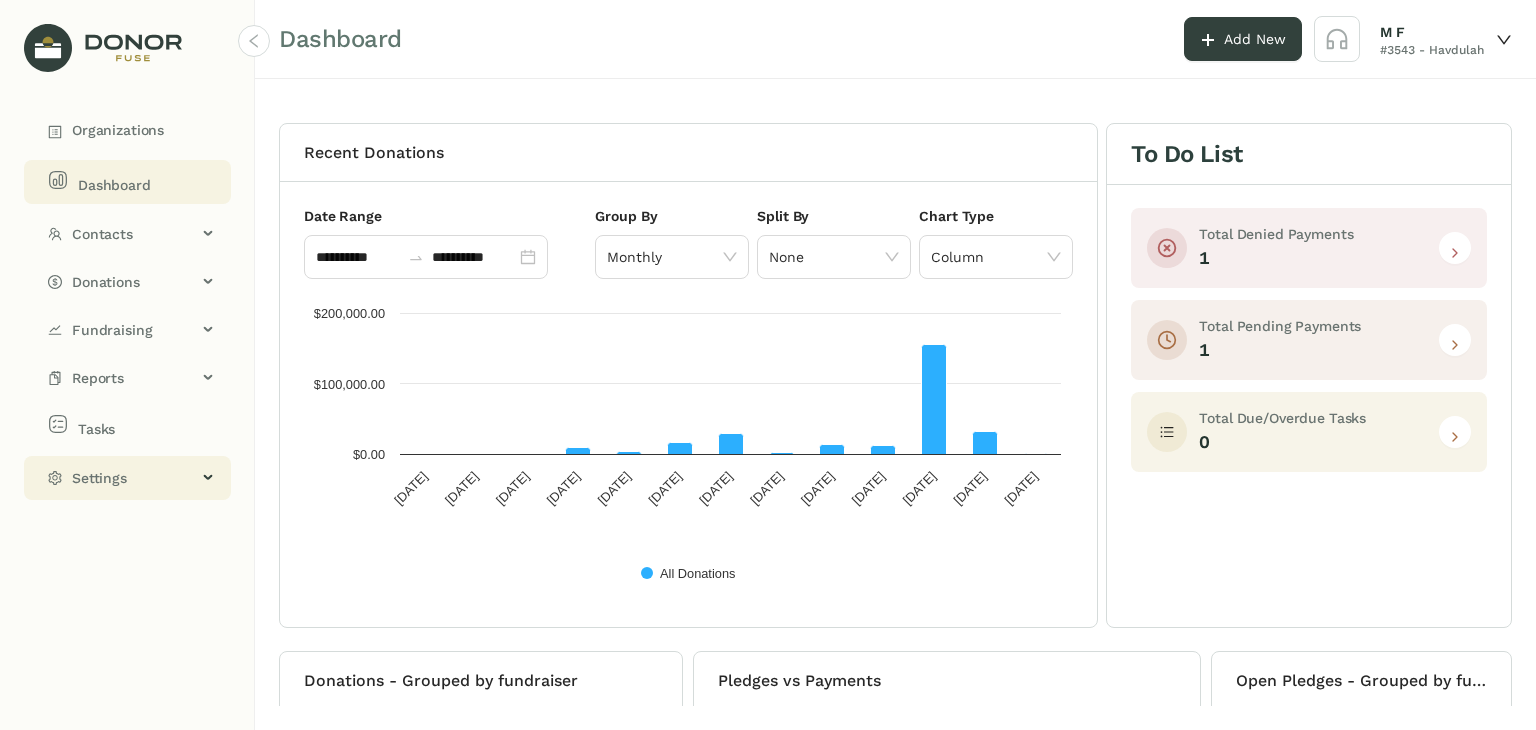 click on "Settings" 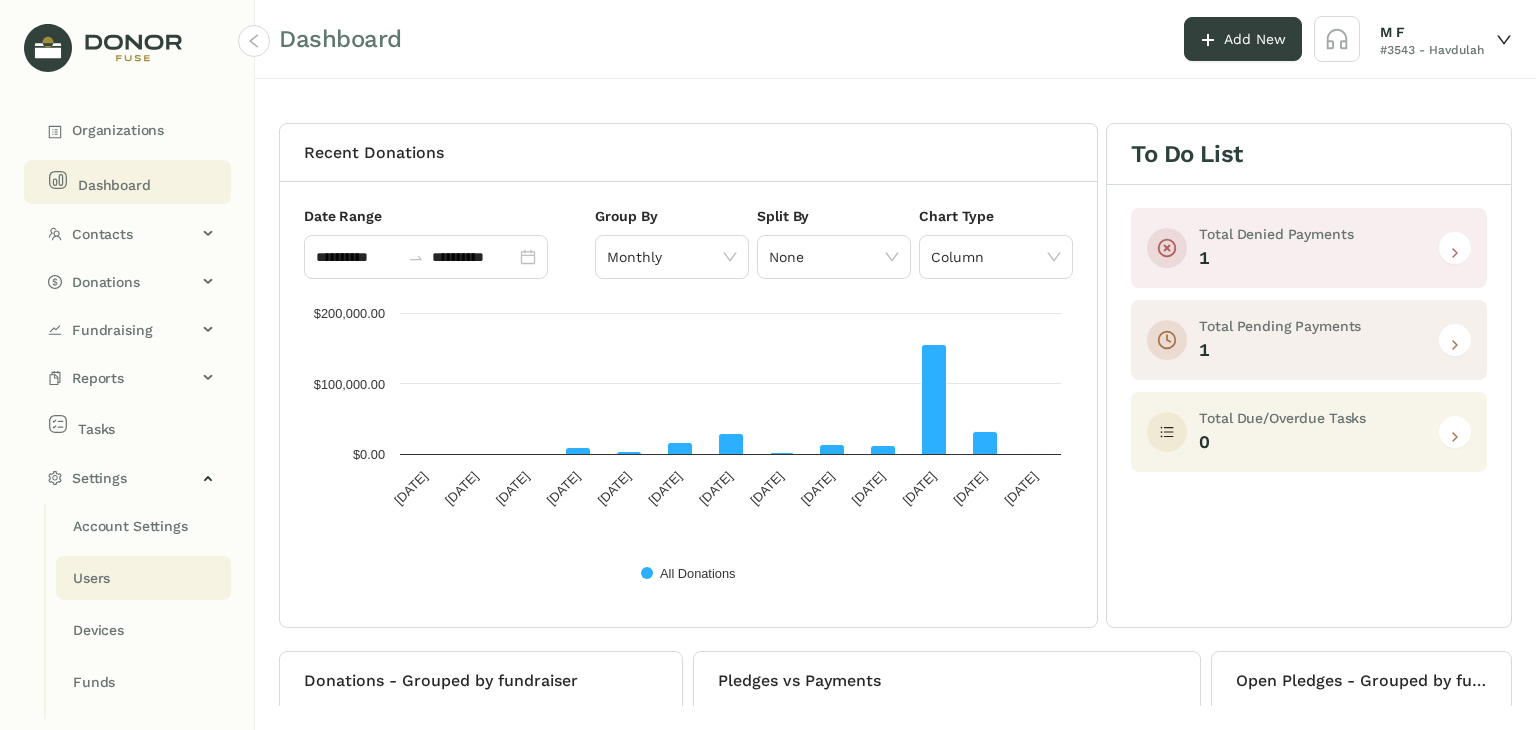 click on "Users" 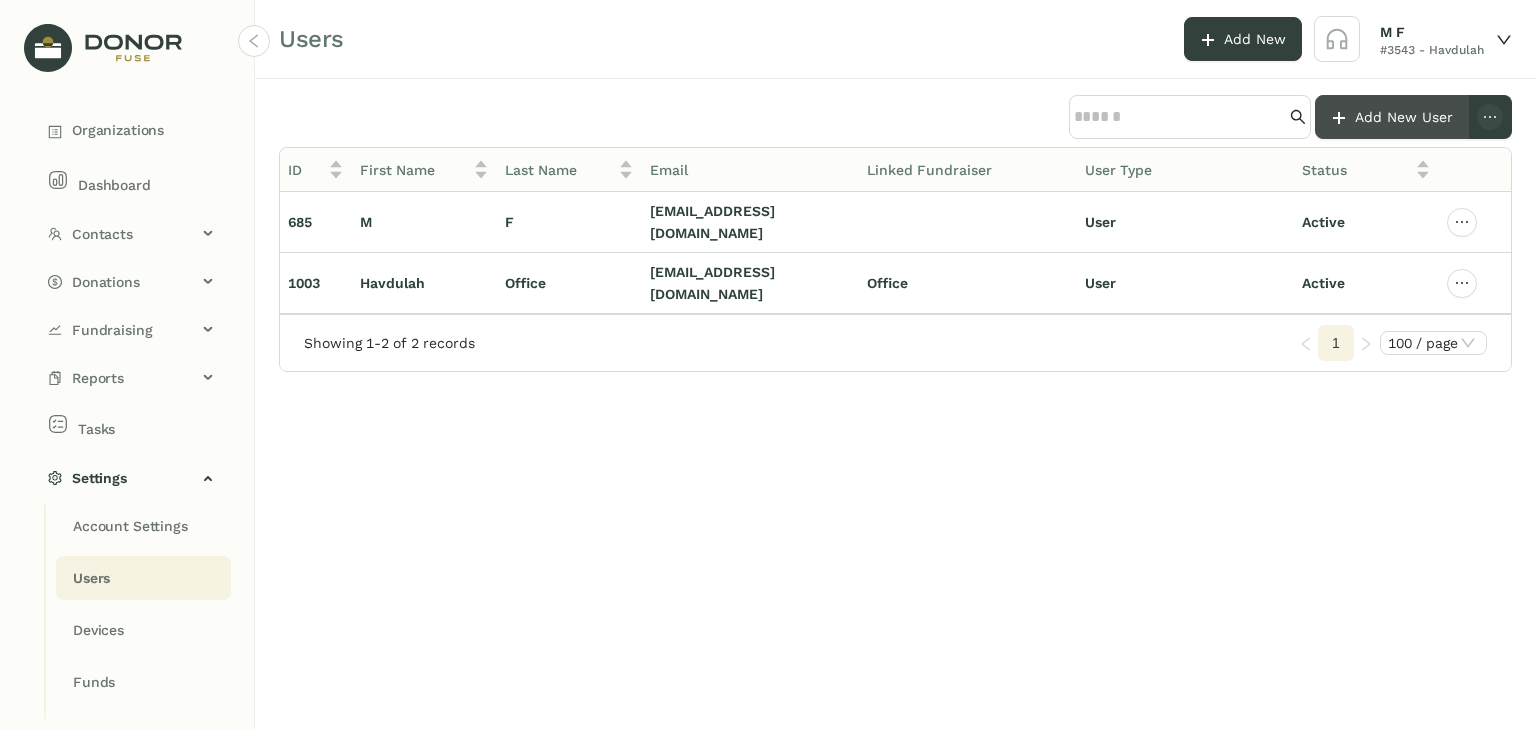 click on "Add New User" 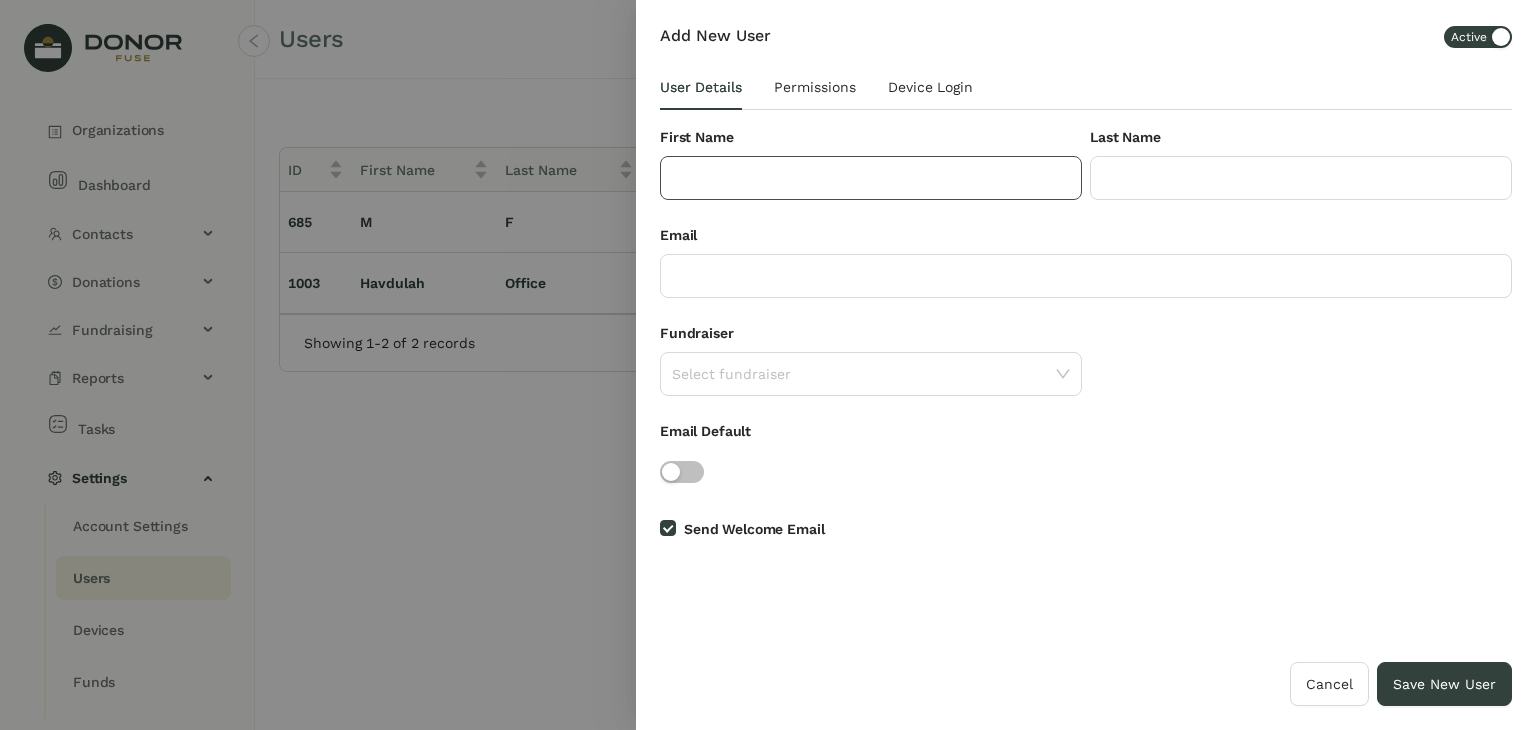 click 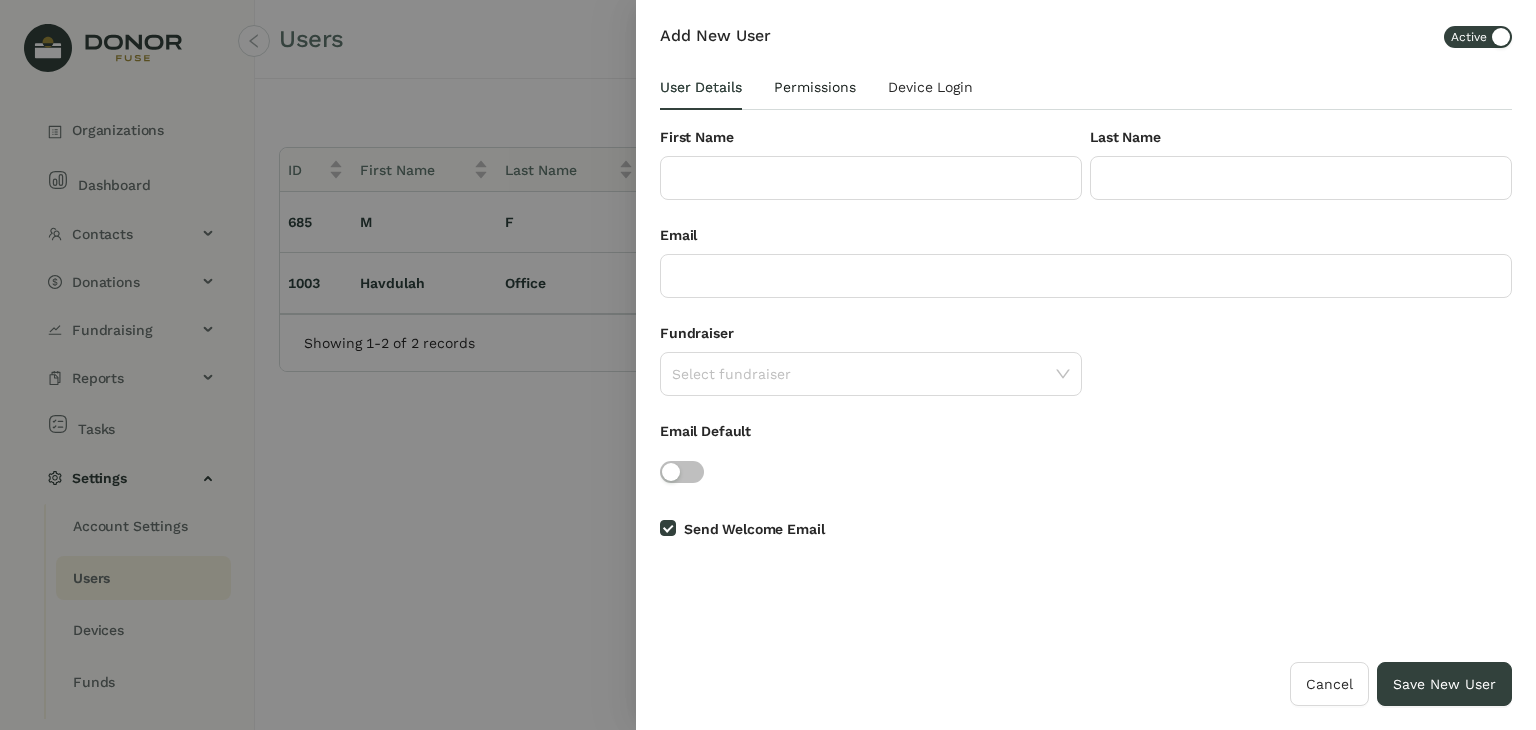 click on "Permissions" at bounding box center [815, 87] 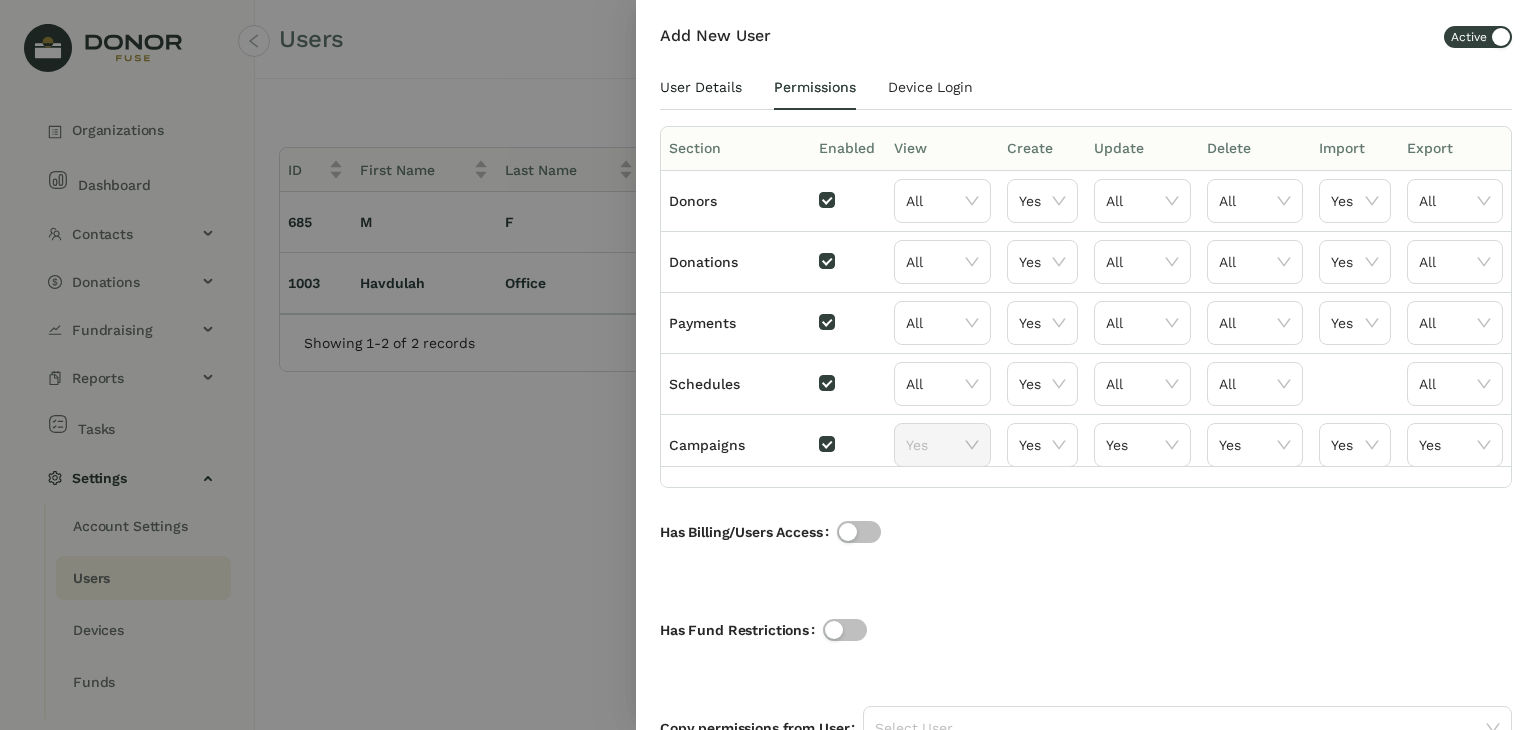 click on "User Details" at bounding box center [701, 87] 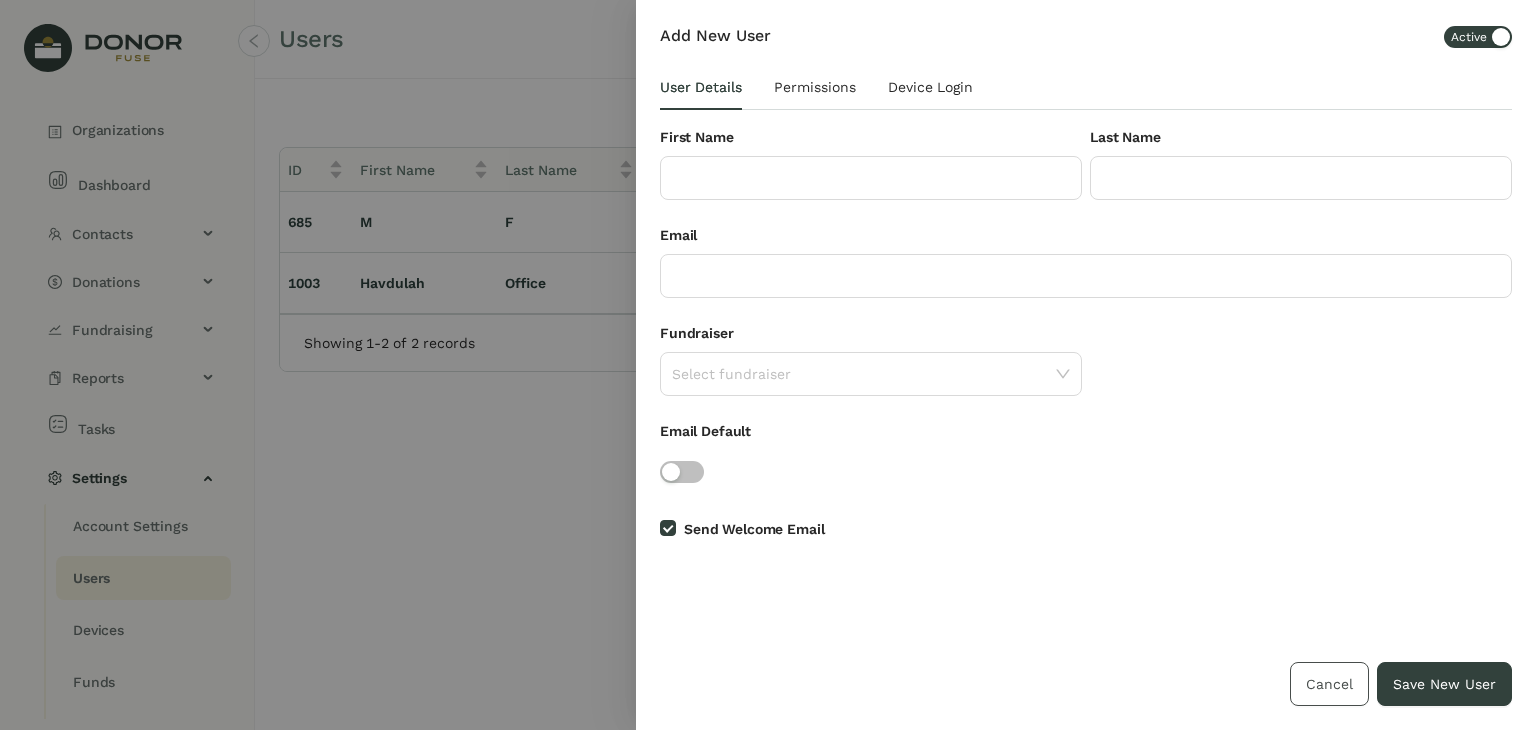 click on "Cancel" at bounding box center [1329, 684] 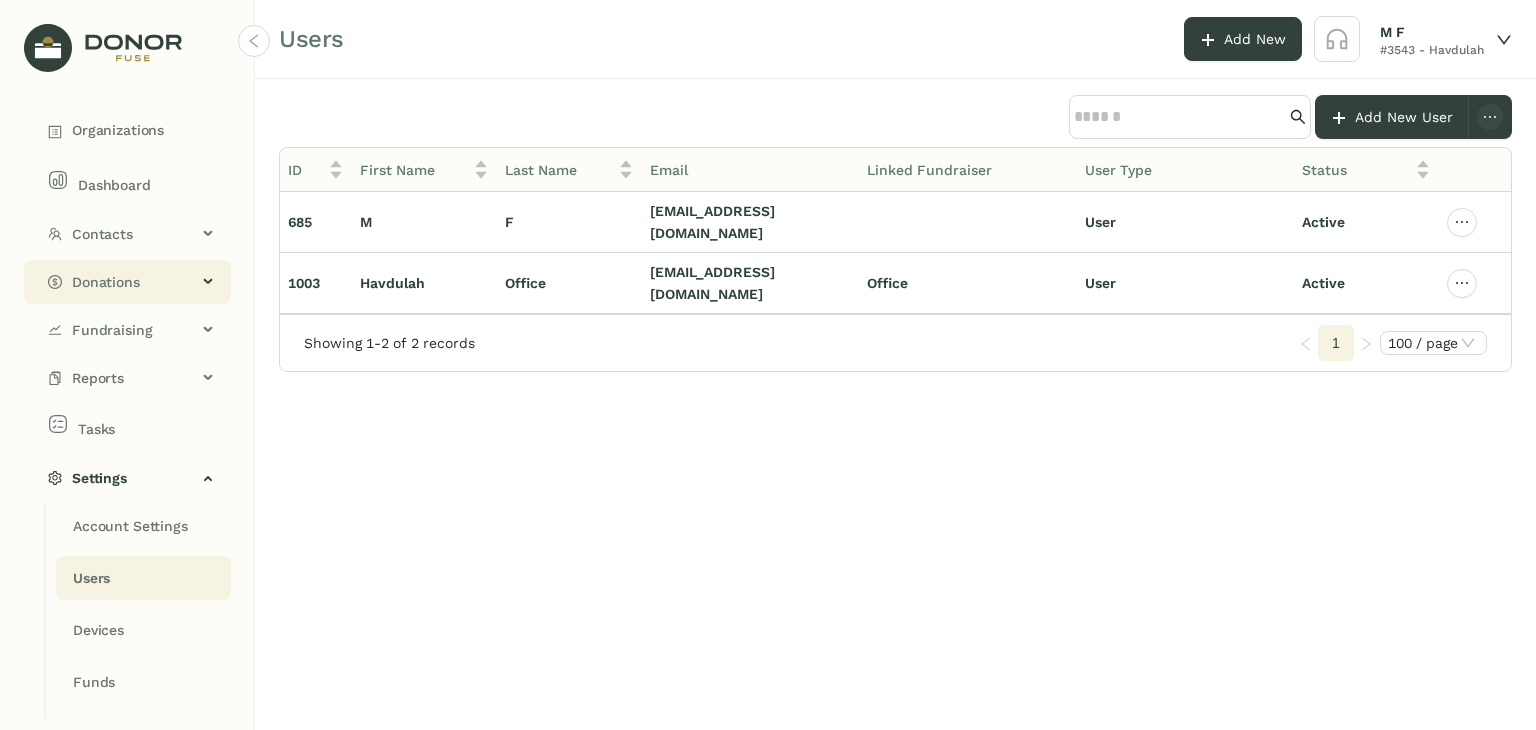 click on "Donations" 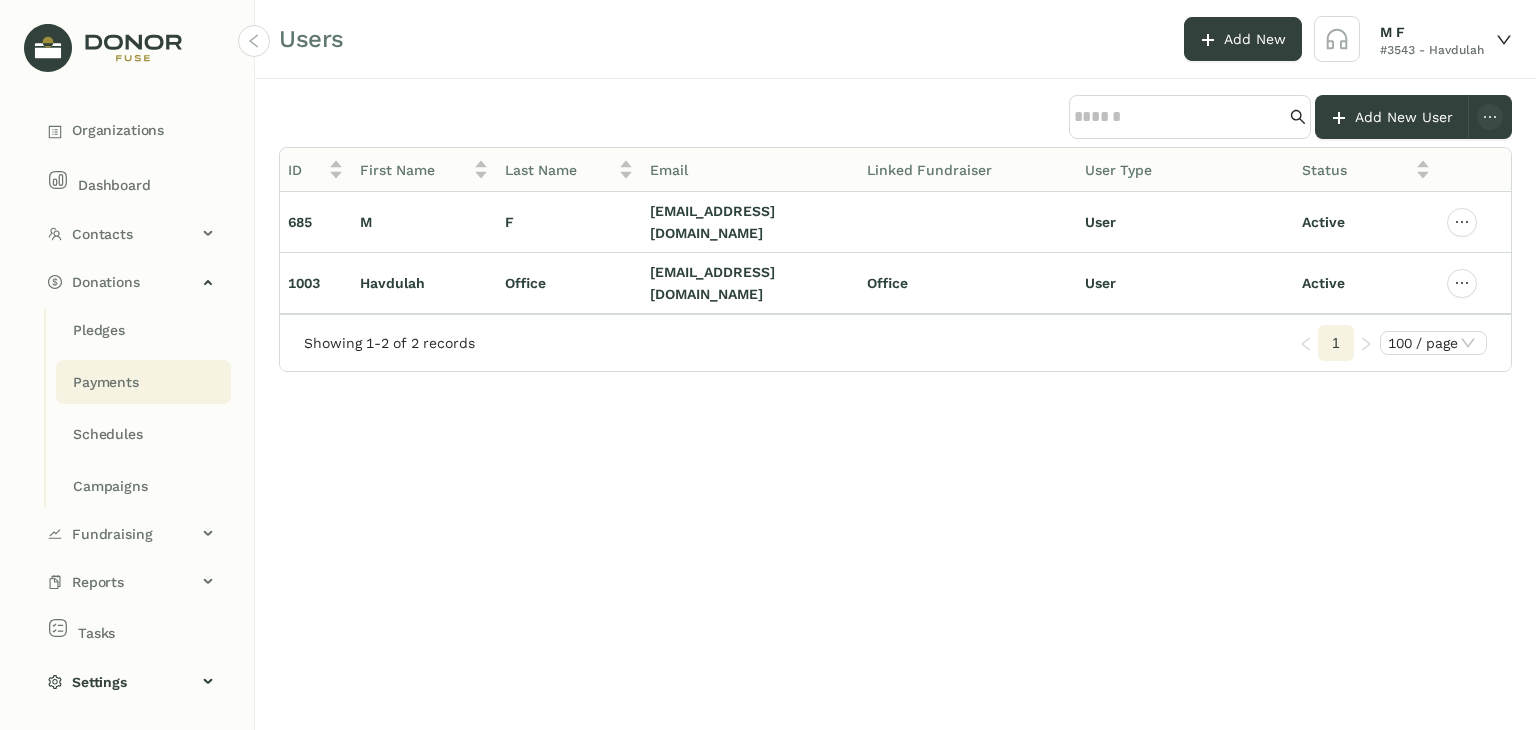 click on "Payments" 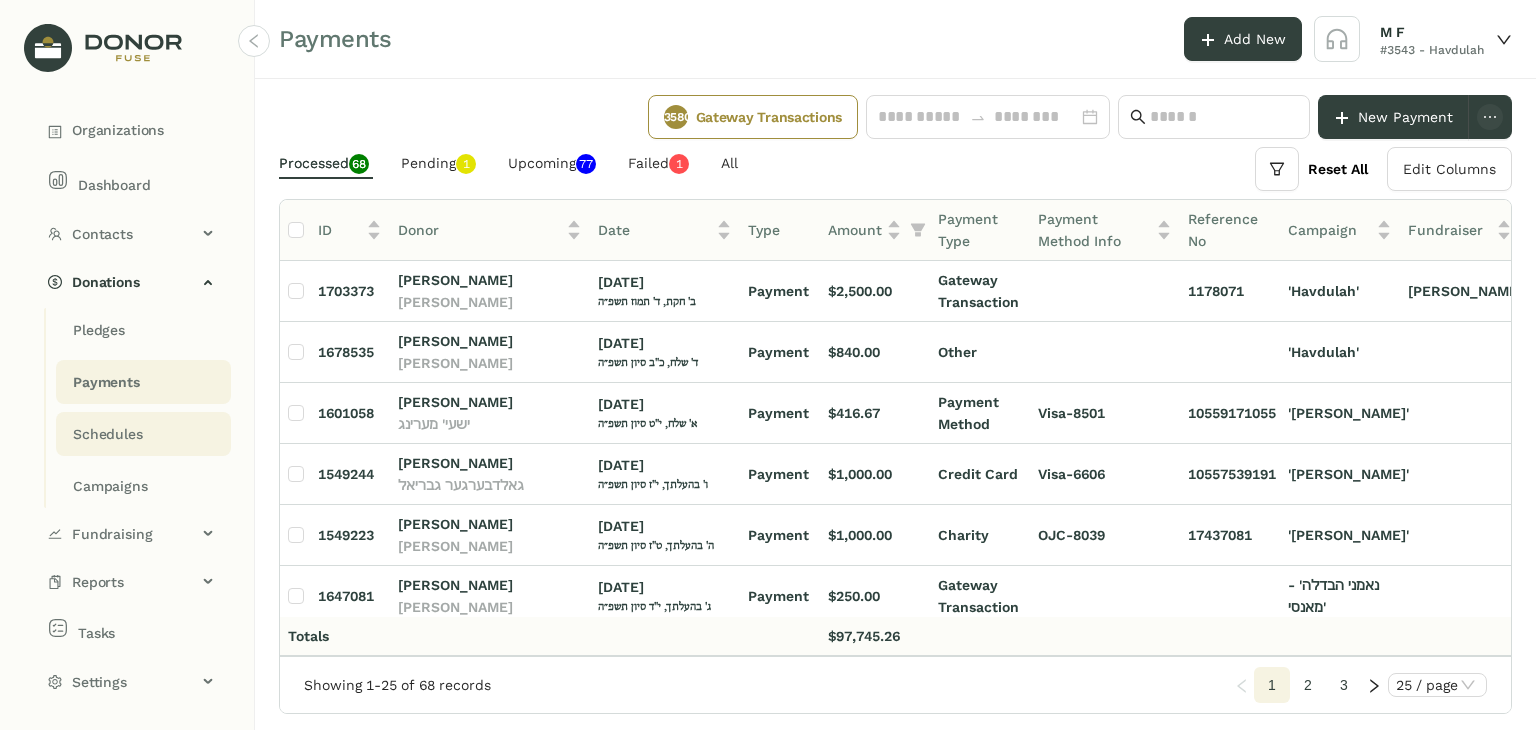 click on "Schedules" 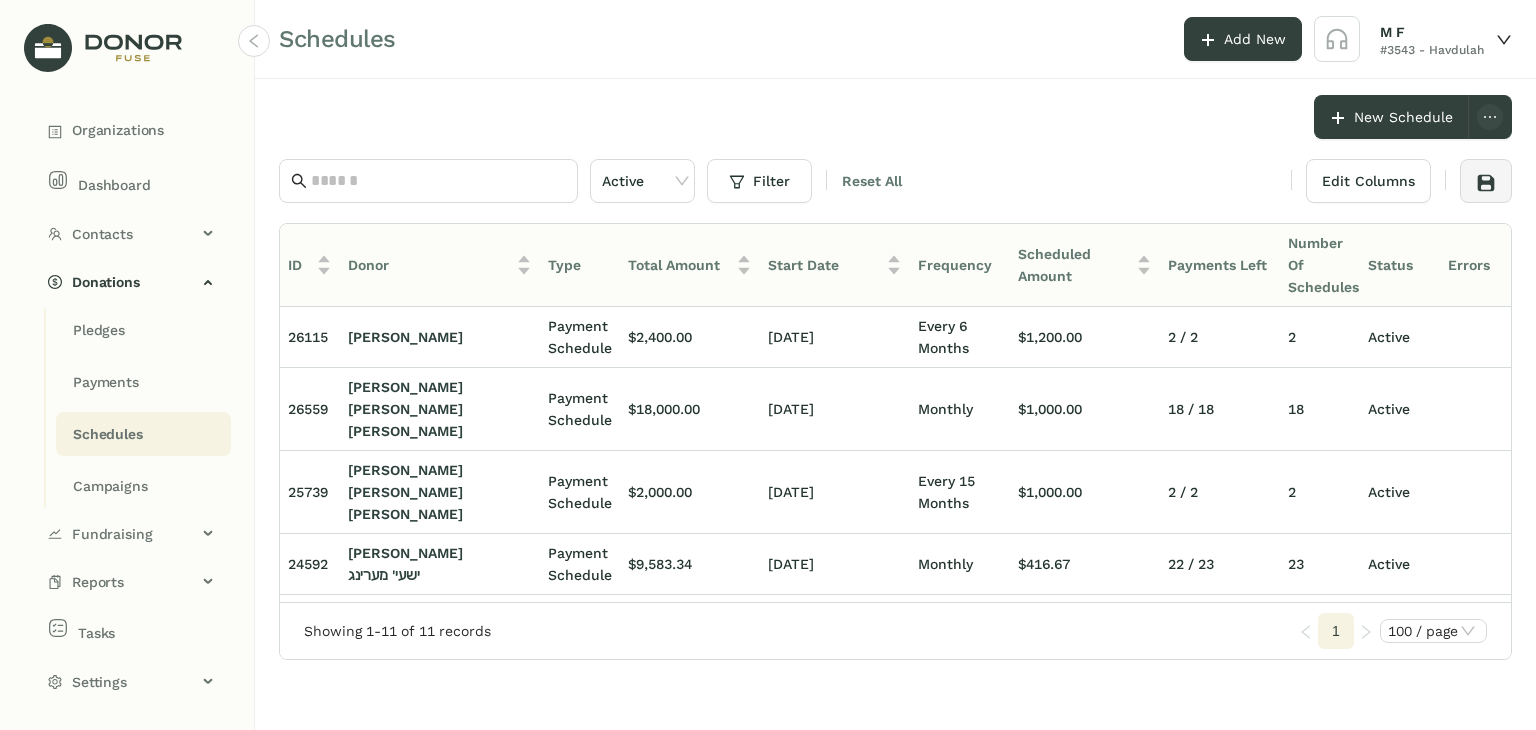 scroll, scrollTop: 0, scrollLeft: 20, axis: horizontal 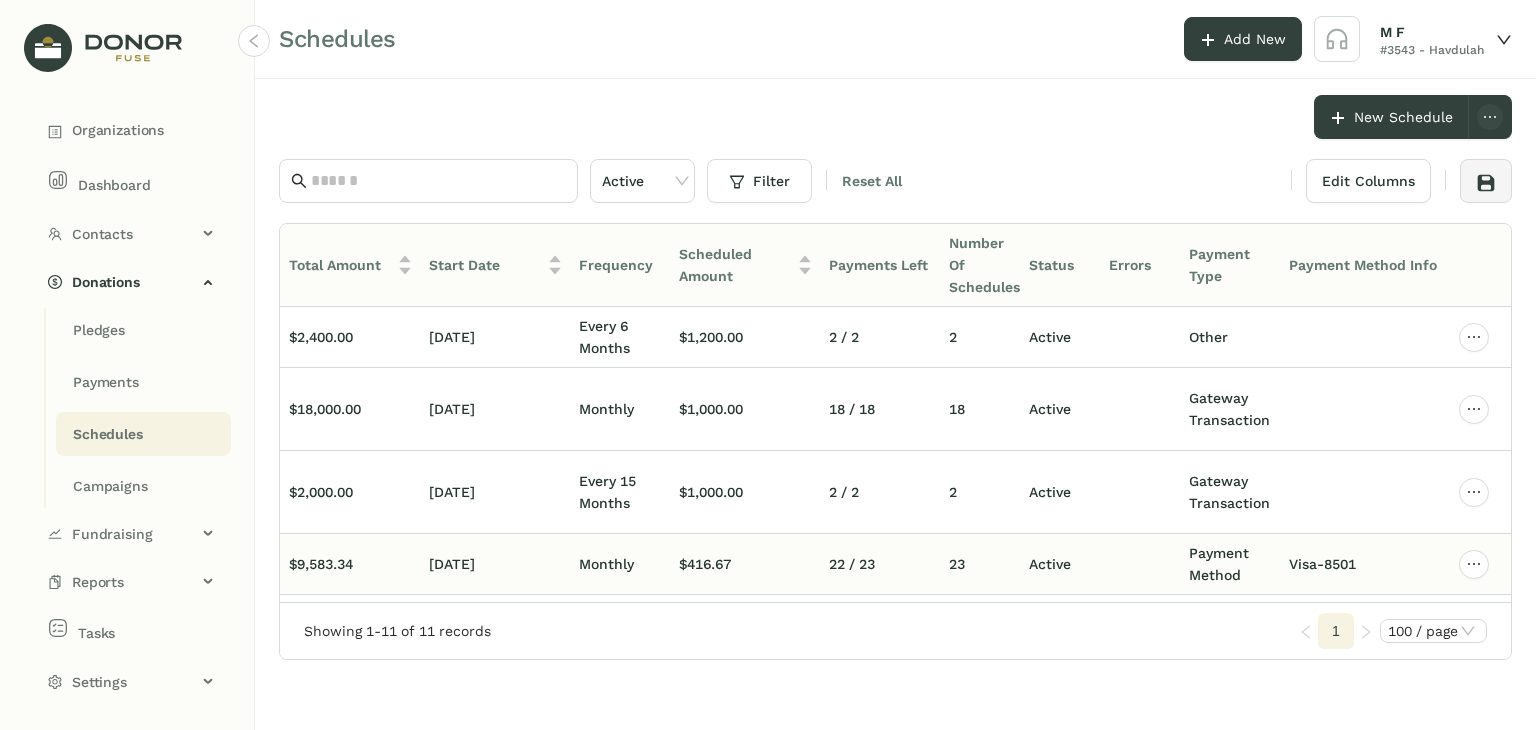 click 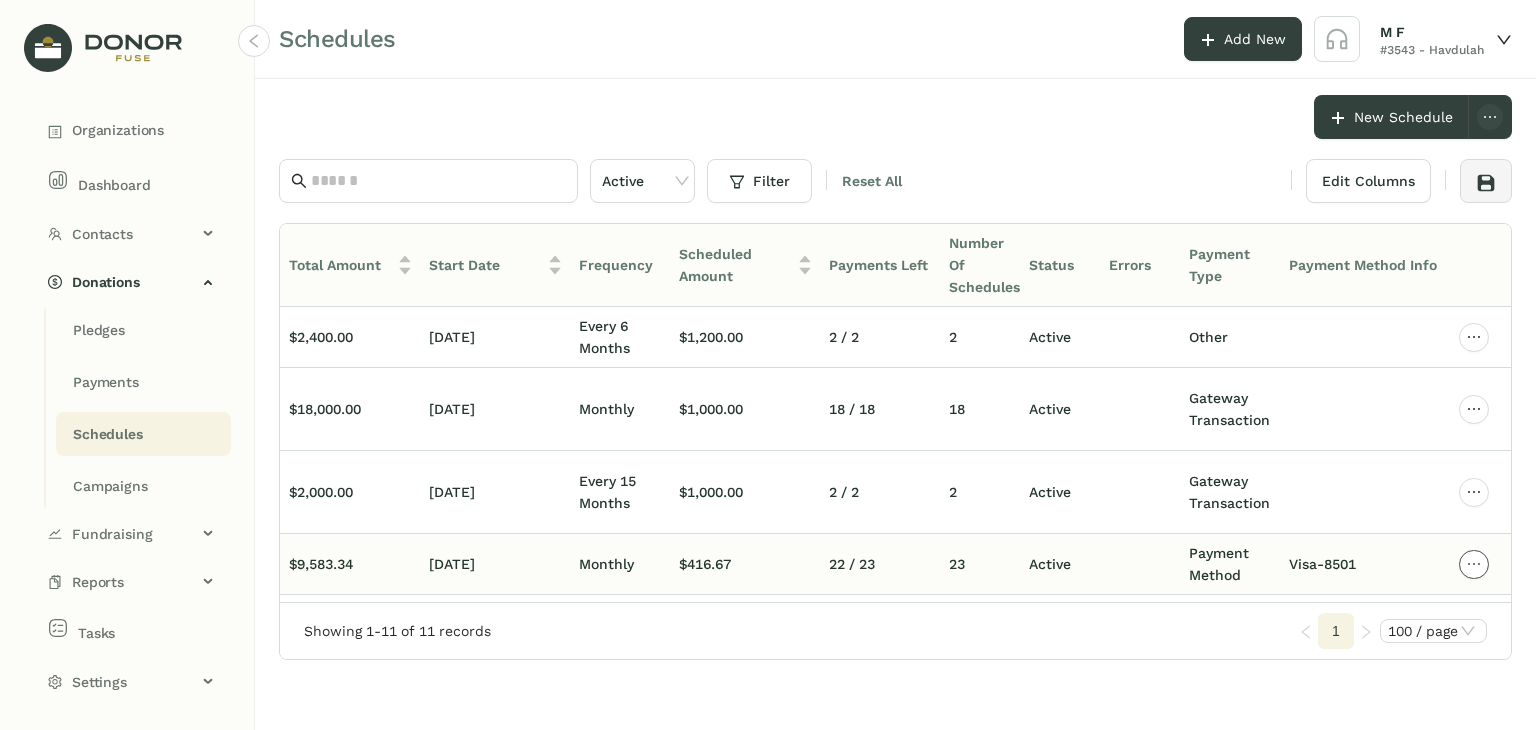 click 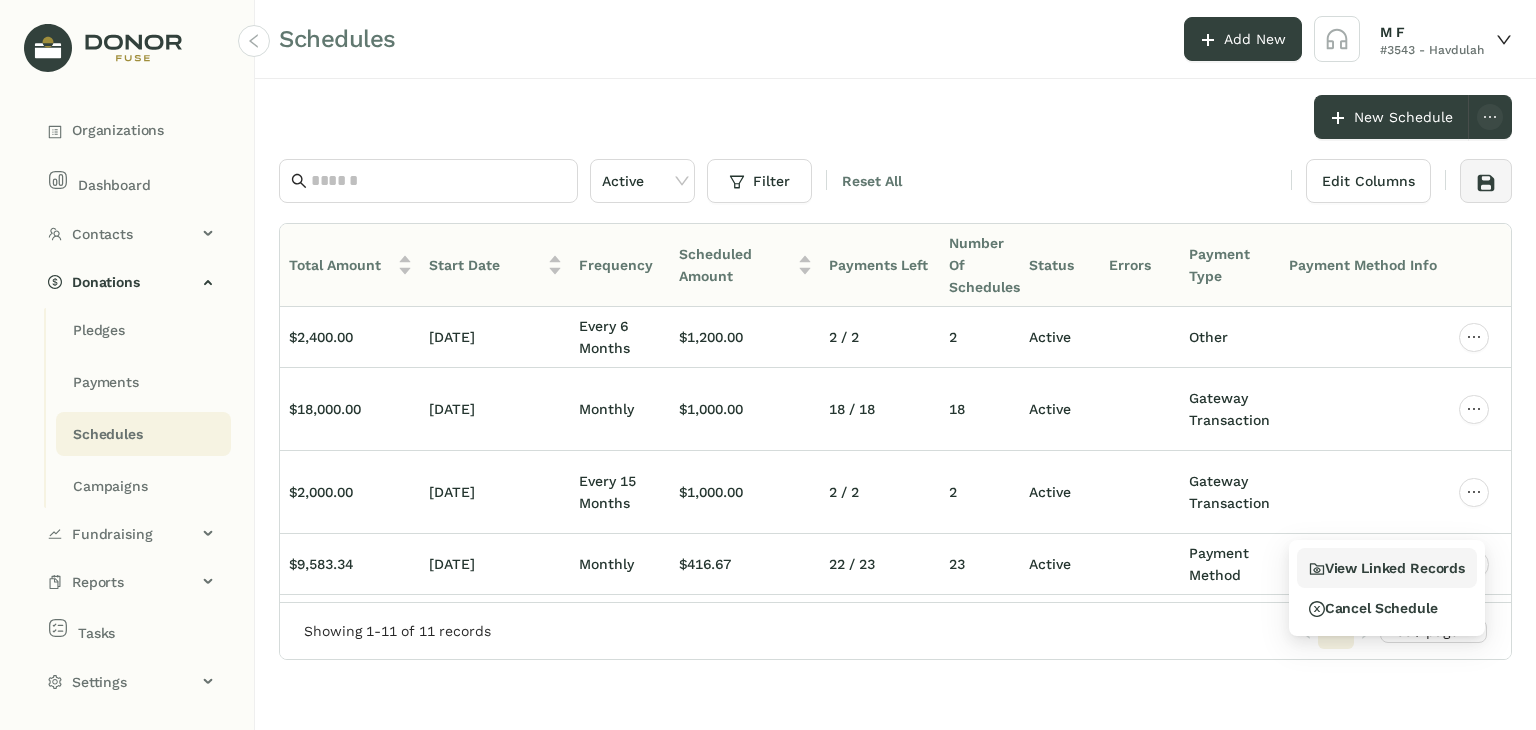 click on "View Linked Records" at bounding box center [1387, 568] 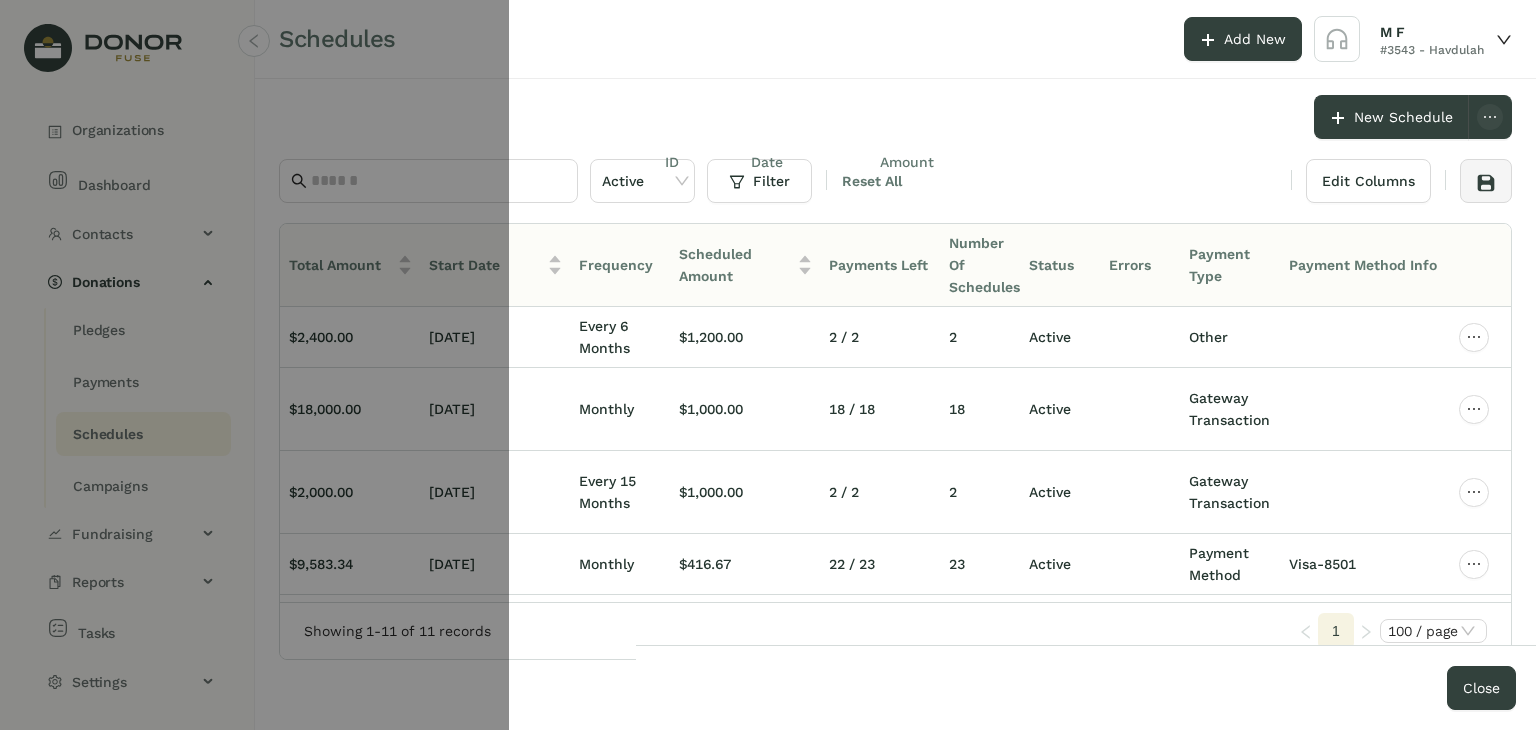 scroll, scrollTop: 0, scrollLeft: 0, axis: both 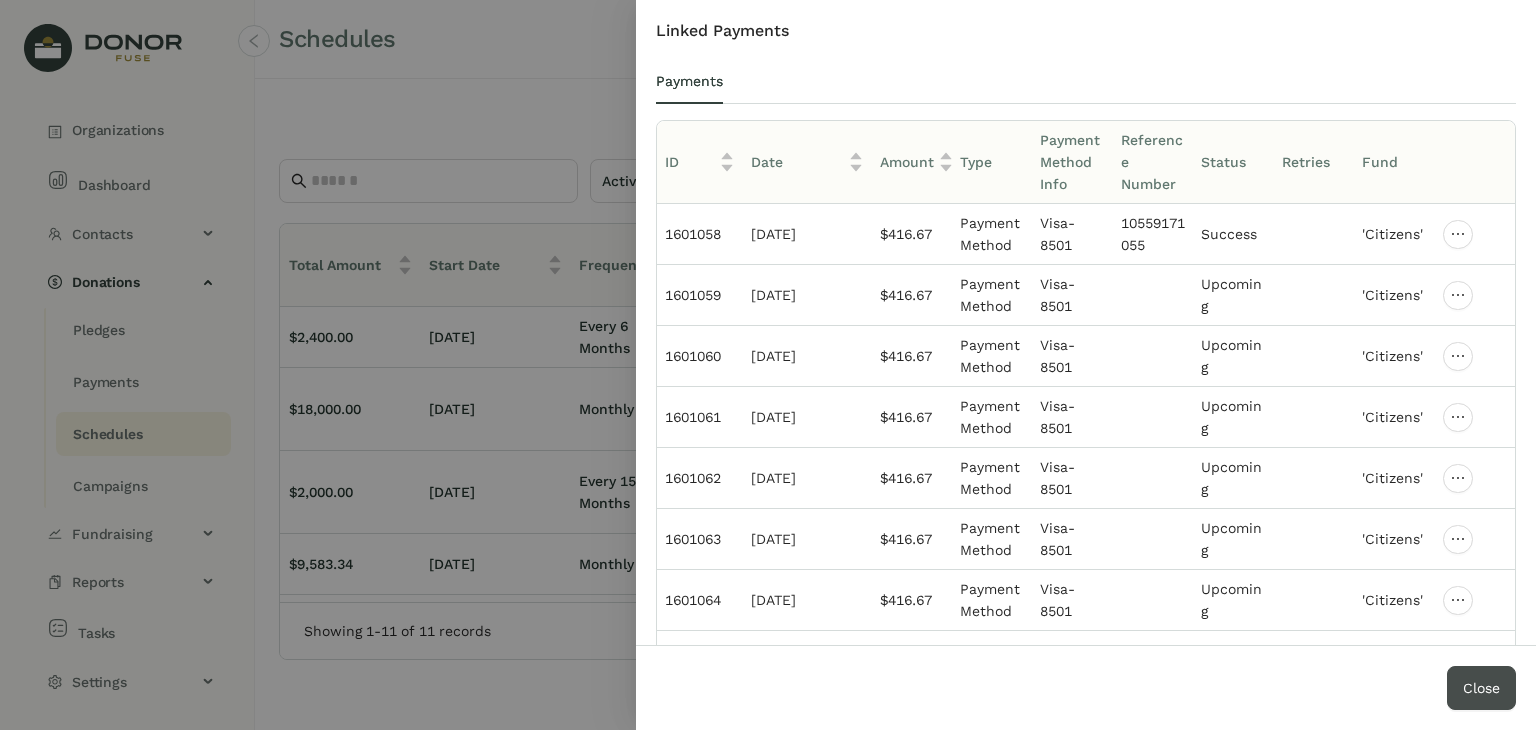 click on "Close" at bounding box center [1481, 688] 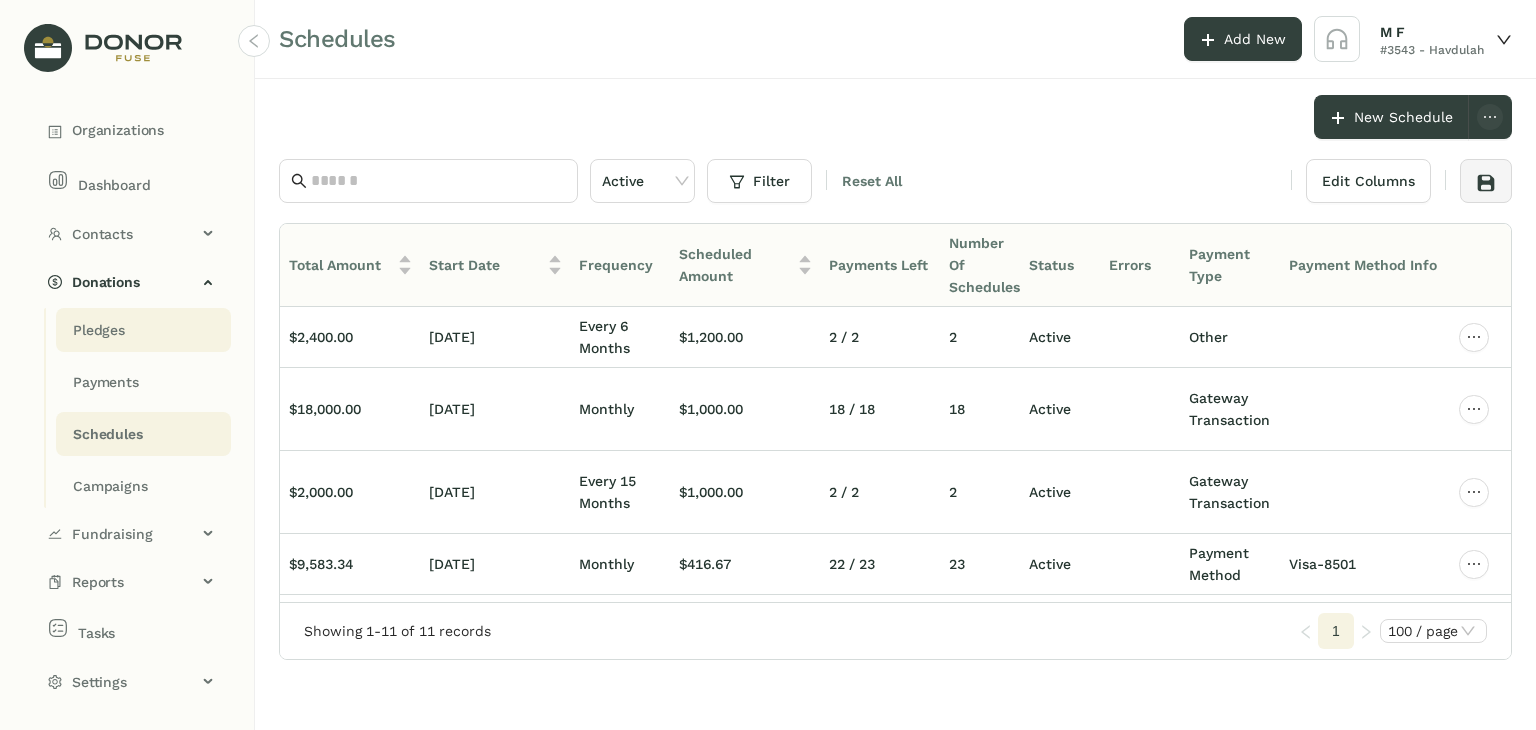 click on "Pledges" 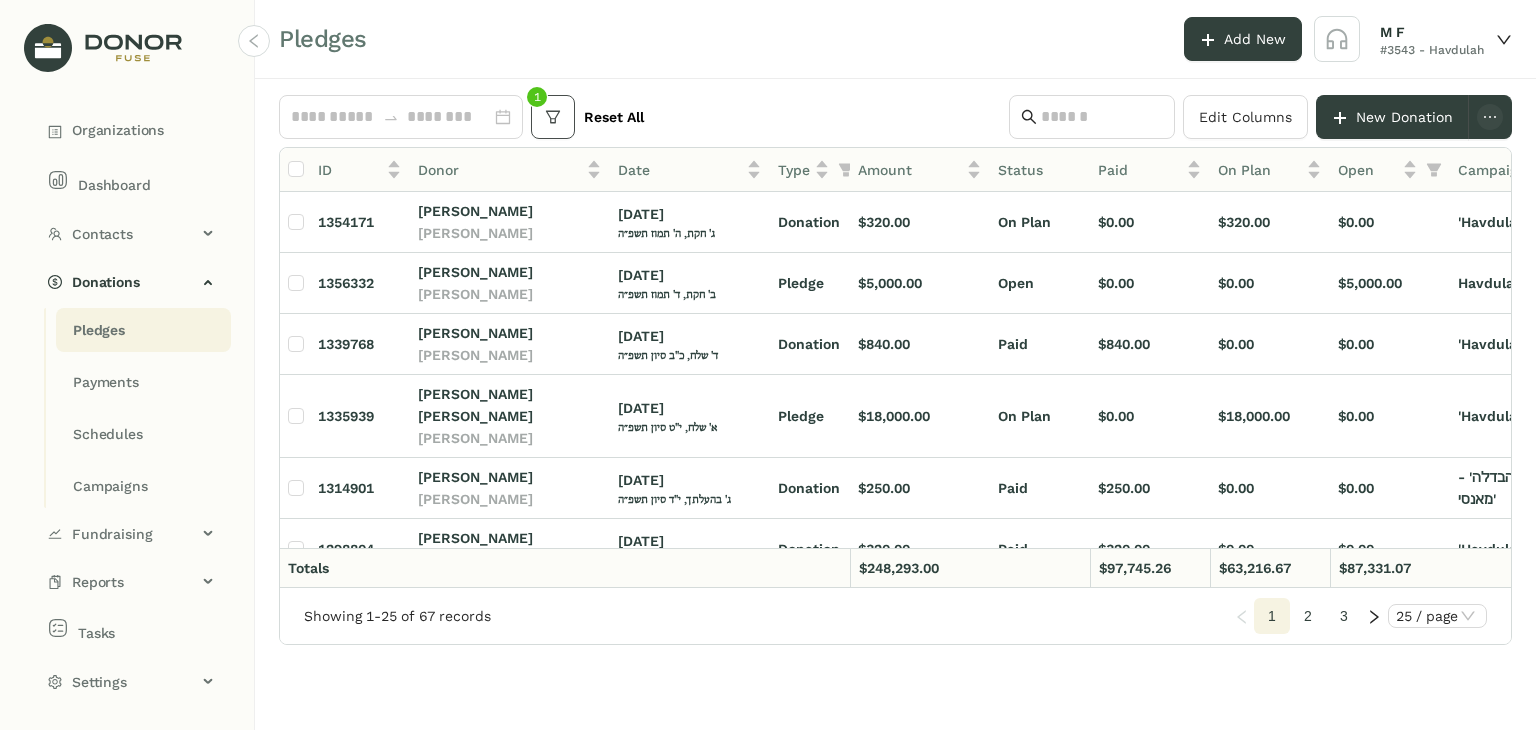 click 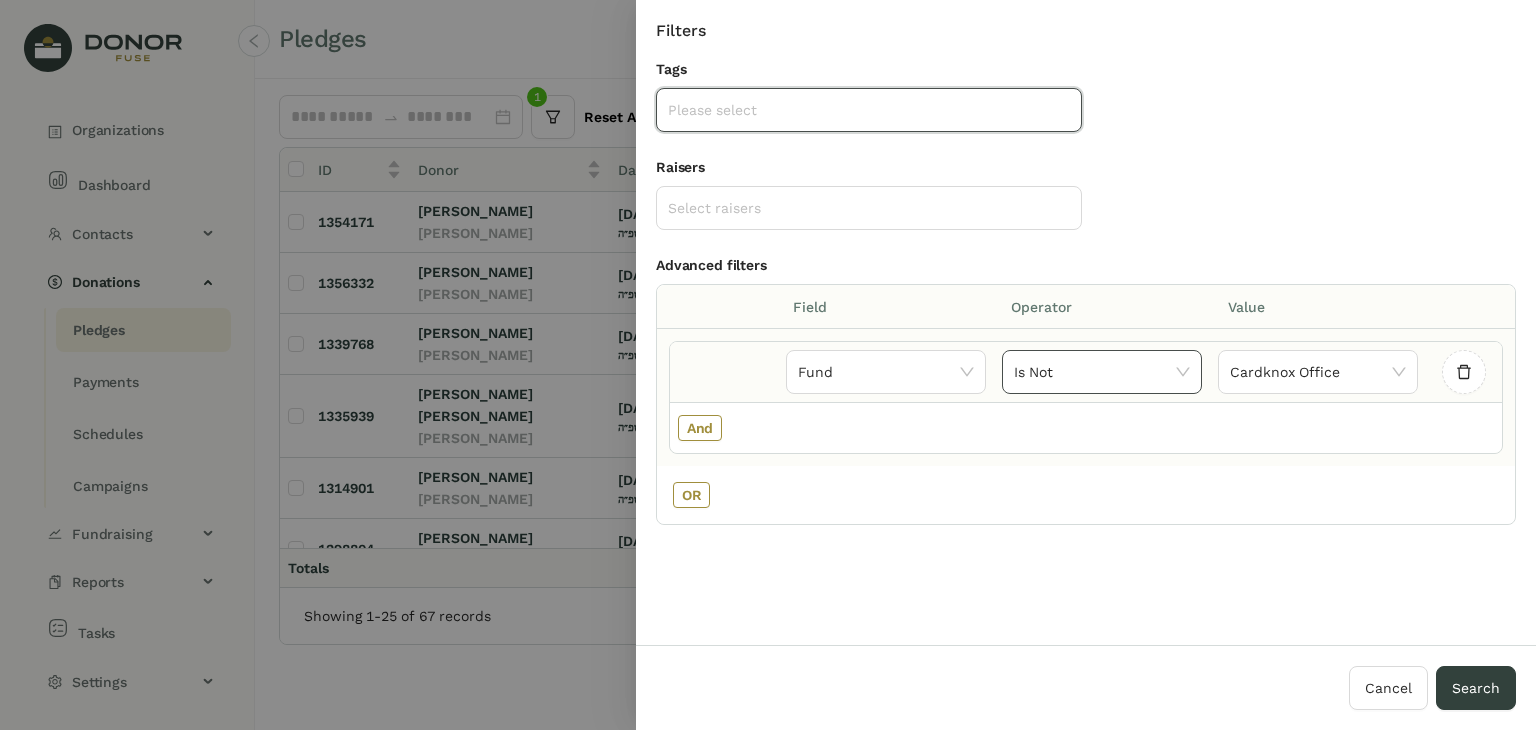 click on "Is Not" 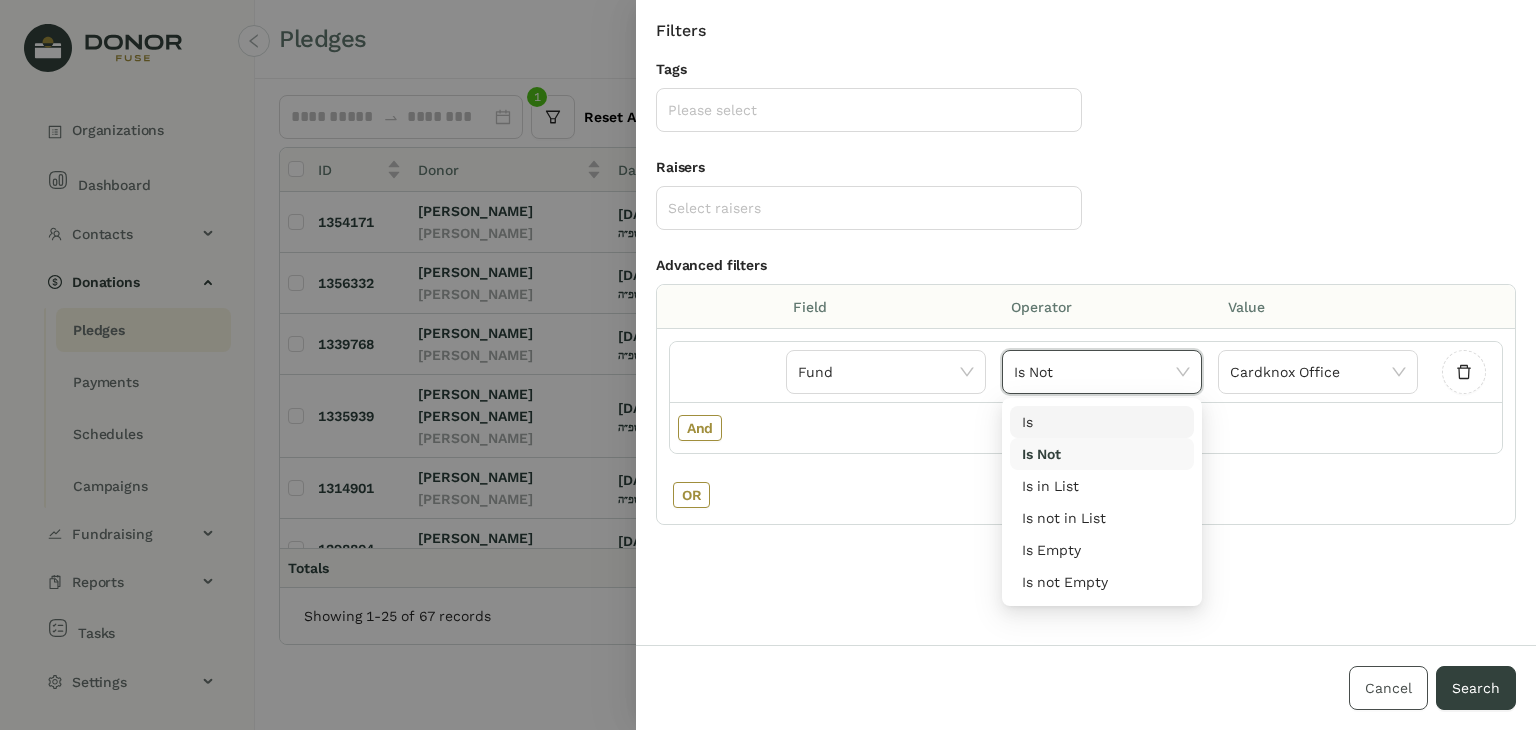 click on "Cancel" at bounding box center [1388, 688] 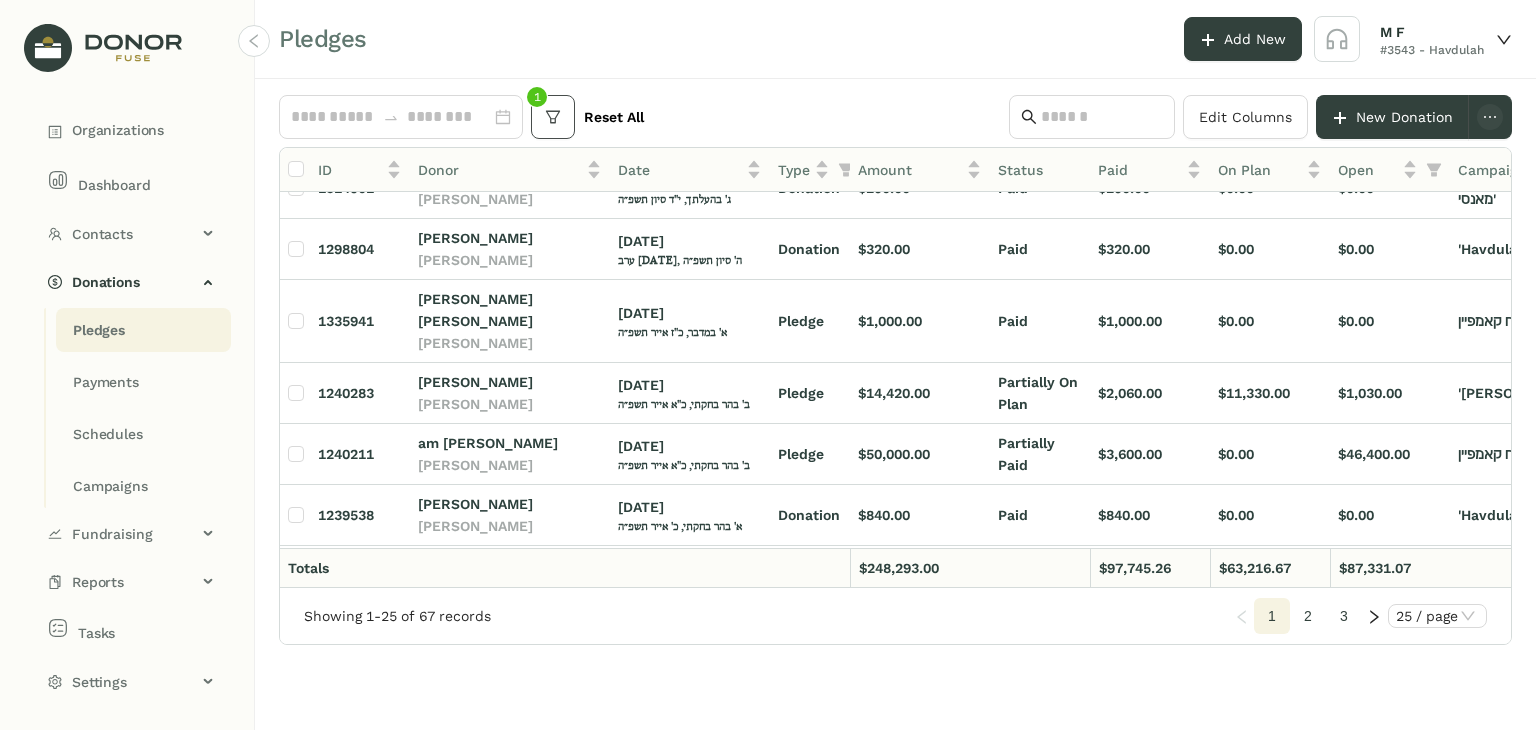 scroll, scrollTop: 300, scrollLeft: 30, axis: both 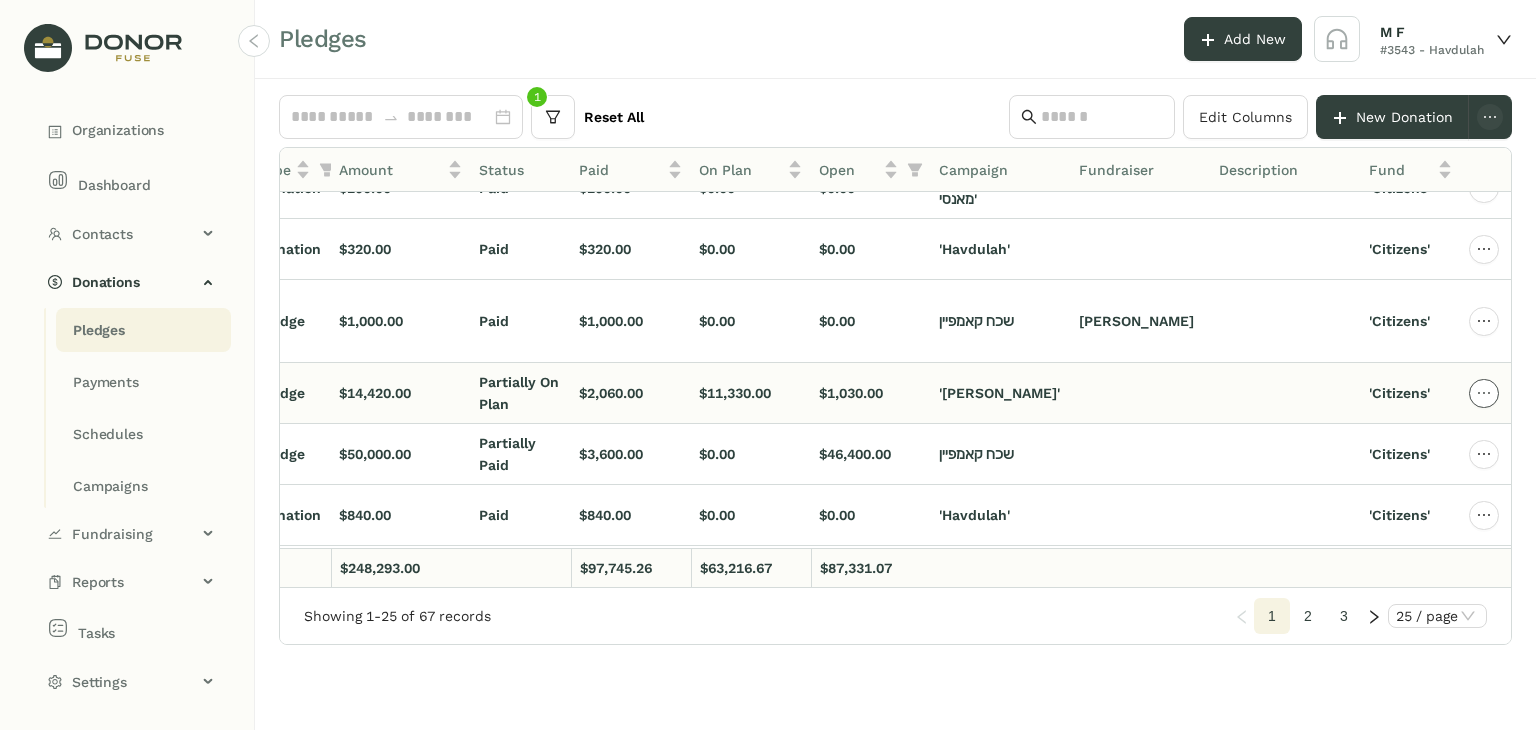 click 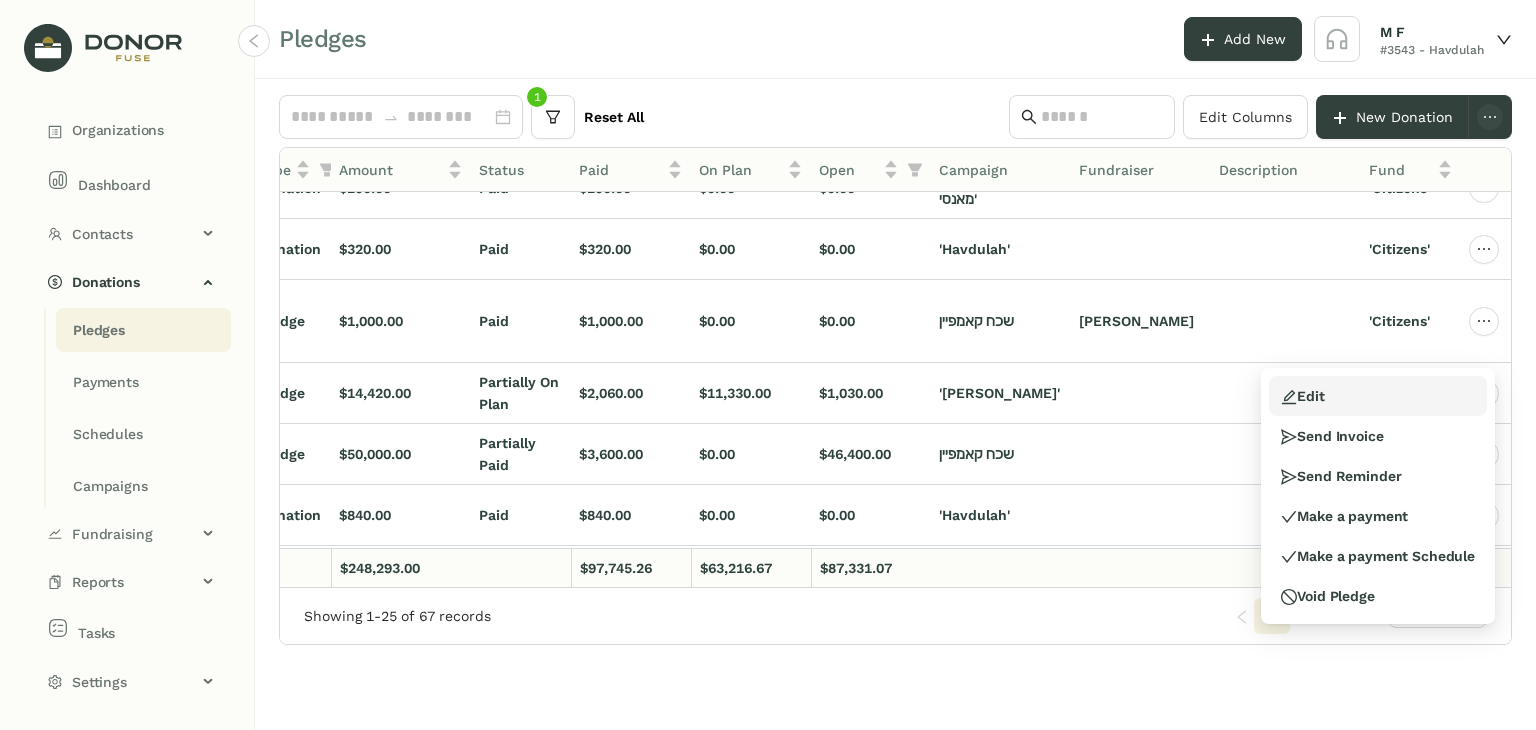 click on "Edit" at bounding box center [1378, 396] 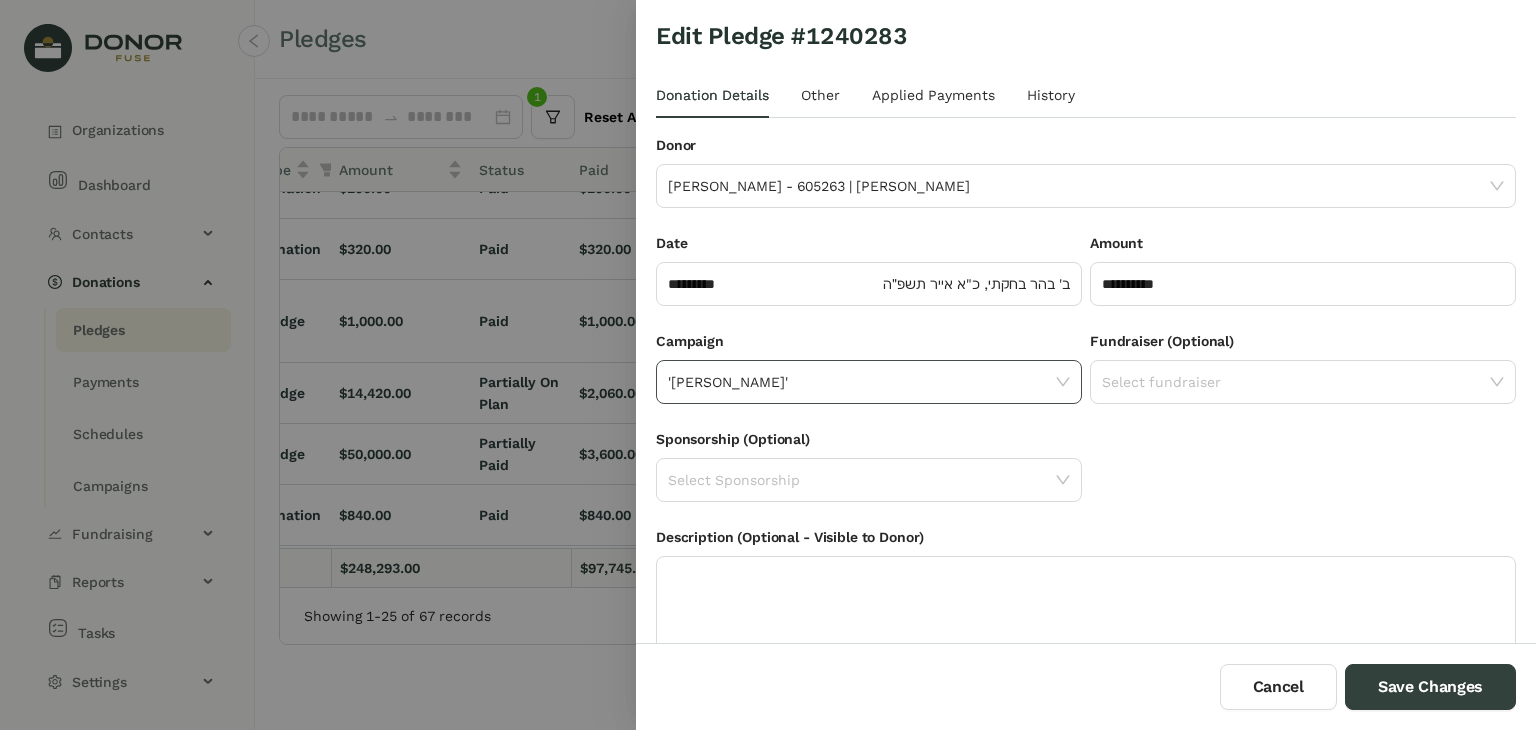 click on "'[PERSON_NAME]'" 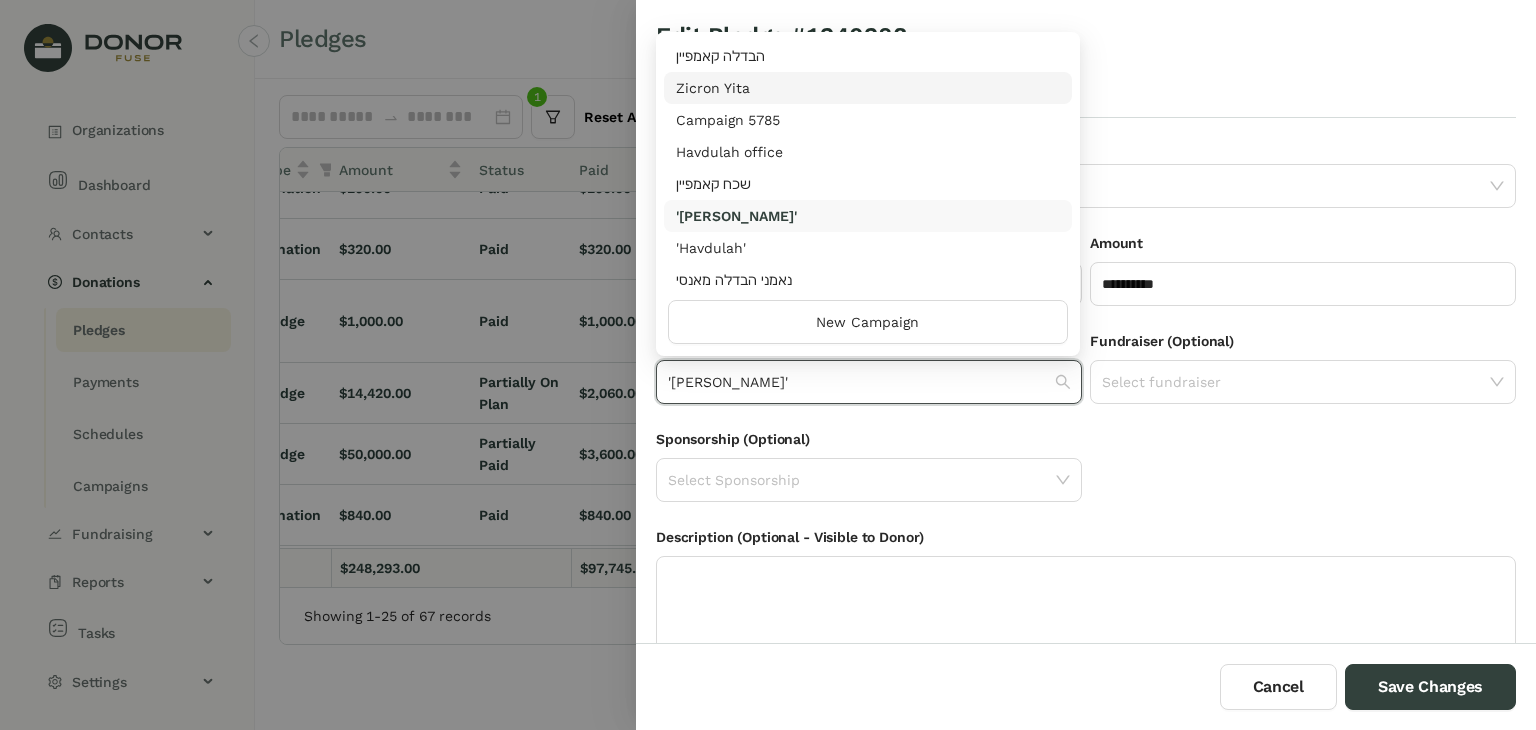 click on "Zicron Yita" at bounding box center [868, 88] 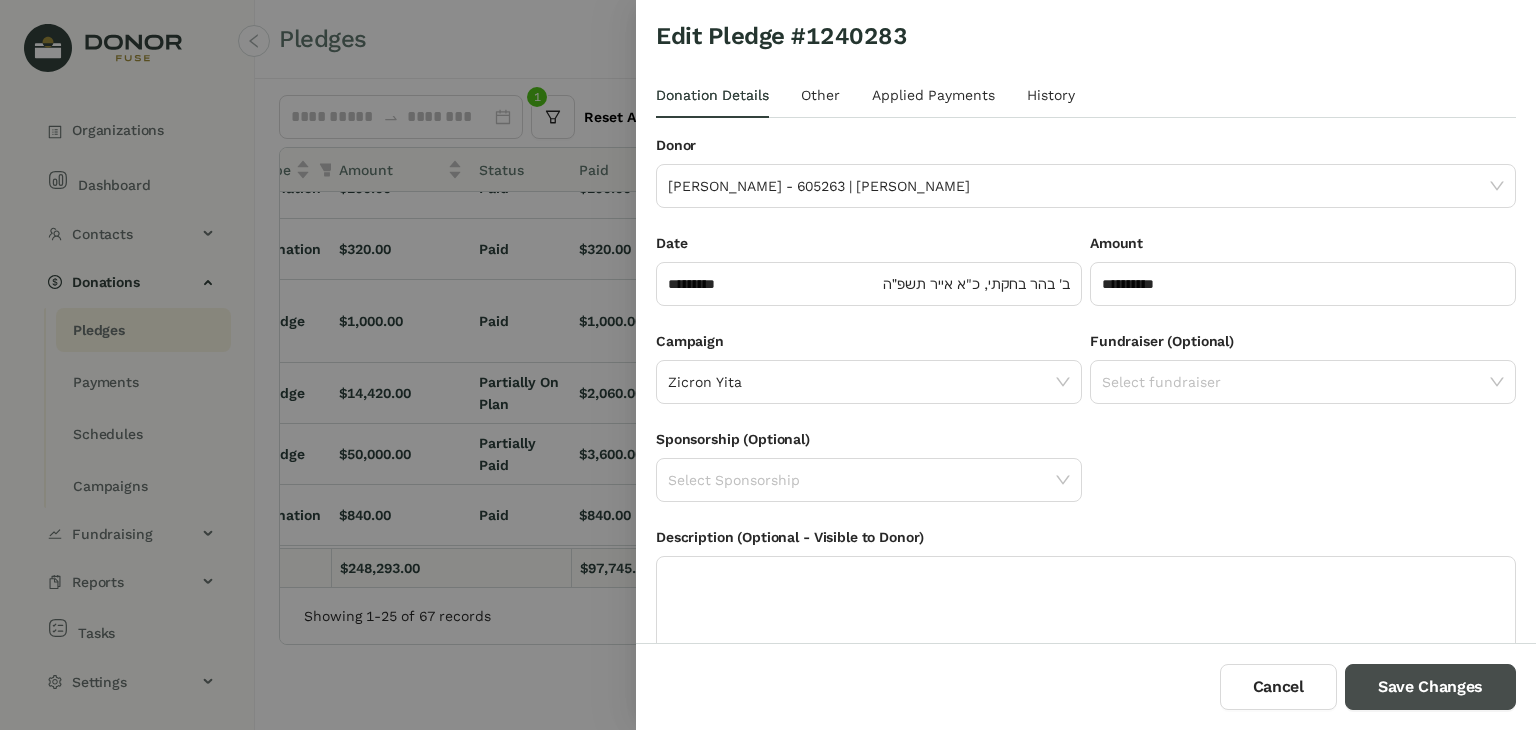 click on "Save Changes" at bounding box center [1430, 687] 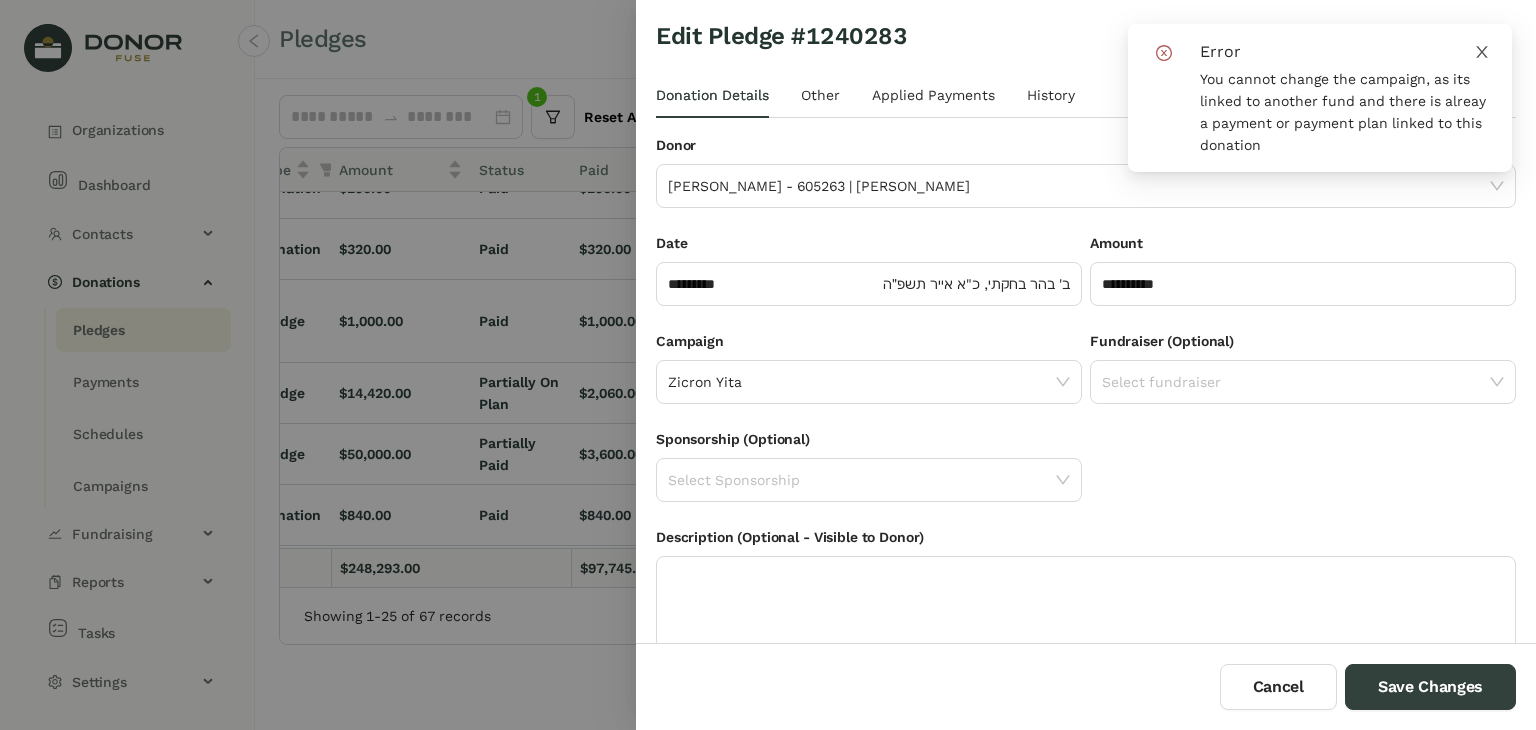 click 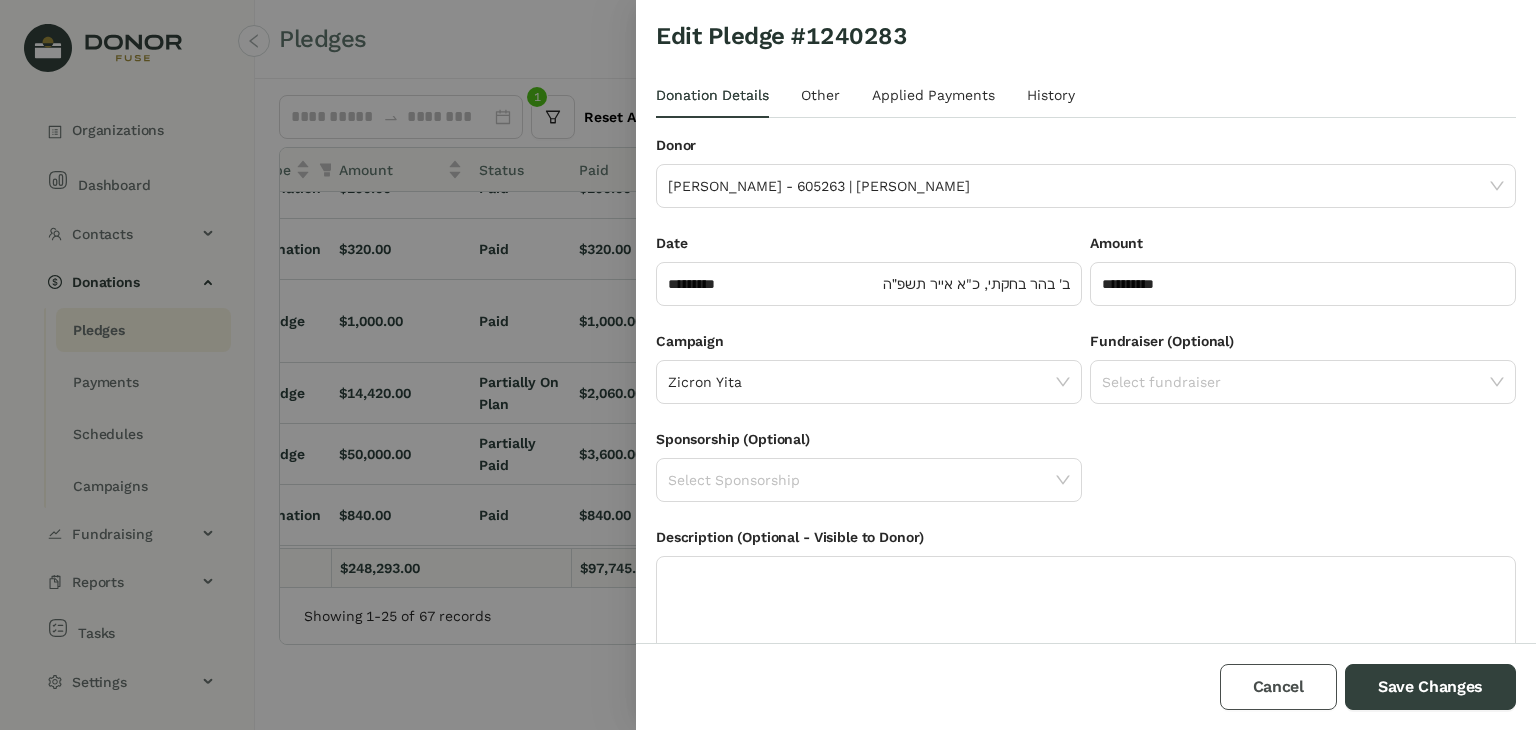 click on "Cancel" at bounding box center (1278, 687) 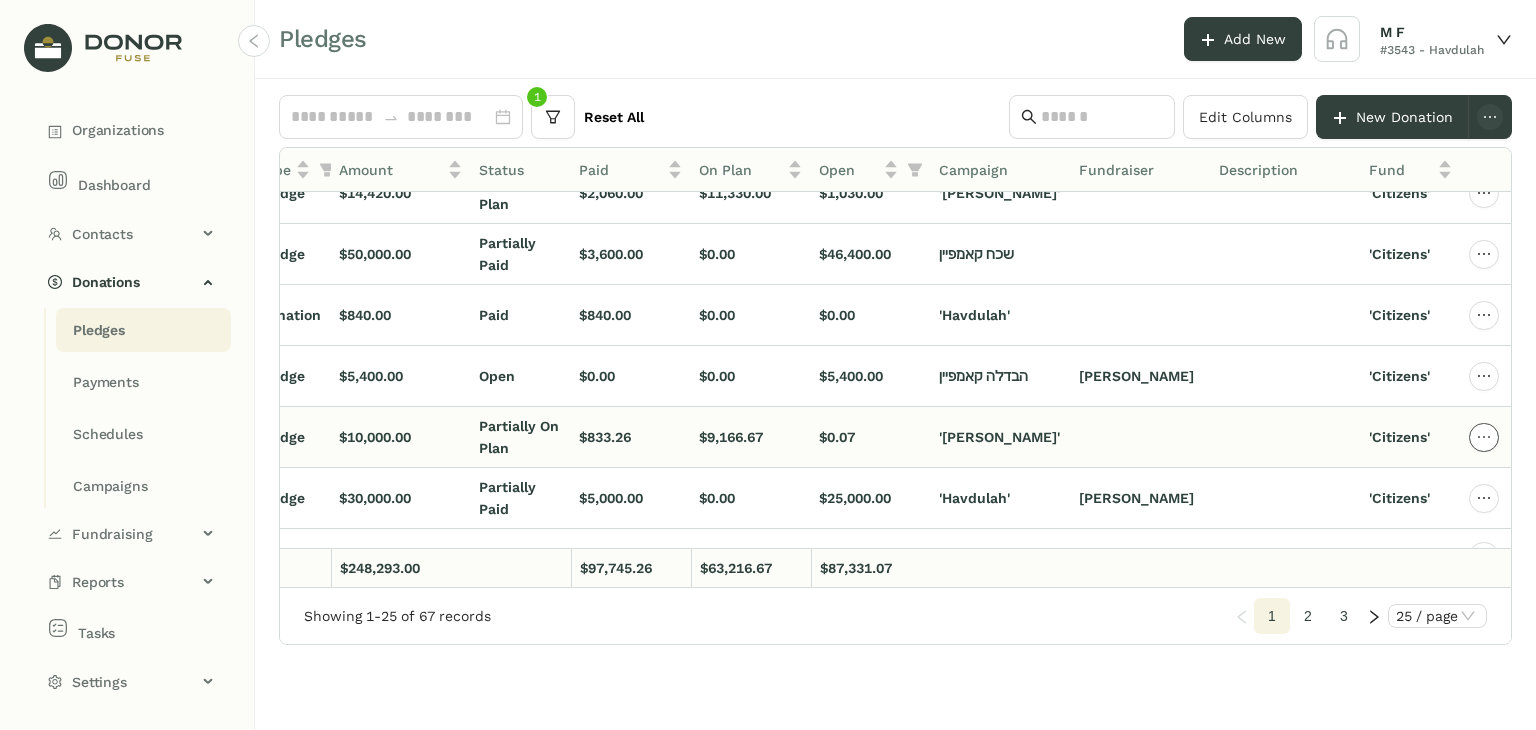 click 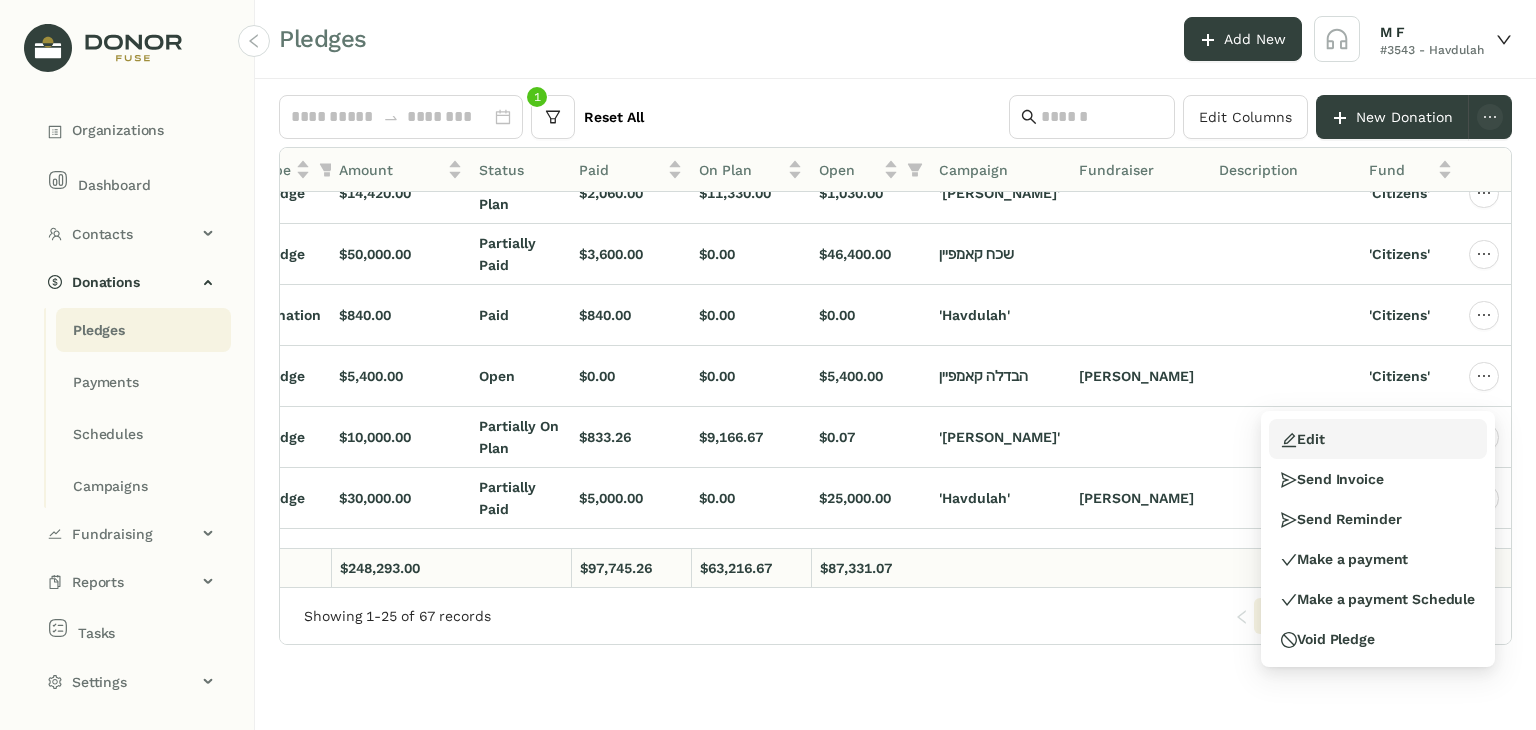 click on "Edit" at bounding box center (1378, 439) 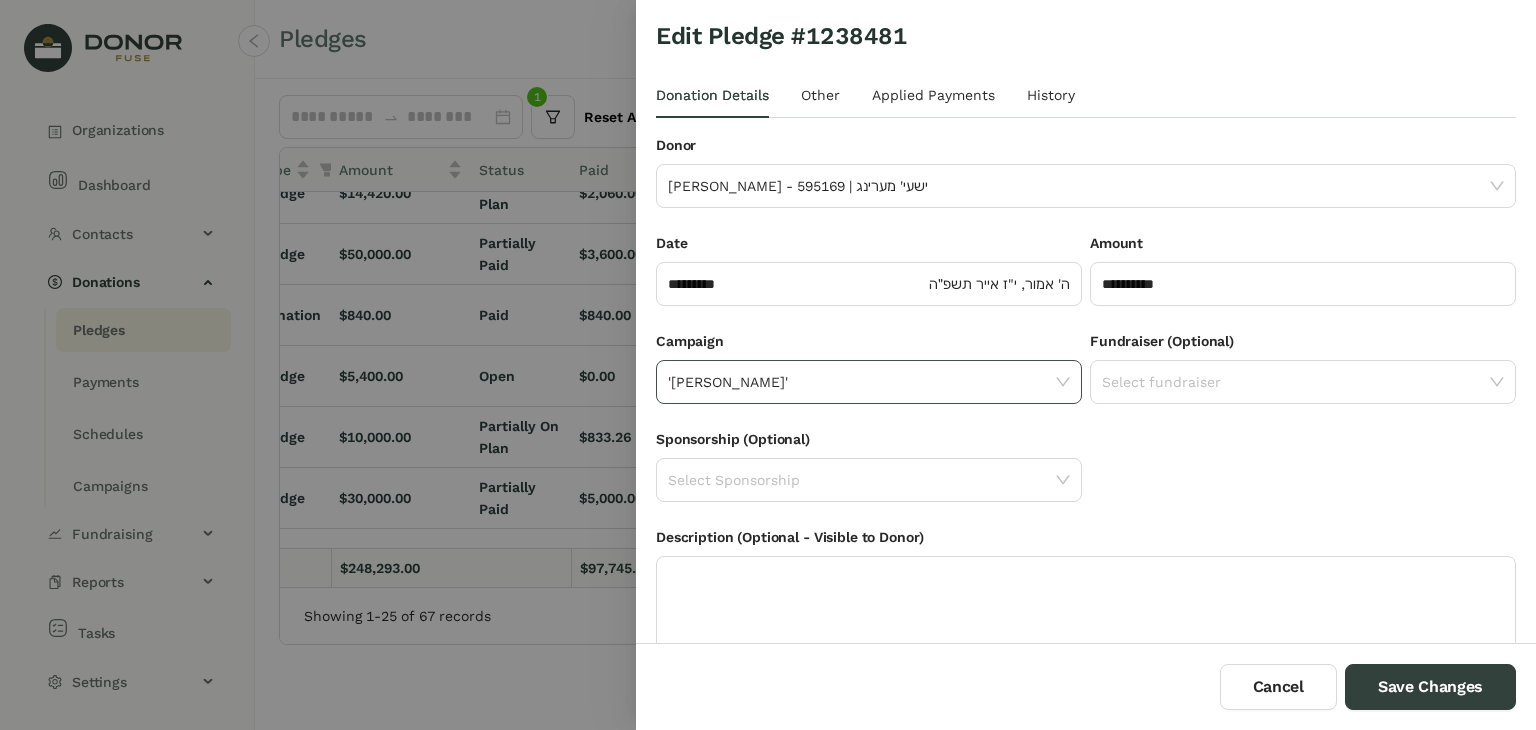click on "'[PERSON_NAME]'" 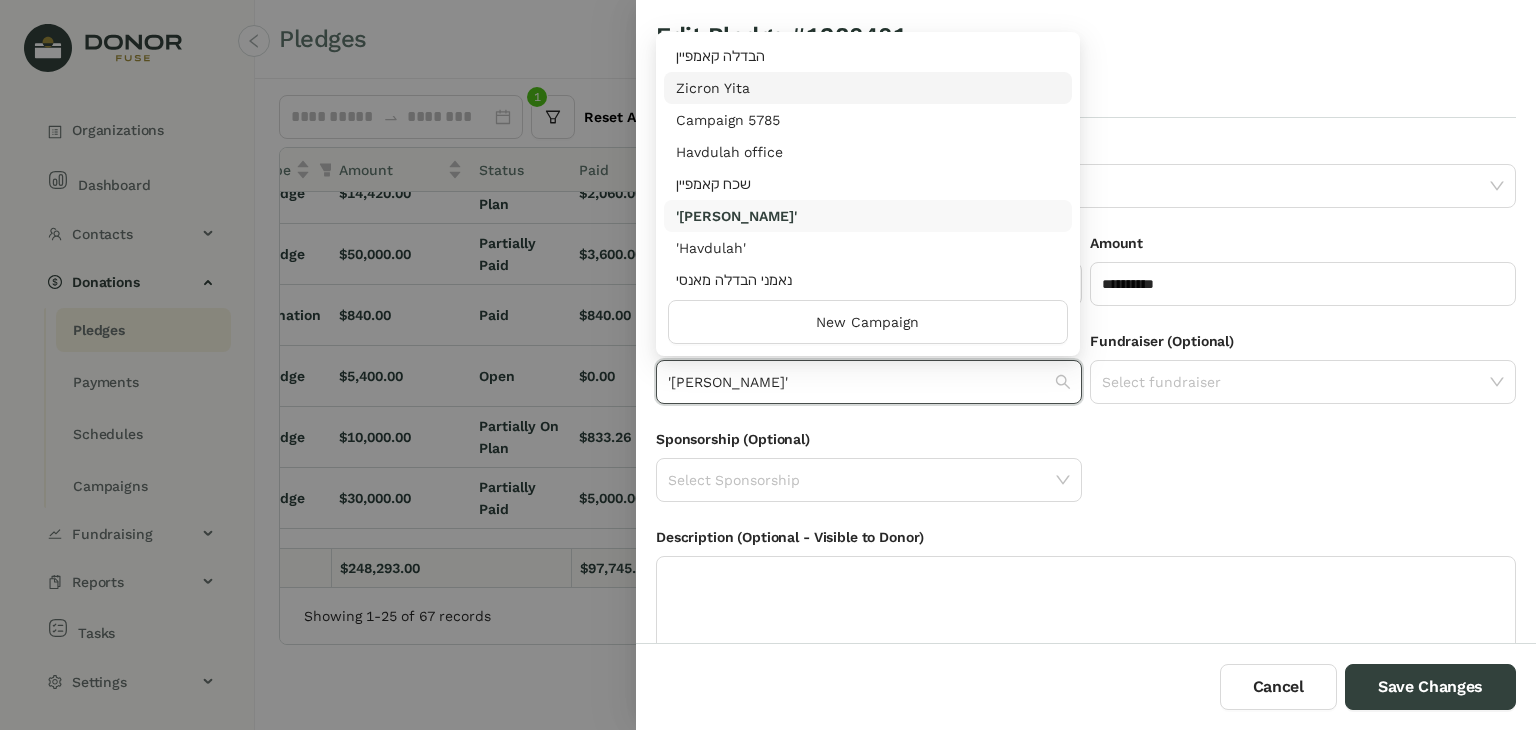 click on "Zicron Yita" at bounding box center [868, 88] 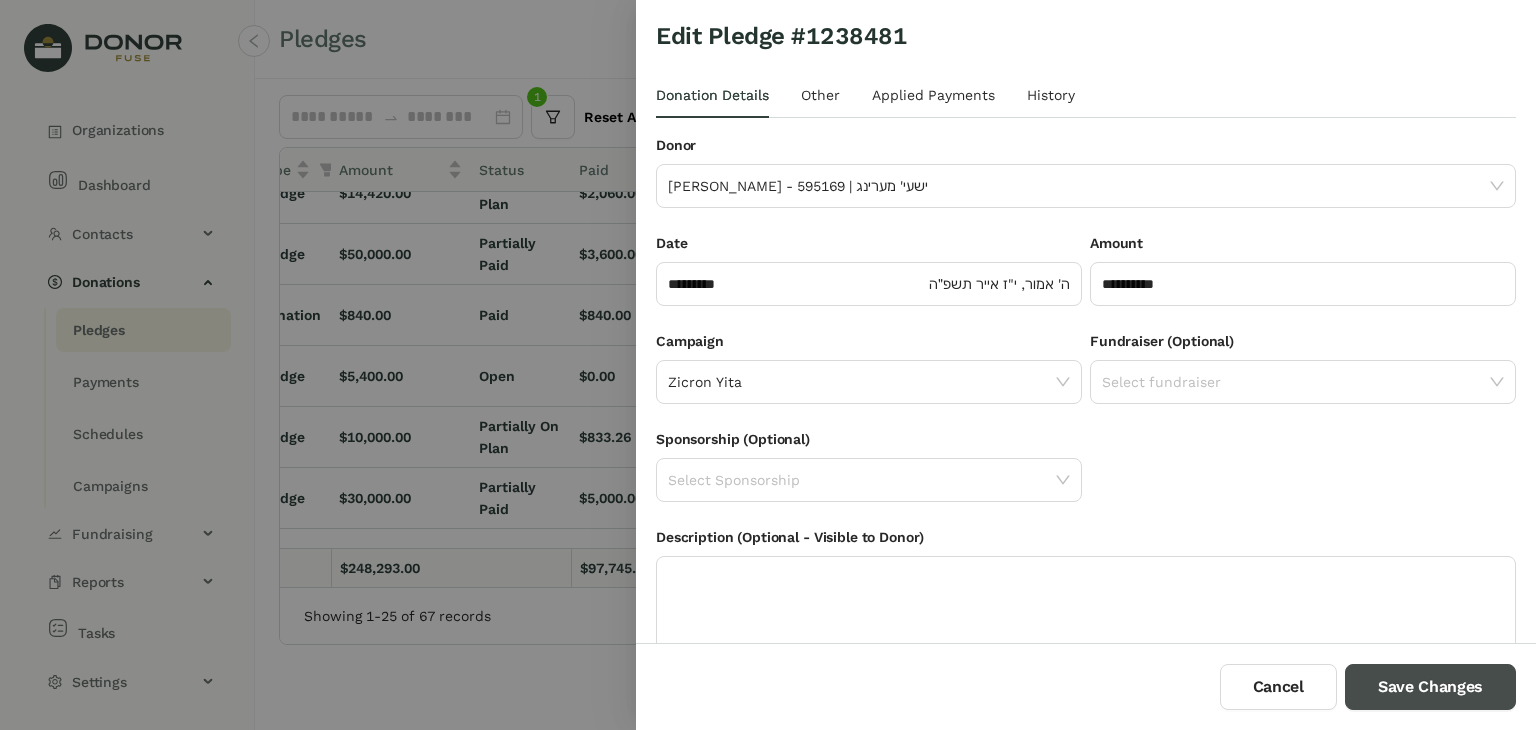 click on "Save Changes" at bounding box center (1430, 687) 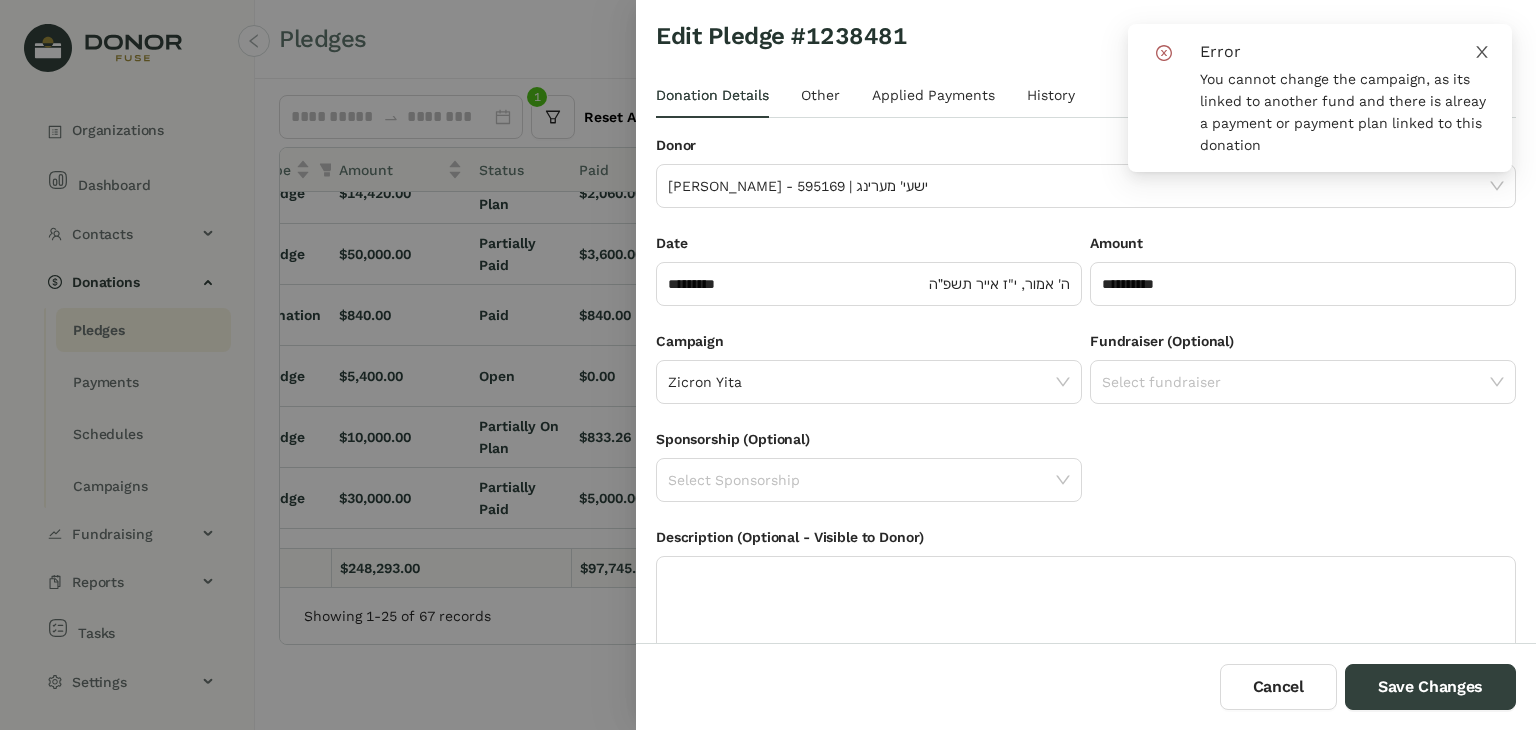 click 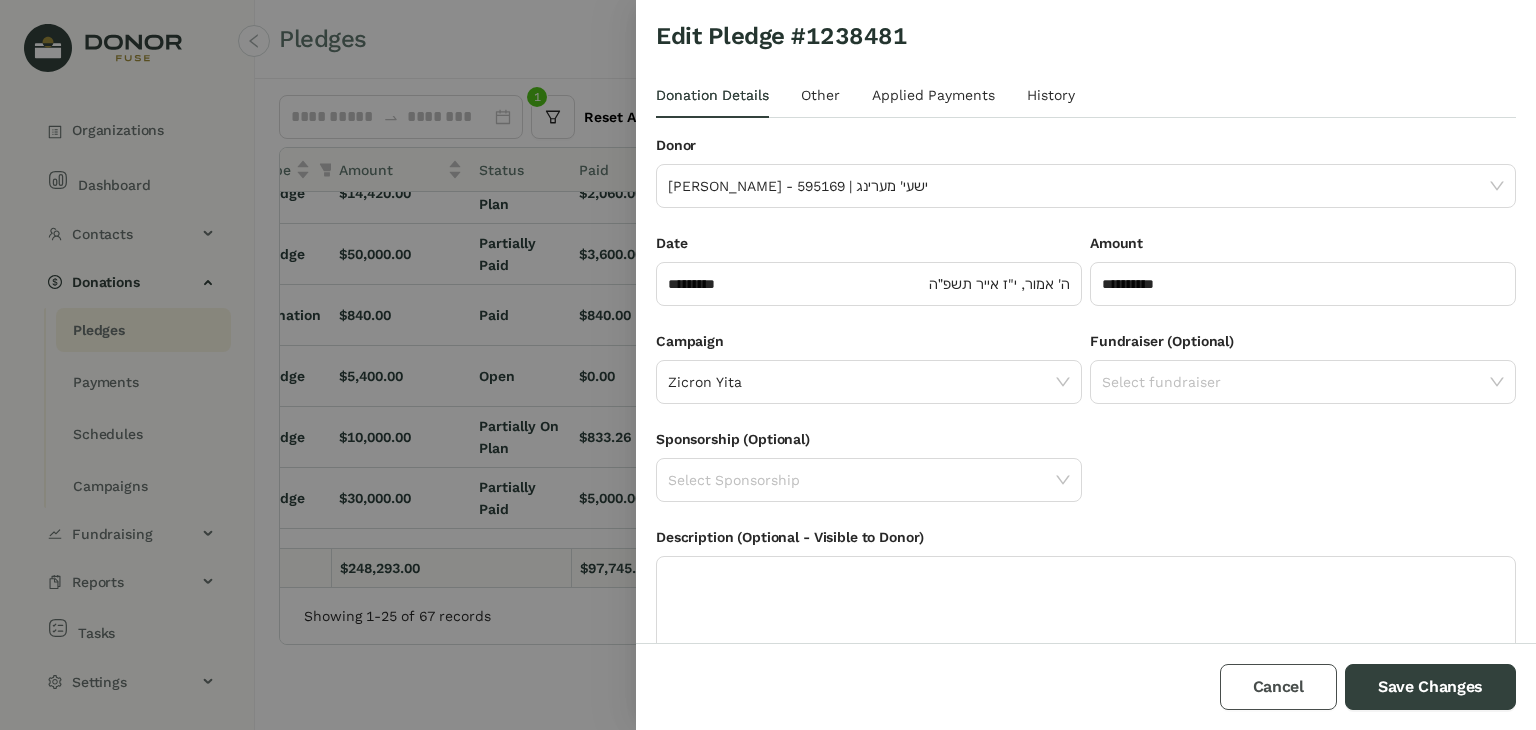 click on "Cancel" at bounding box center (1278, 687) 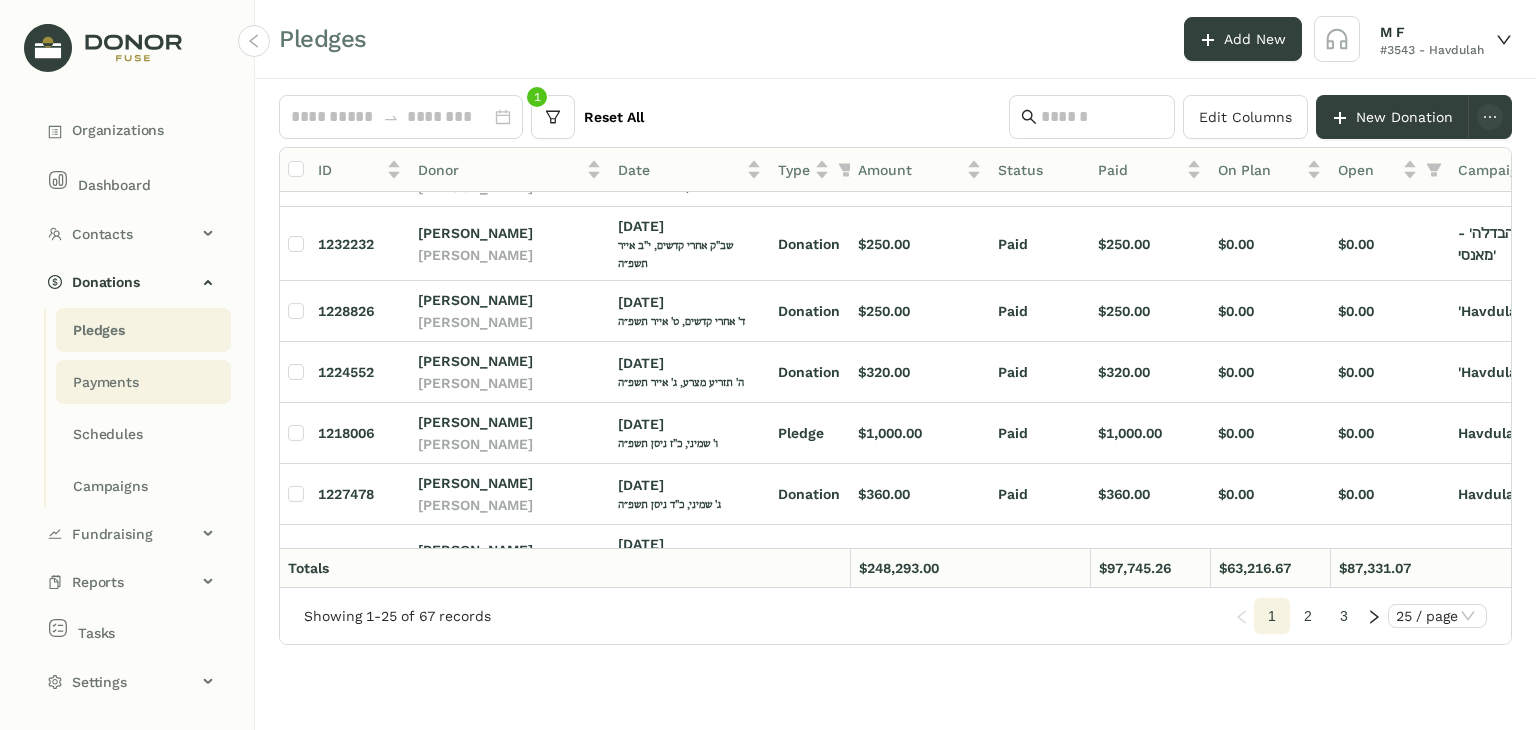 click on "Payments" 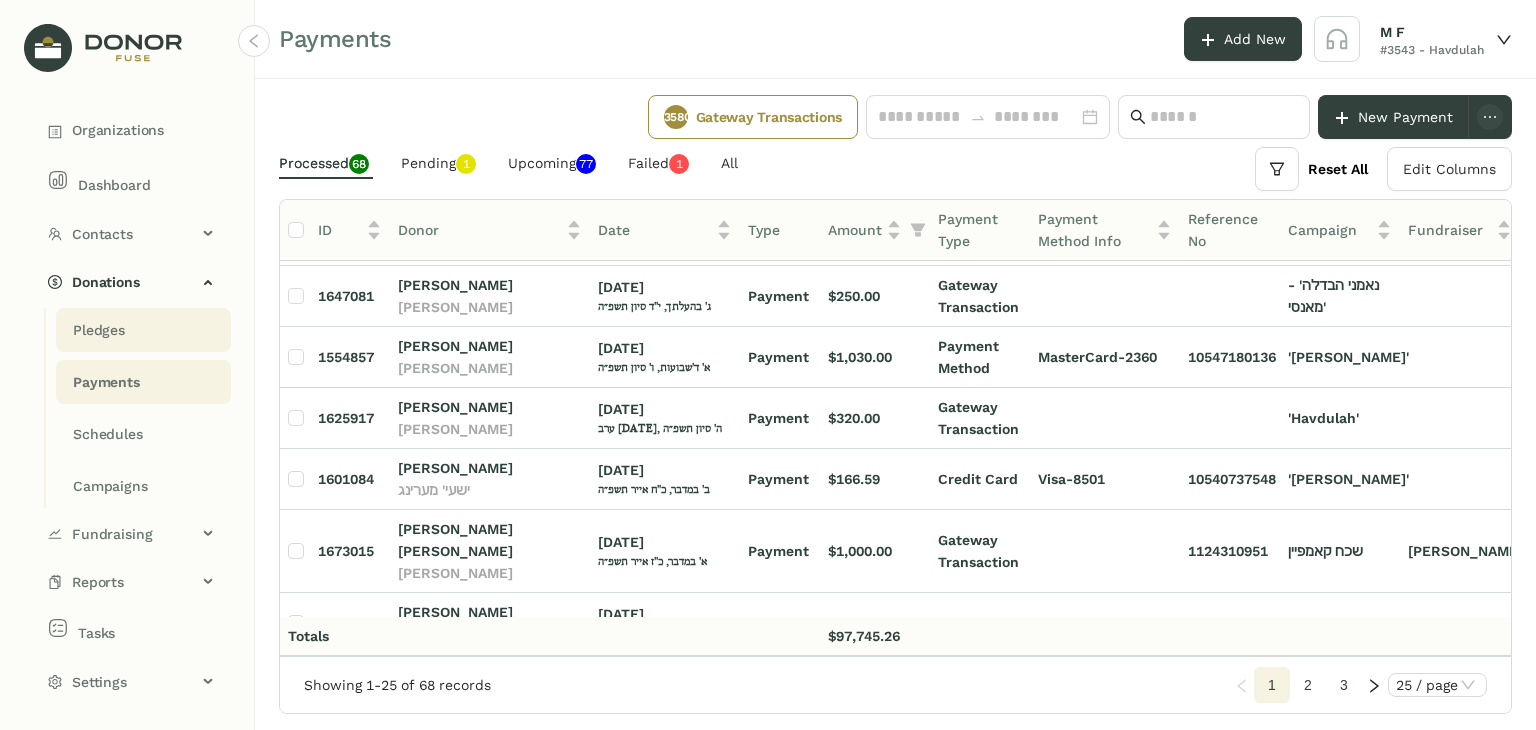 click on "Pledges" 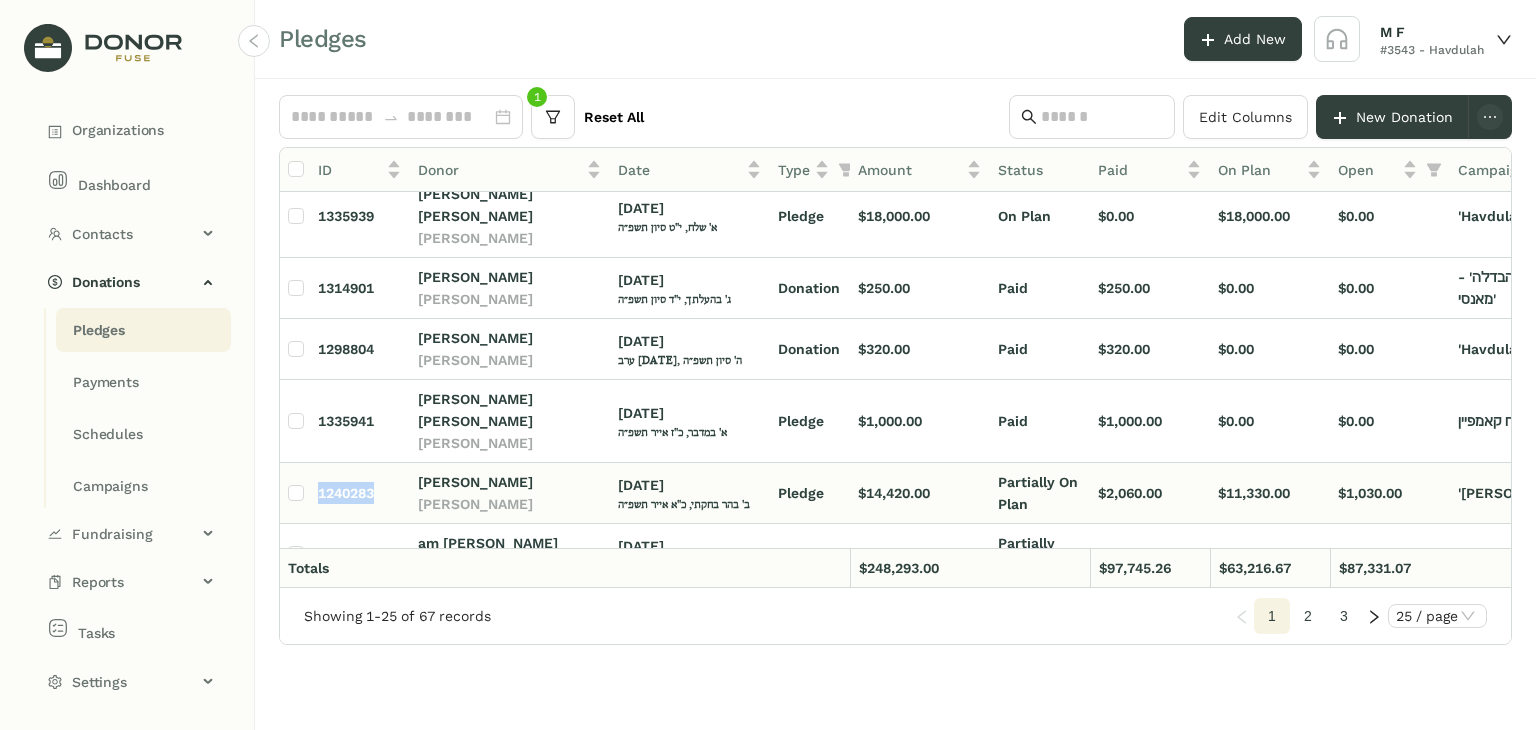 drag, startPoint x: 396, startPoint y: 446, endPoint x: 304, endPoint y: 447, distance: 92.00543 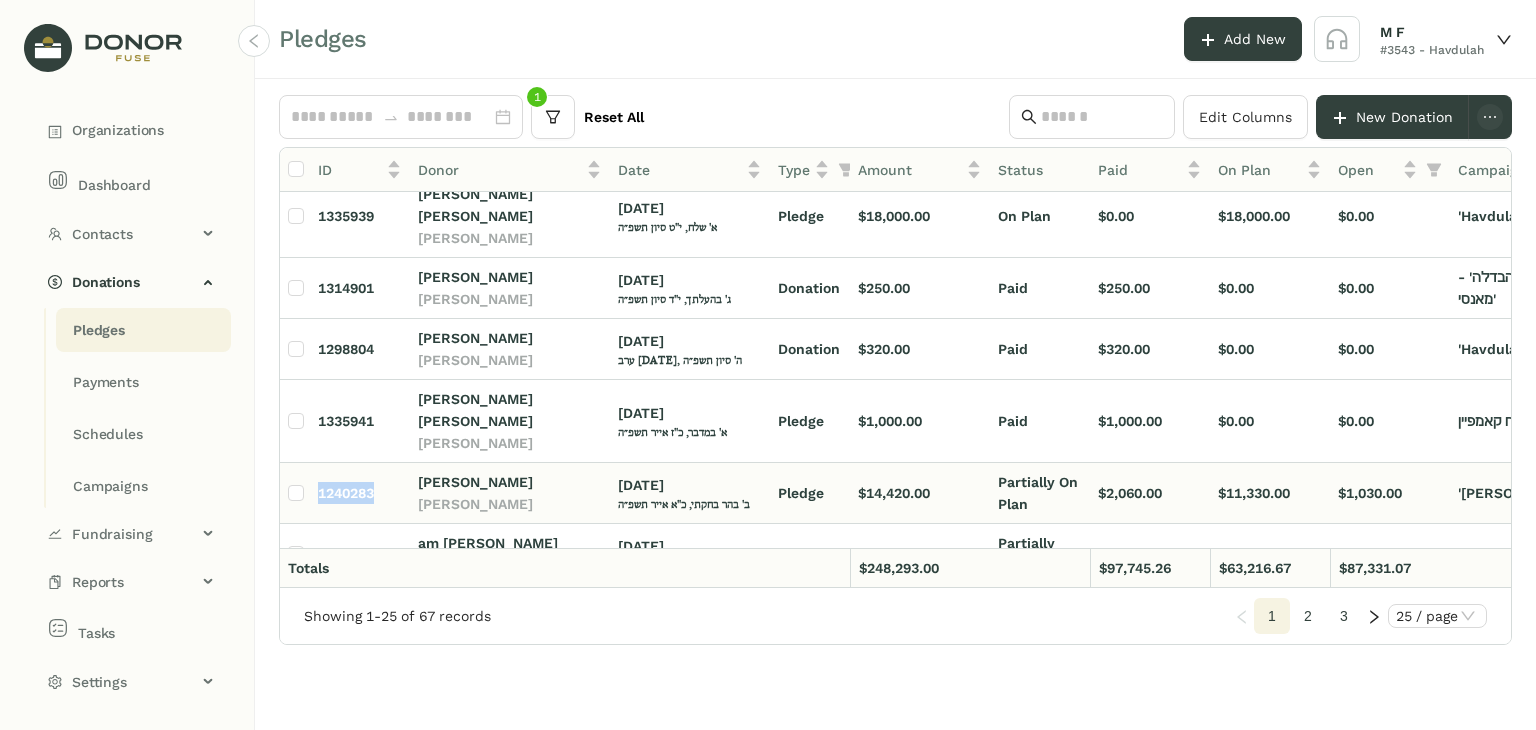 copy on "1240283" 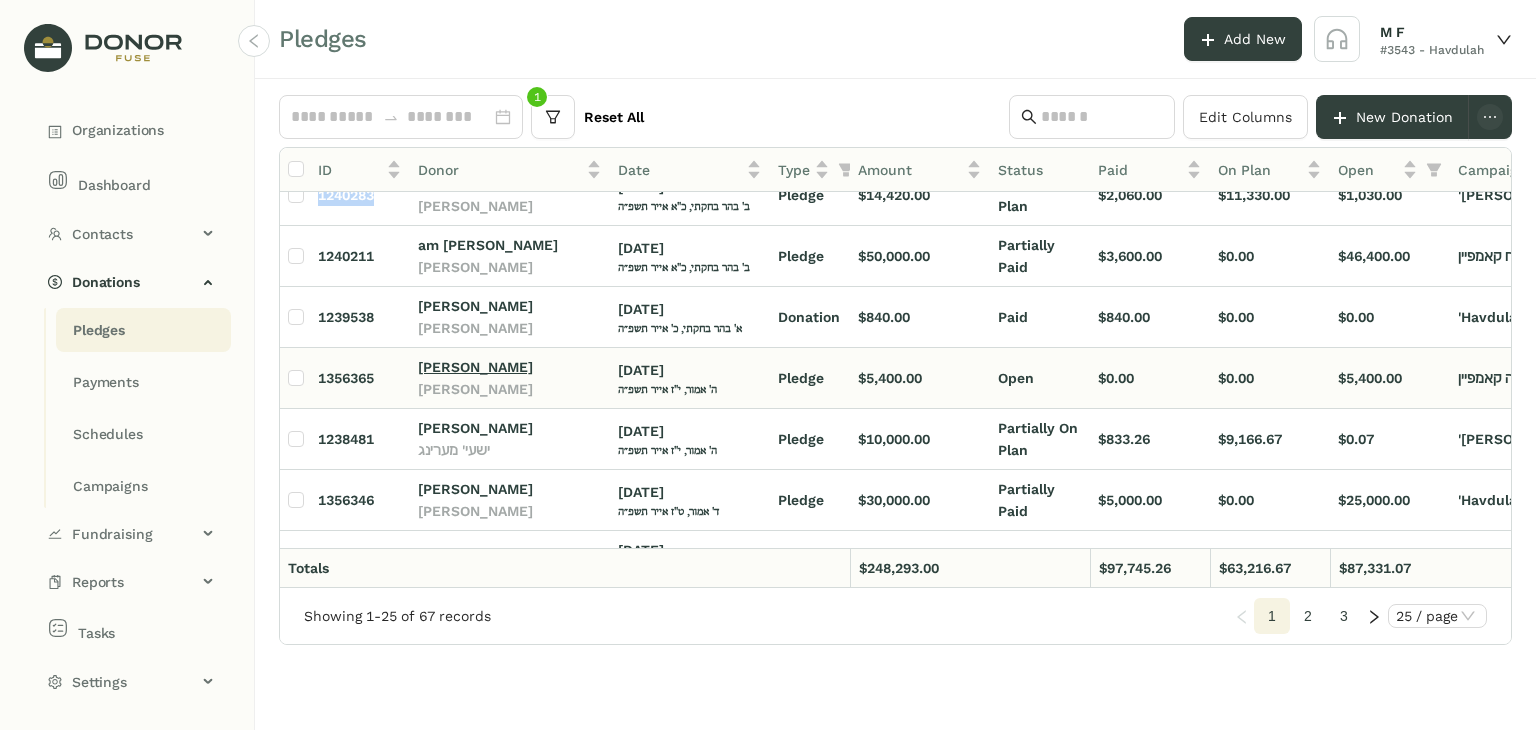 scroll, scrollTop: 500, scrollLeft: 0, axis: vertical 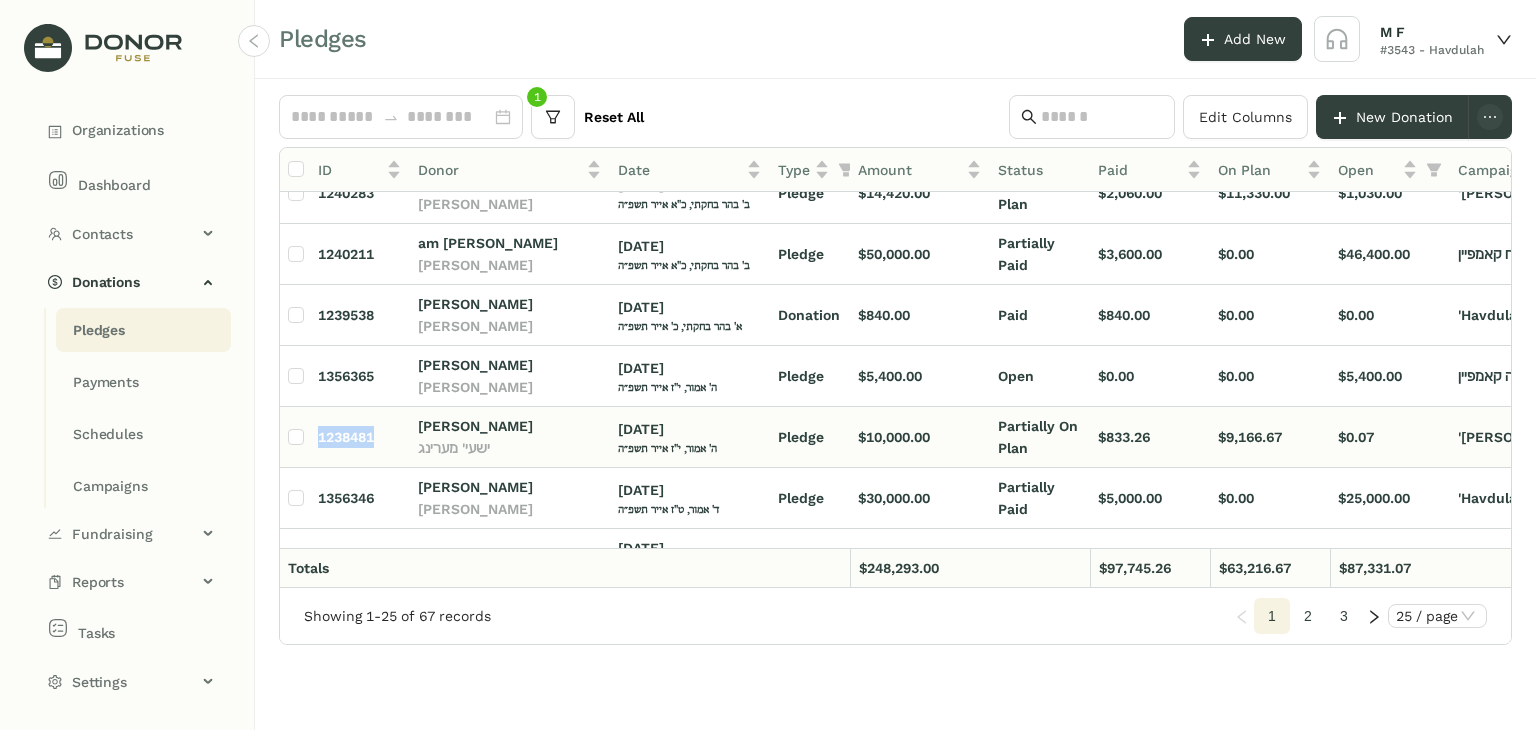 drag, startPoint x: 384, startPoint y: 397, endPoint x: 318, endPoint y: 394, distance: 66.068146 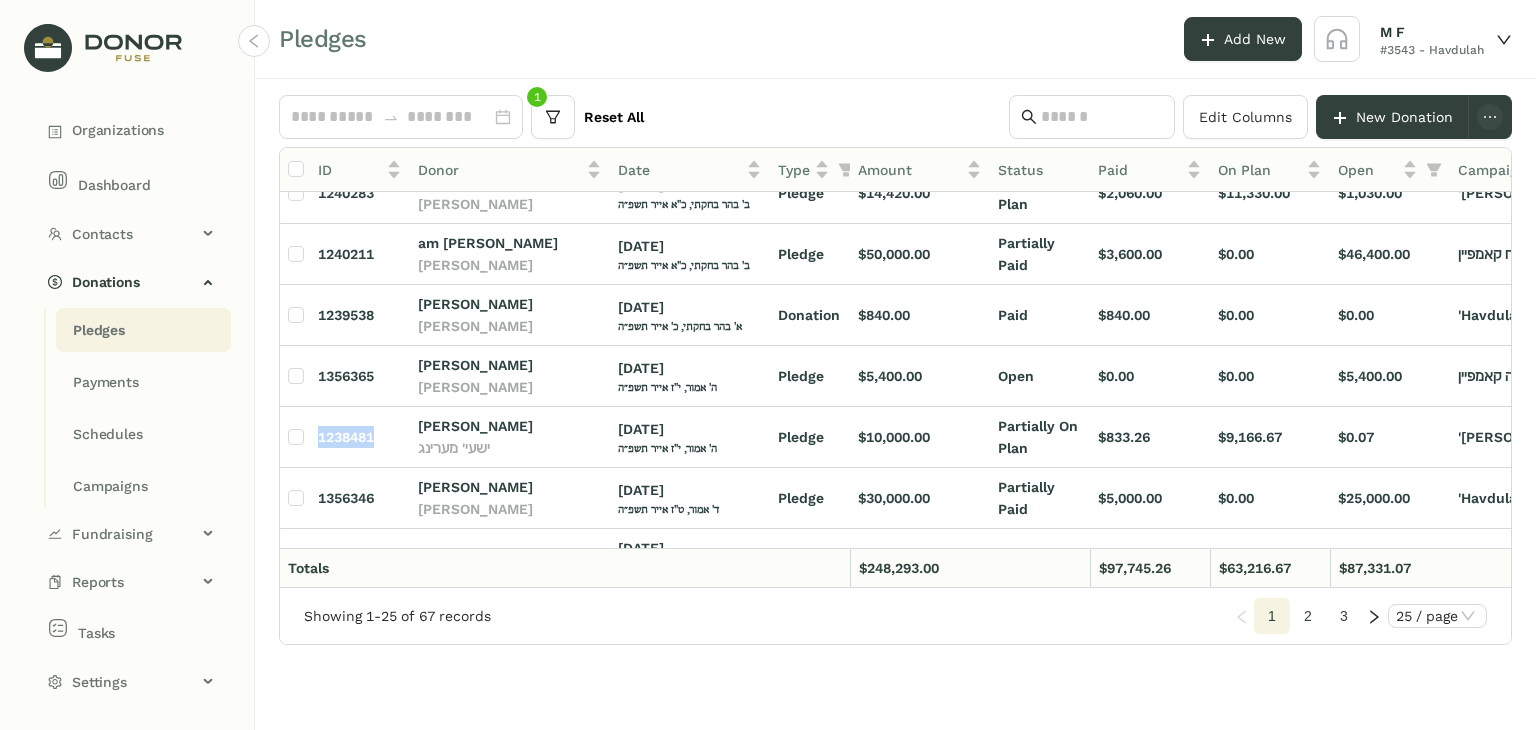 scroll, scrollTop: 500, scrollLeft: 57, axis: both 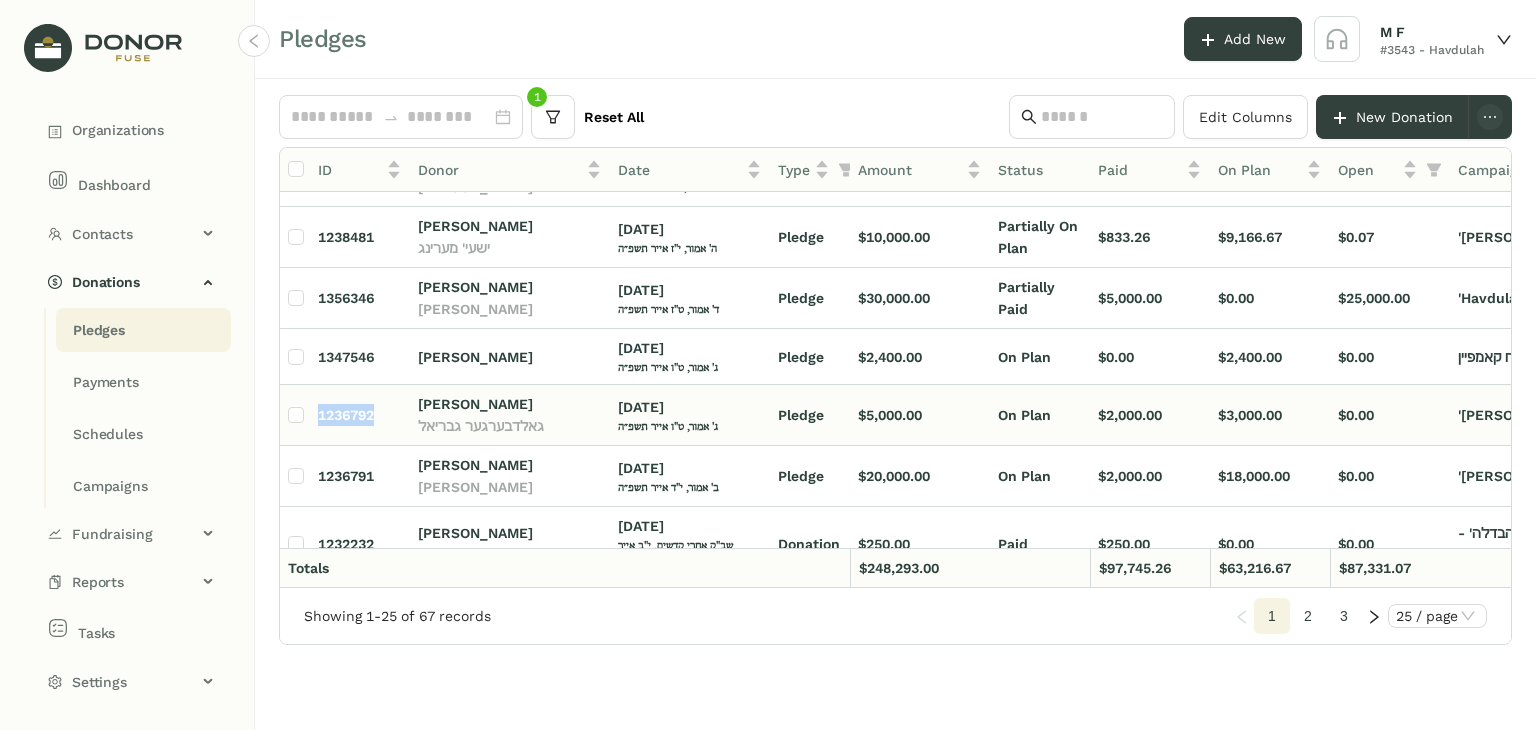 drag, startPoint x: 382, startPoint y: 367, endPoint x: 317, endPoint y: 369, distance: 65.03076 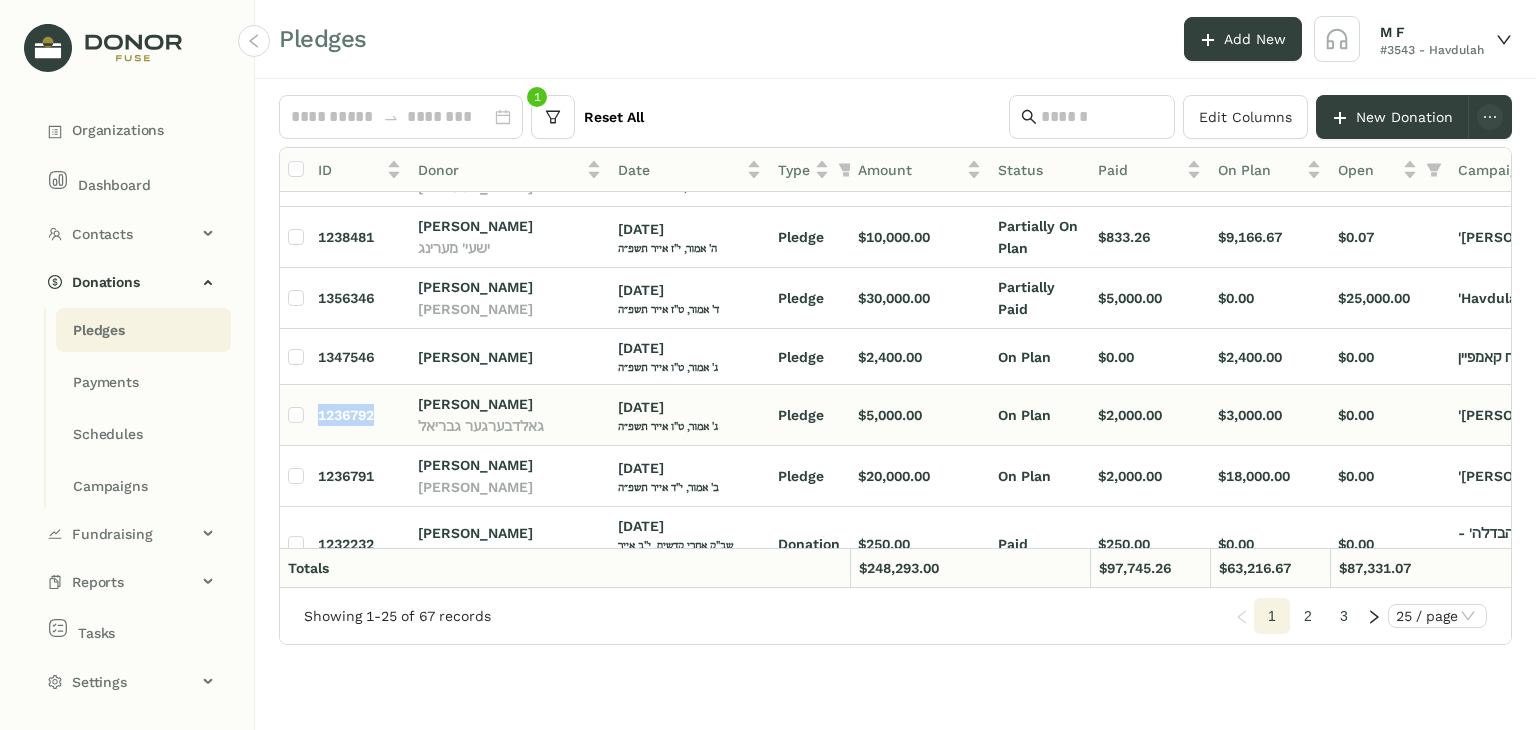 copy on "1236792" 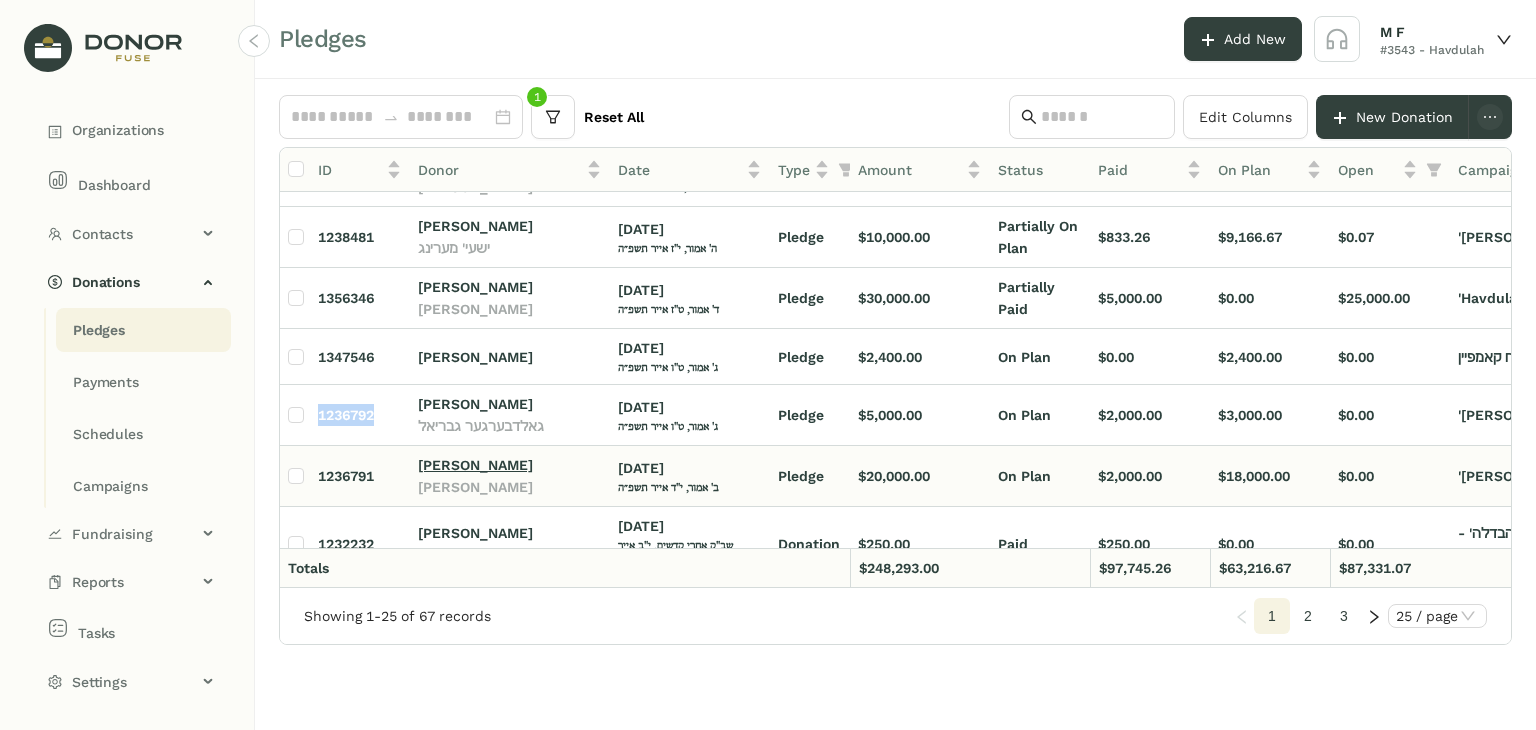 click on "Moshe Neiman" 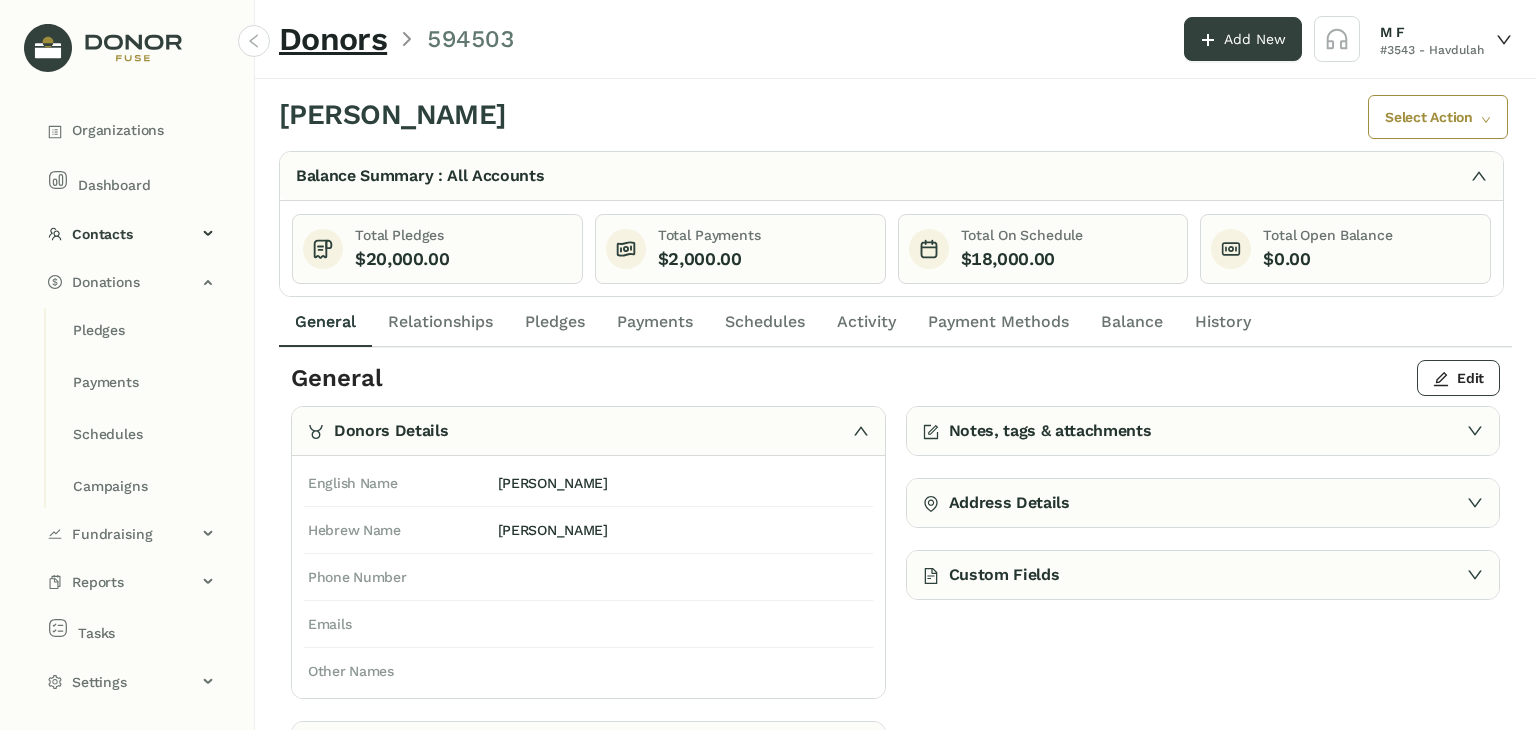click on "Schedules" 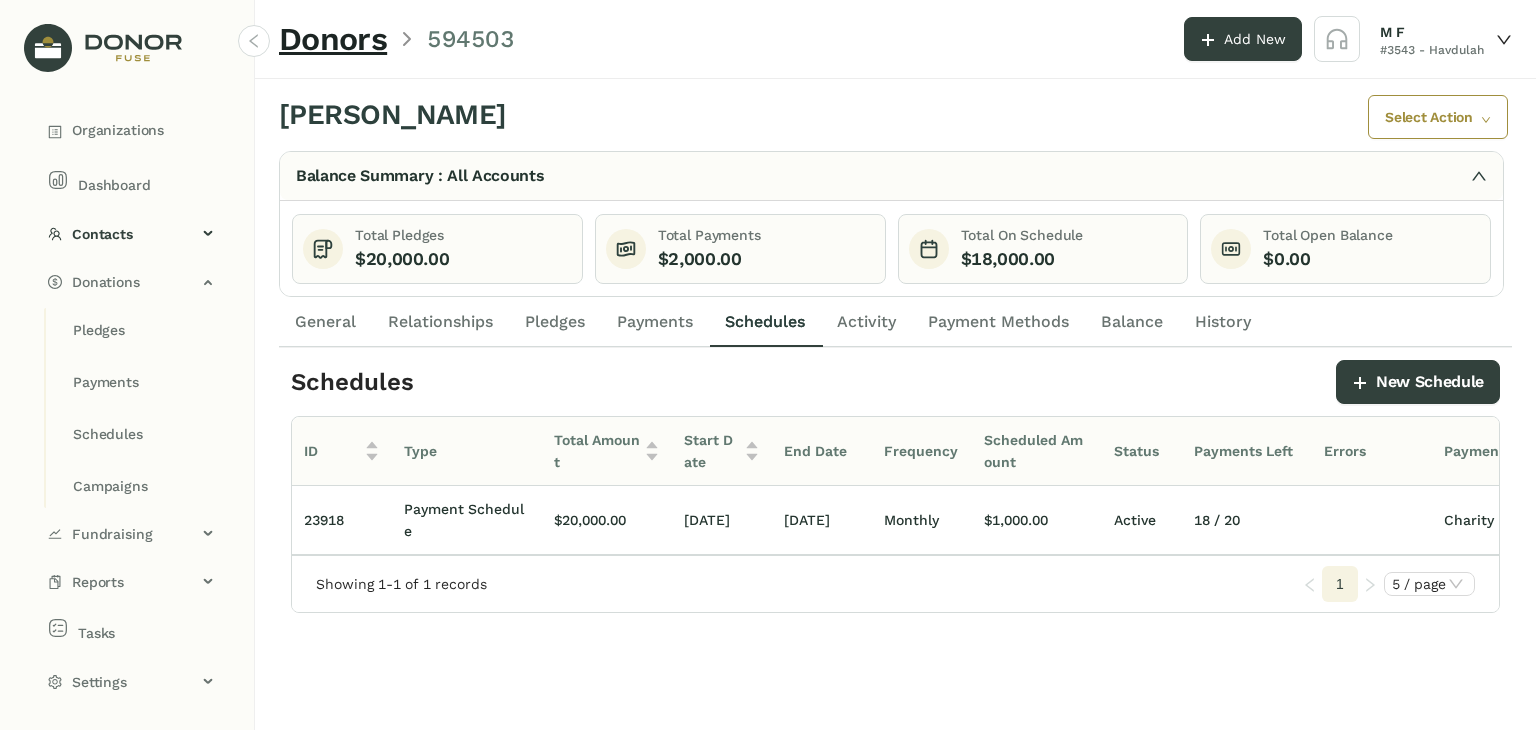 click on "Payments" 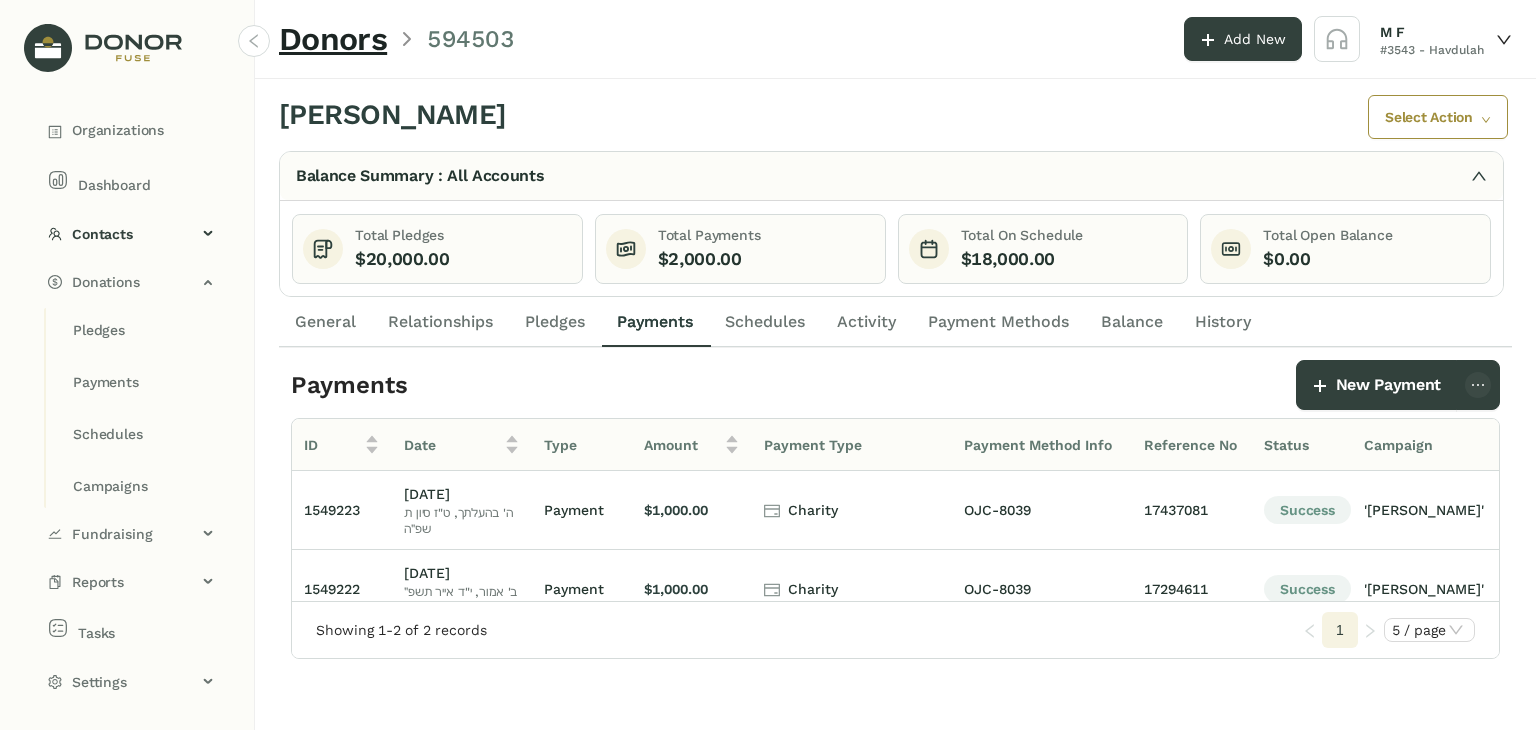 drag, startPoint x: 544, startPoint y: 600, endPoint x: 712, endPoint y: 600, distance: 168 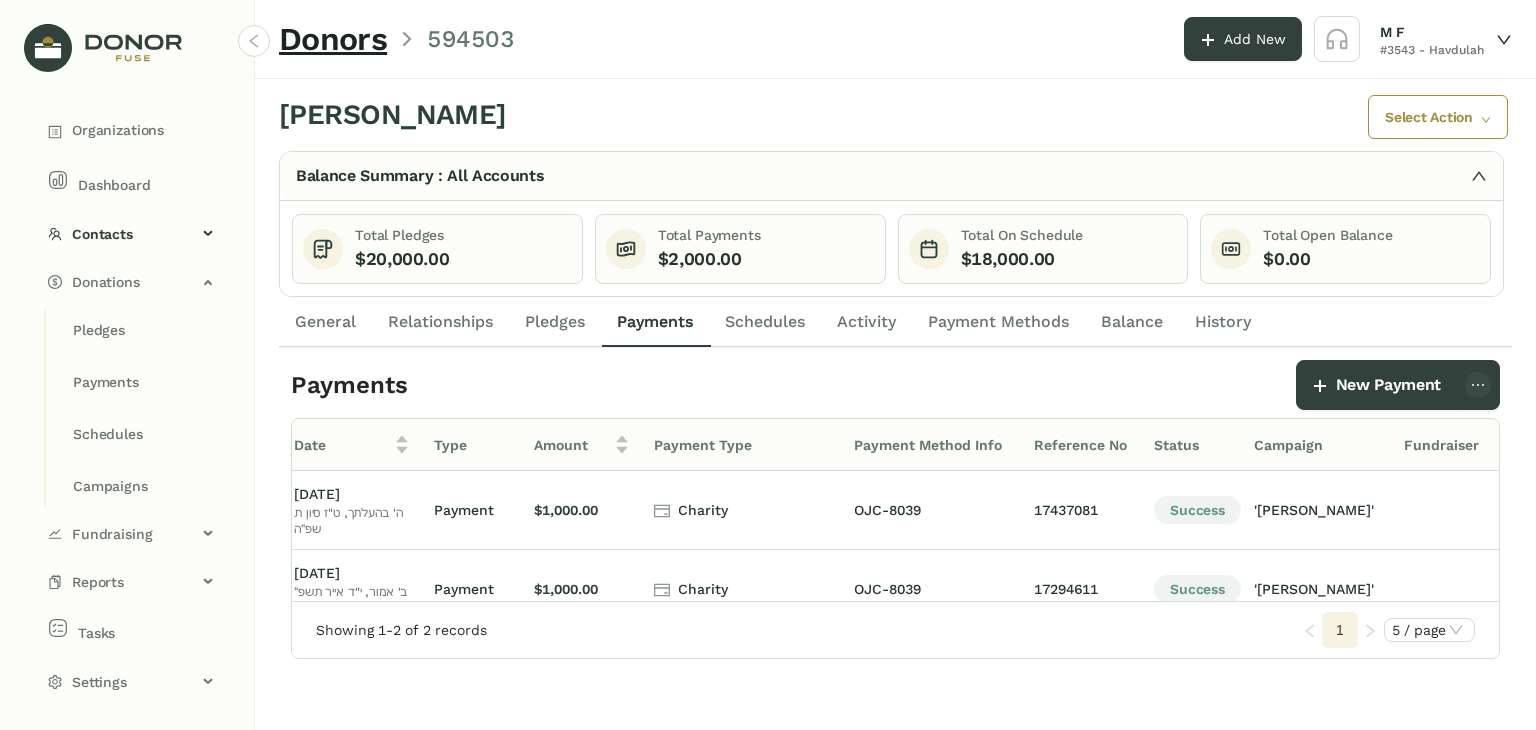 scroll, scrollTop: 0, scrollLeft: 308, axis: horizontal 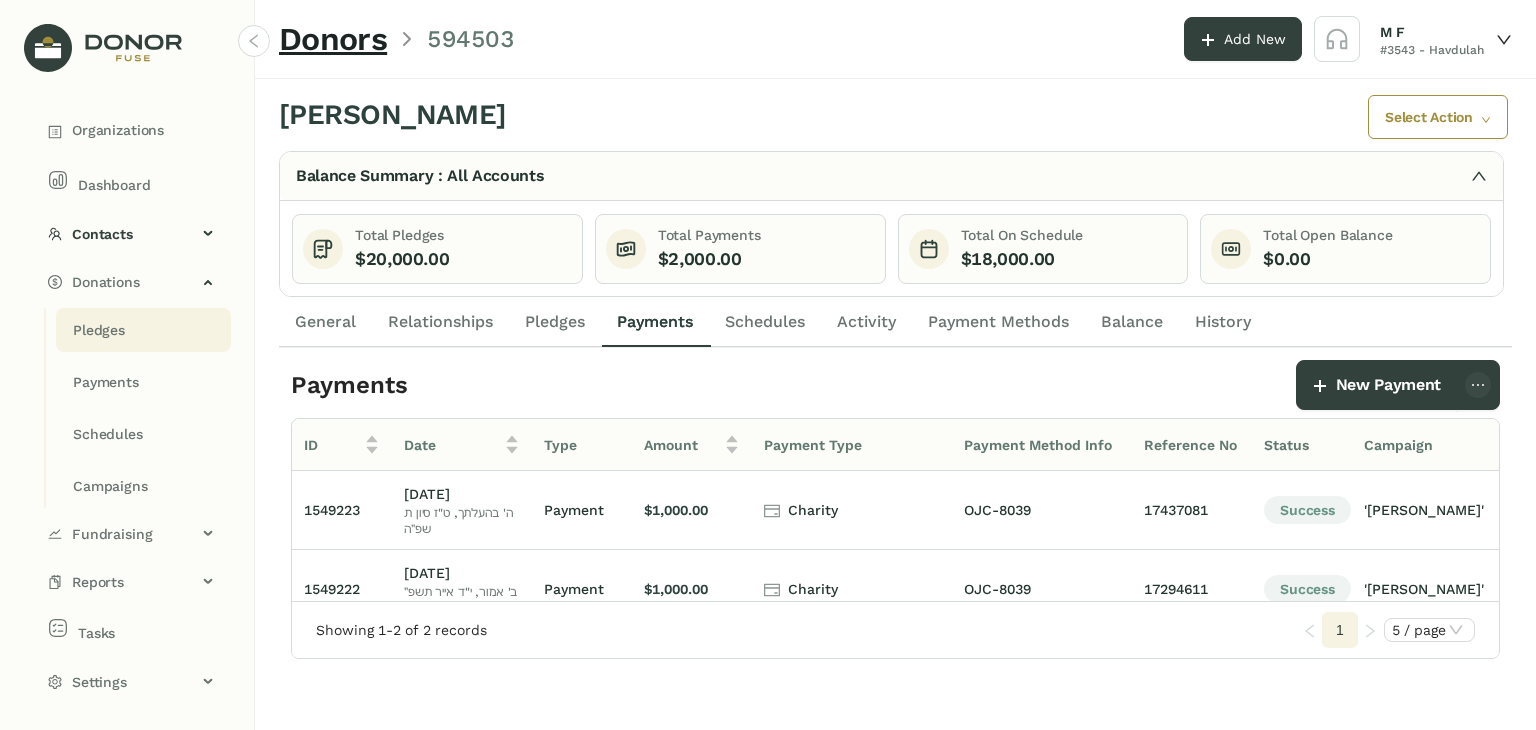 click on "Pledges" 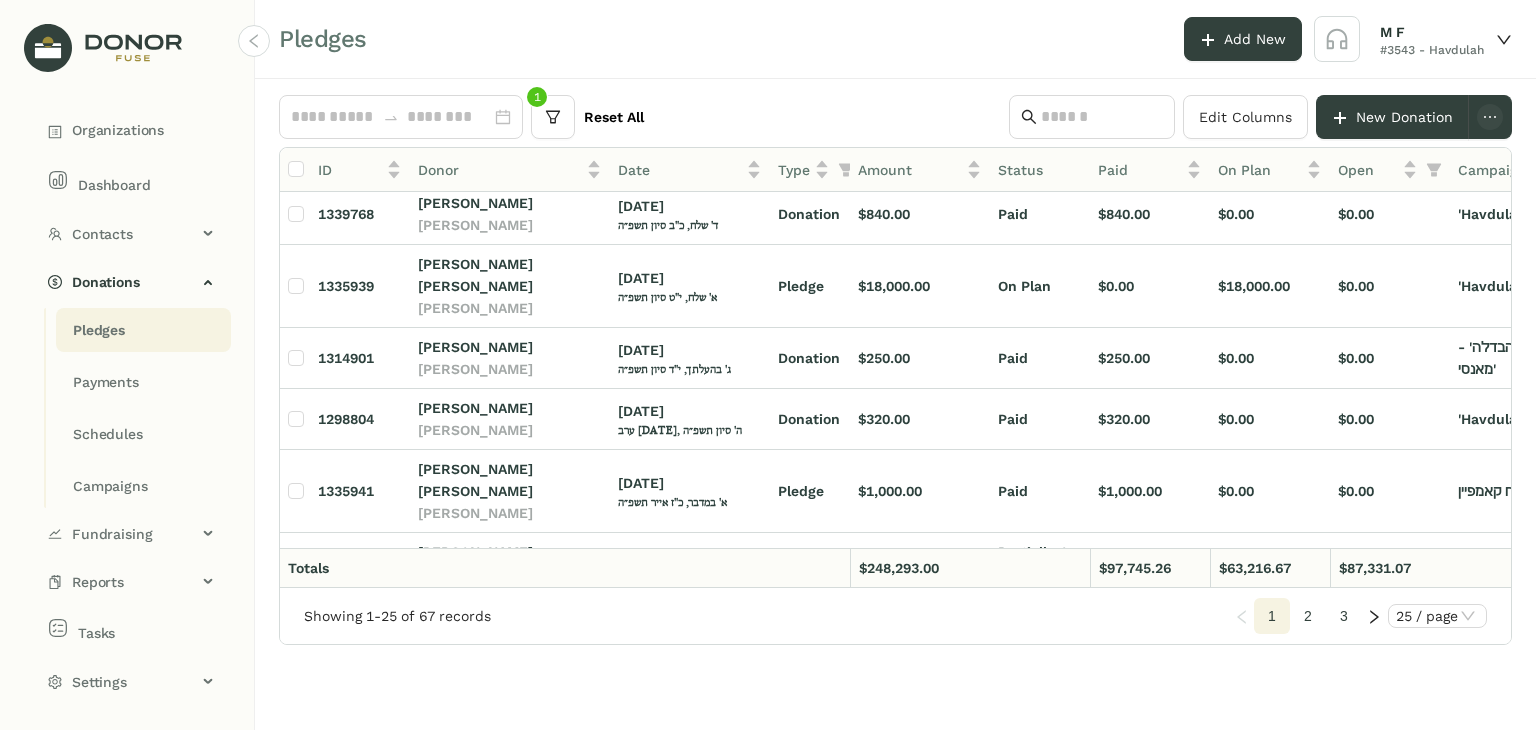 scroll, scrollTop: 0, scrollLeft: 0, axis: both 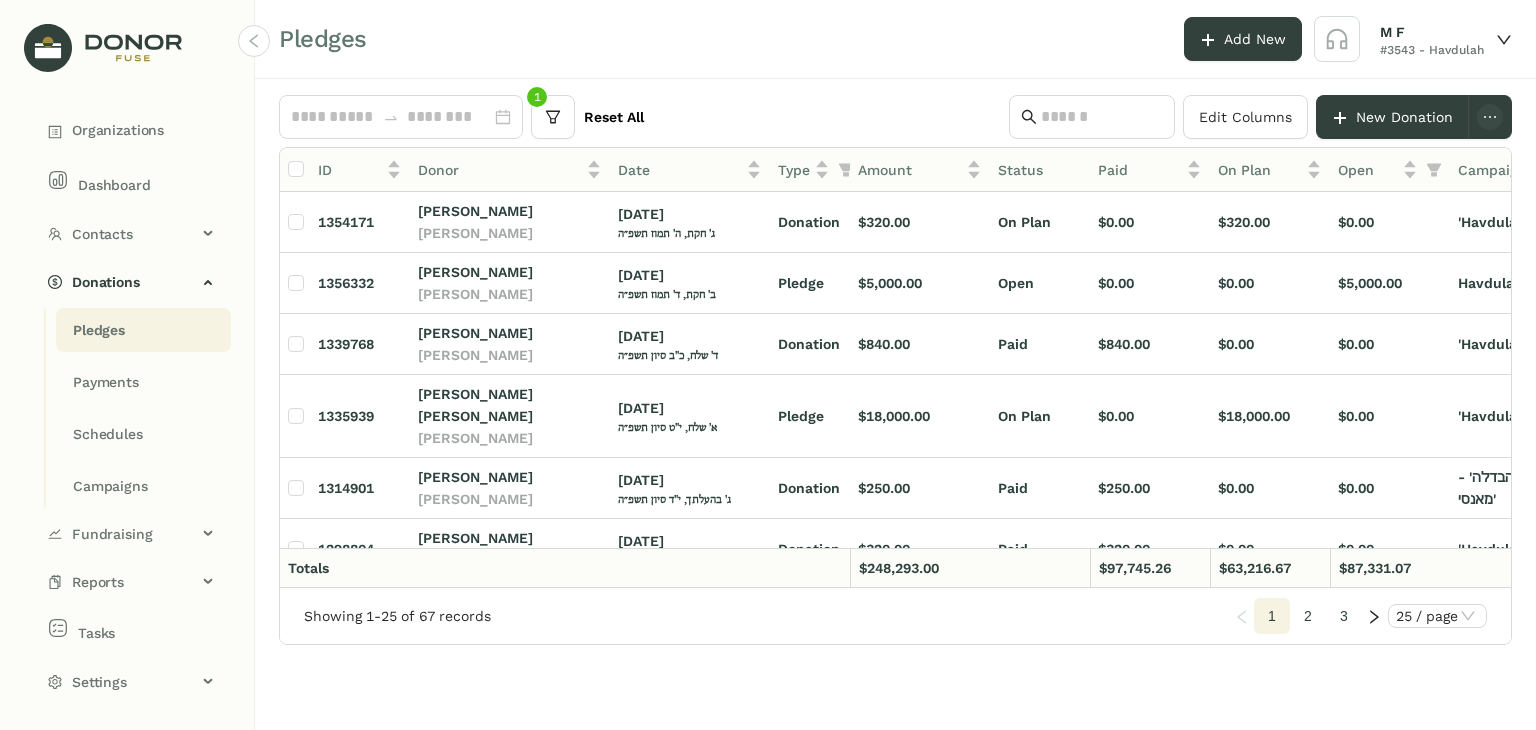 click on "Pledges" 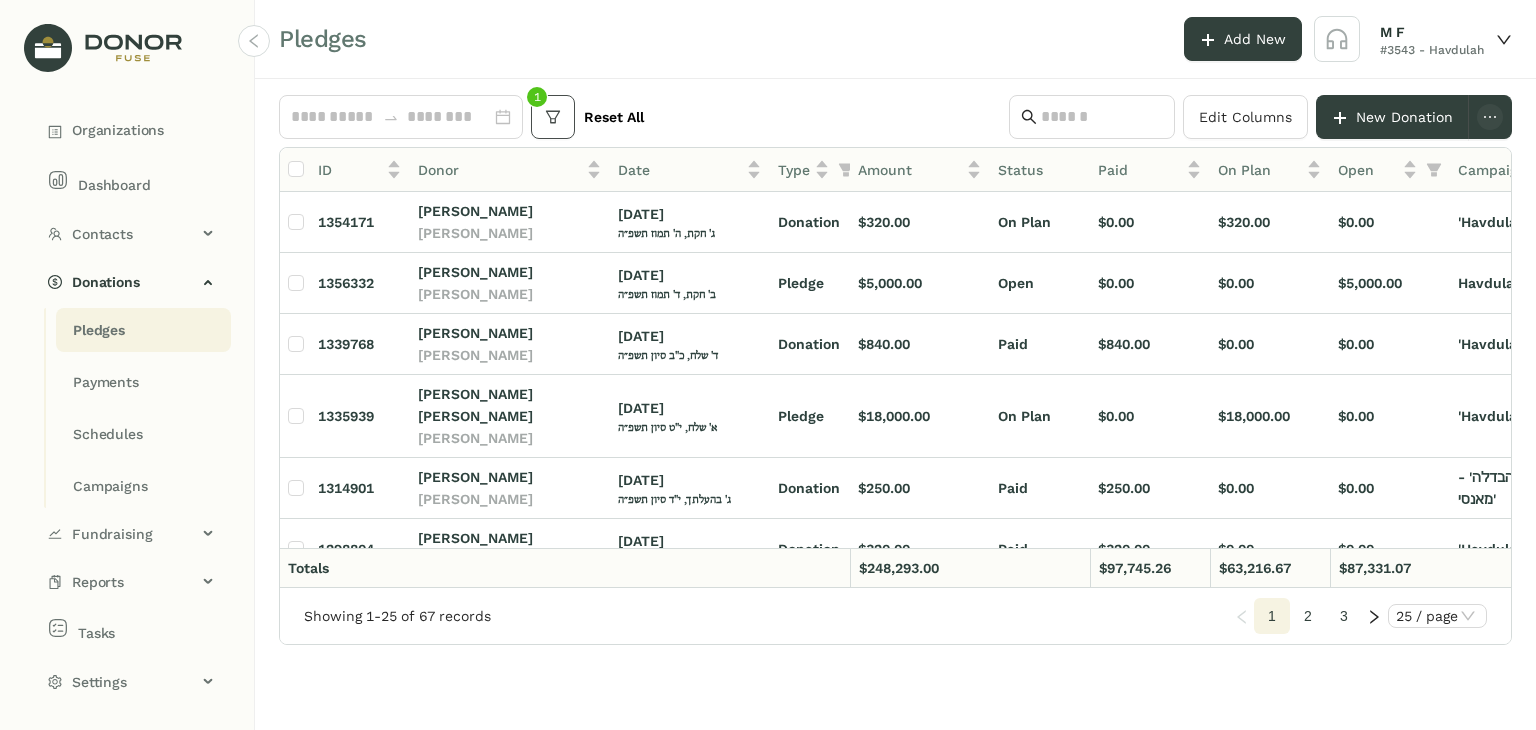 click 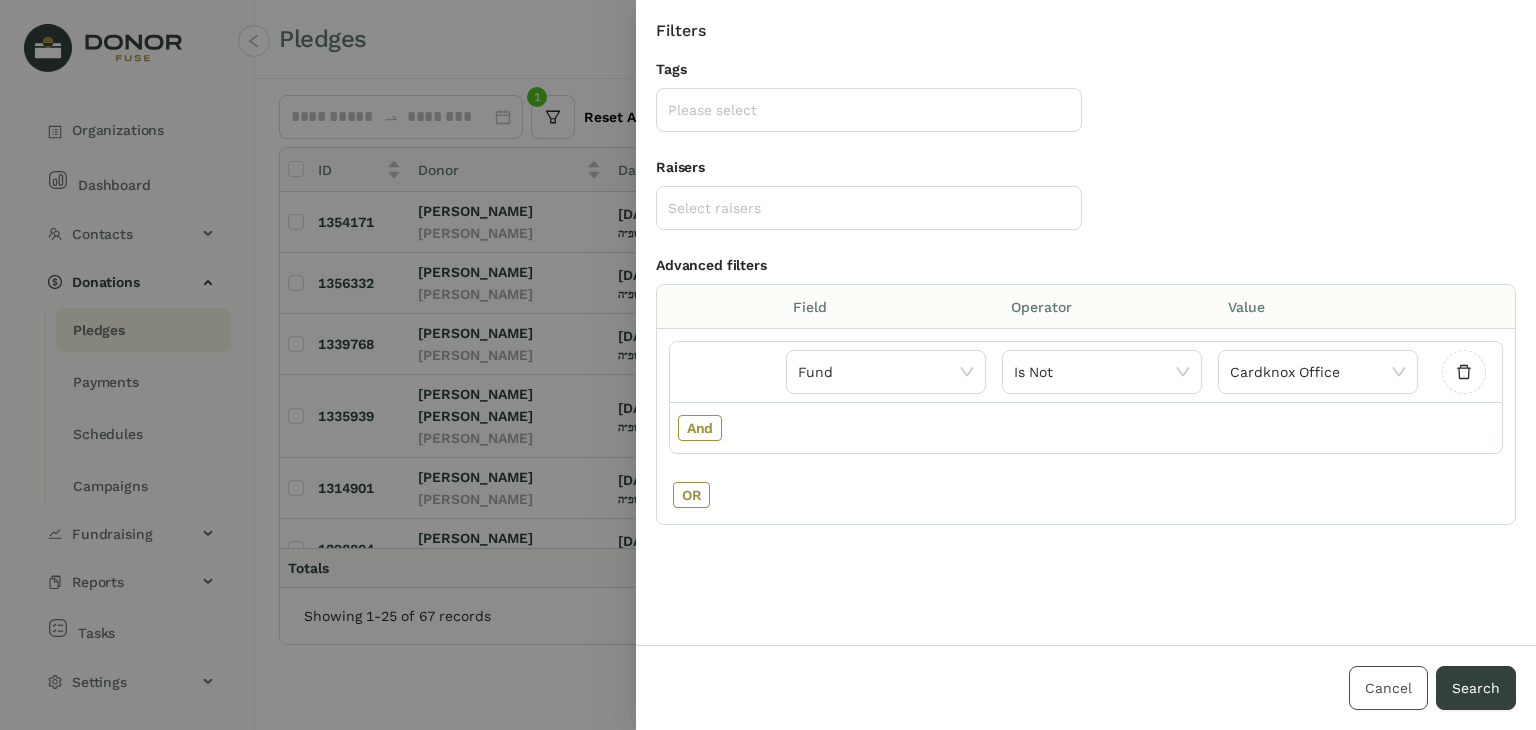 click on "Cancel" at bounding box center [1388, 688] 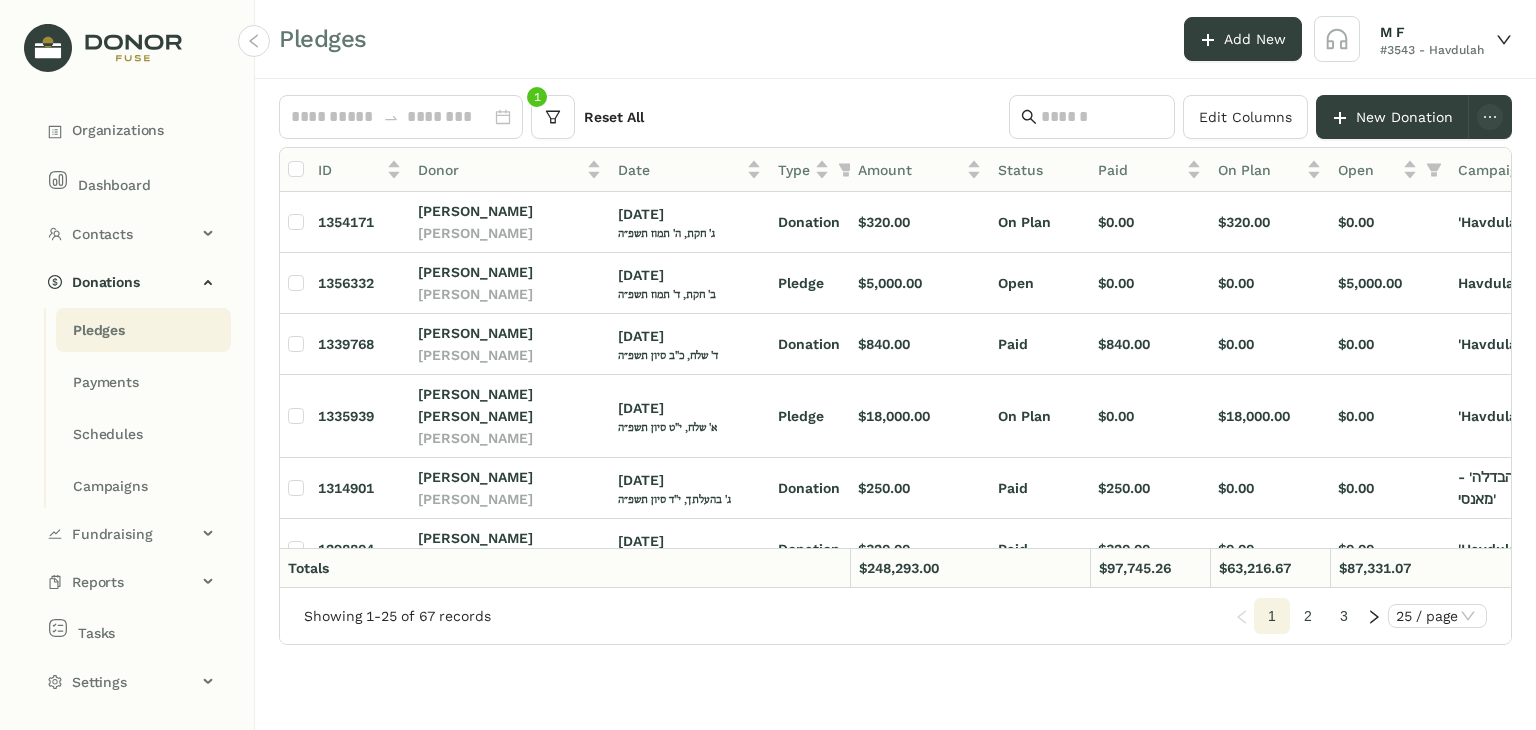 click on "Reset All" 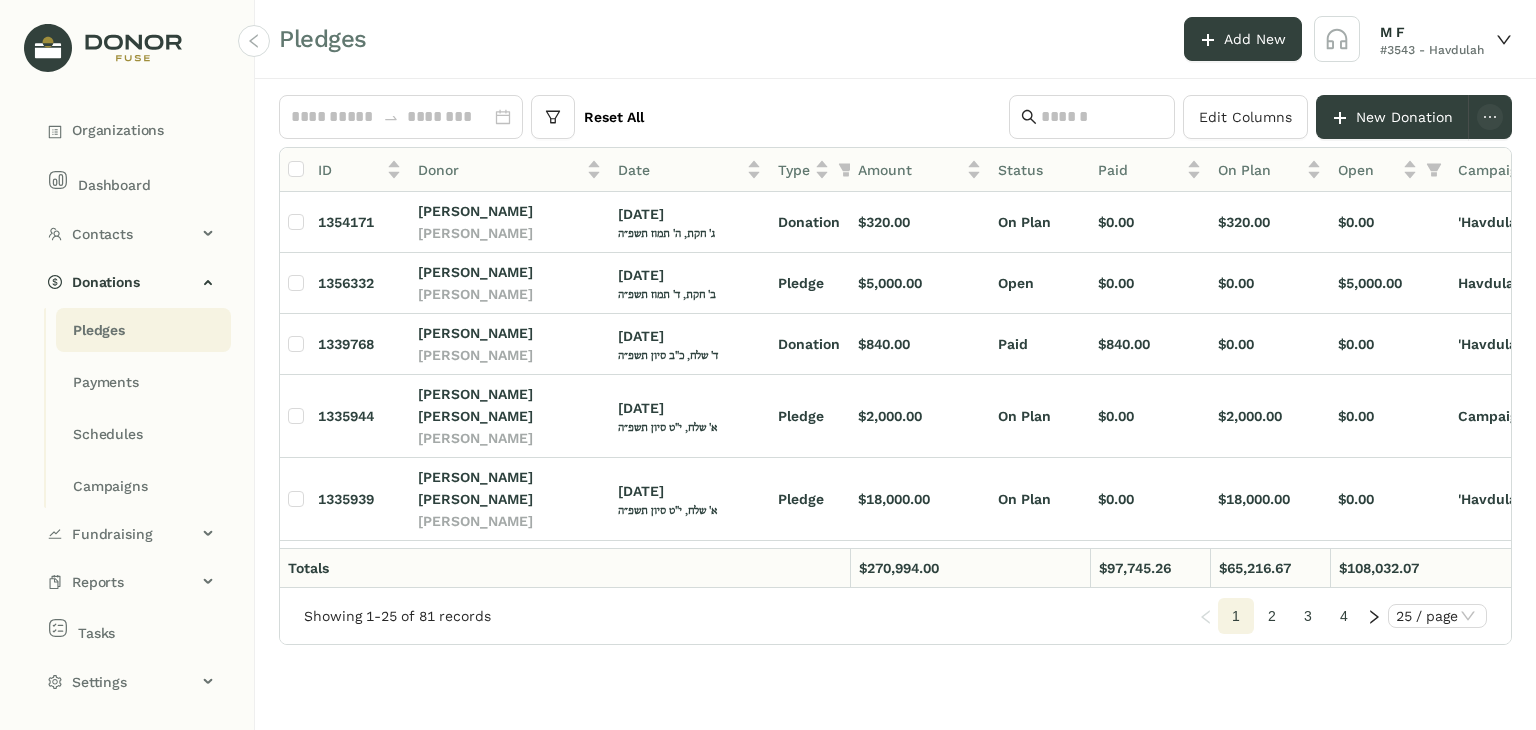 click on "Pledges" 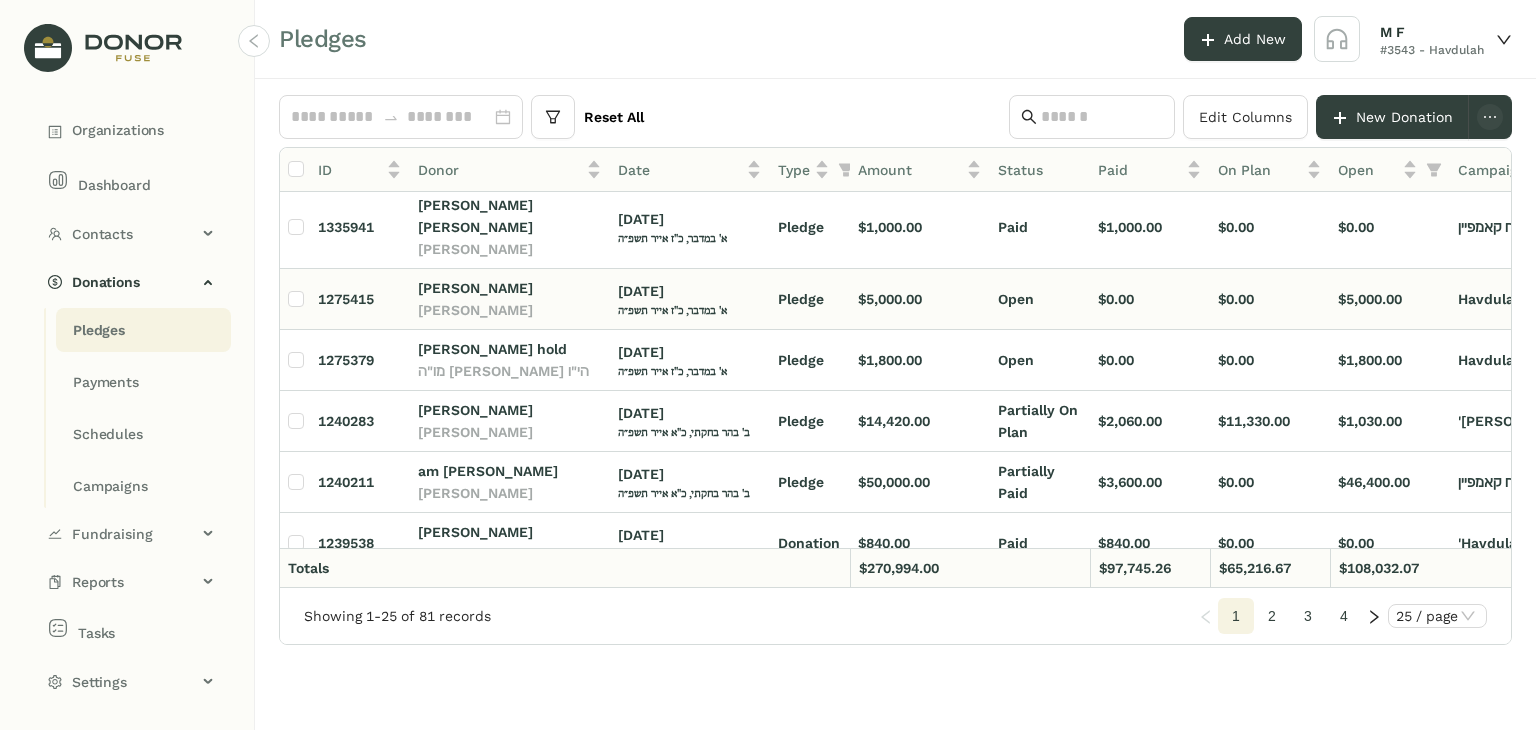 scroll, scrollTop: 1196, scrollLeft: 0, axis: vertical 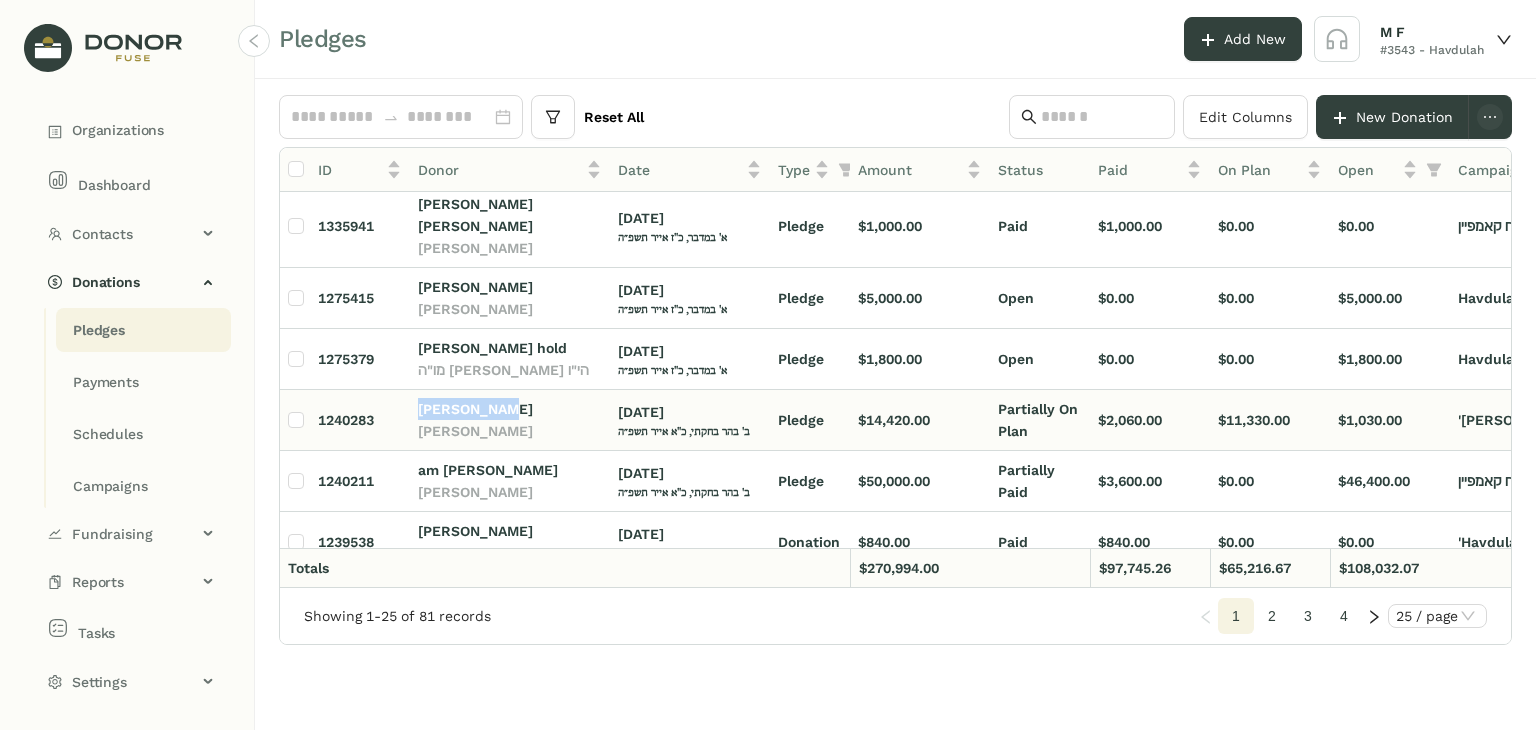drag, startPoint x: 504, startPoint y: 314, endPoint x: 409, endPoint y: 309, distance: 95.131485 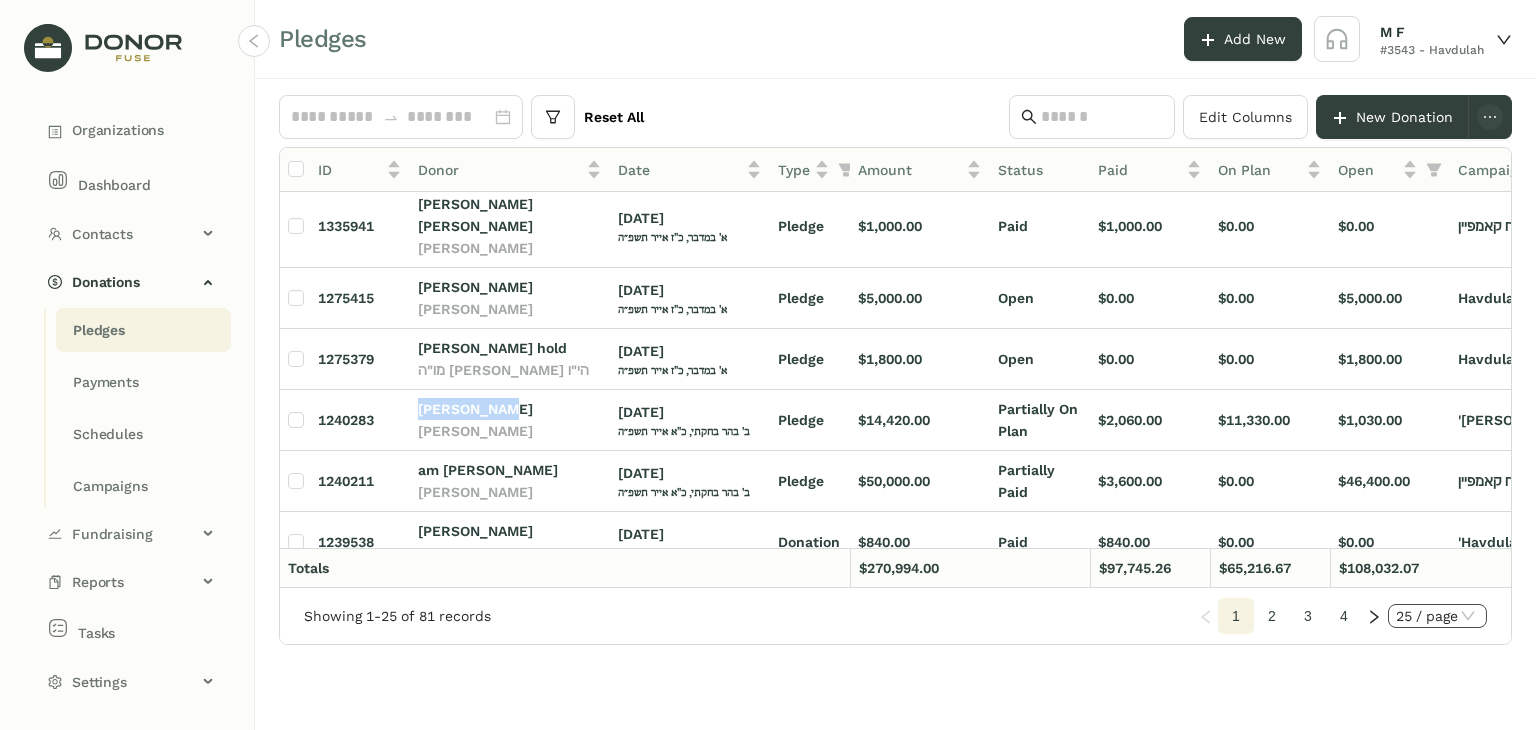 click on "25 / page" 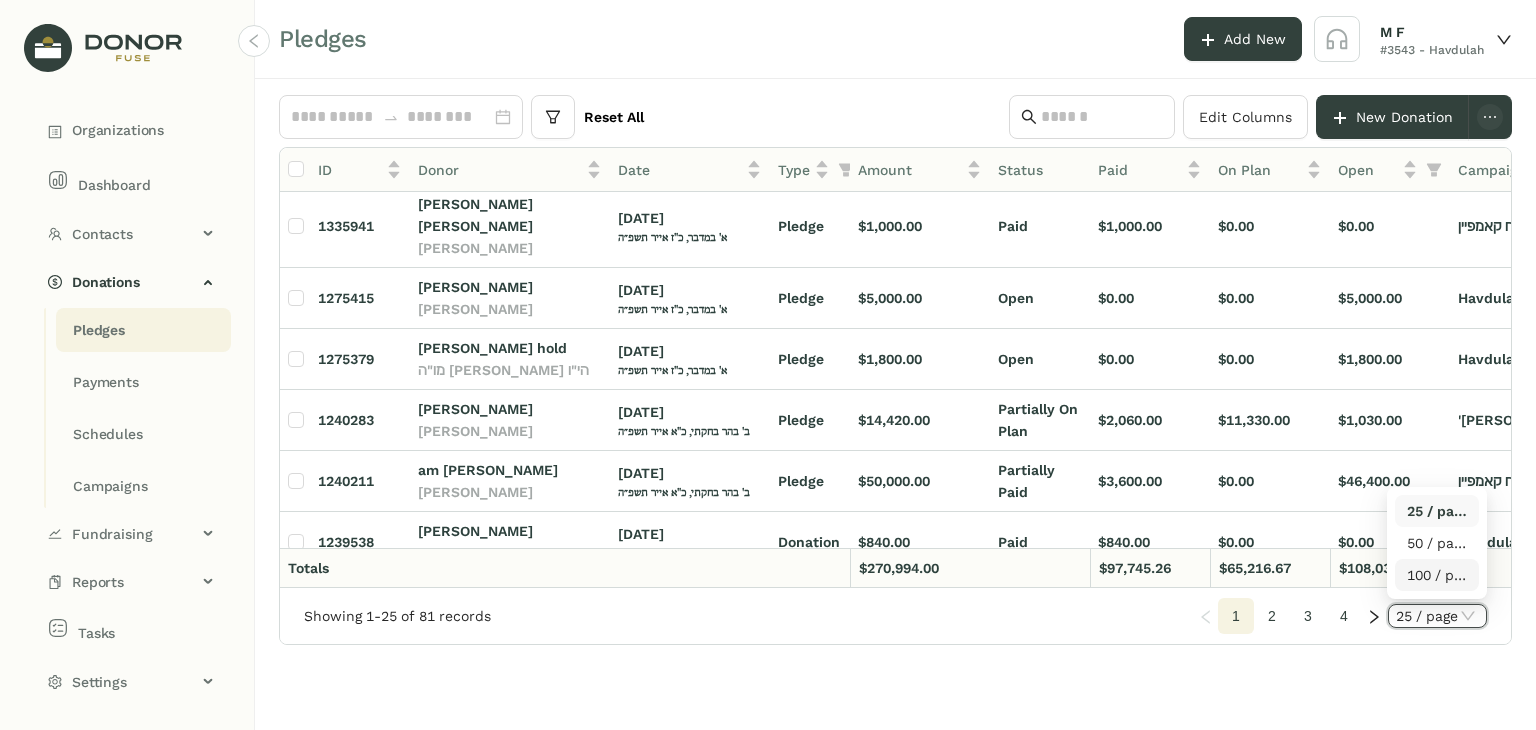 click on "100 / page" at bounding box center (1437, 575) 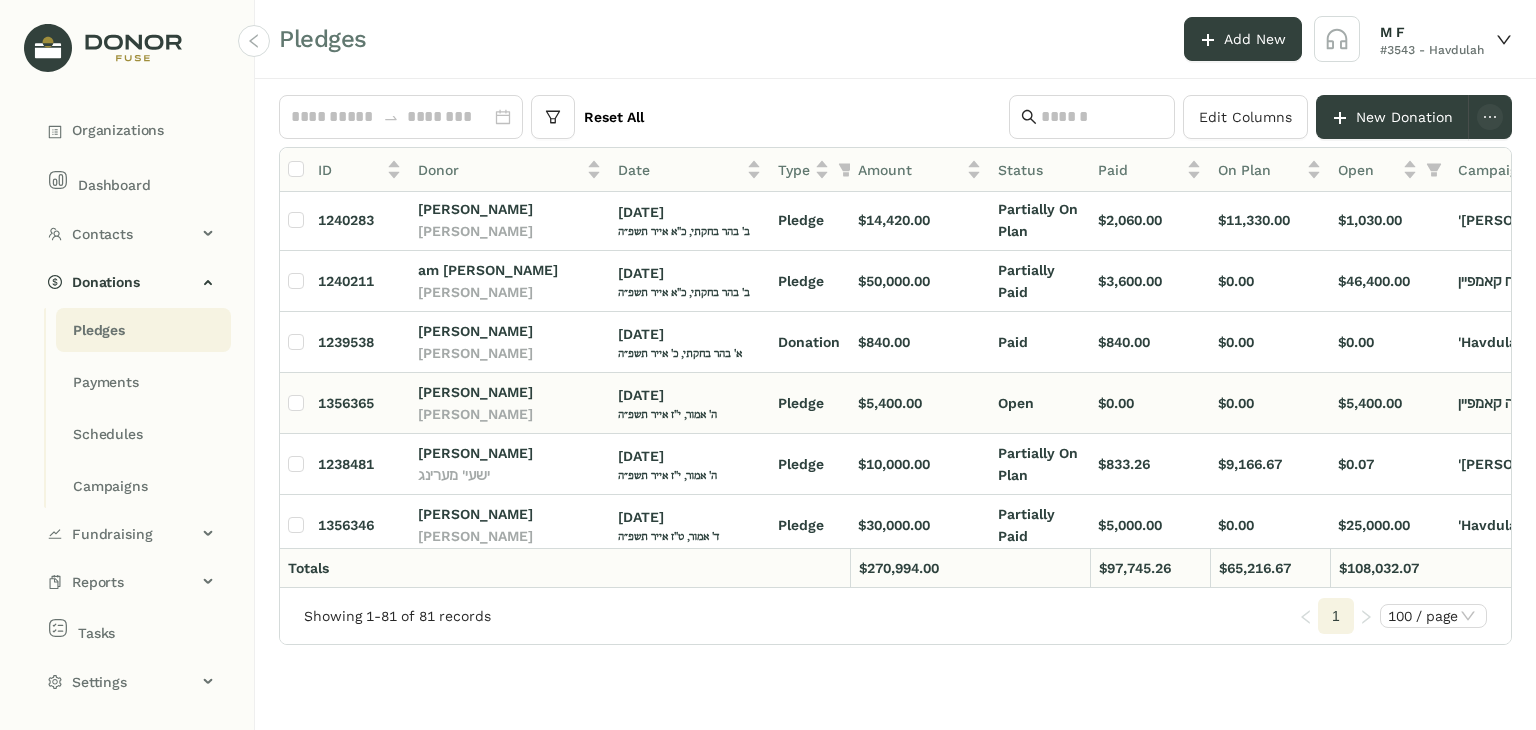 scroll, scrollTop: 1496, scrollLeft: 0, axis: vertical 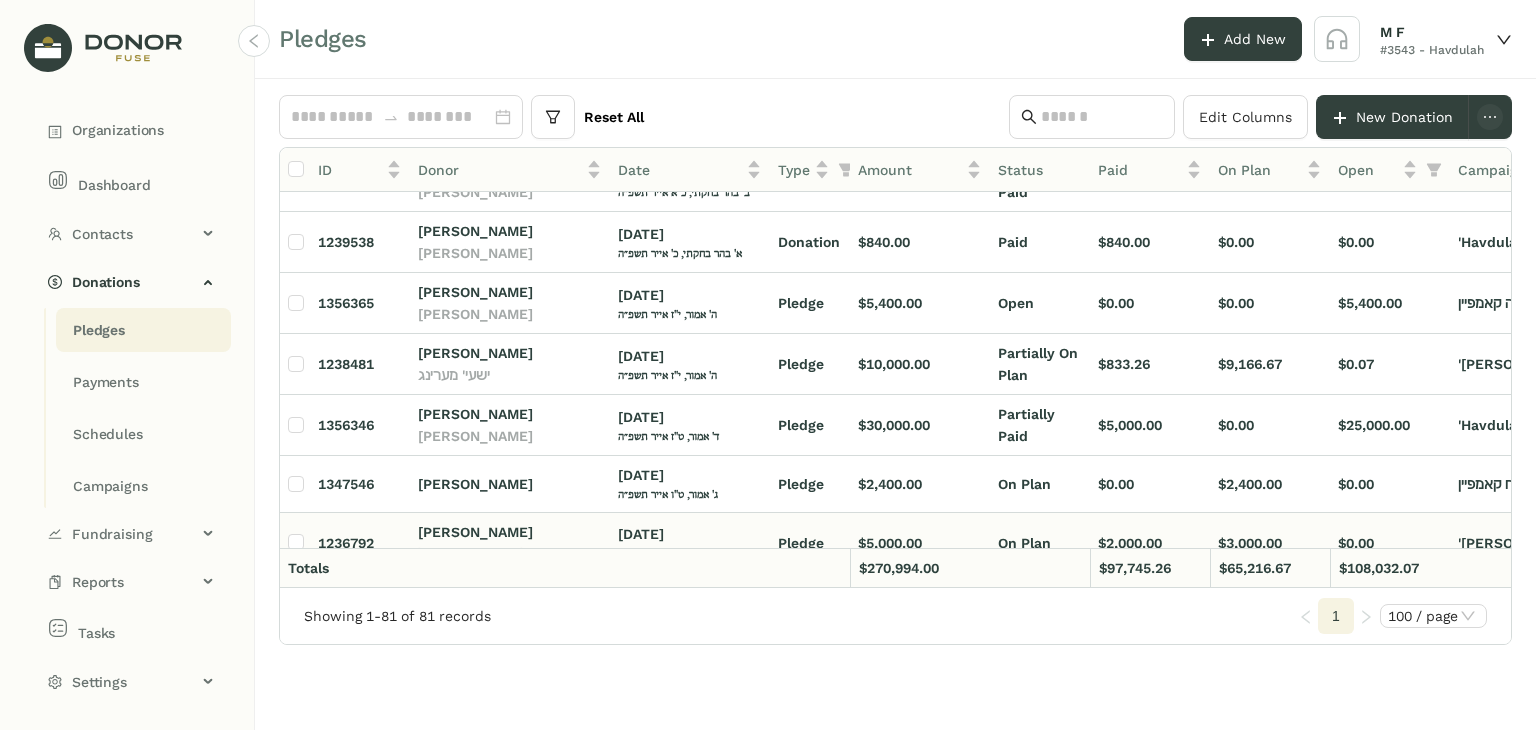 drag, startPoint x: 544, startPoint y: 436, endPoint x: 412, endPoint y: 440, distance: 132.0606 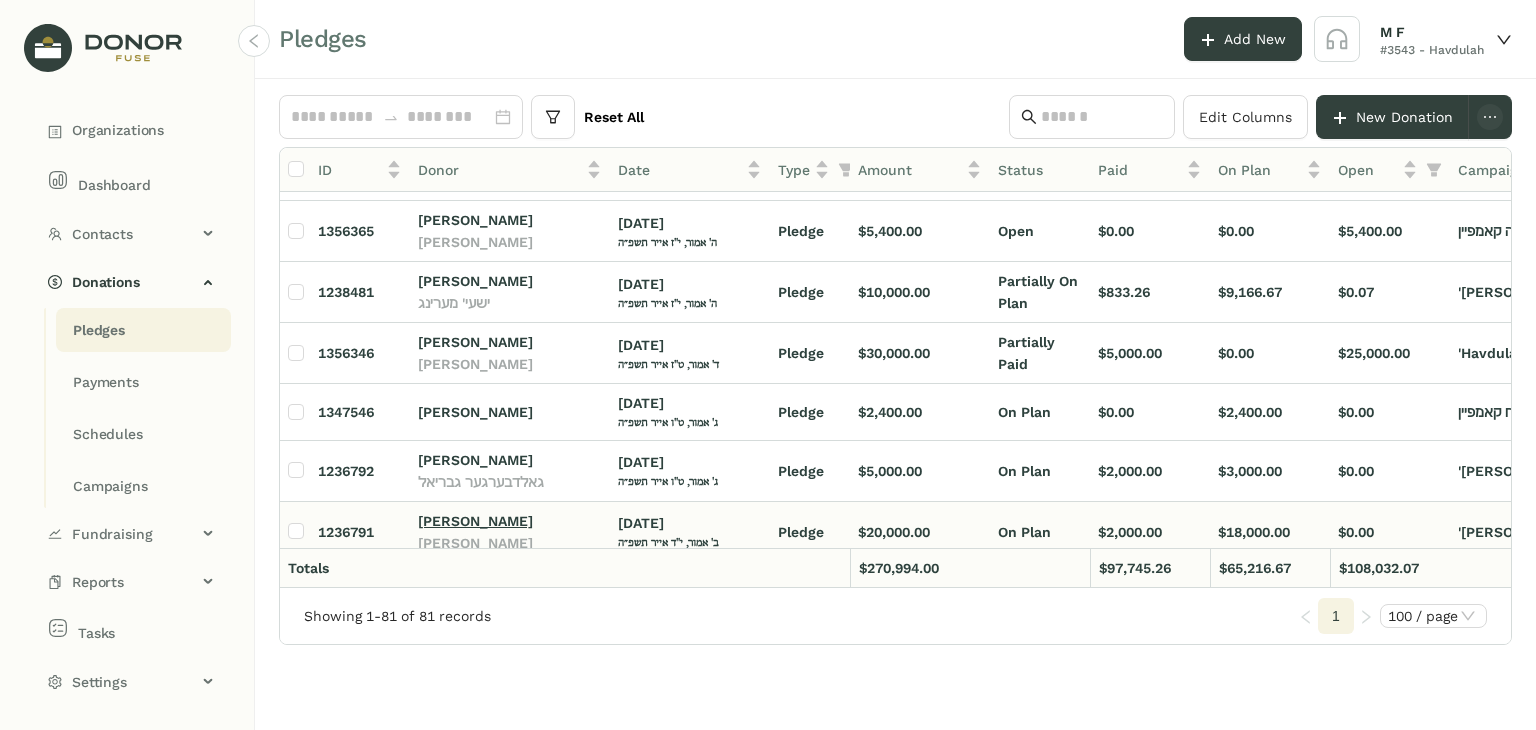 scroll, scrollTop: 1596, scrollLeft: 0, axis: vertical 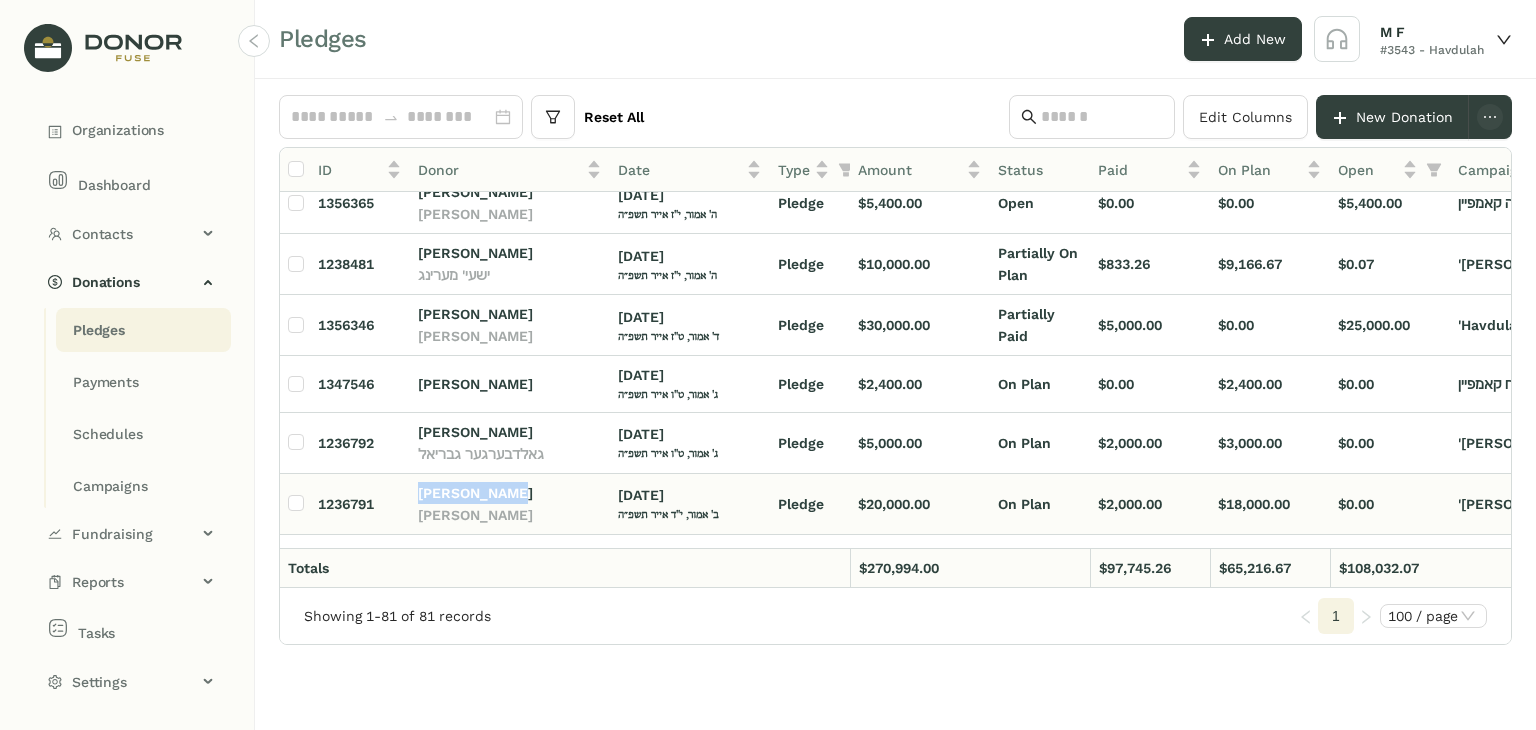drag, startPoint x: 539, startPoint y: 397, endPoint x: 403, endPoint y: 397, distance: 136 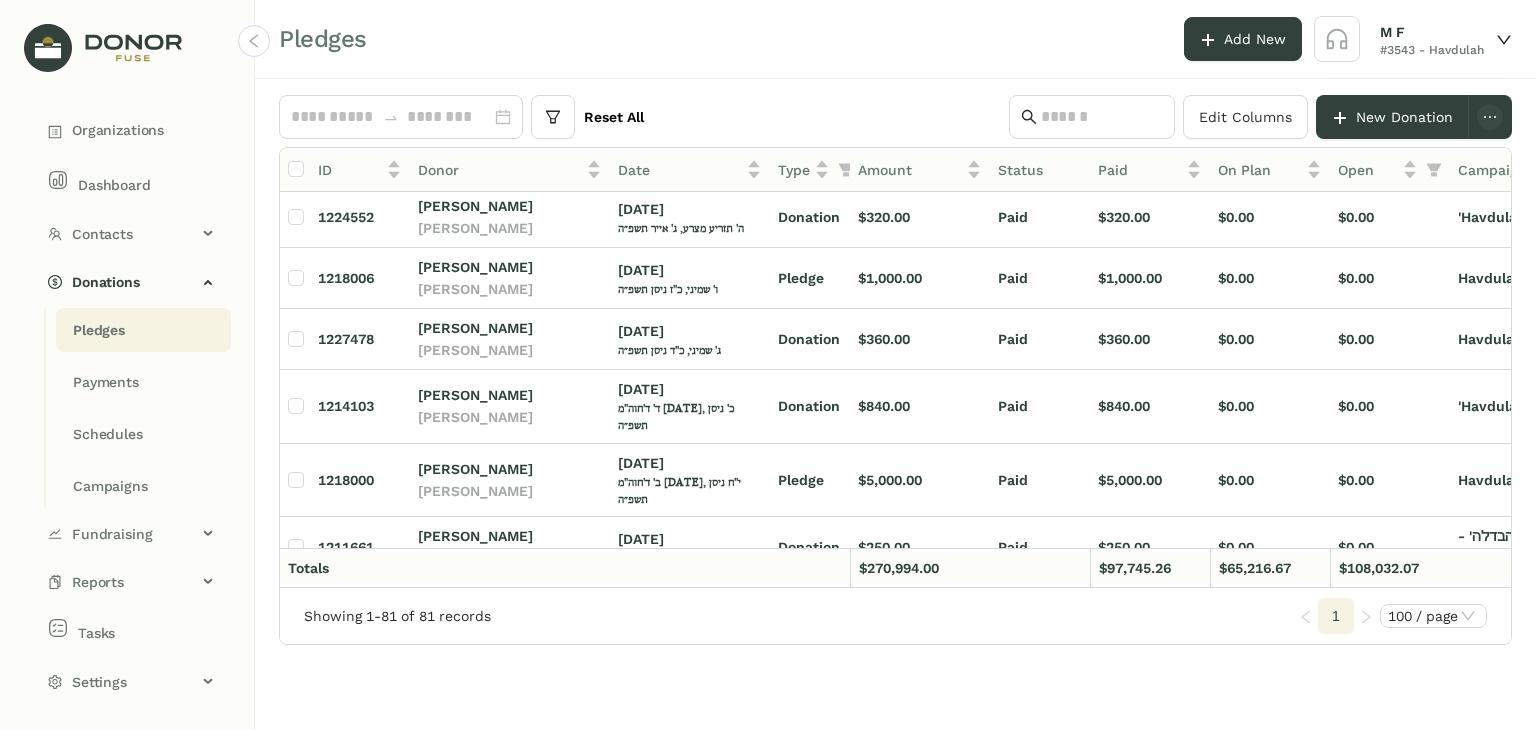 scroll, scrollTop: 2096, scrollLeft: 0, axis: vertical 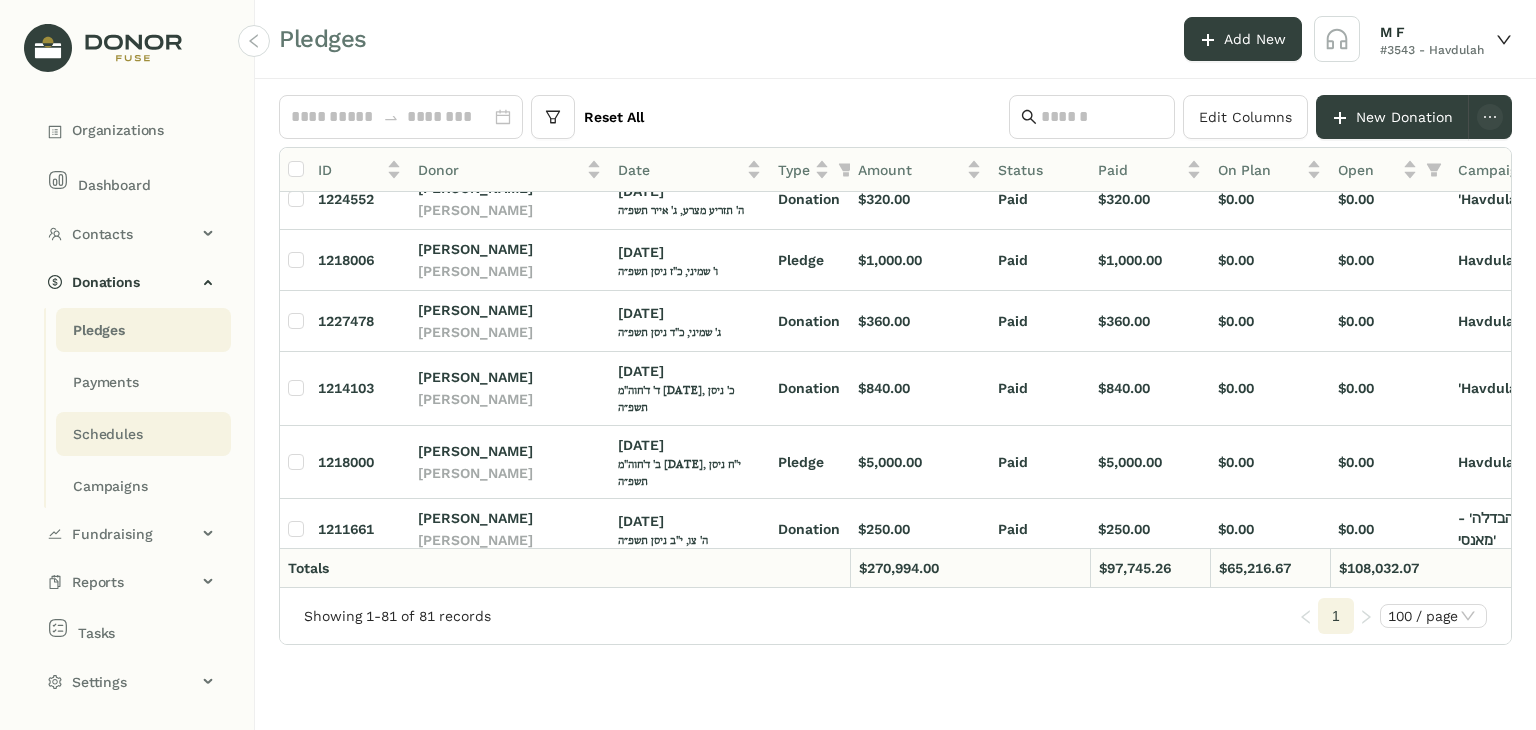 click on "Schedules" 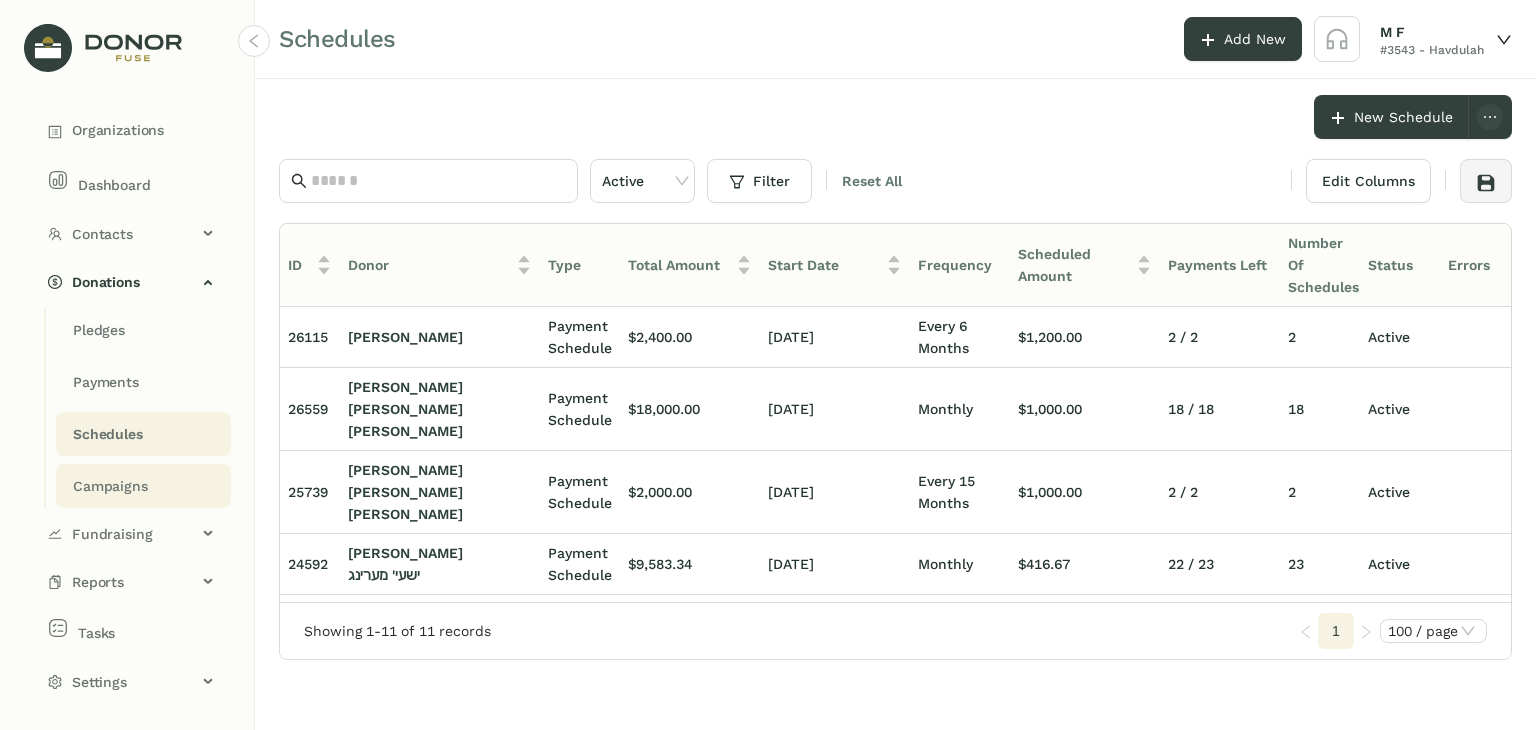 click on "Campaigns" 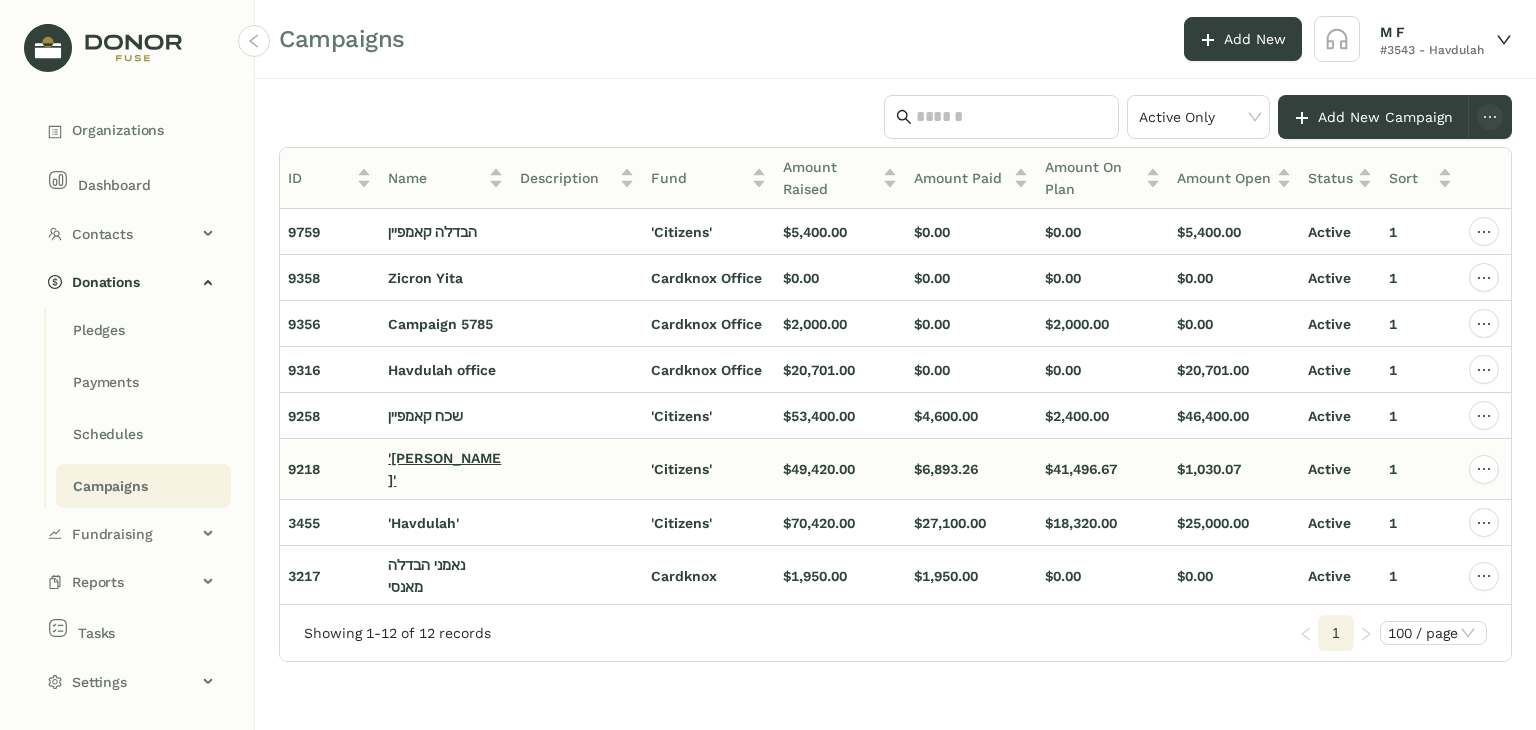 click on "'זכרון יוטא פאונד'" 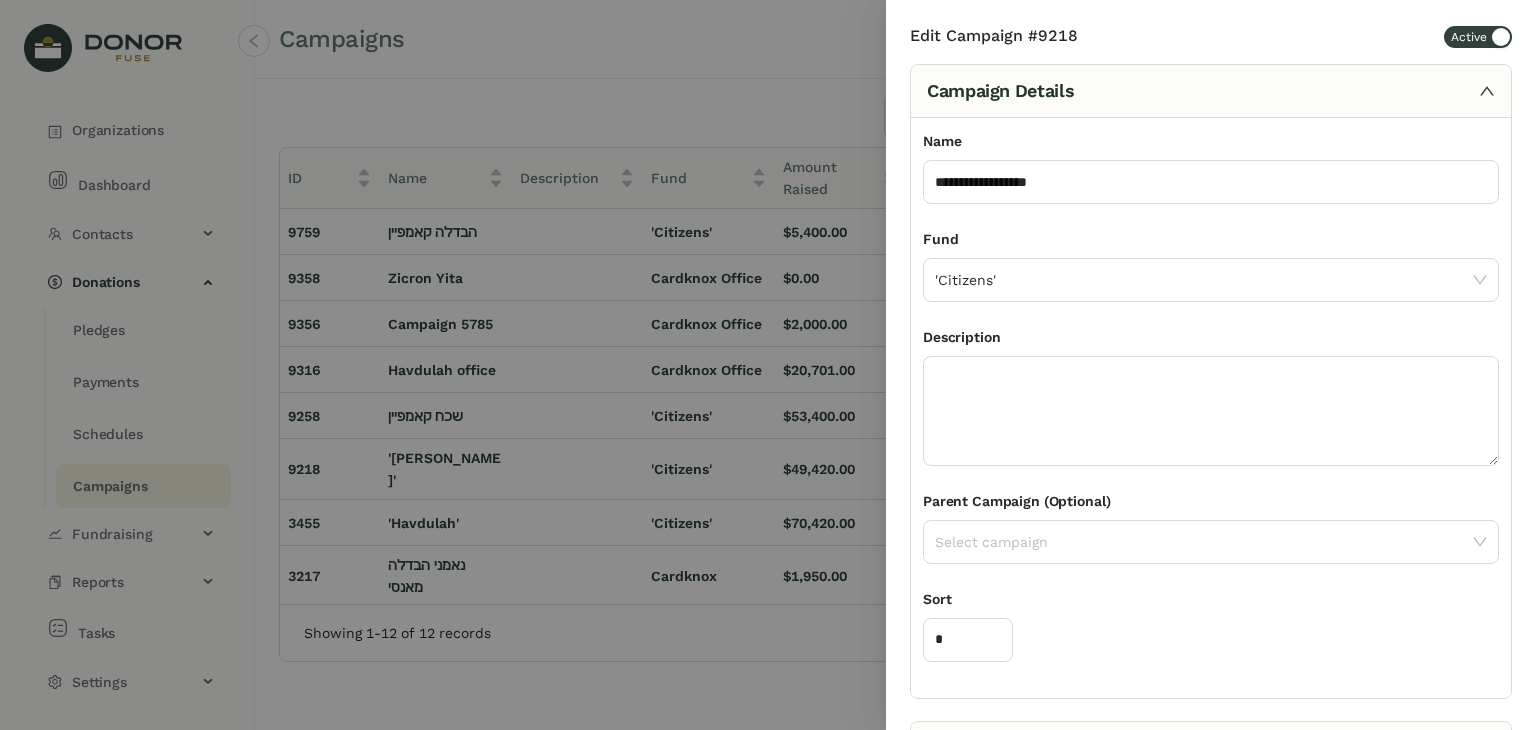 scroll, scrollTop: 162, scrollLeft: 0, axis: vertical 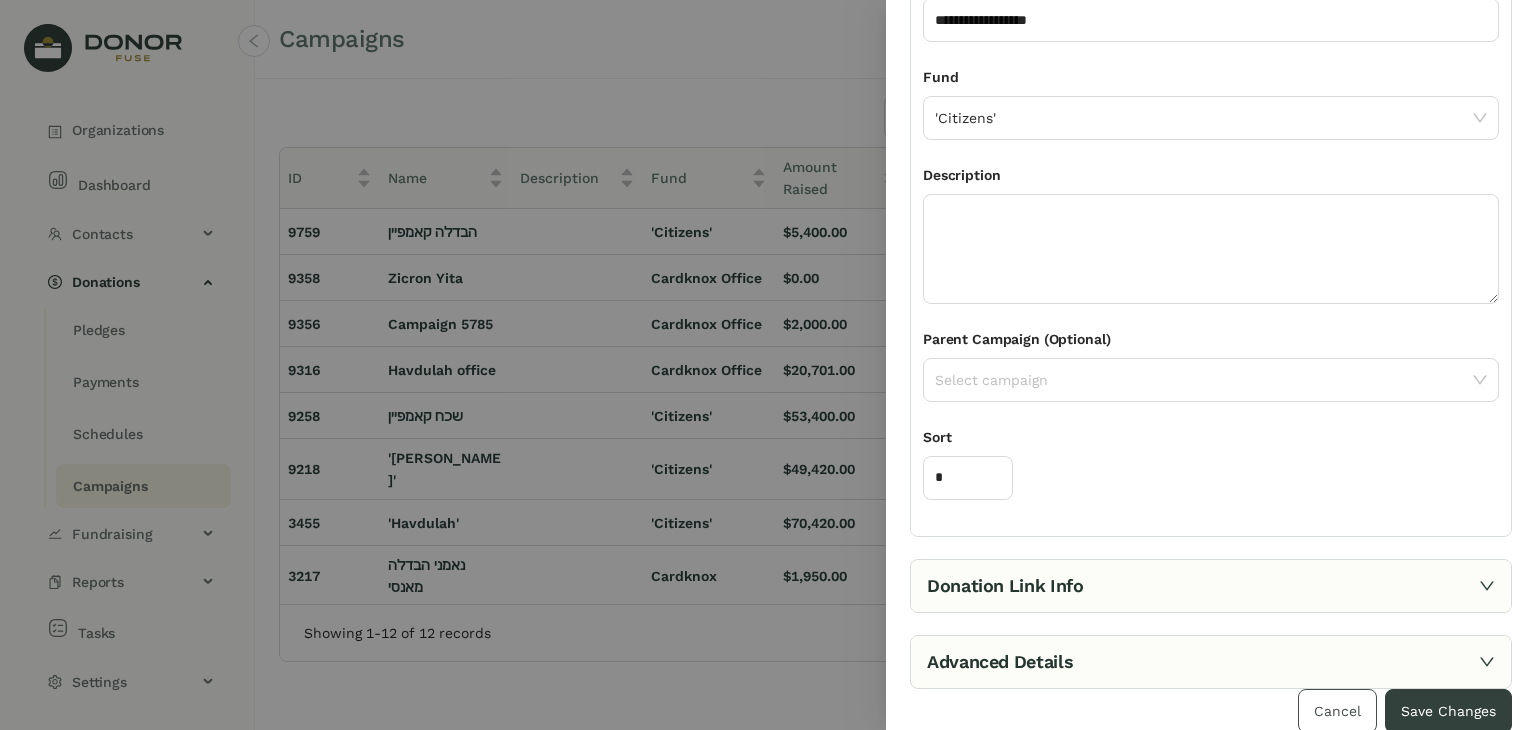 click on "Cancel" at bounding box center (1337, 711) 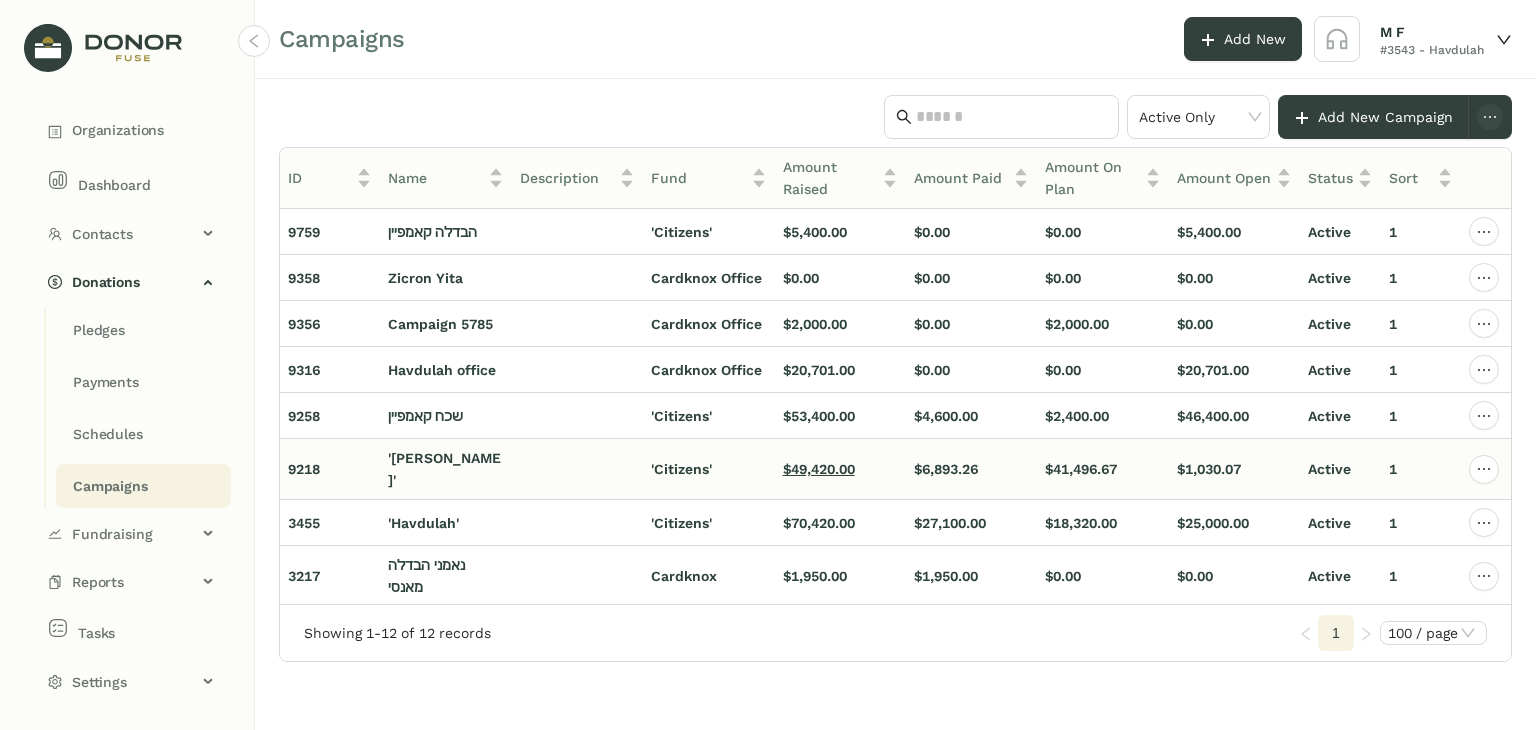 click on "$49,420.00" 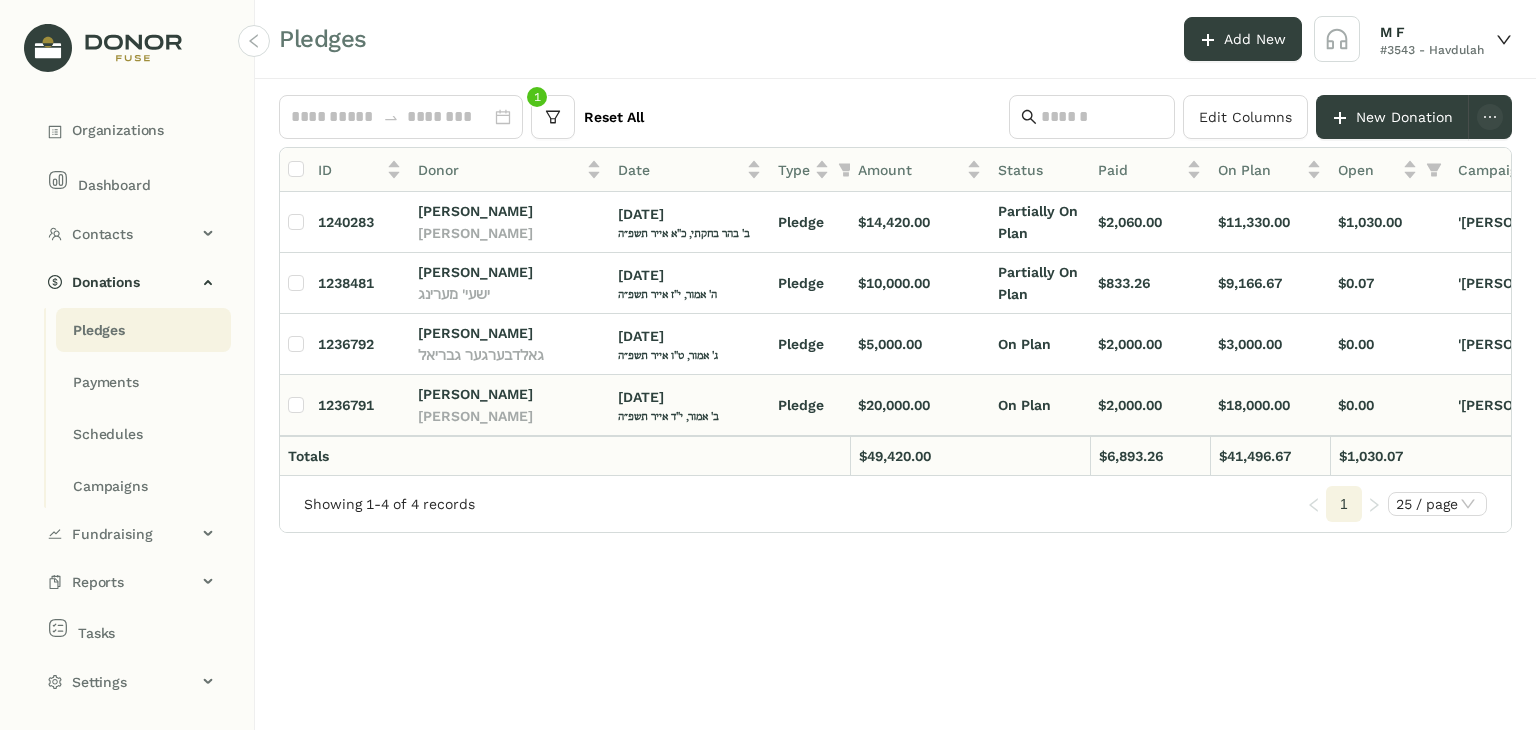 scroll, scrollTop: 0, scrollLeft: 0, axis: both 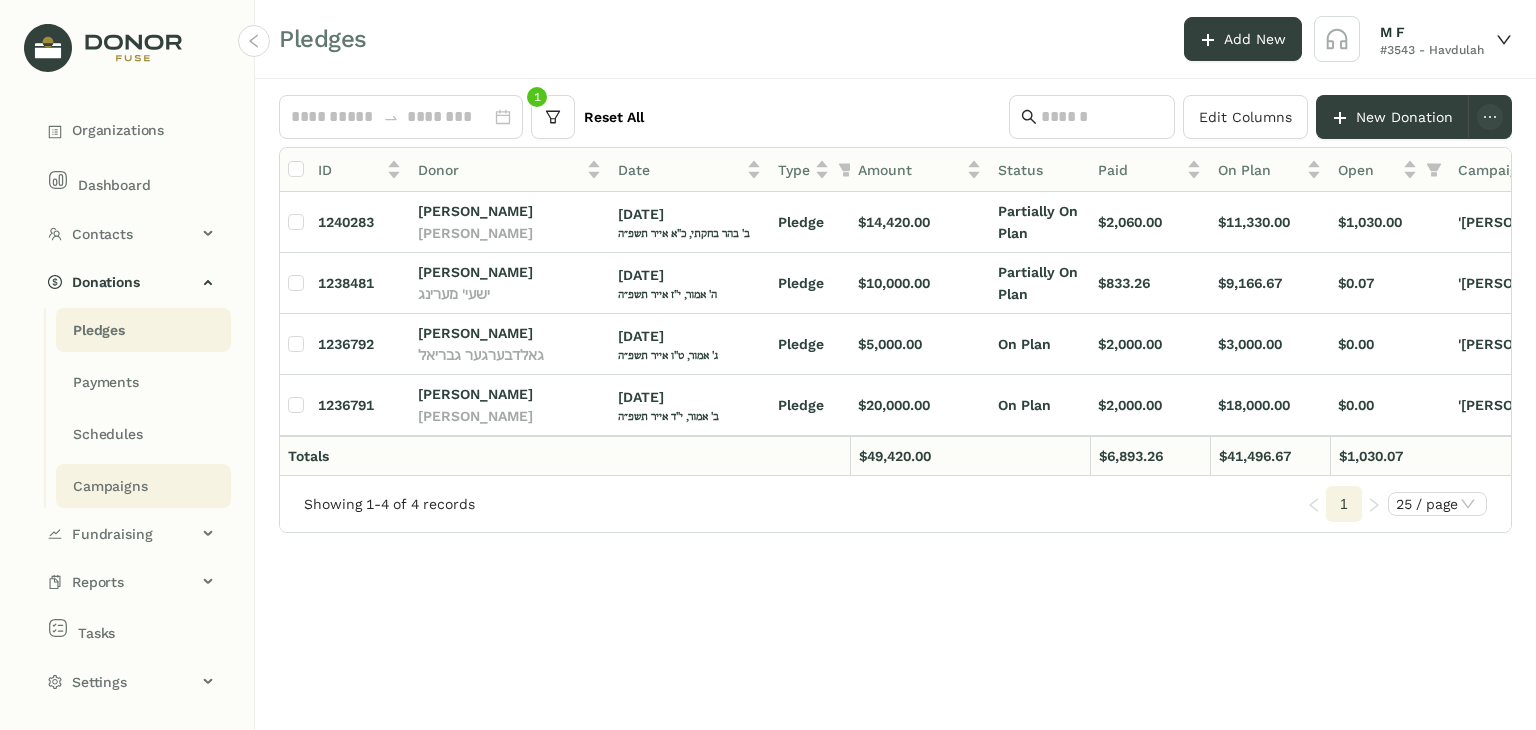 click on "Campaigns" 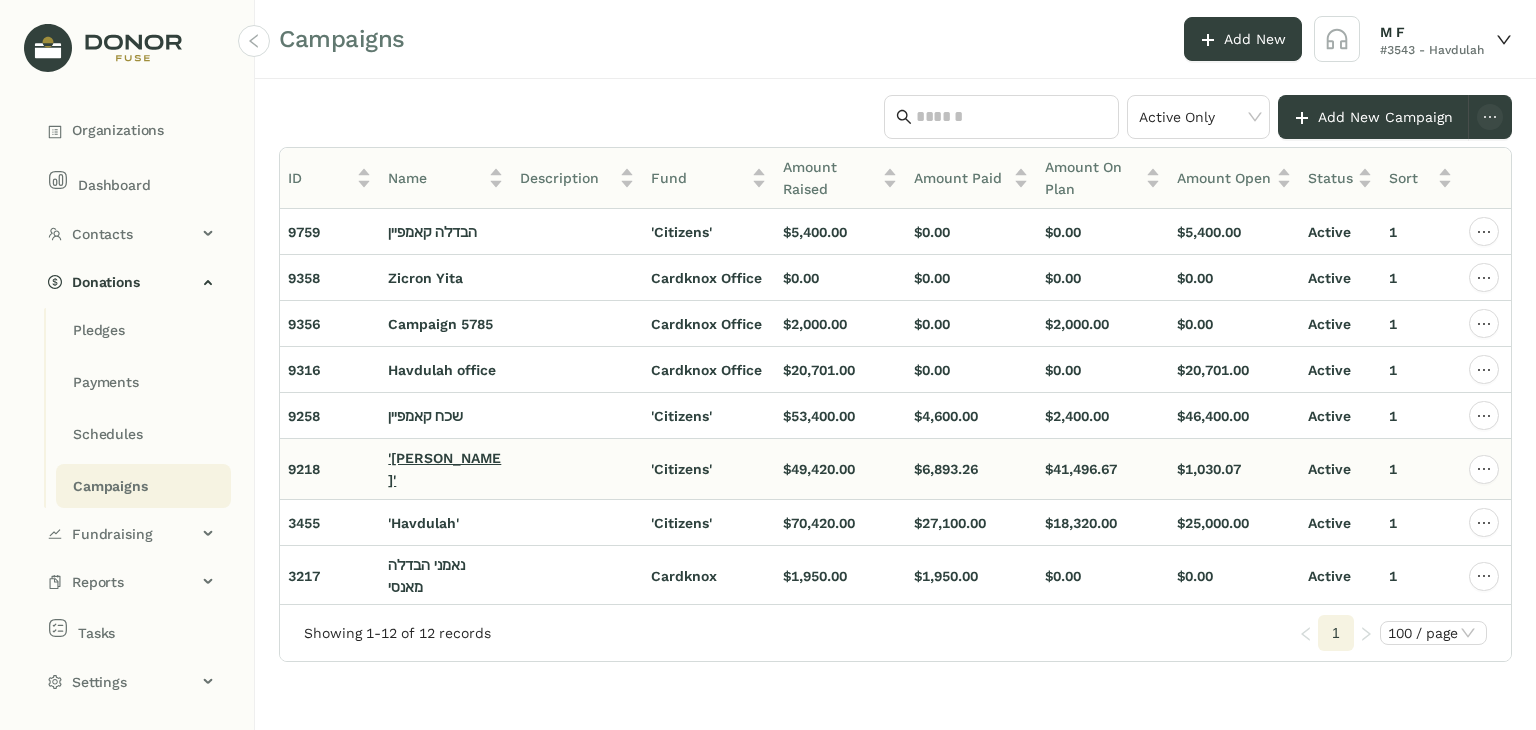 click on "'[PERSON_NAME]'" 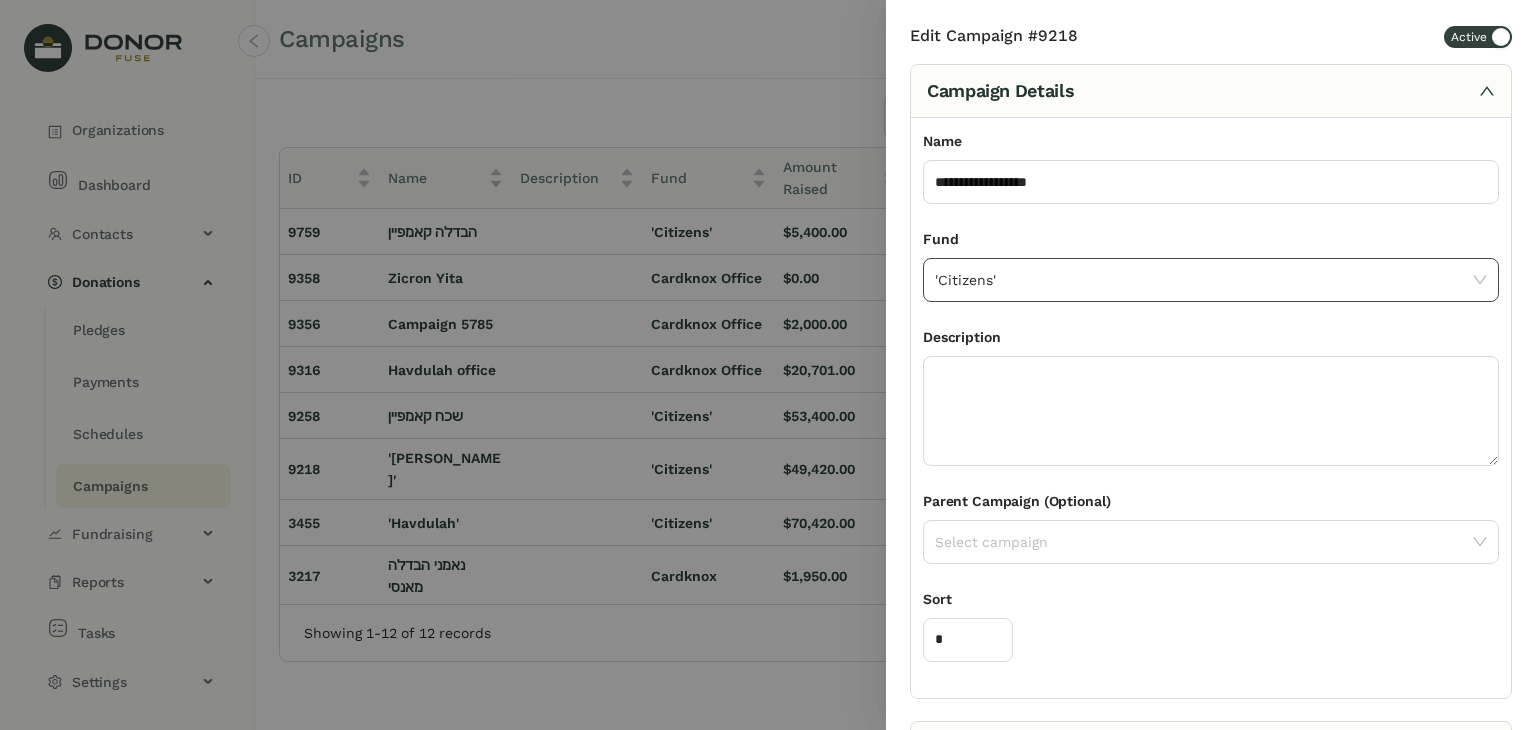click on "'Citizens'" 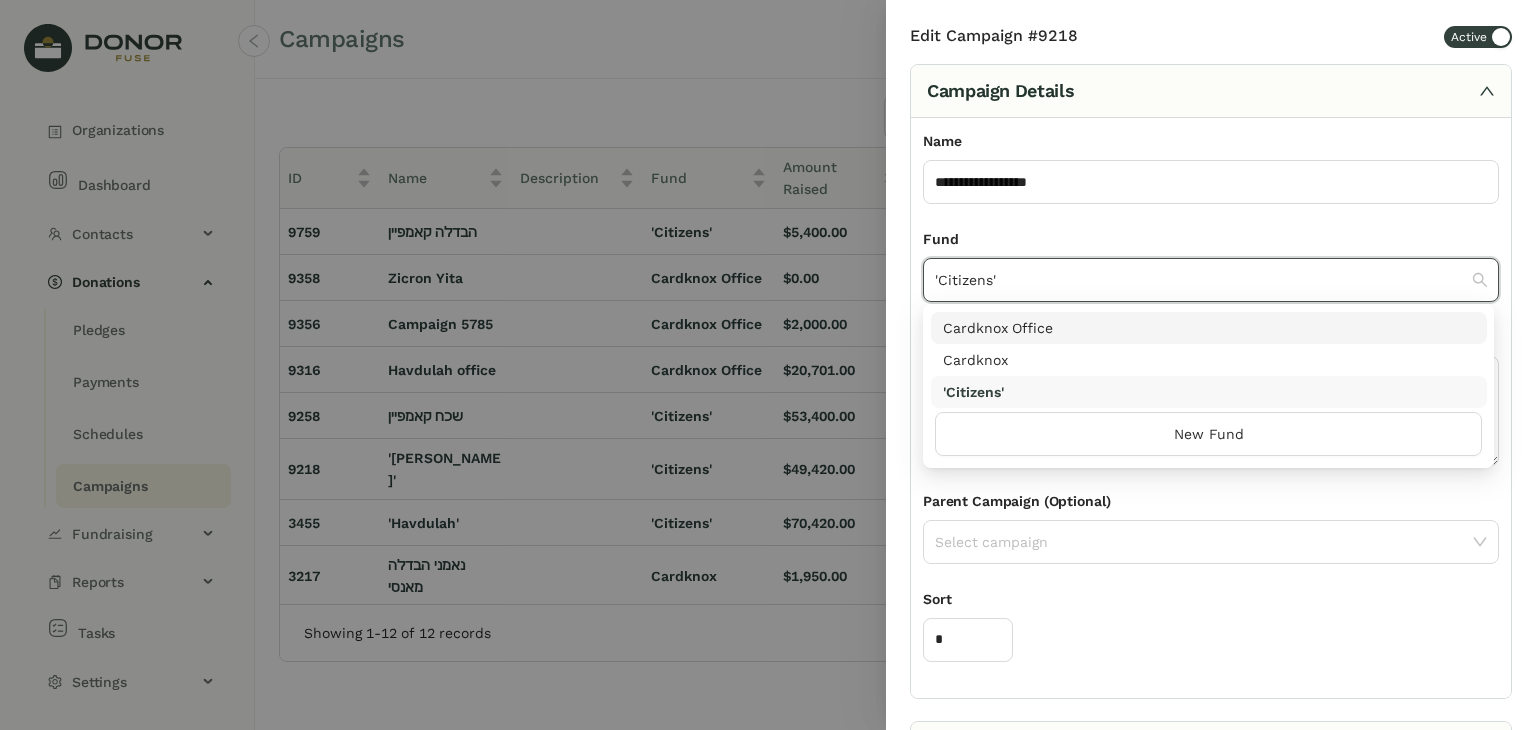 click on "Cardknox Office" at bounding box center (1209, 328) 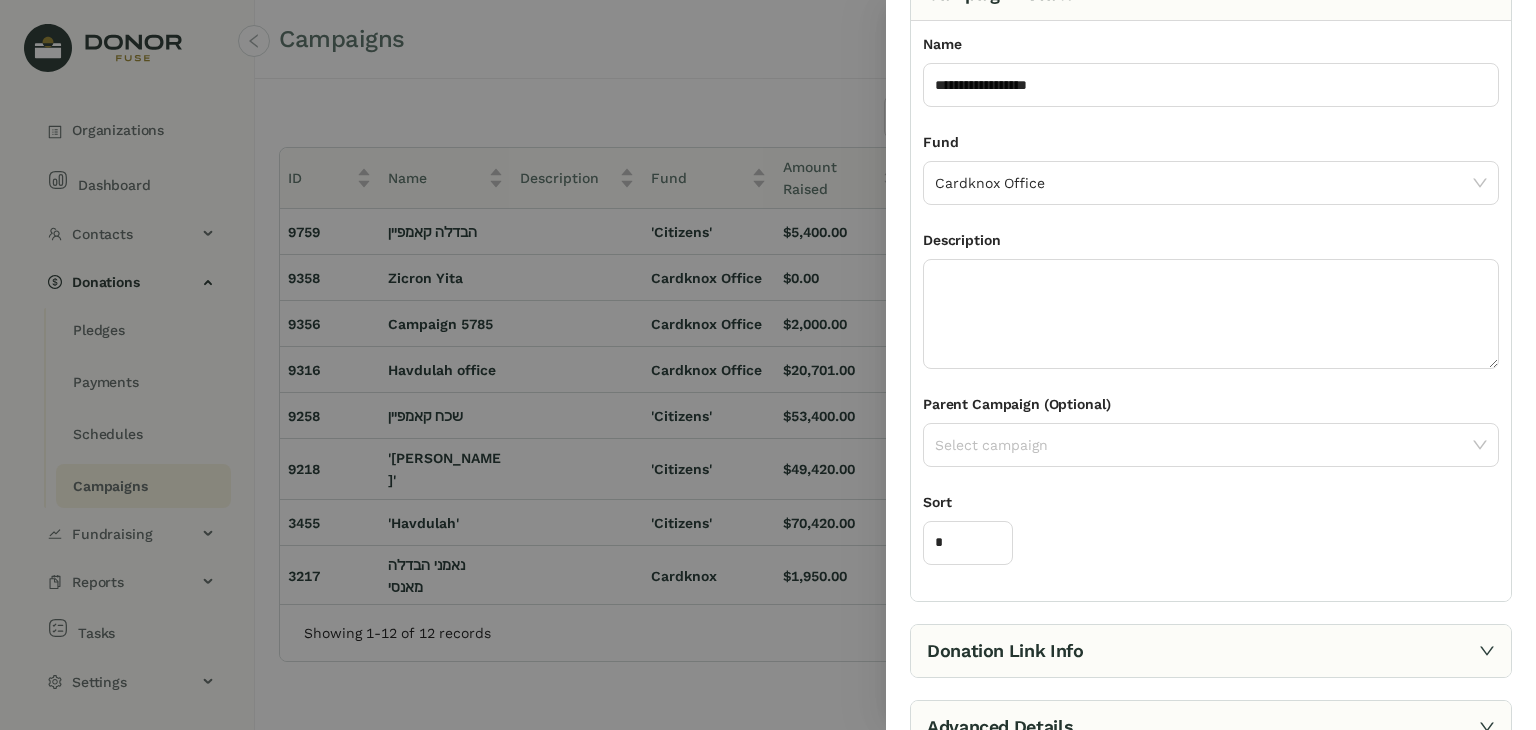 scroll, scrollTop: 162, scrollLeft: 0, axis: vertical 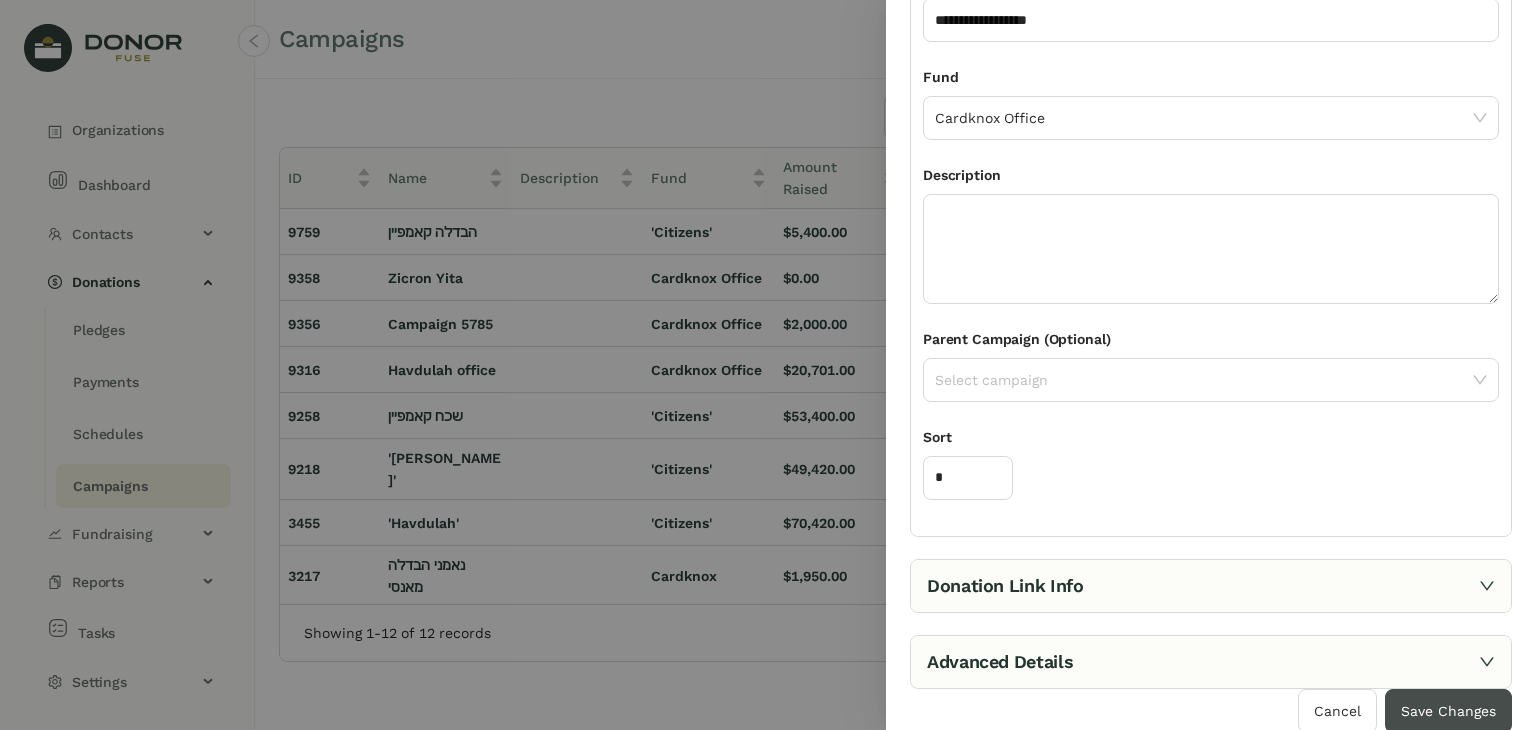 click on "Save Changes" at bounding box center [1448, 711] 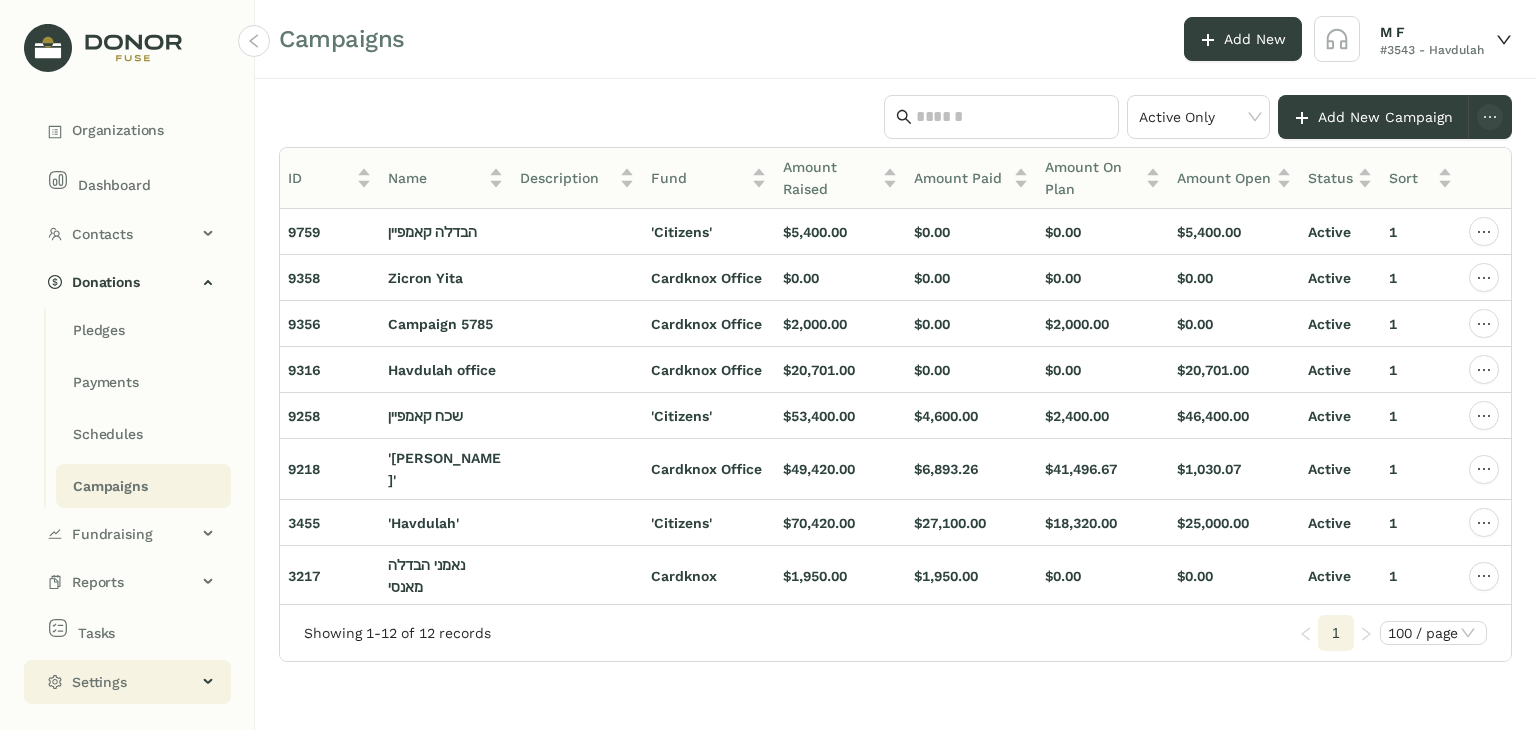 click on "Settings" 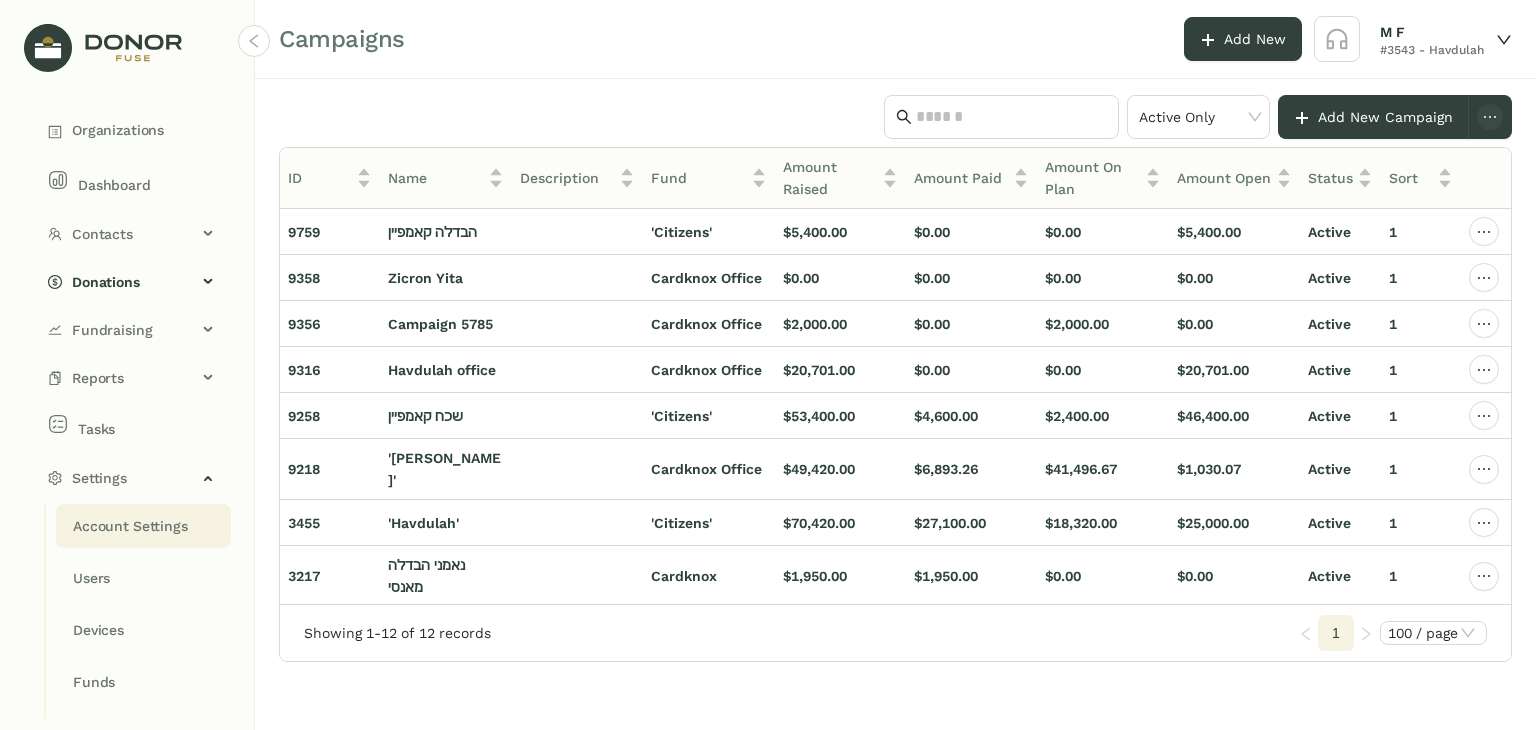 click on "Account Settings" 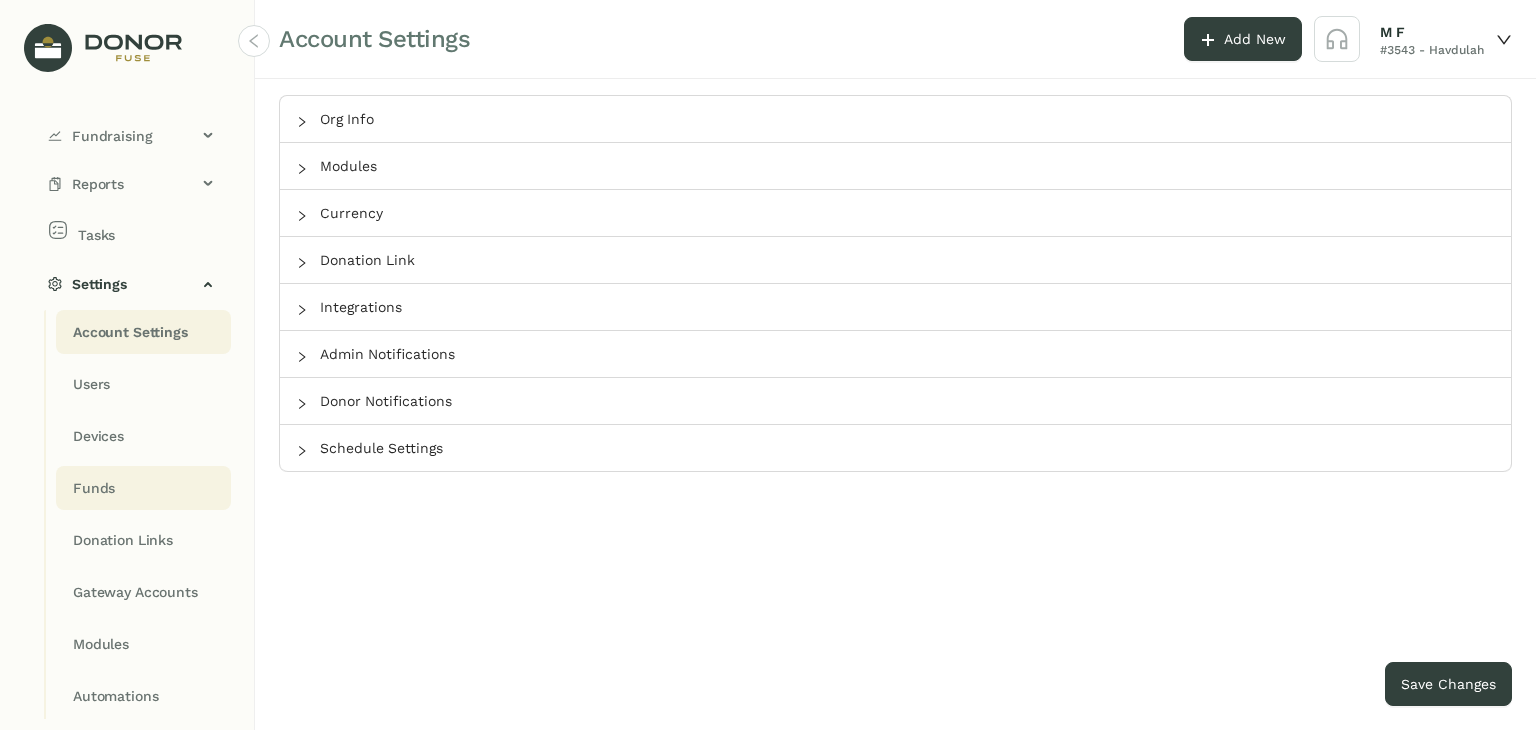 scroll, scrollTop: 245, scrollLeft: 0, axis: vertical 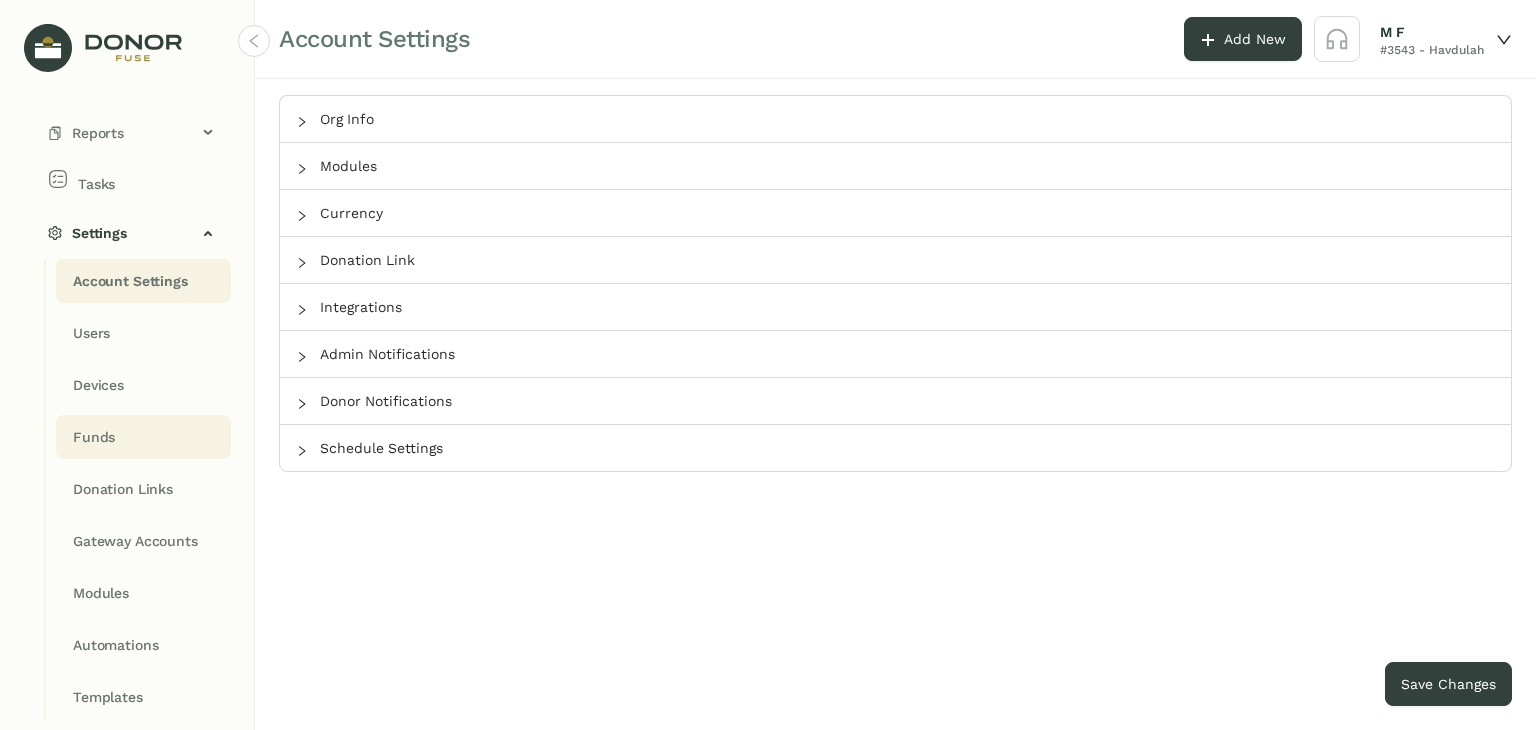 click on "Funds" 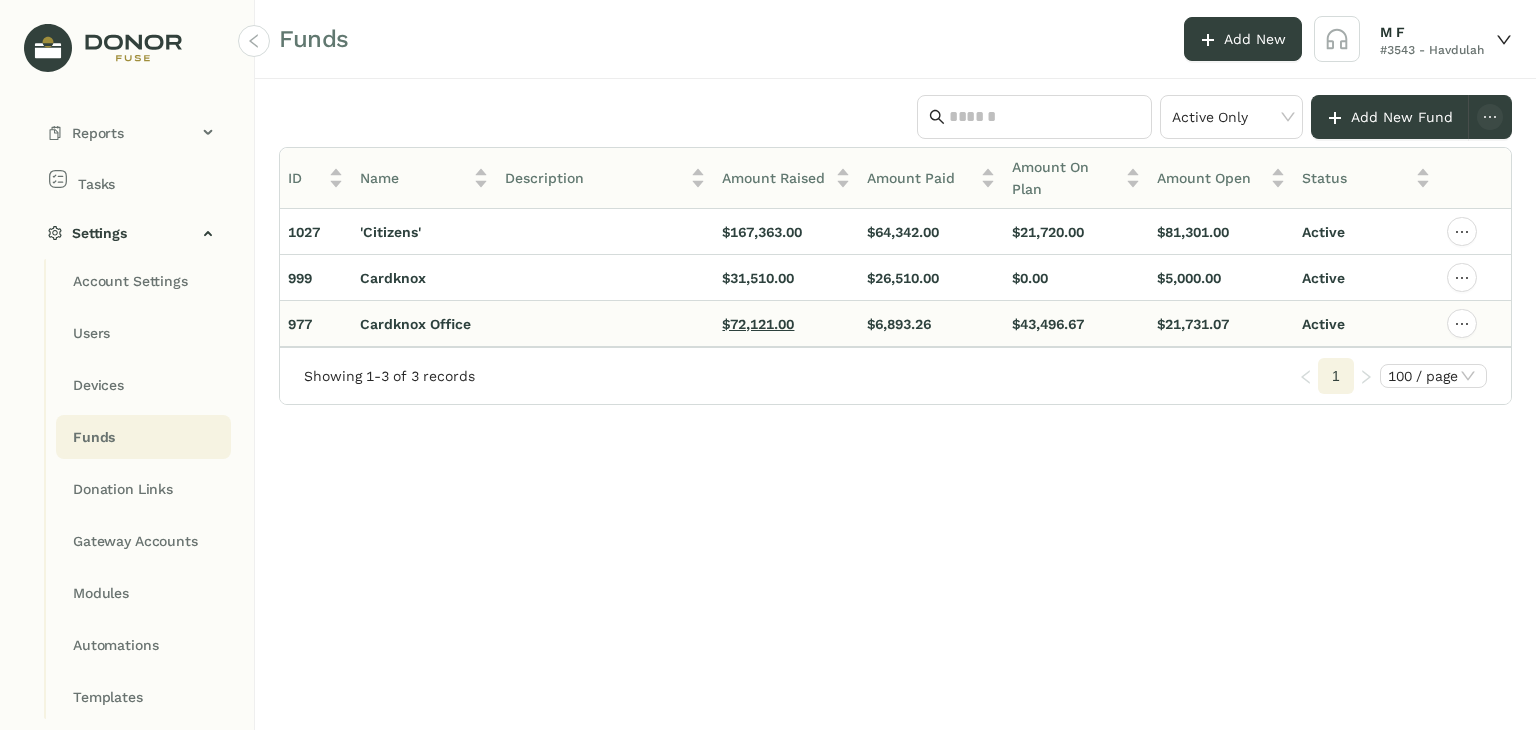 click on "$72,121.00" 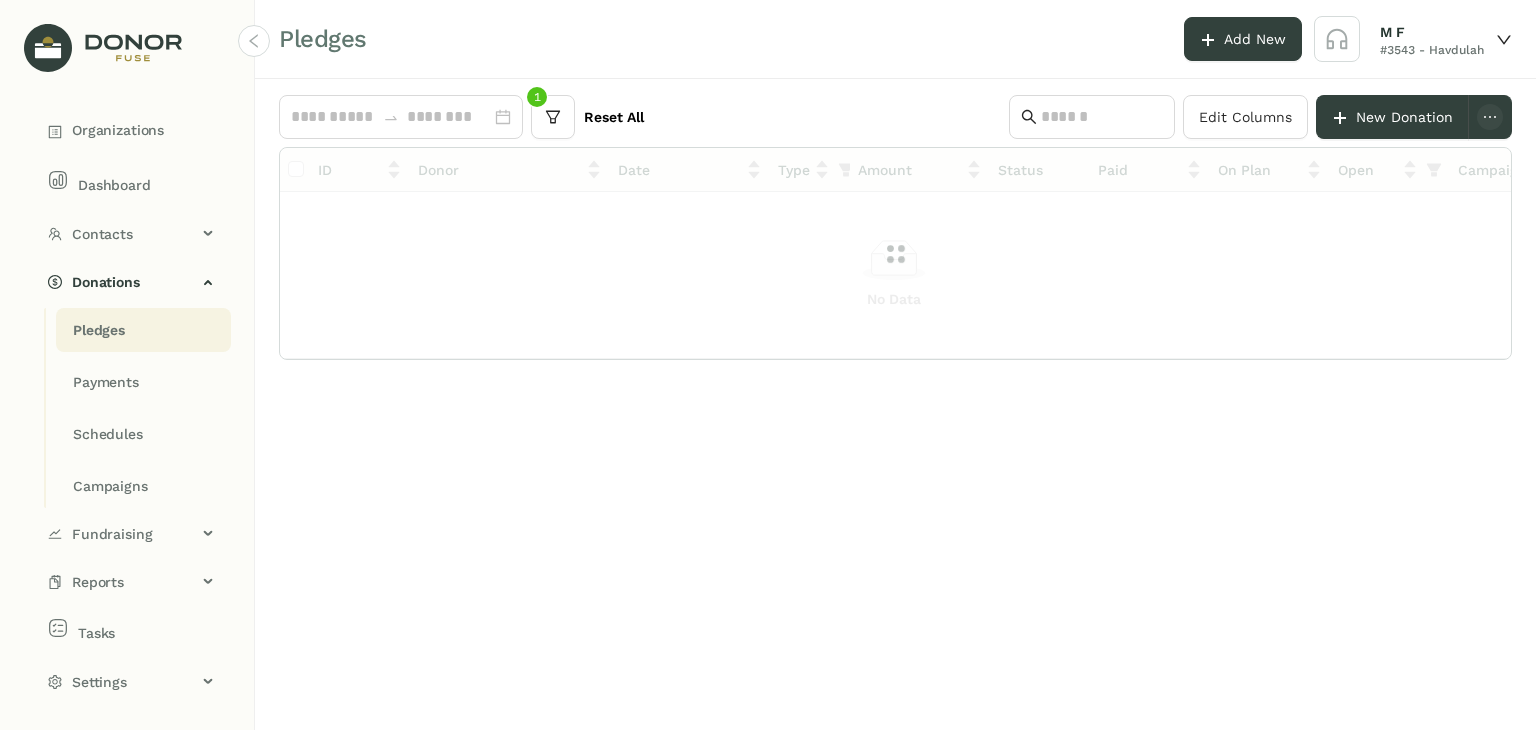 scroll, scrollTop: 0, scrollLeft: 0, axis: both 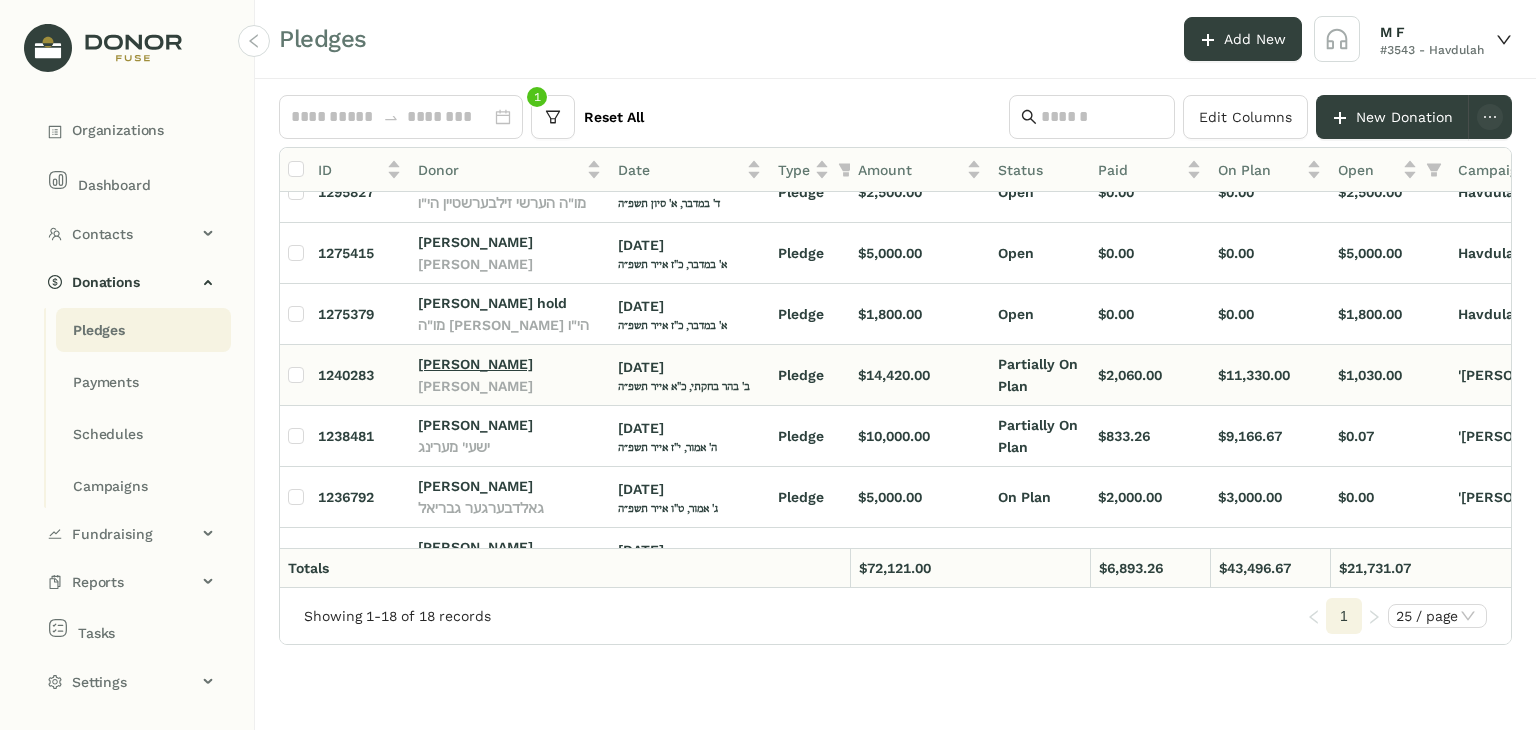 click on "[PERSON_NAME]" 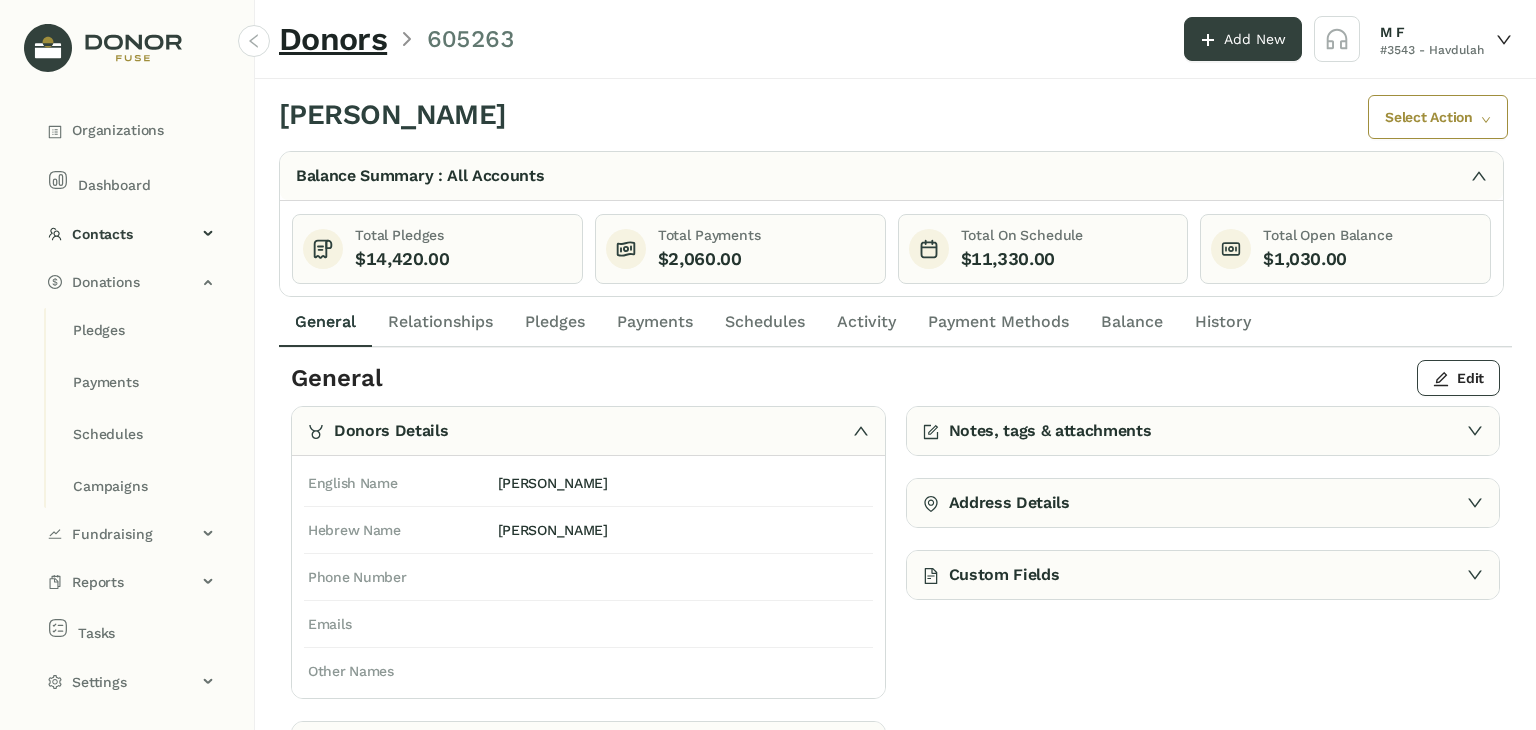 click on "Payments" 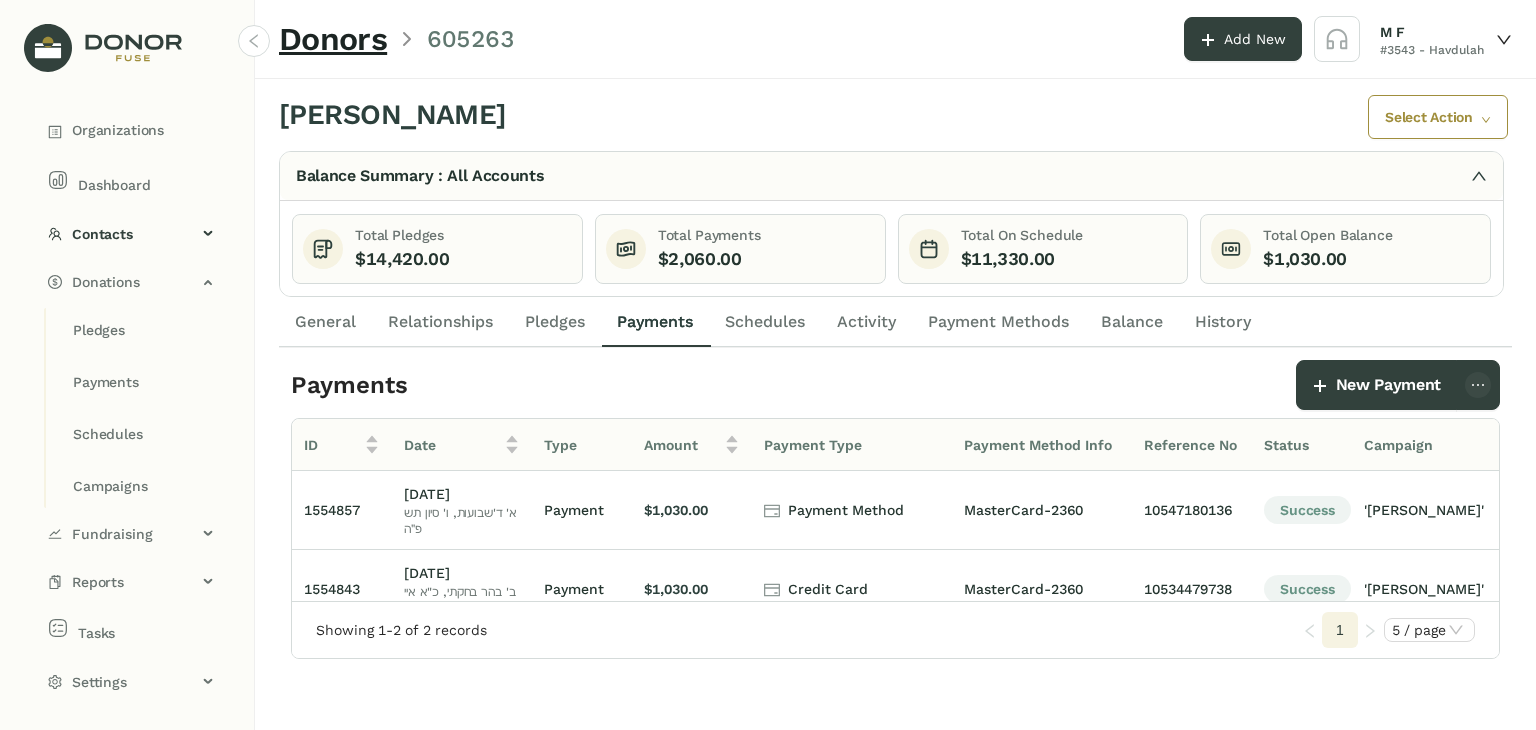 click on "Schedules" 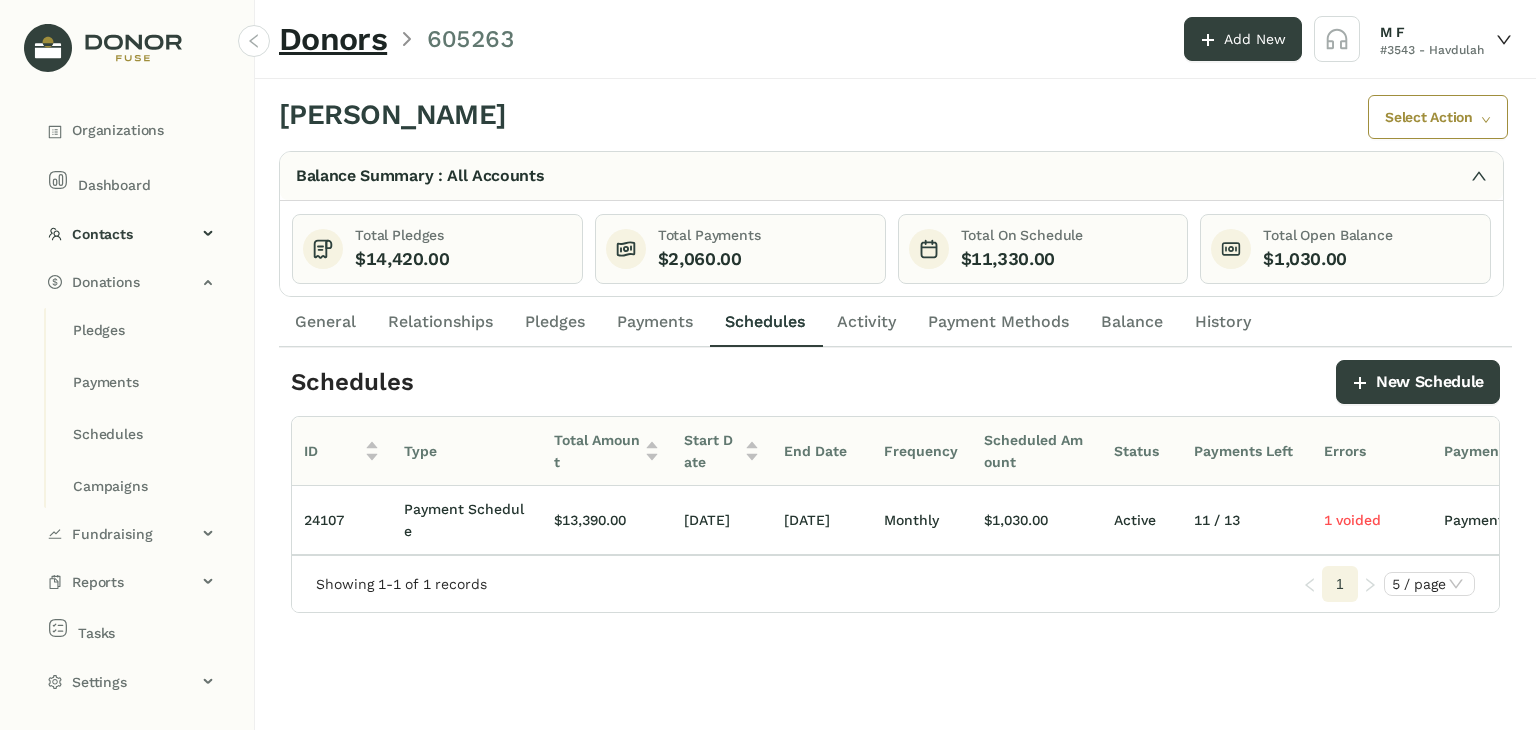 click on "Pledges" 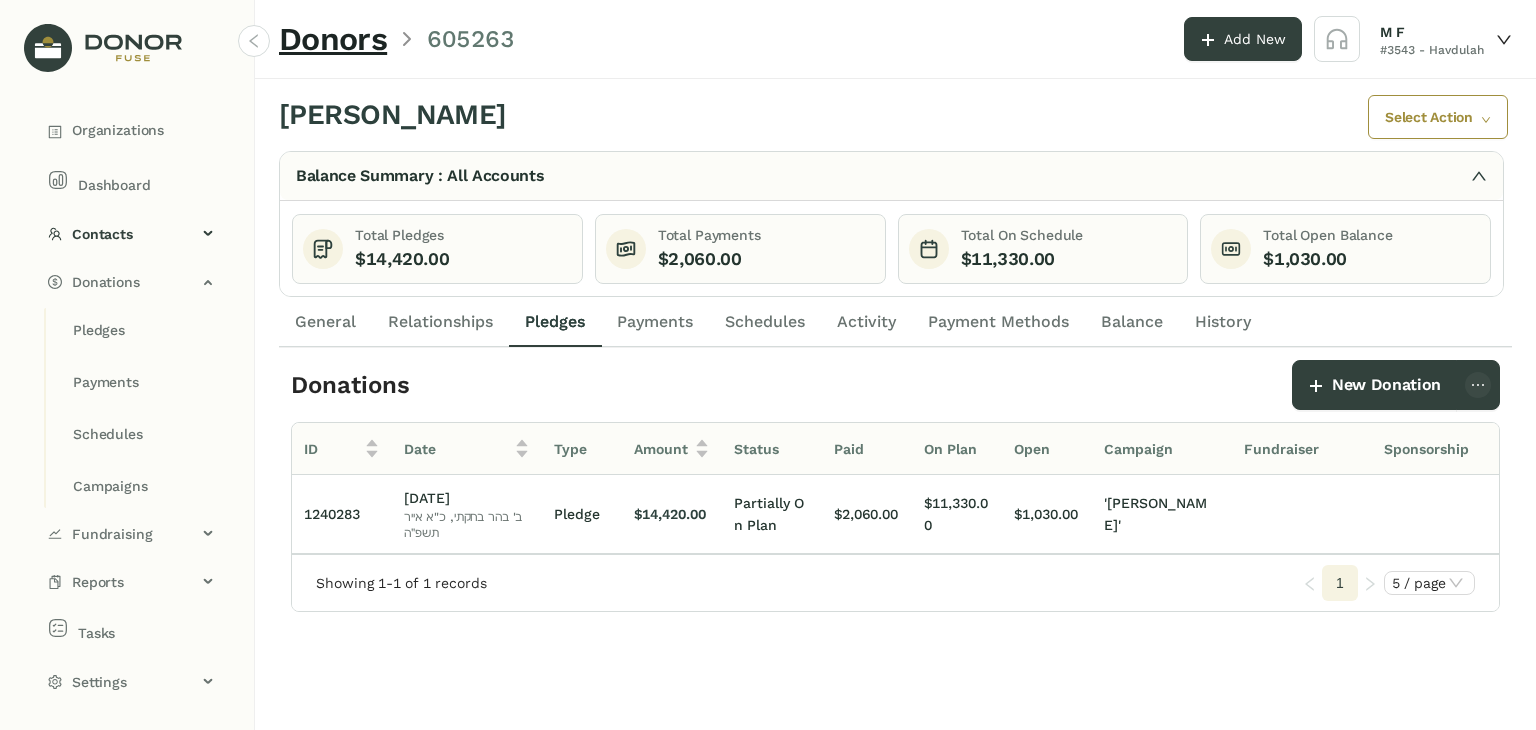 drag, startPoint x: 736, startPoint y: 562, endPoint x: 1034, endPoint y: 555, distance: 298.0822 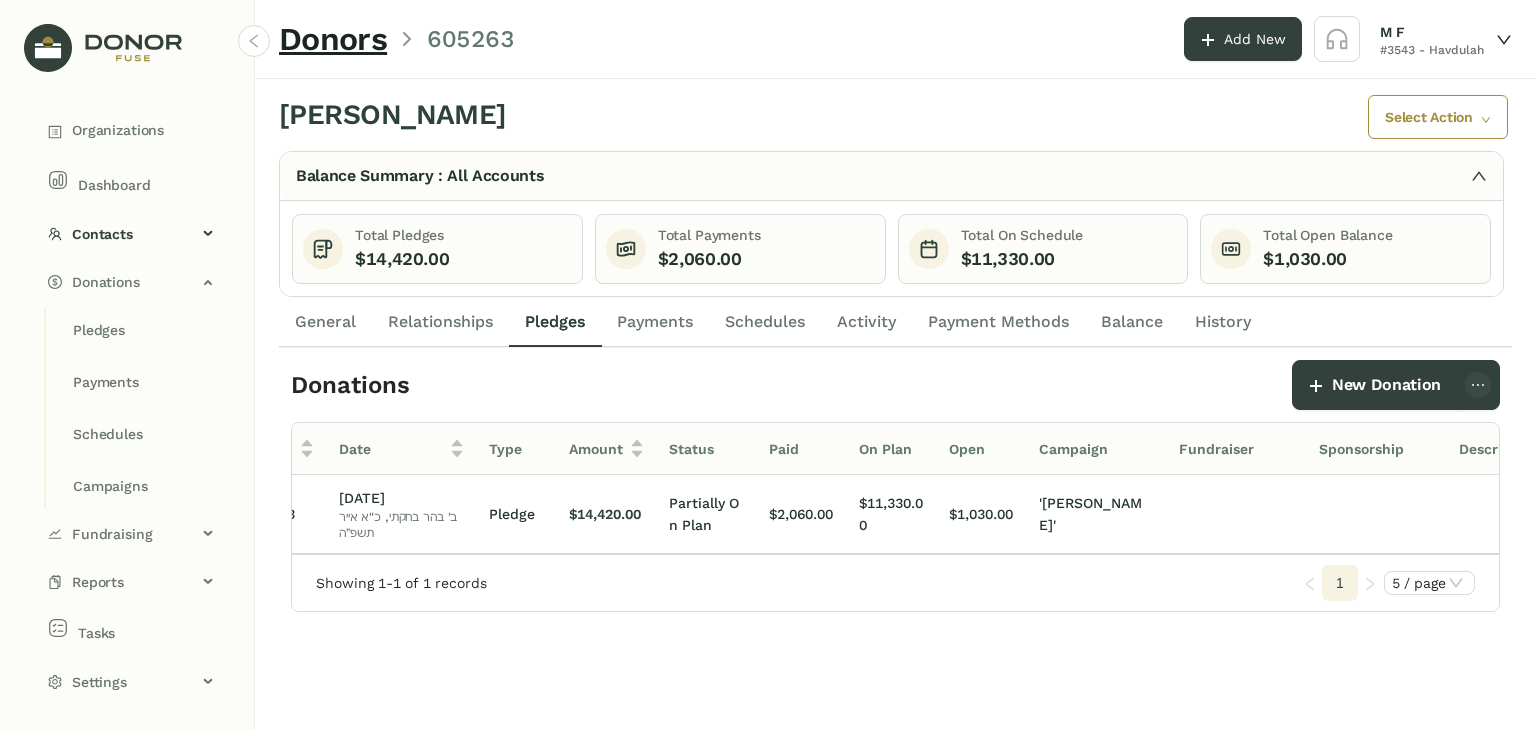 scroll, scrollTop: 0, scrollLeft: 165, axis: horizontal 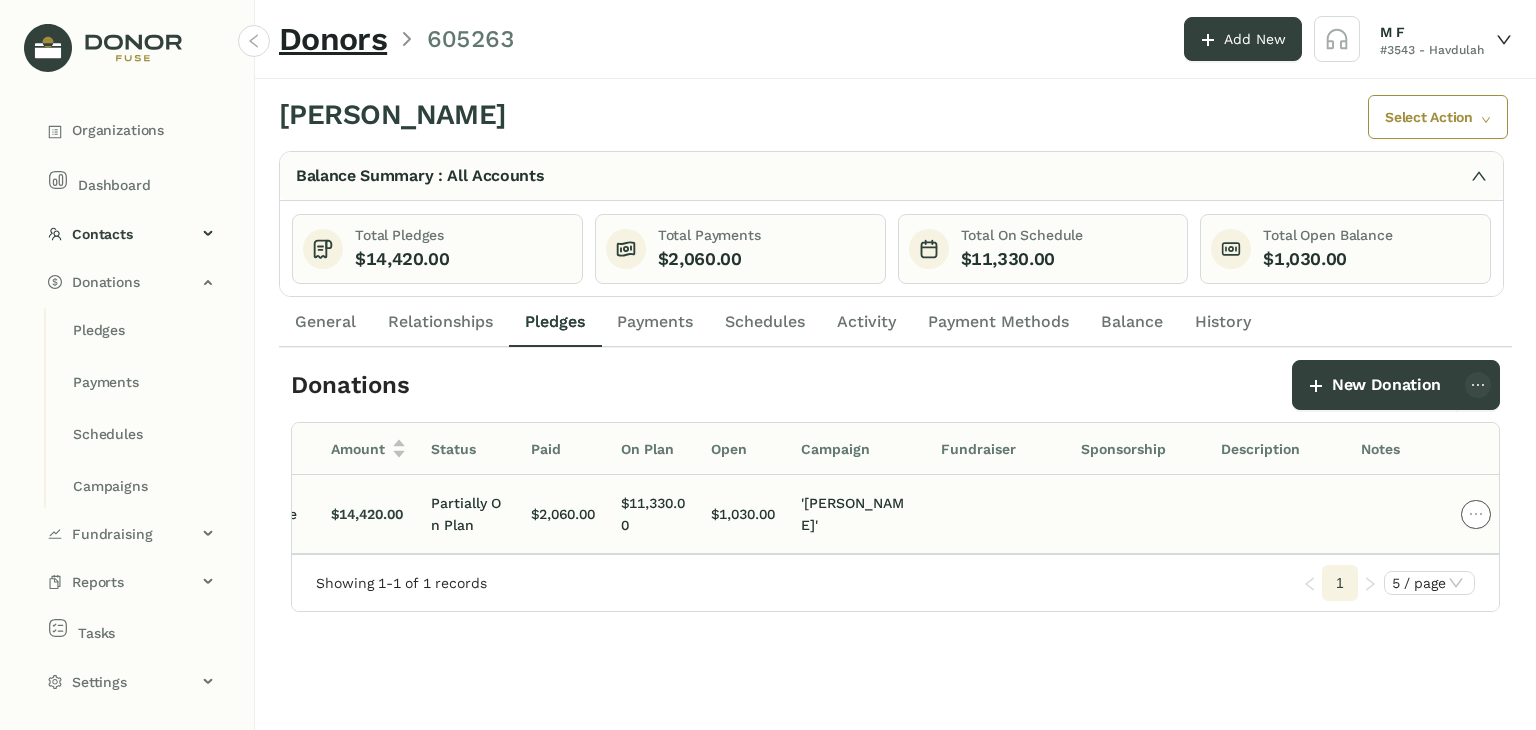 click 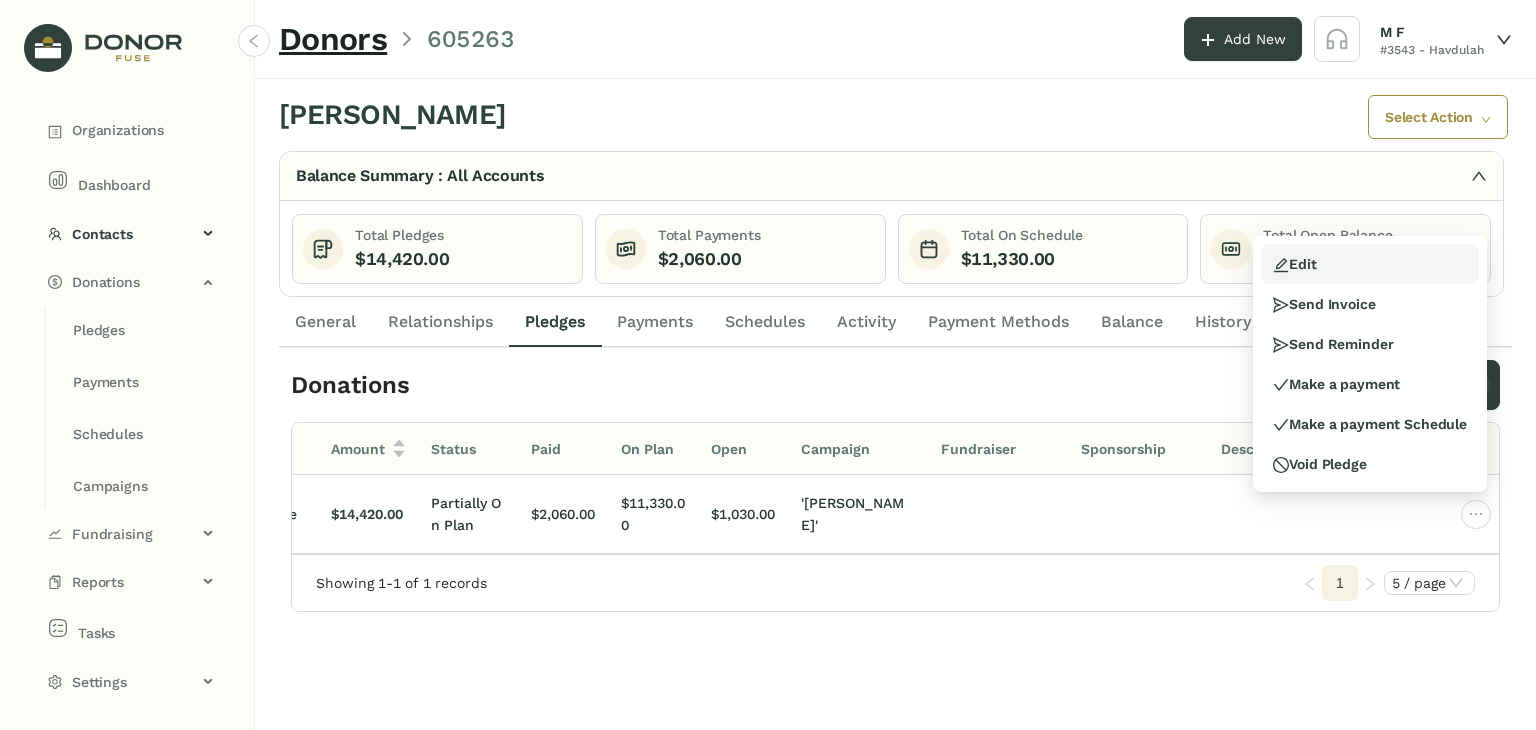 click on "Edit" at bounding box center (1294, 264) 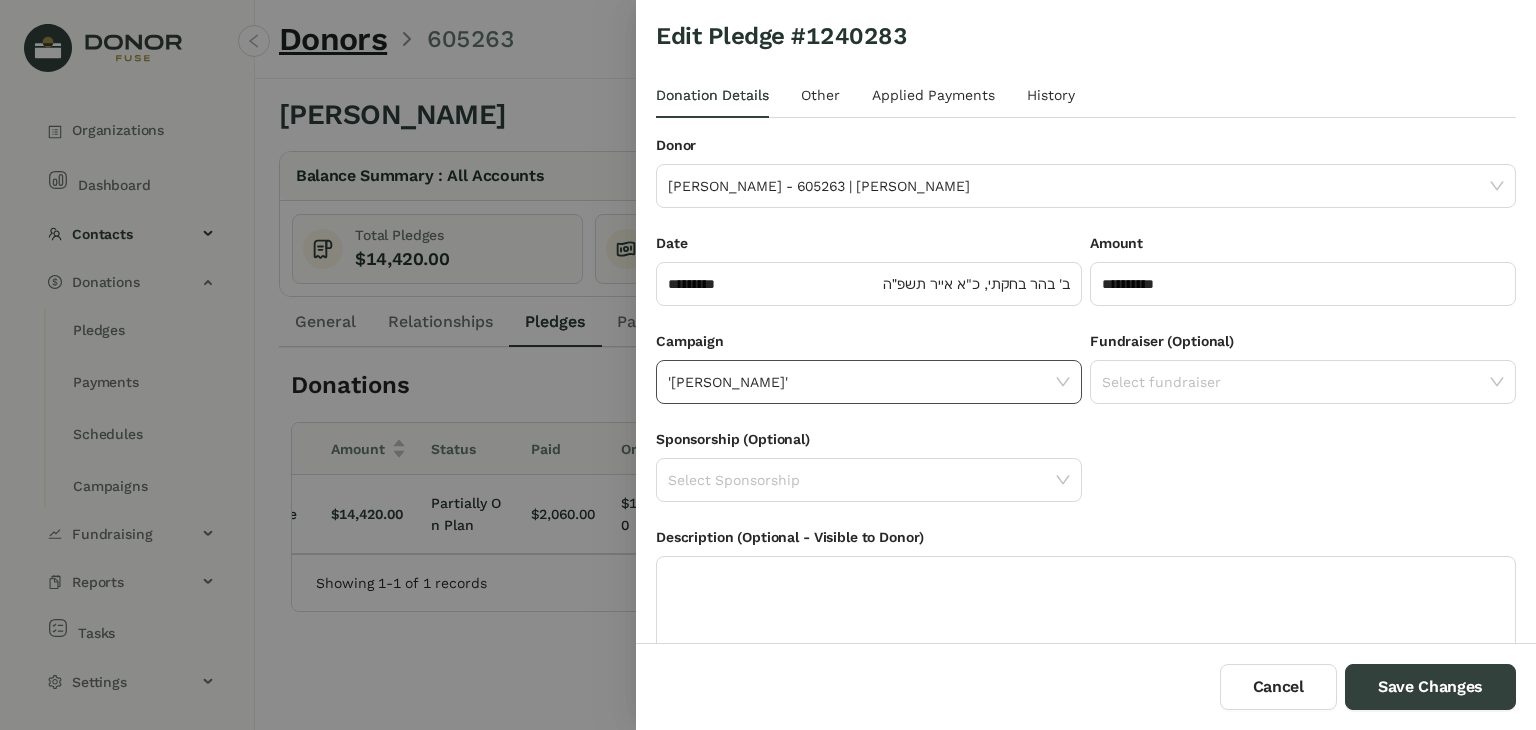 click on "'[PERSON_NAME]'" 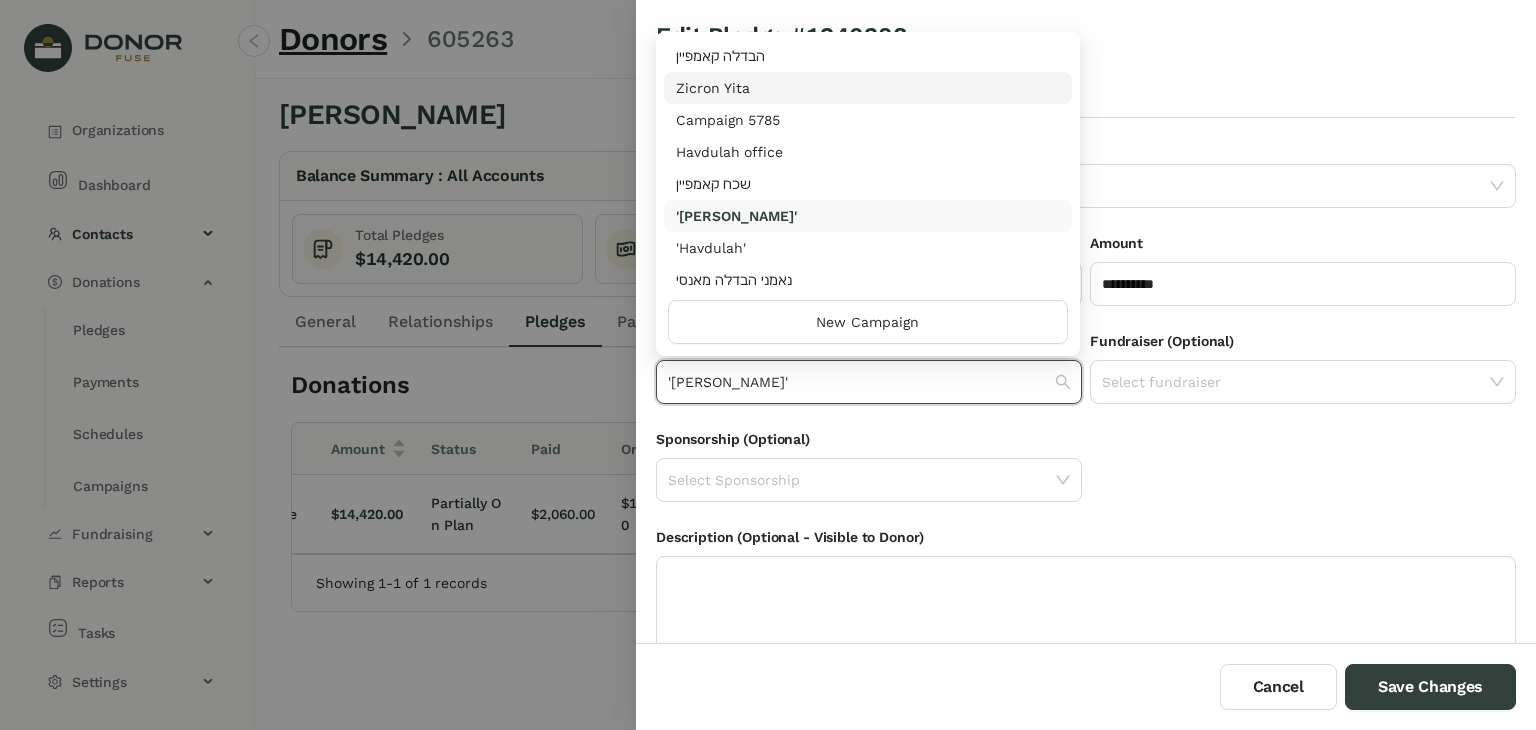 click on "Zicron Yita" at bounding box center (868, 88) 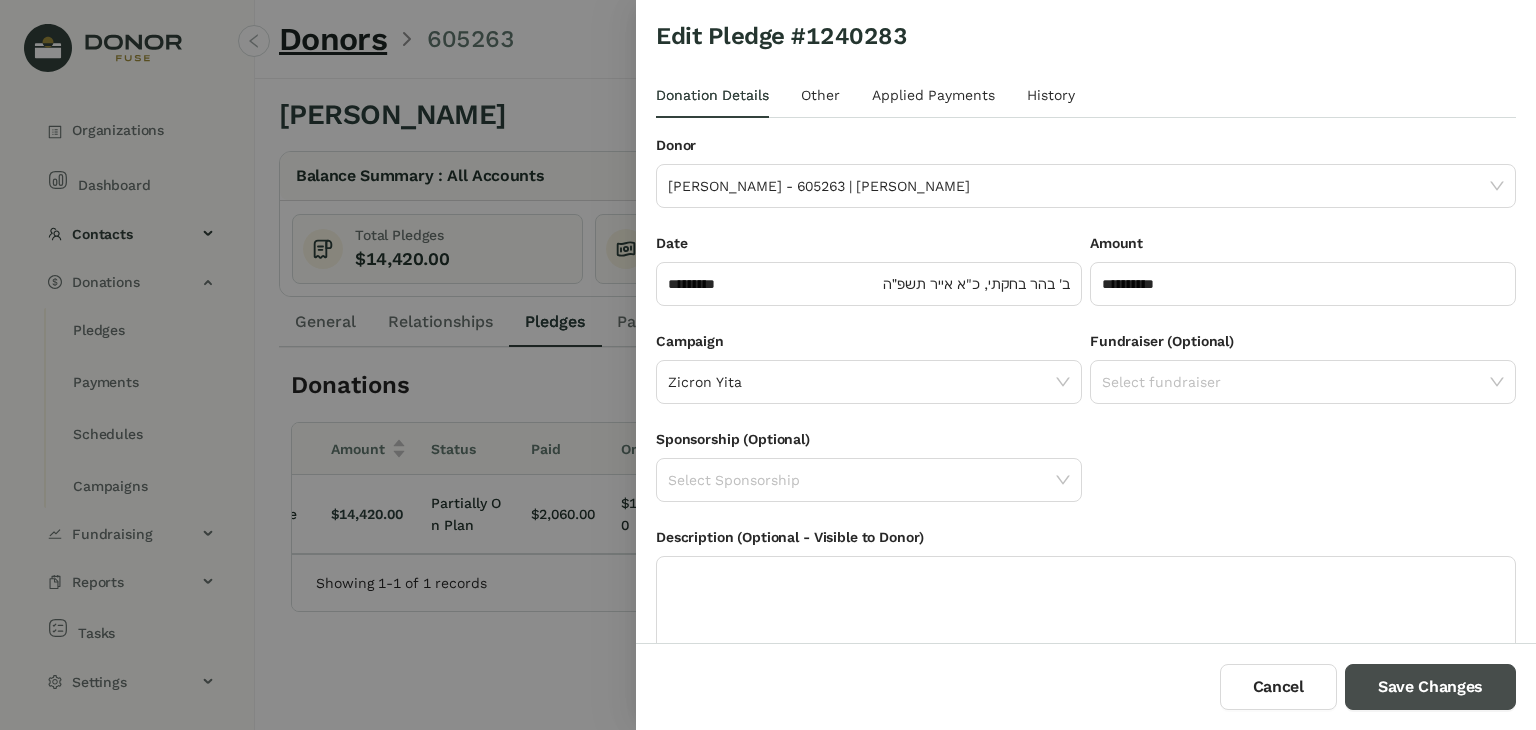 click on "Save Changes" at bounding box center [1430, 687] 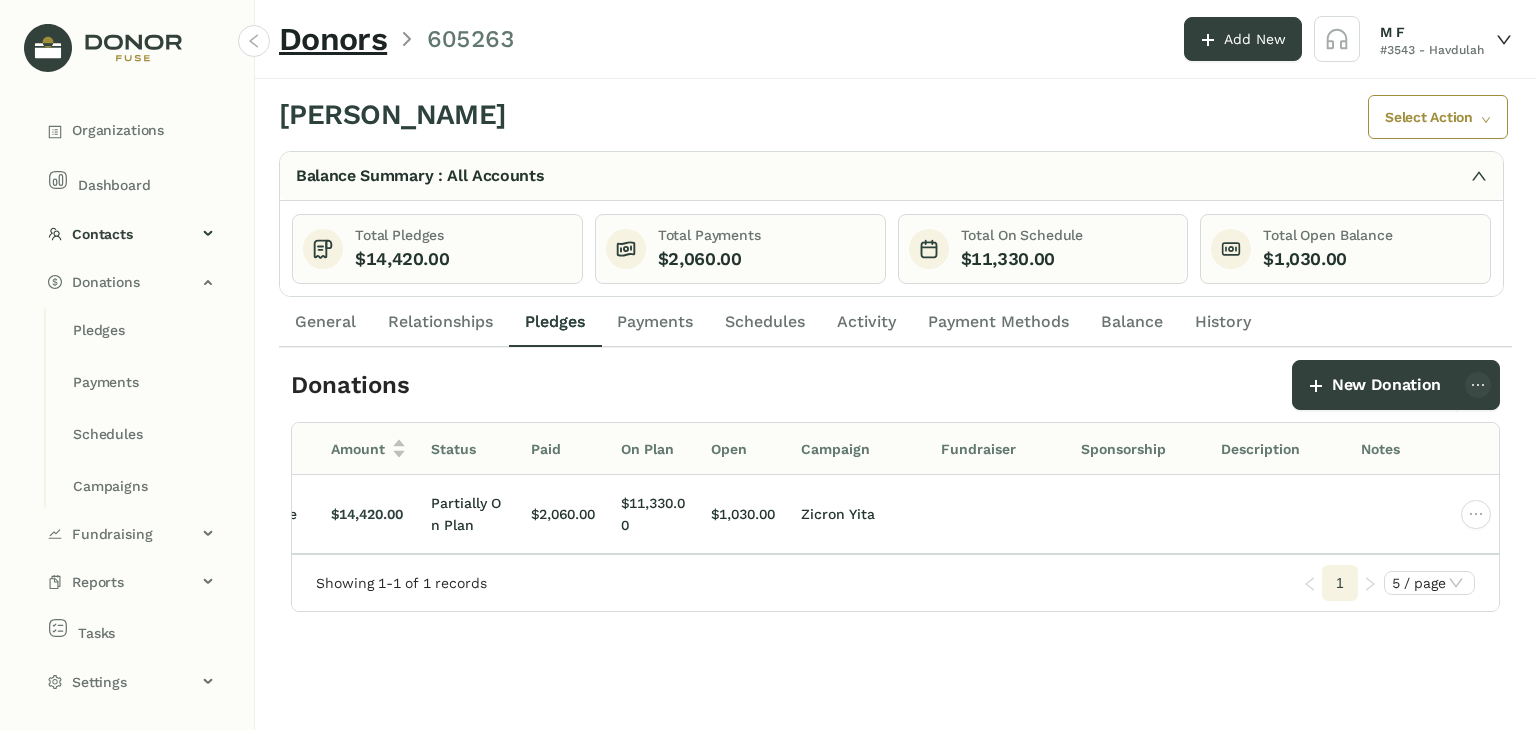 scroll, scrollTop: 0, scrollLeft: 260, axis: horizontal 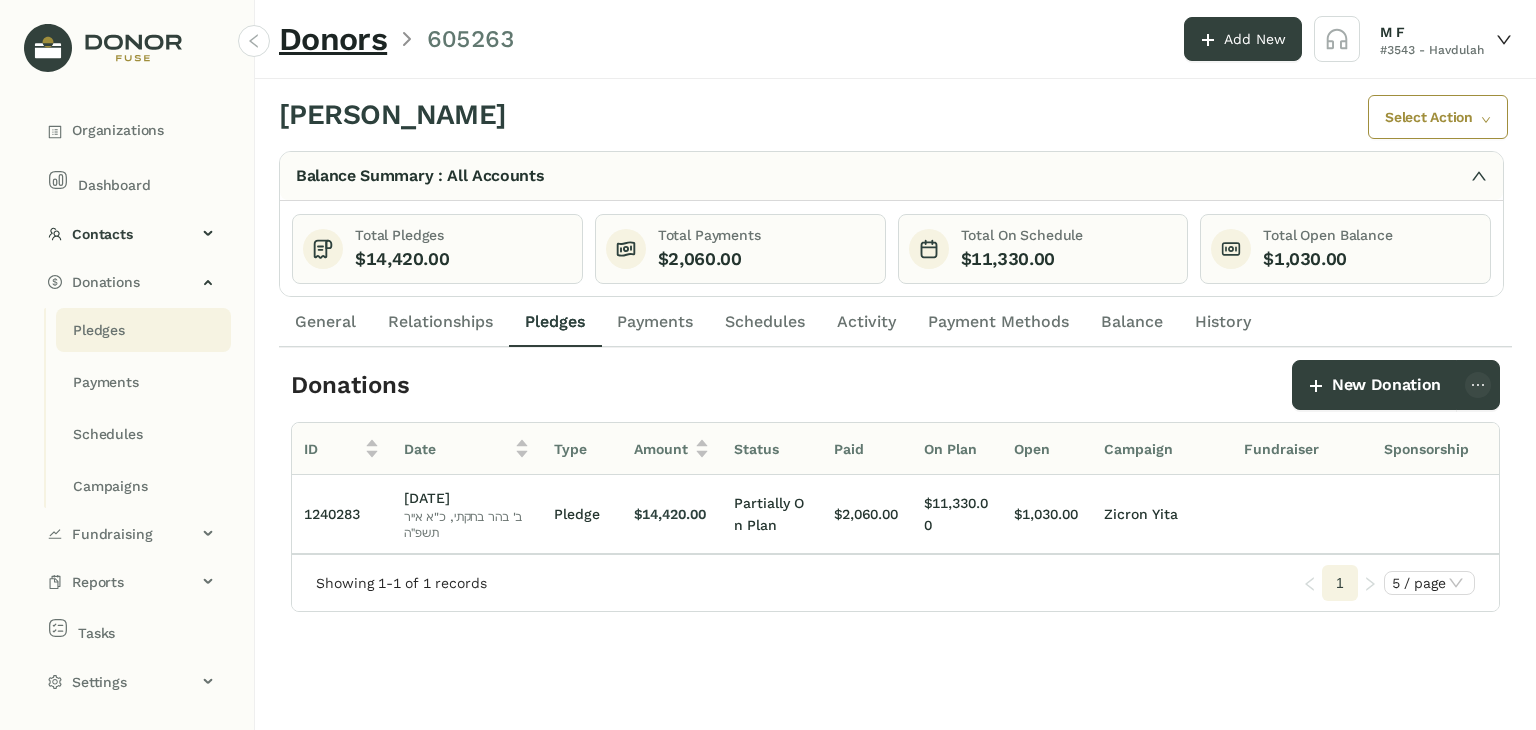 click on "Pledges" 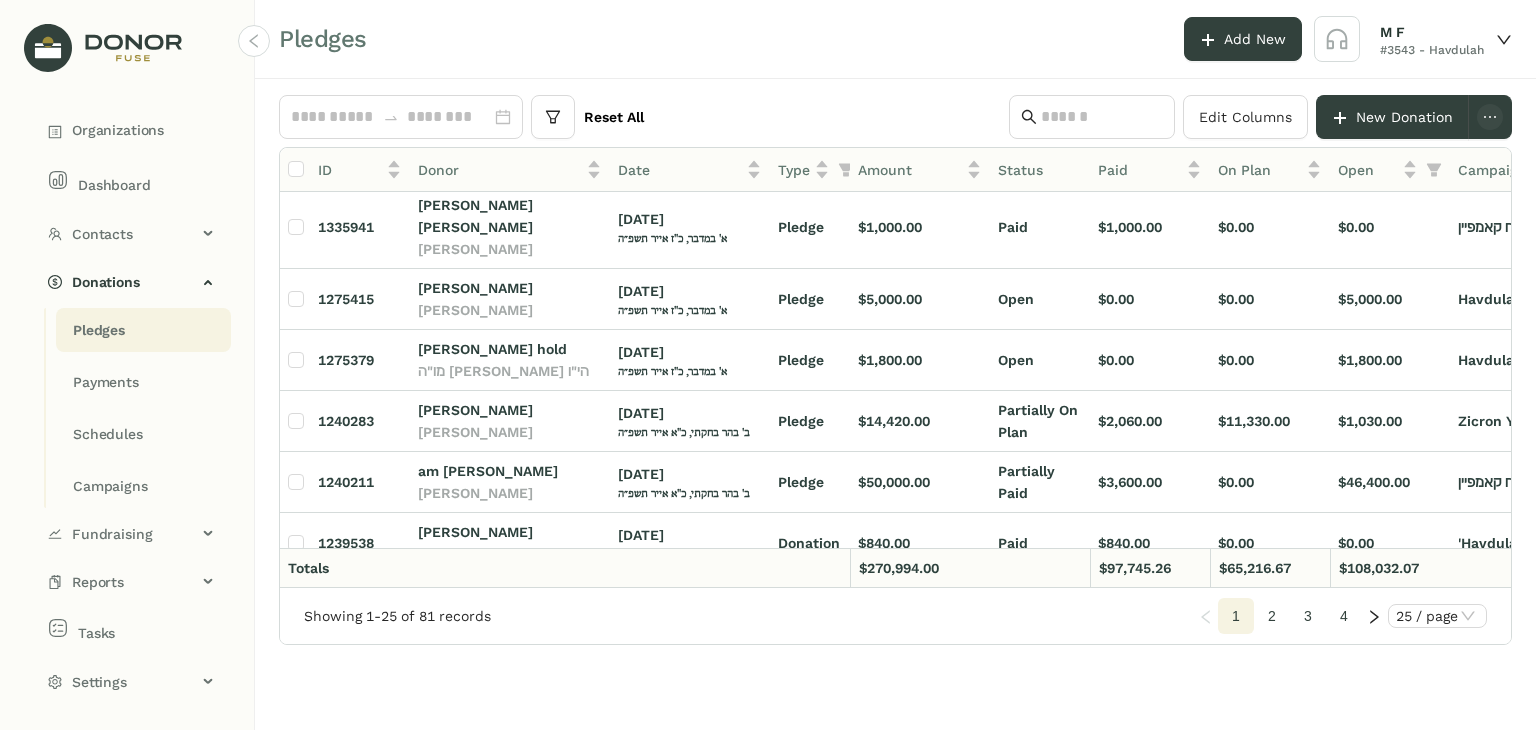 scroll, scrollTop: 1196, scrollLeft: 0, axis: vertical 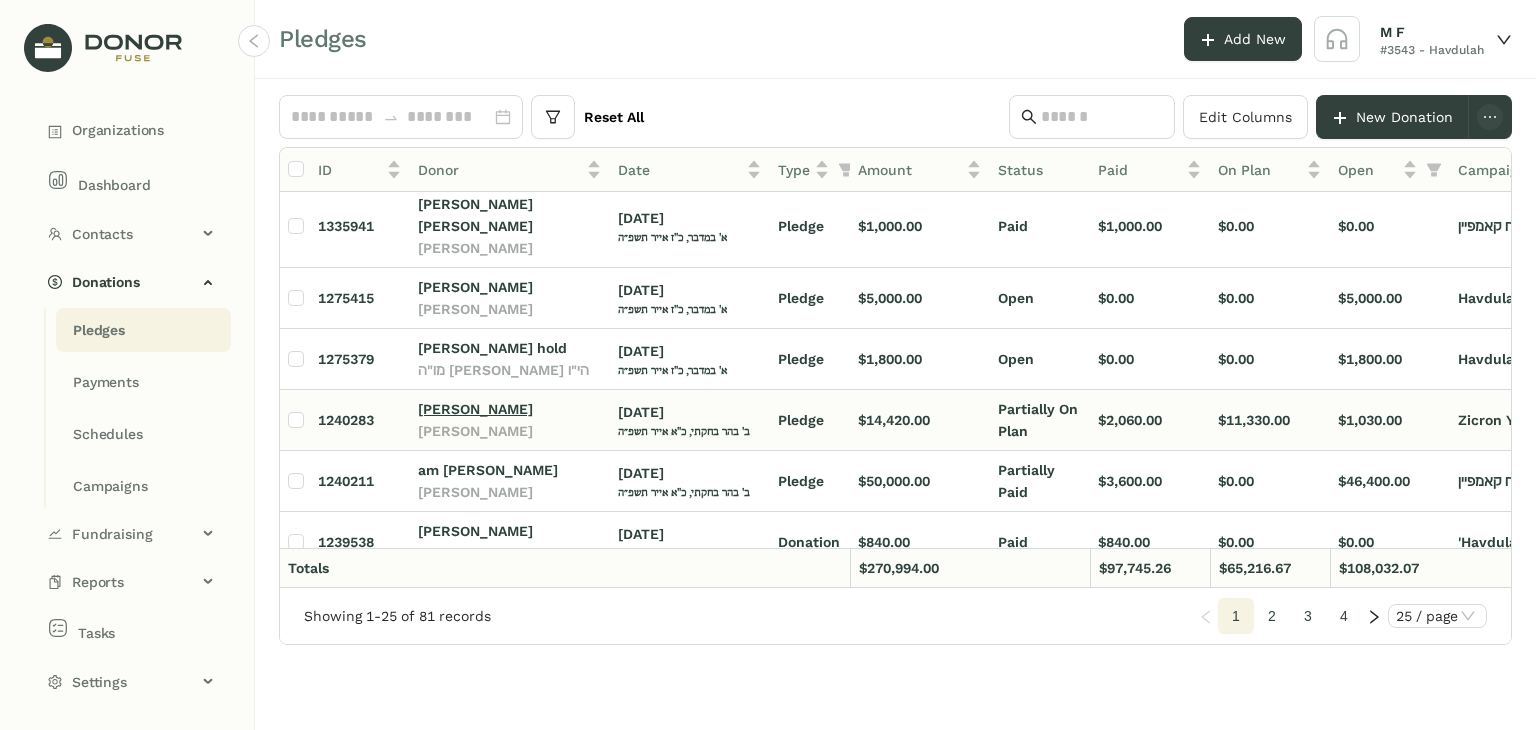 click on "[PERSON_NAME]" 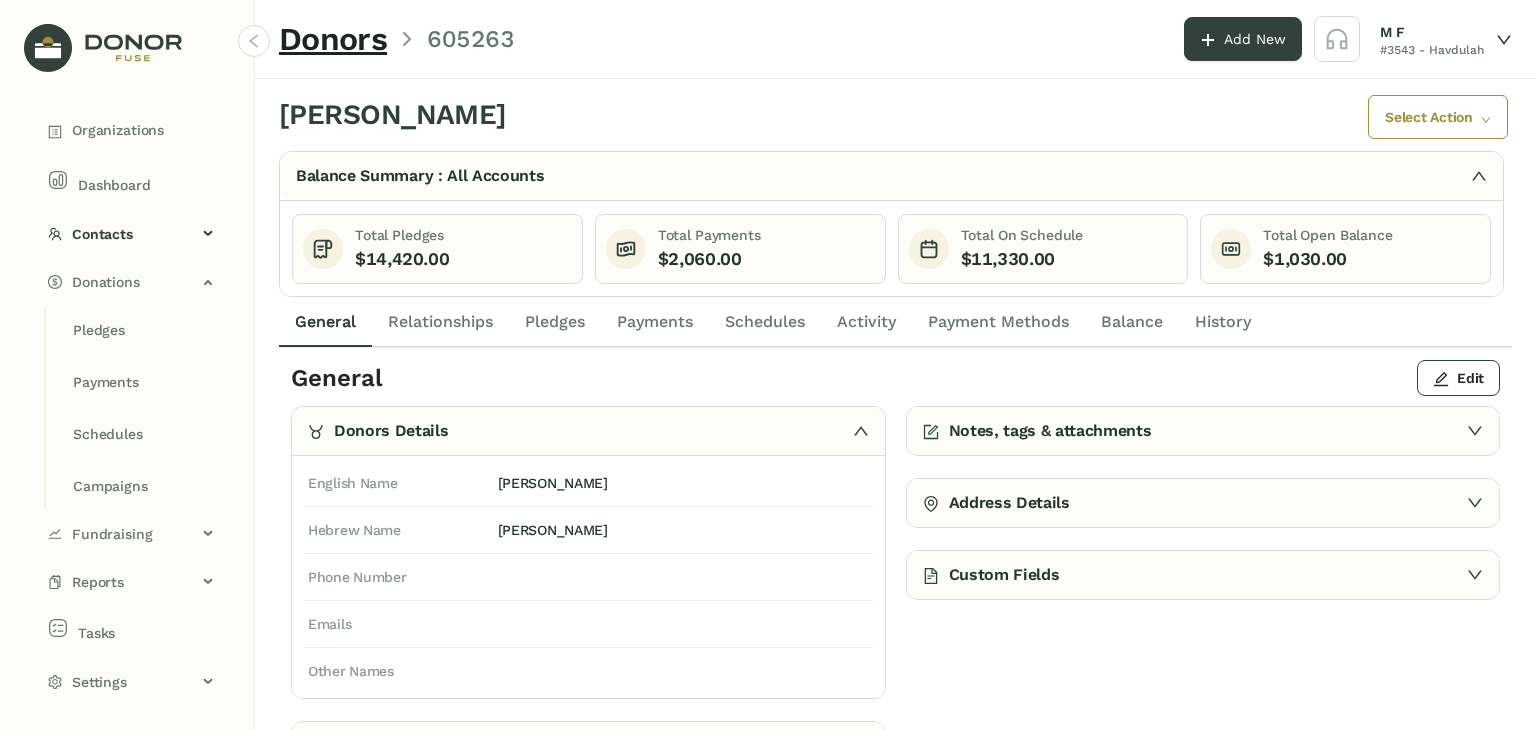 click on "Payments" 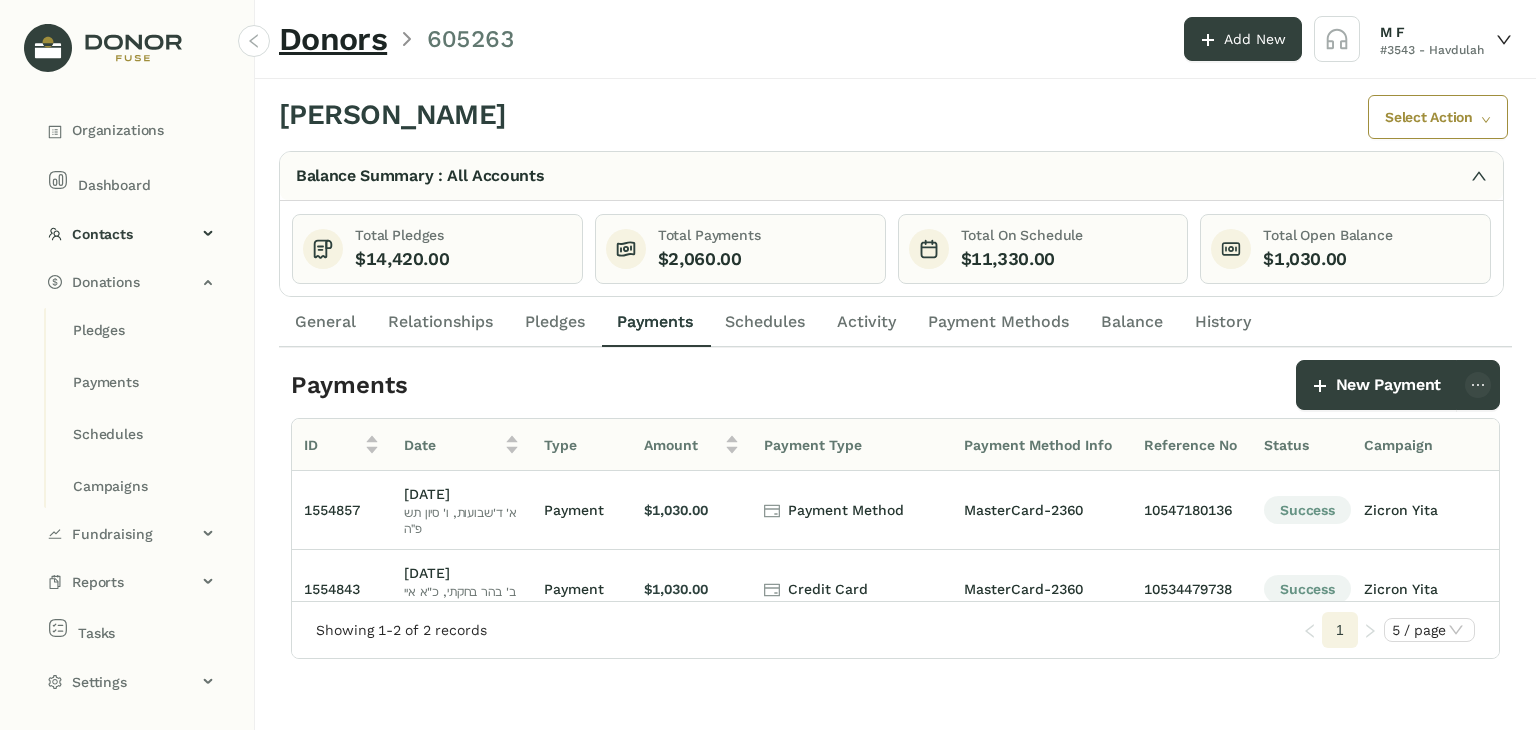 click on "Pledges" 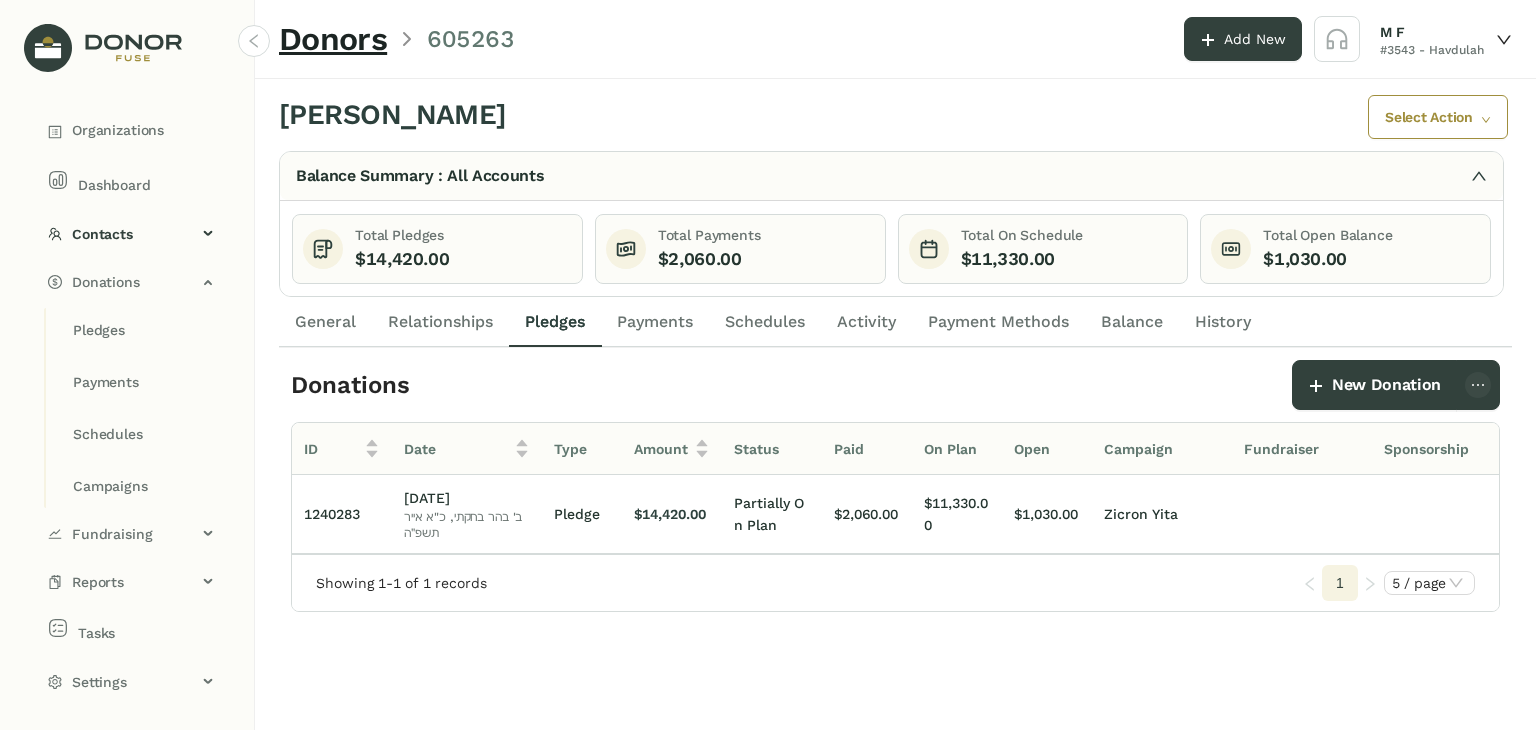 click on "Schedules" 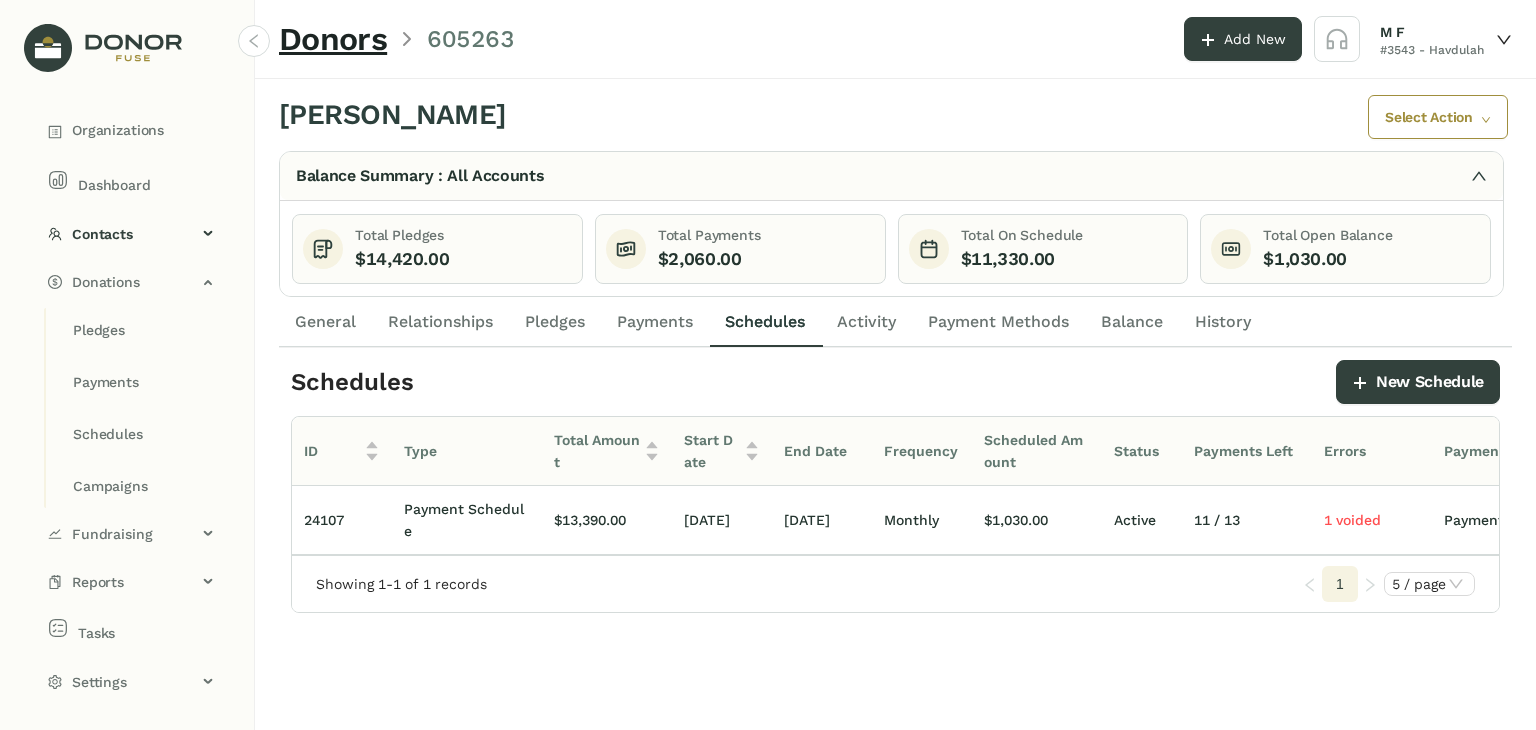 scroll, scrollTop: 0, scrollLeft: 39, axis: horizontal 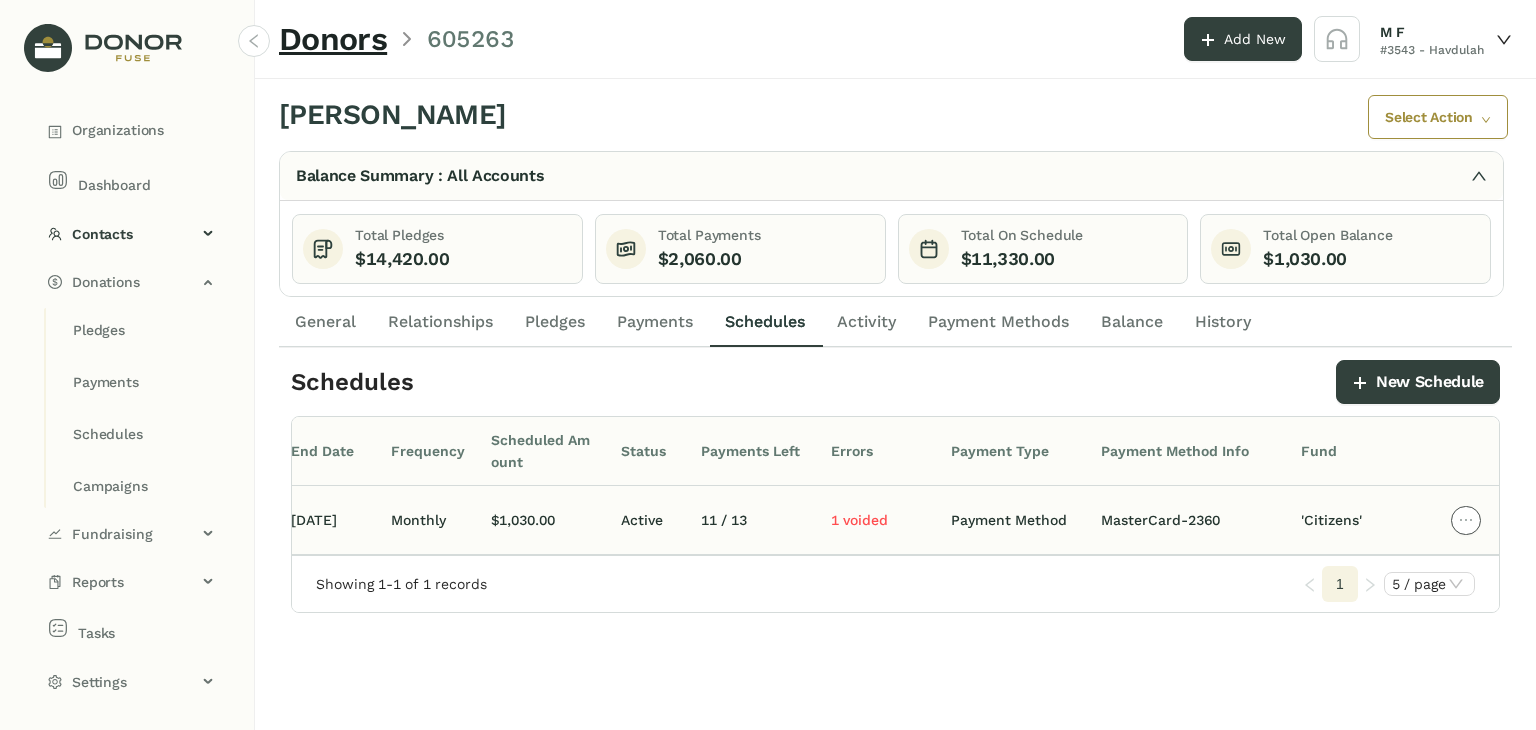 click 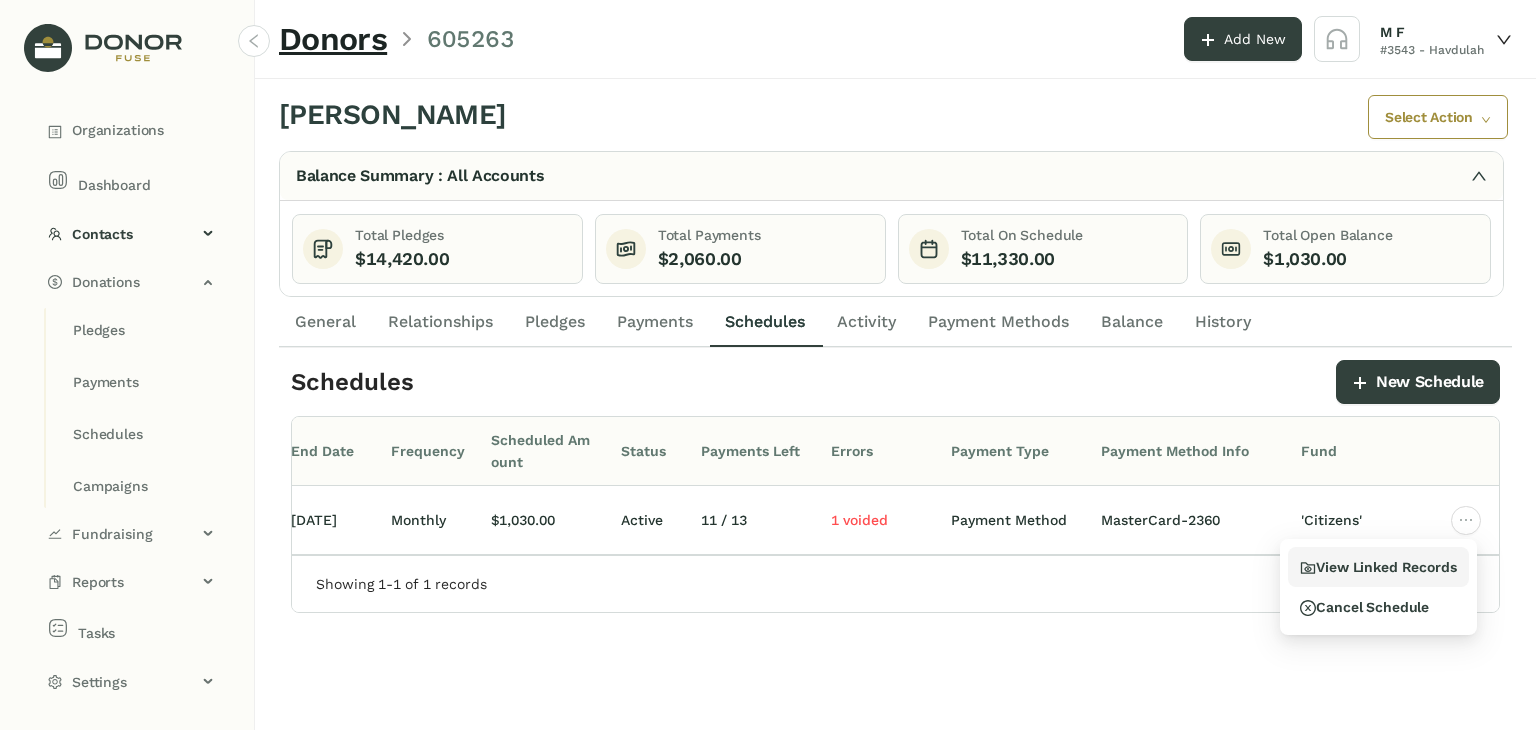 click on "View Linked Records" at bounding box center [1378, 567] 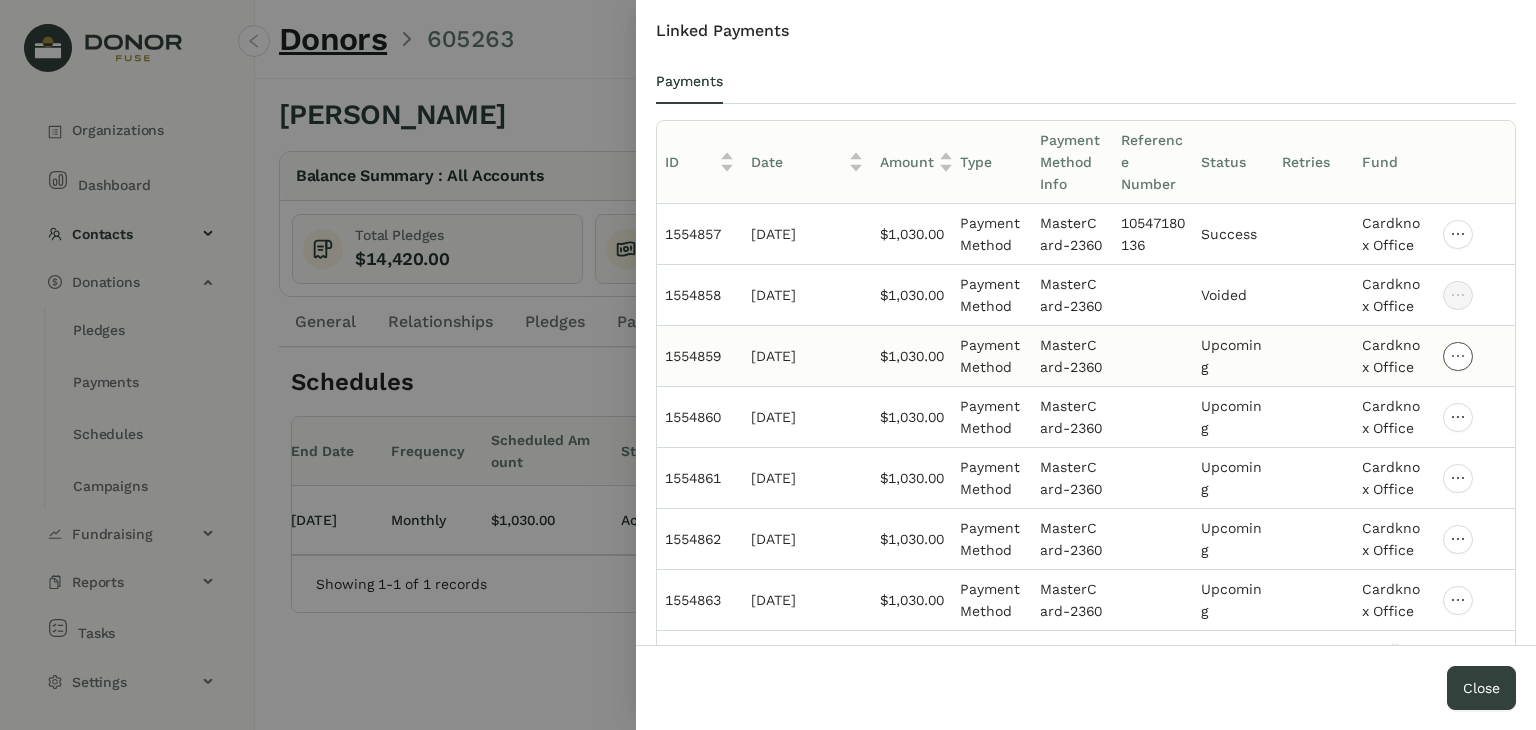 click at bounding box center [1458, 356] 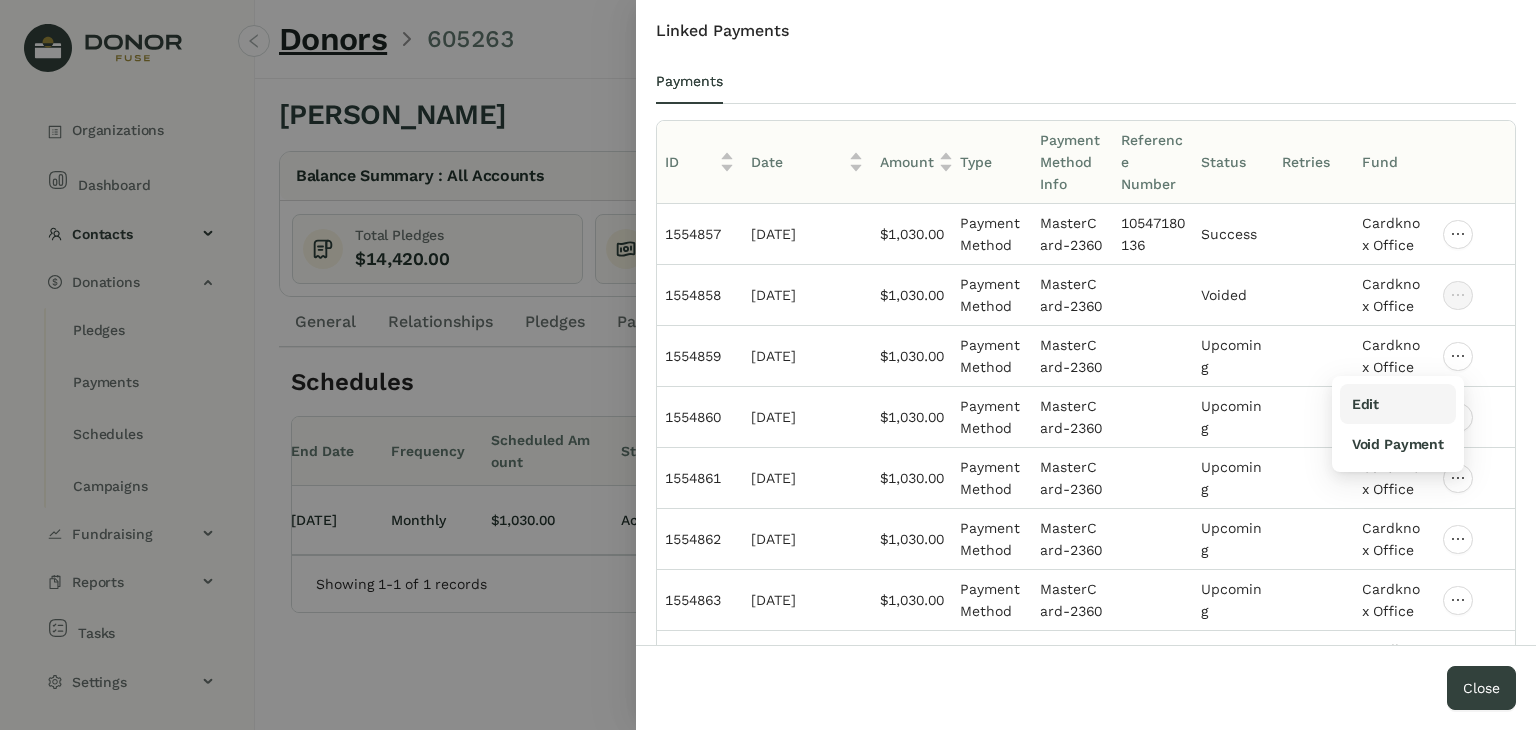 click on "Edit" at bounding box center (1398, 404) 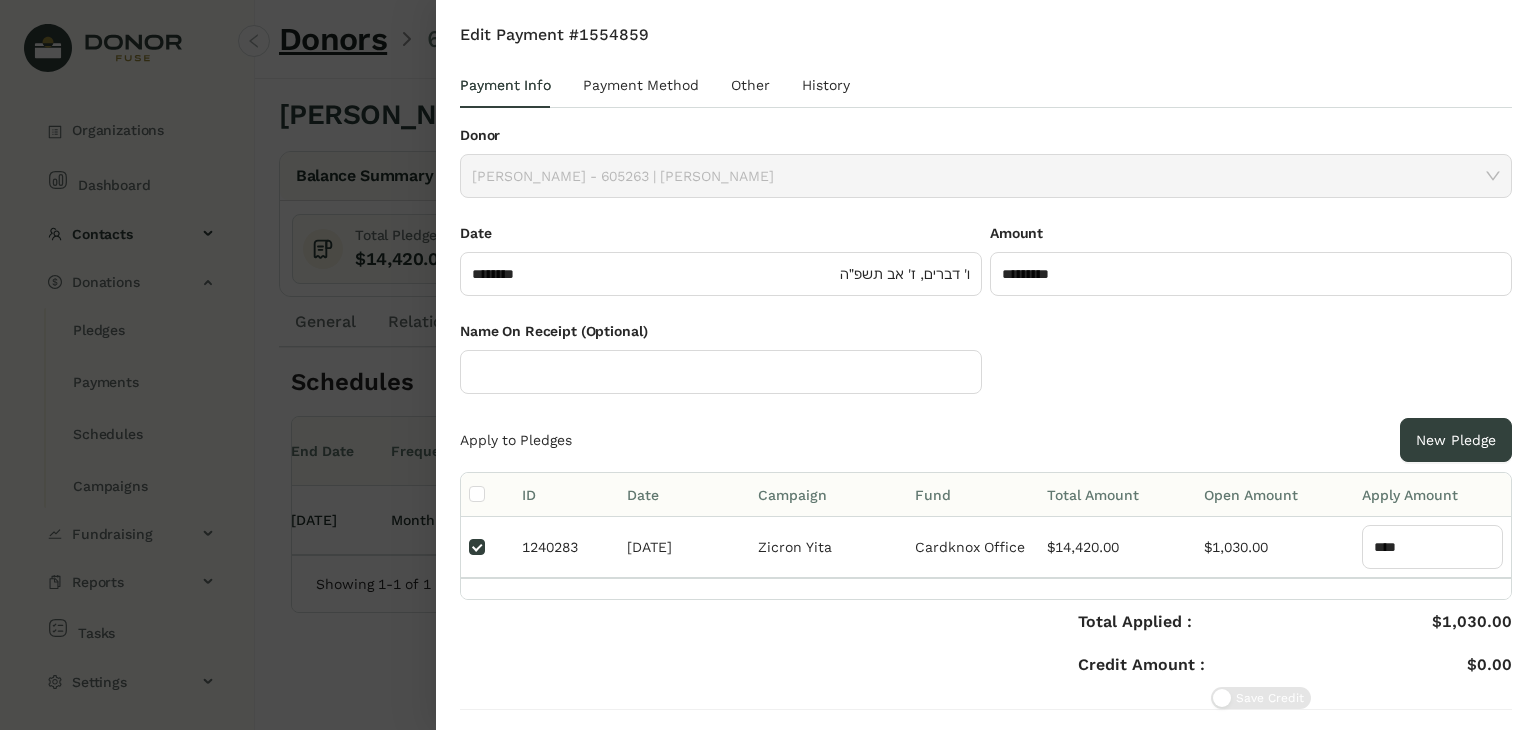 scroll, scrollTop: 45, scrollLeft: 0, axis: vertical 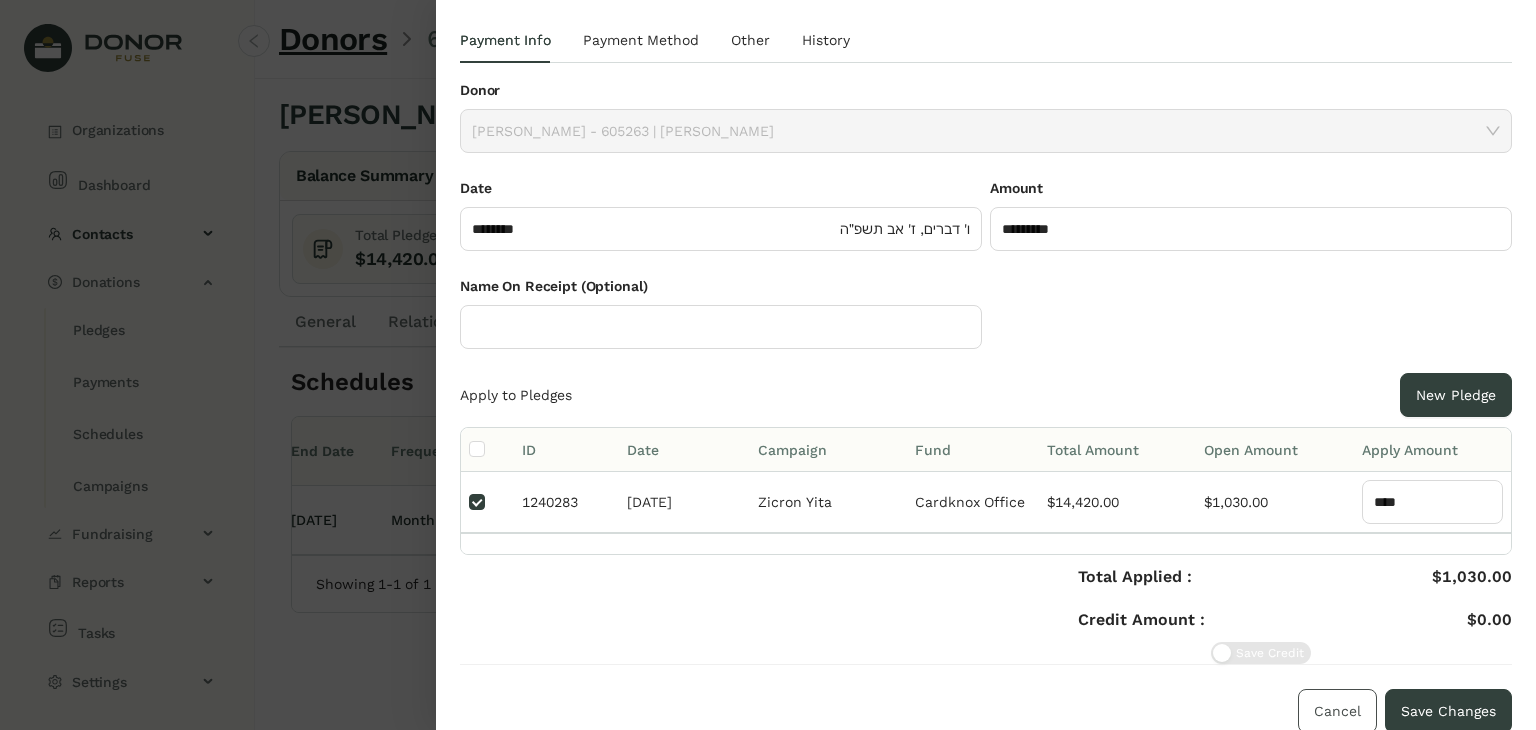click on "Cancel" at bounding box center [1337, 711] 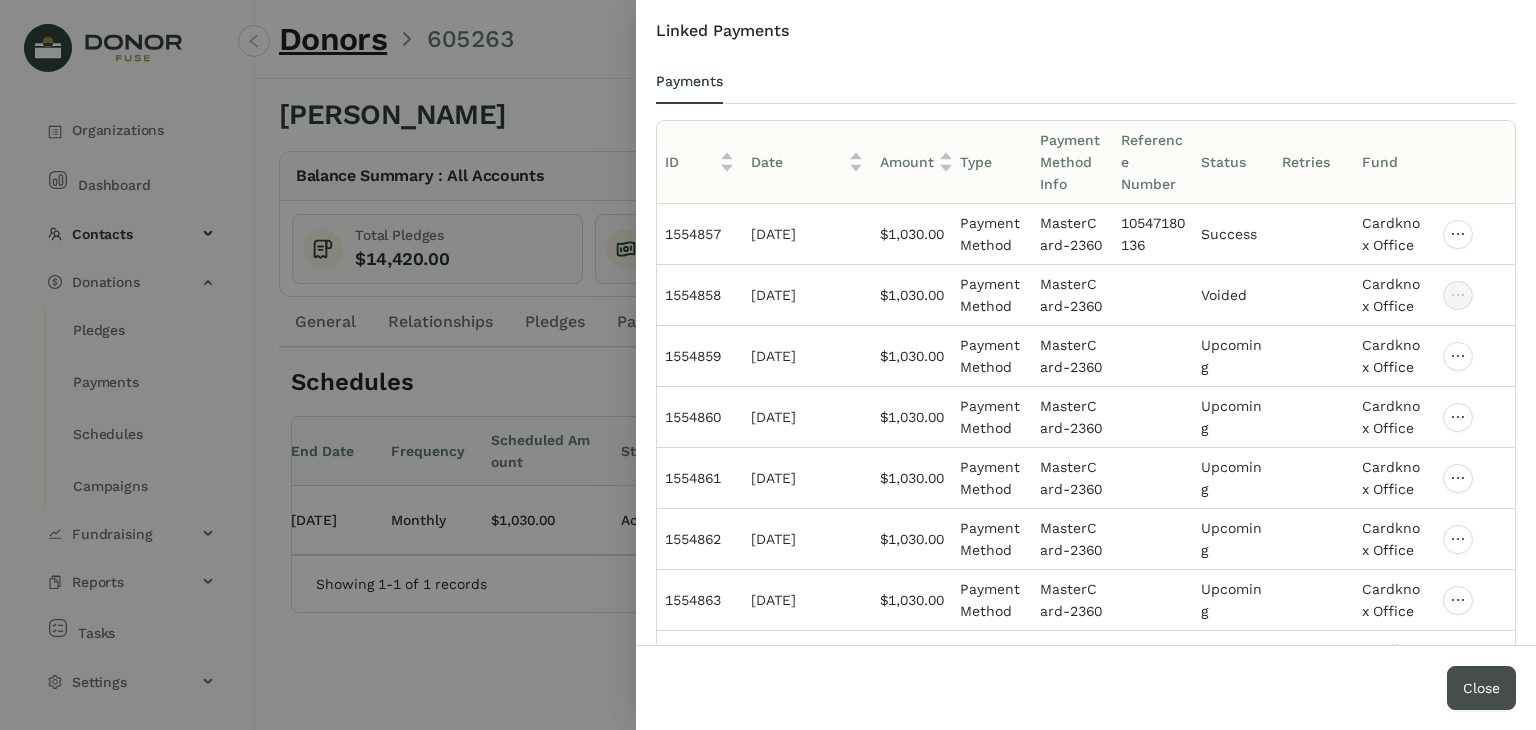 click on "Close" at bounding box center [1481, 688] 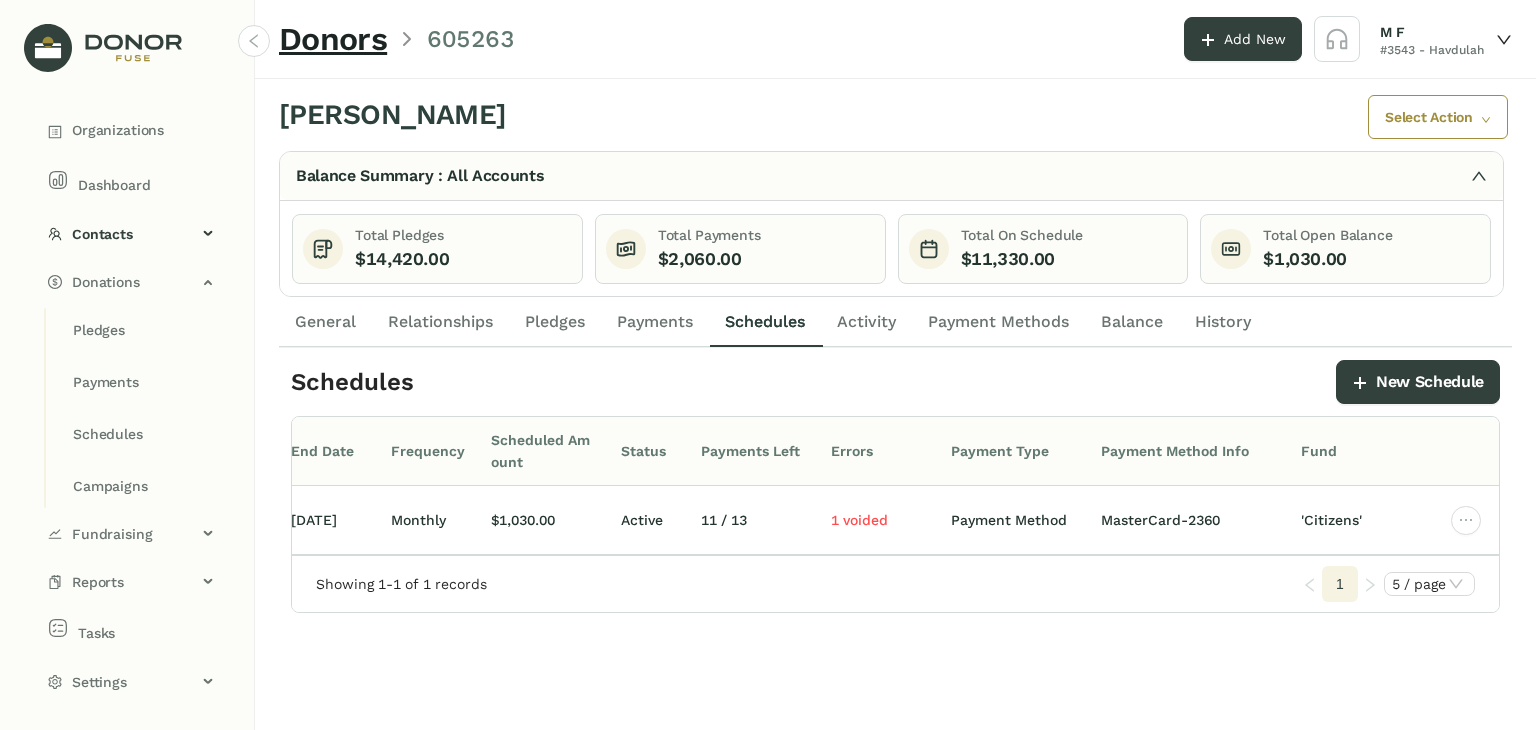 click on "Pledges" 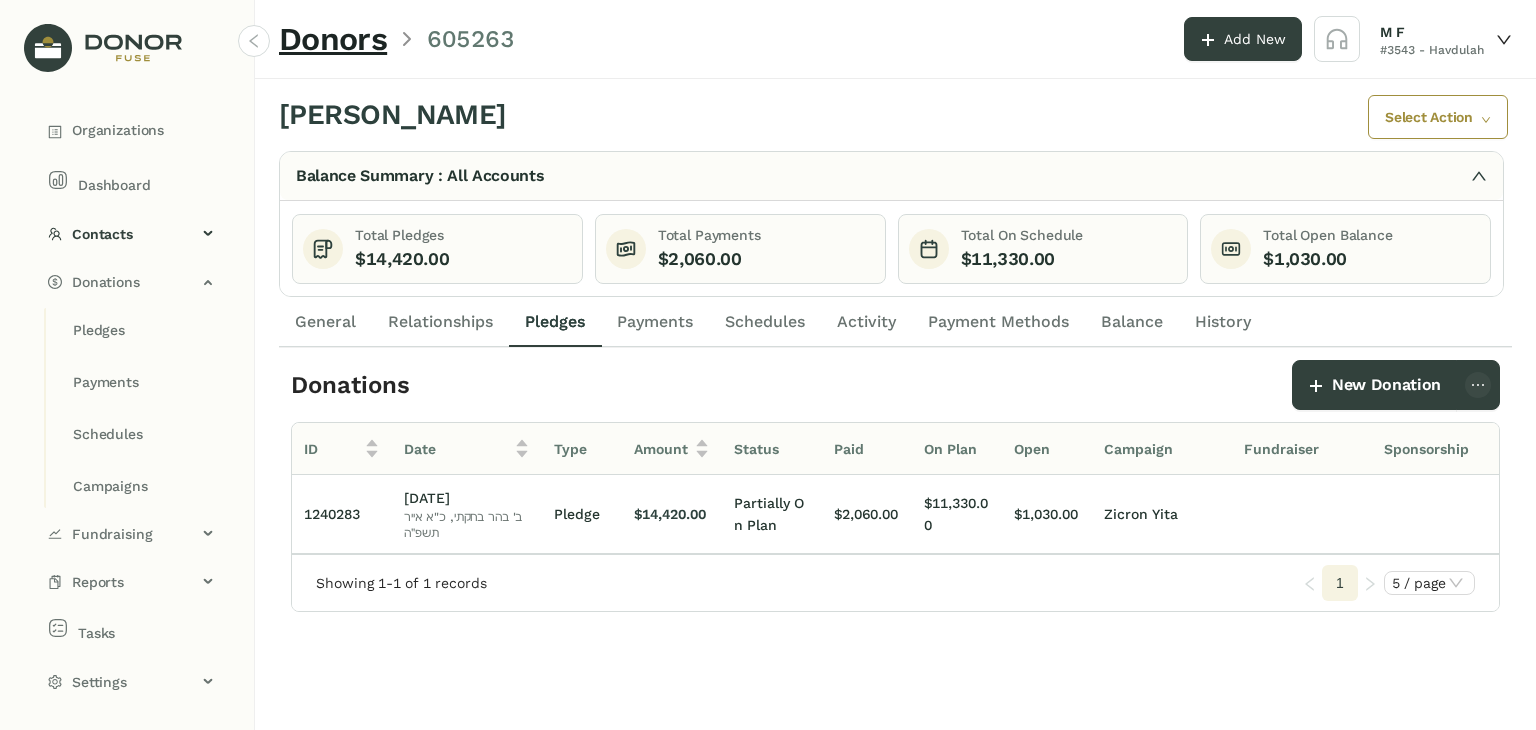 click on "Payments" 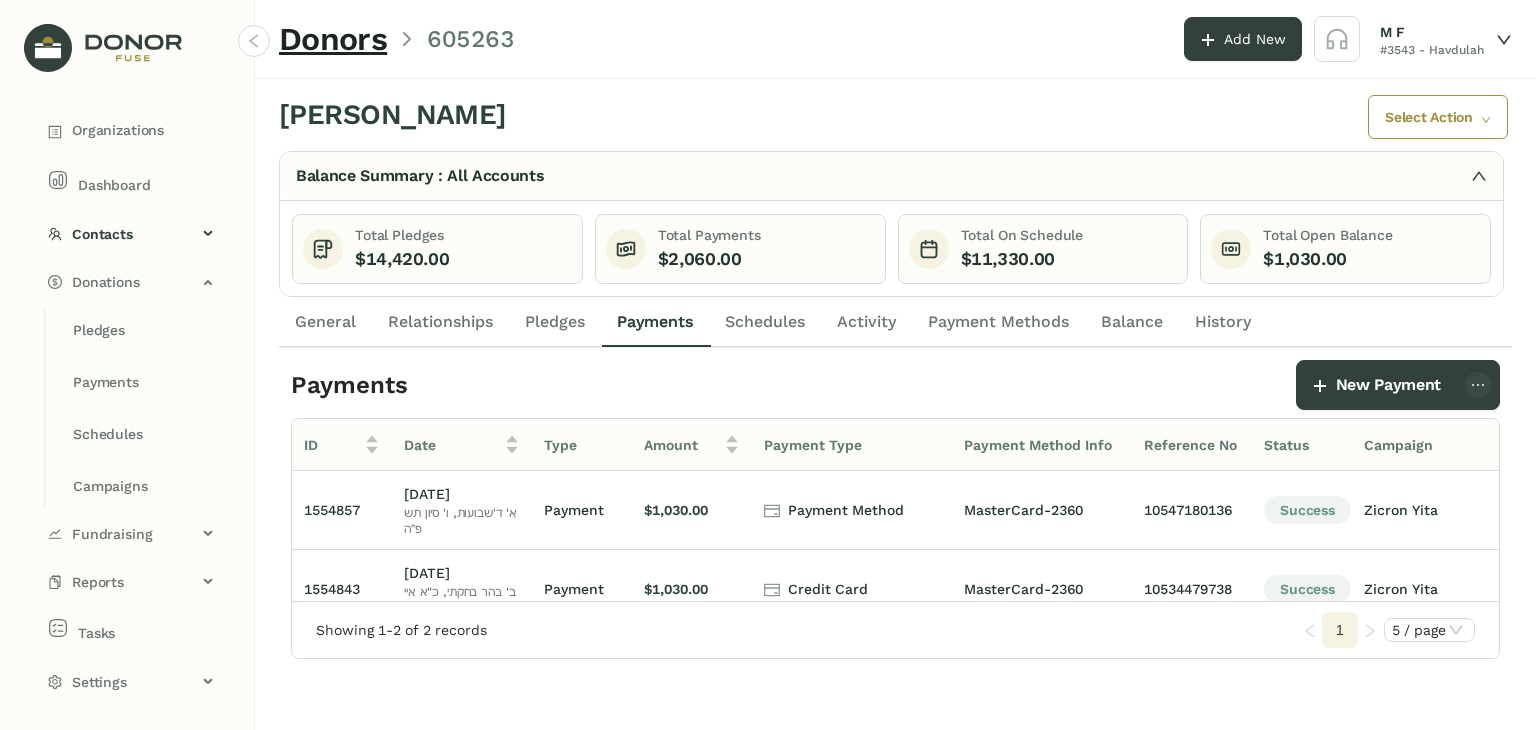 scroll, scrollTop: 0, scrollLeft: 175, axis: horizontal 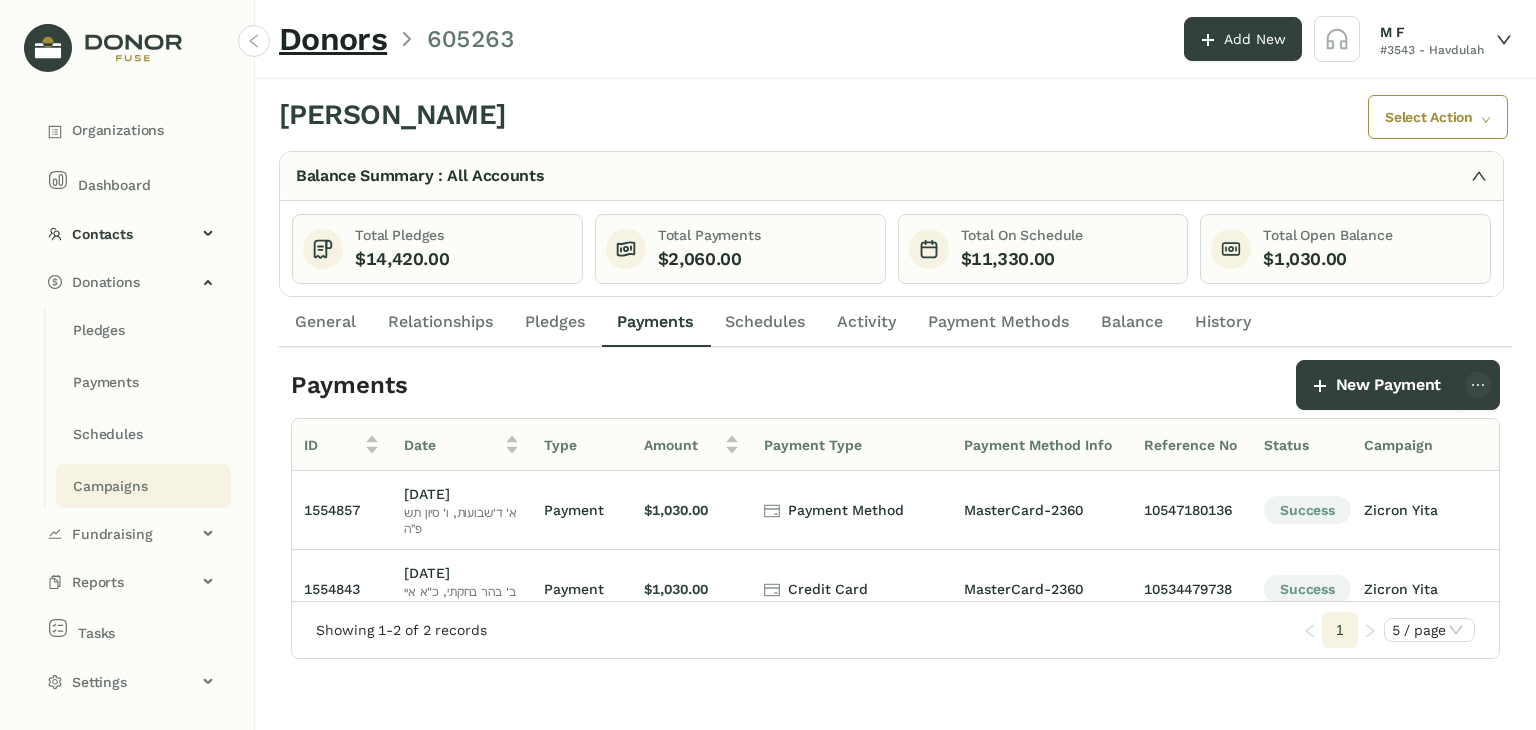 click on "Campaigns" 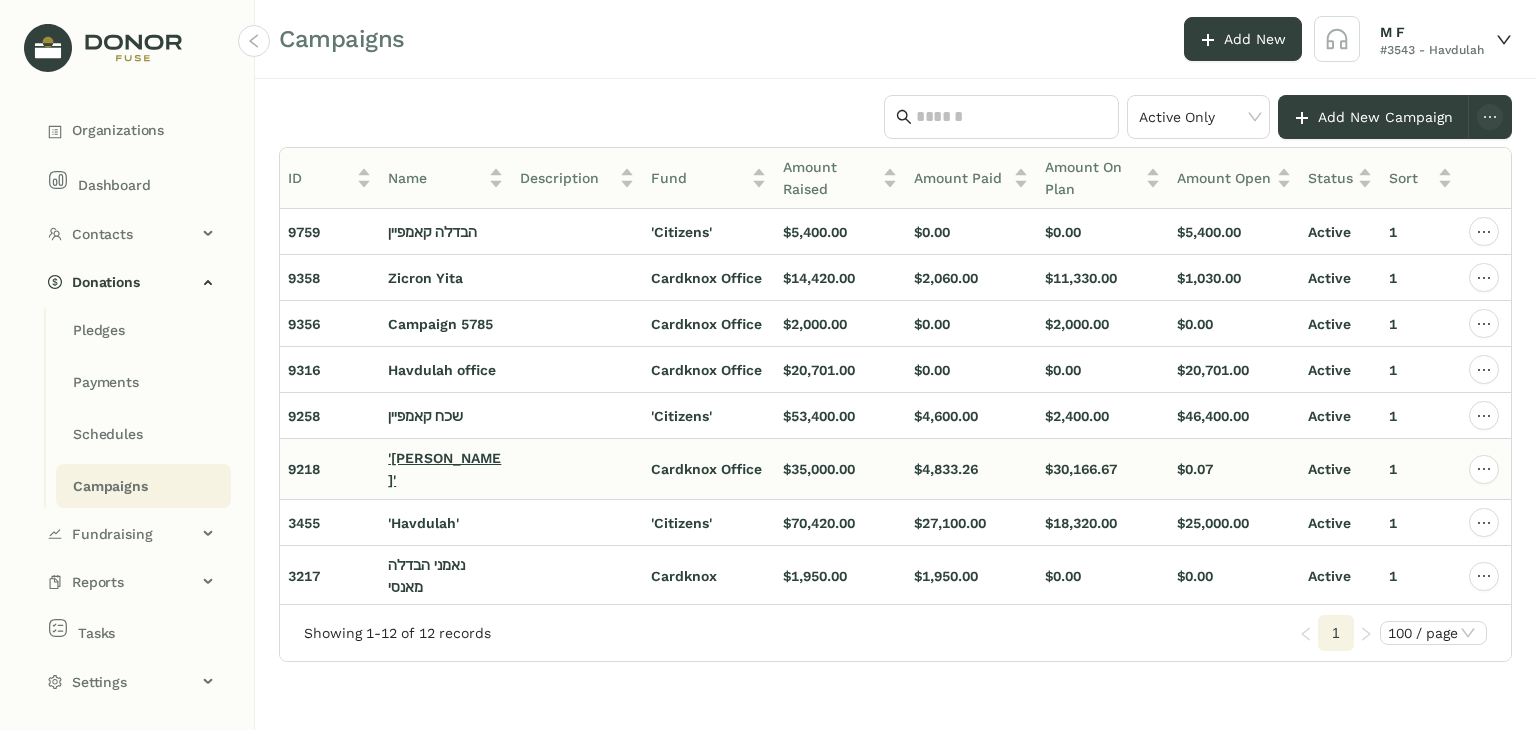 click on "'[PERSON_NAME]'" 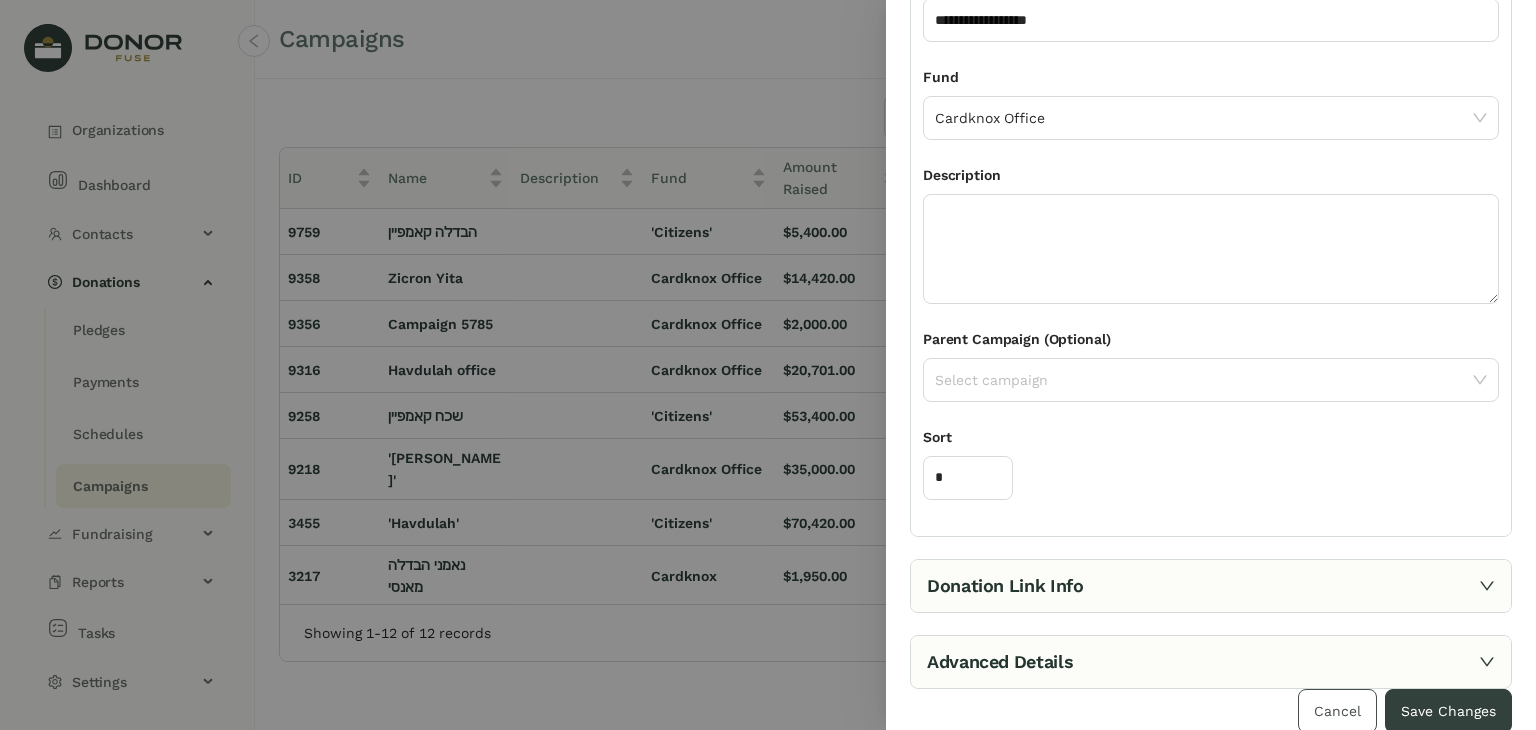 click on "Cancel" at bounding box center (1337, 711) 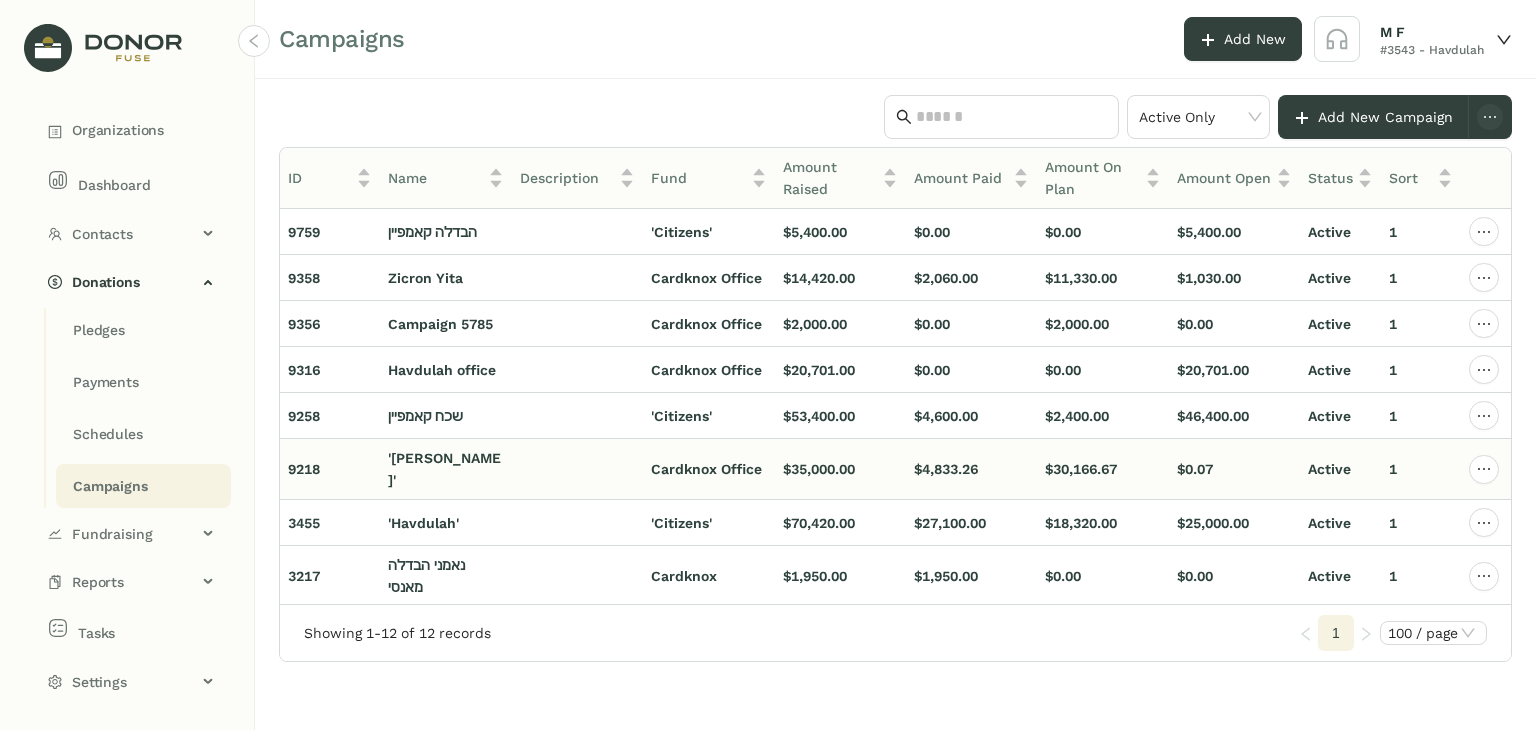 click on "Cardknox Office" 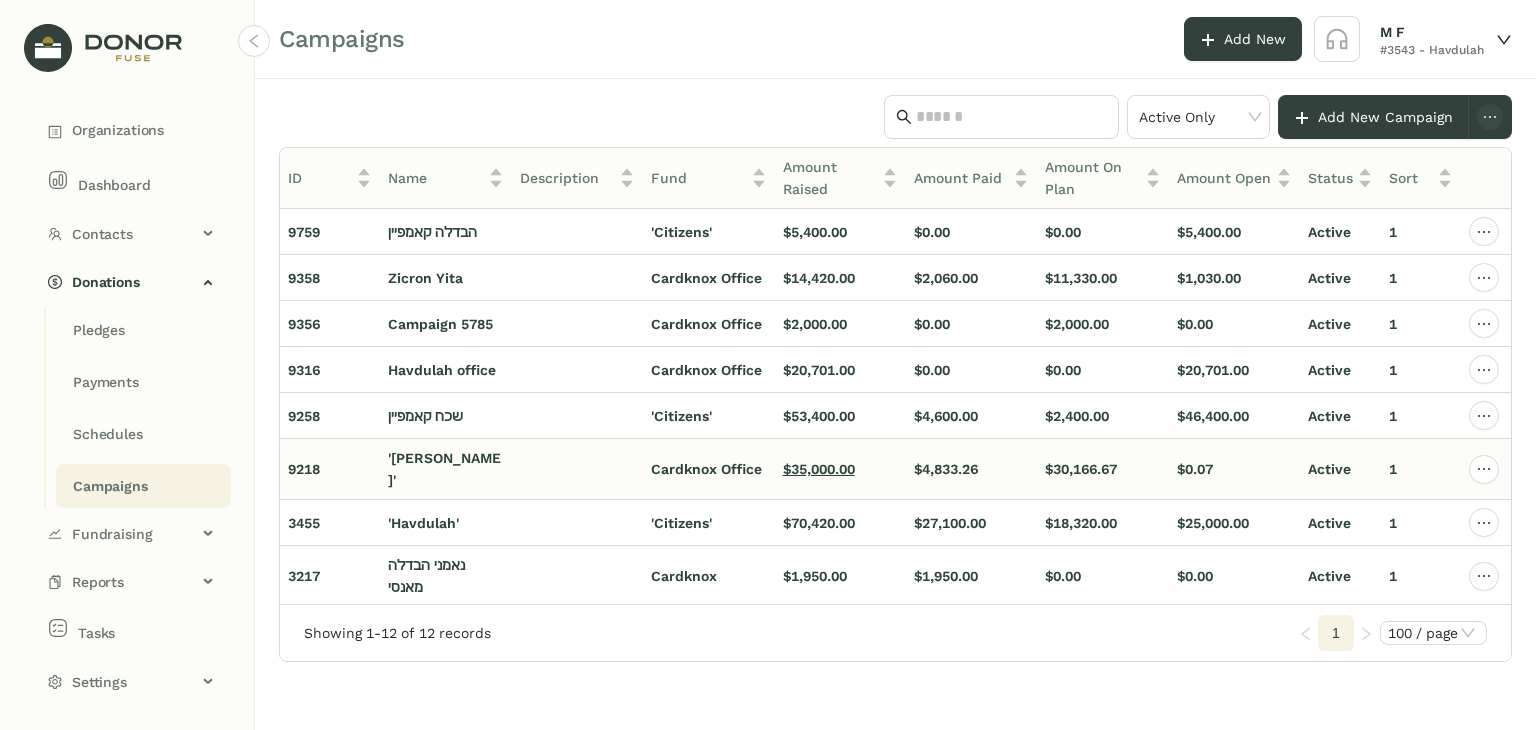 click on "$35,000.00" 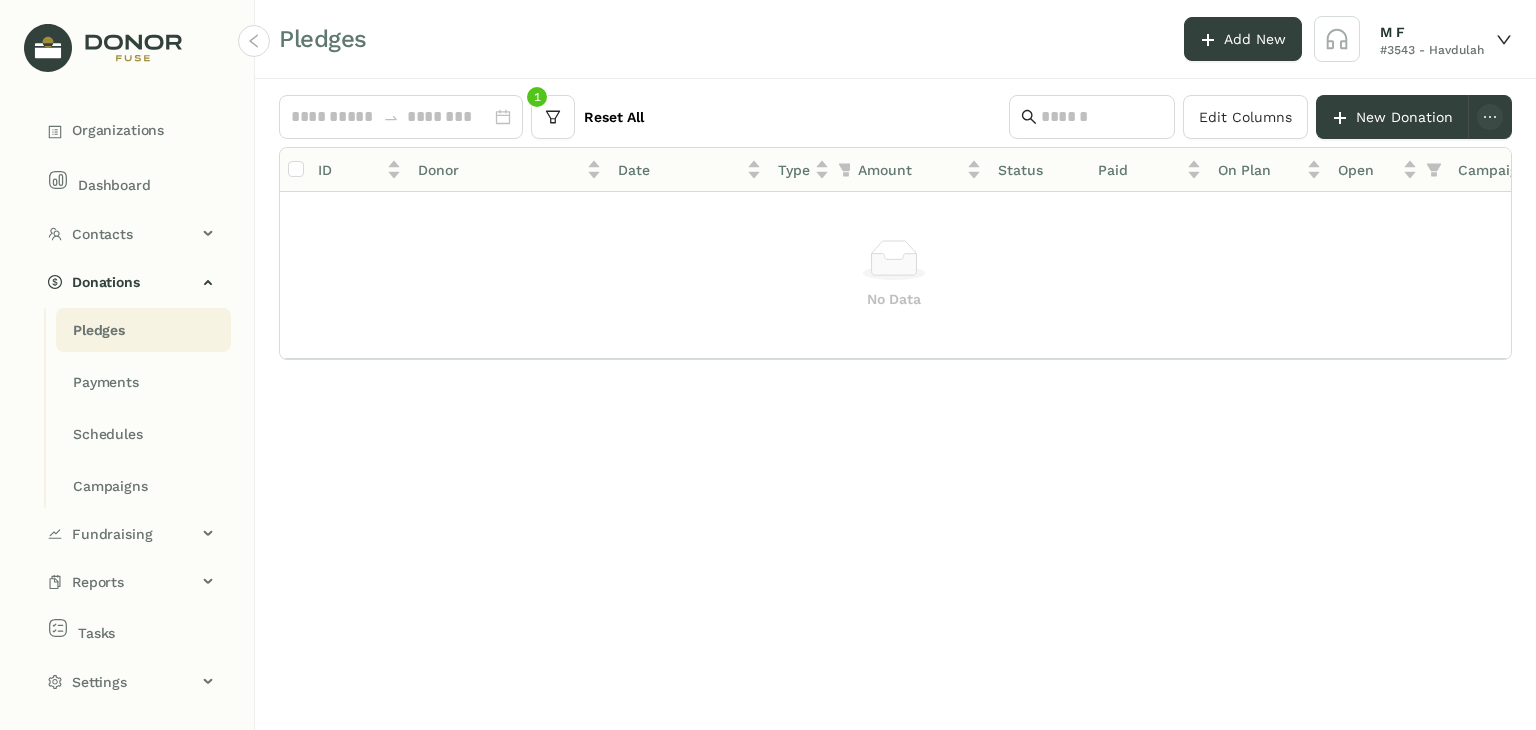scroll, scrollTop: 0, scrollLeft: 0, axis: both 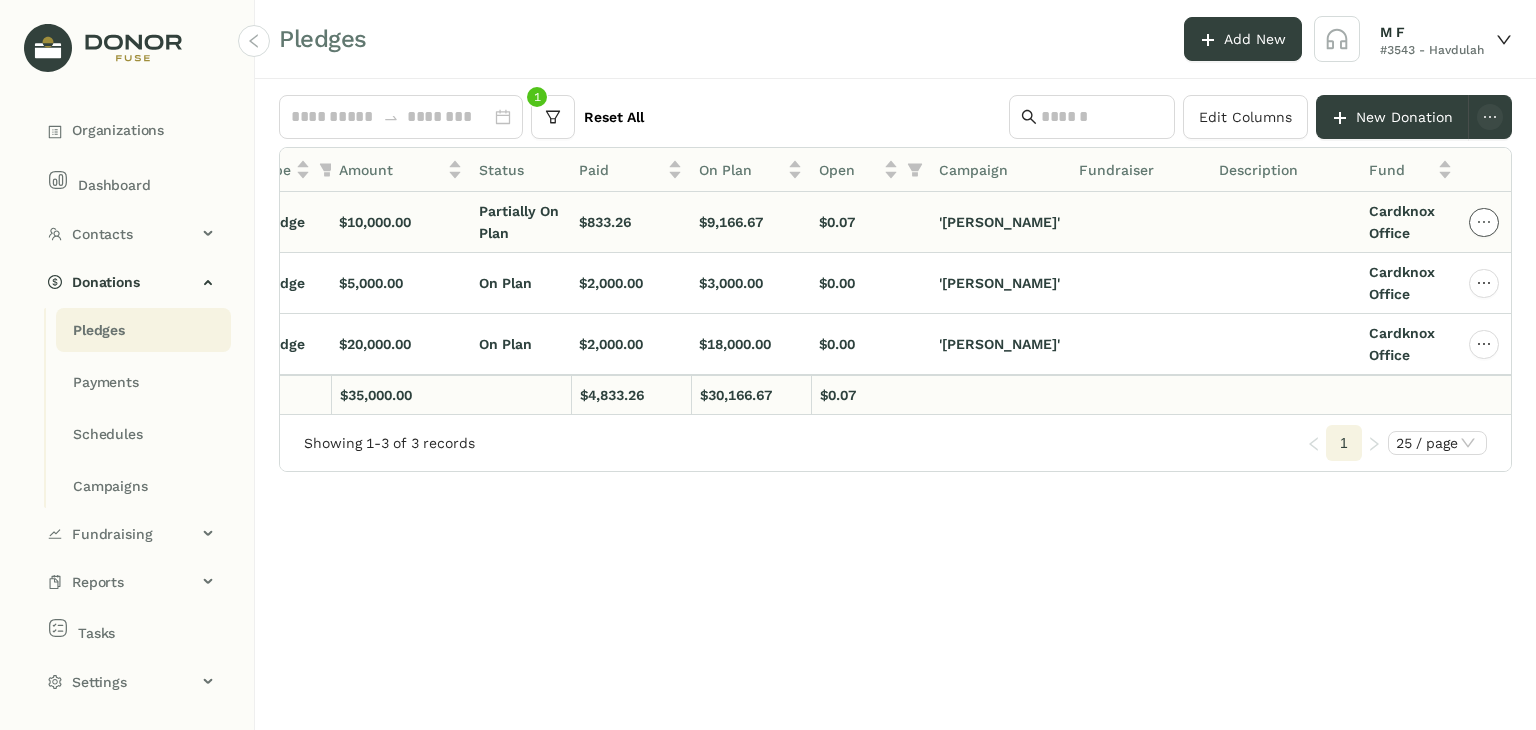 click 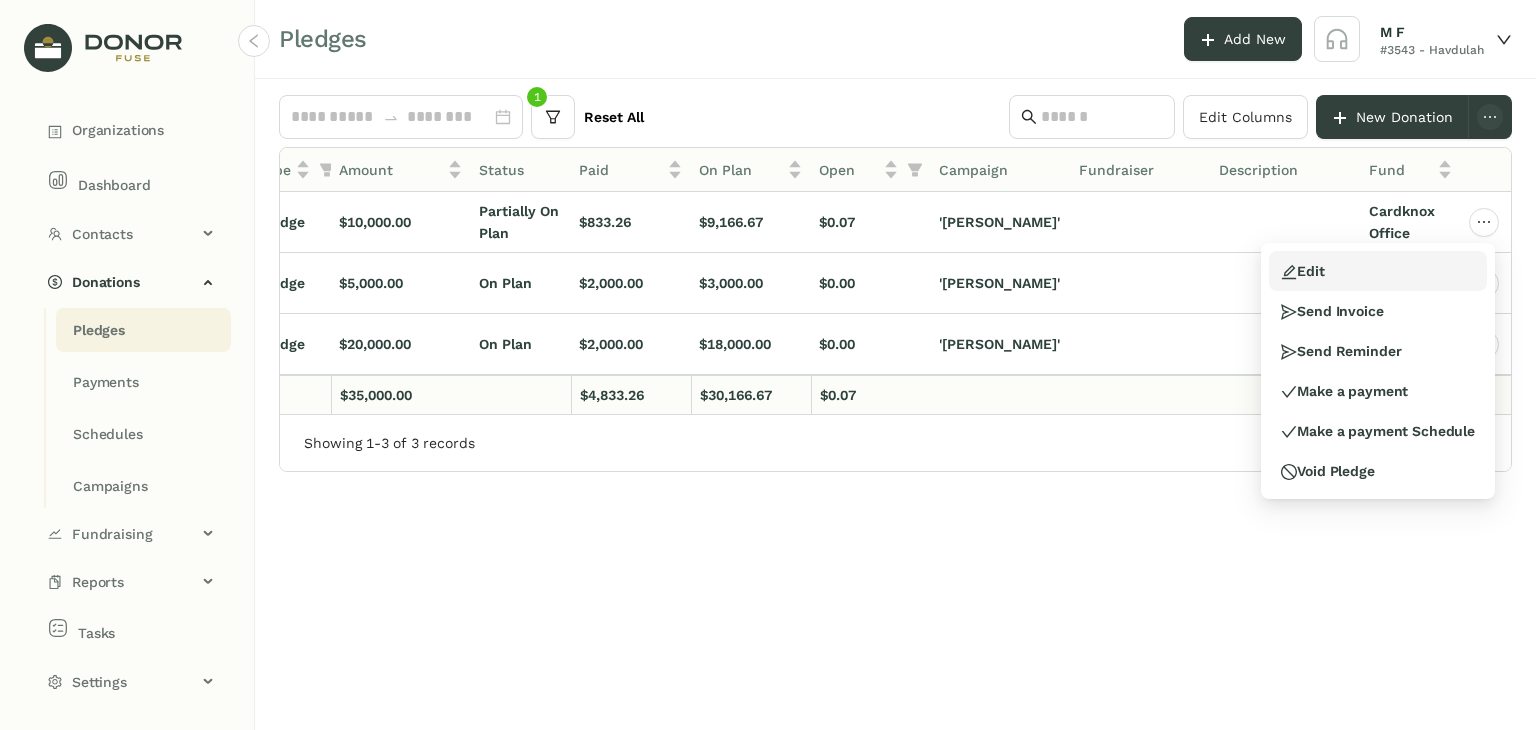click on "Edit" at bounding box center [1378, 271] 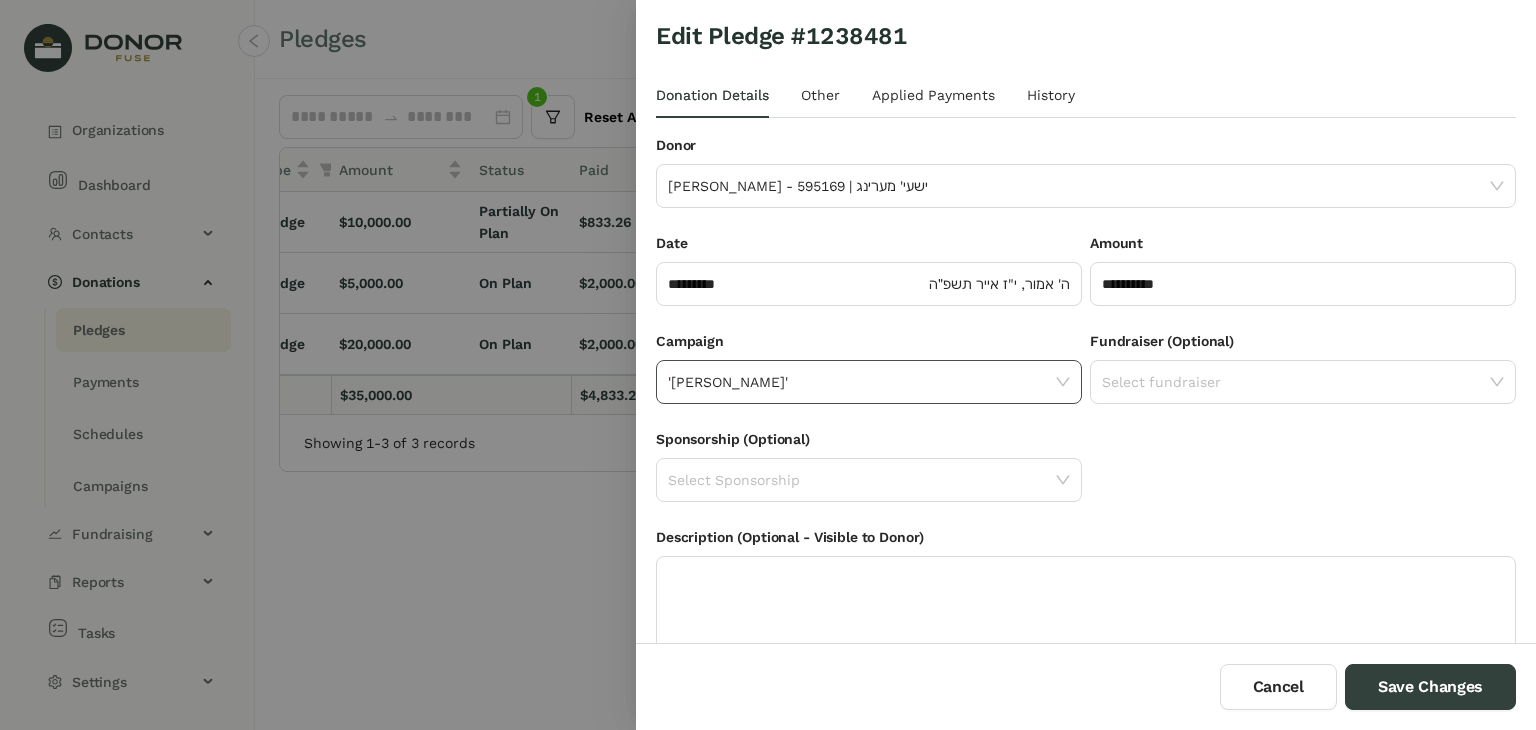 click on "'[PERSON_NAME]'" 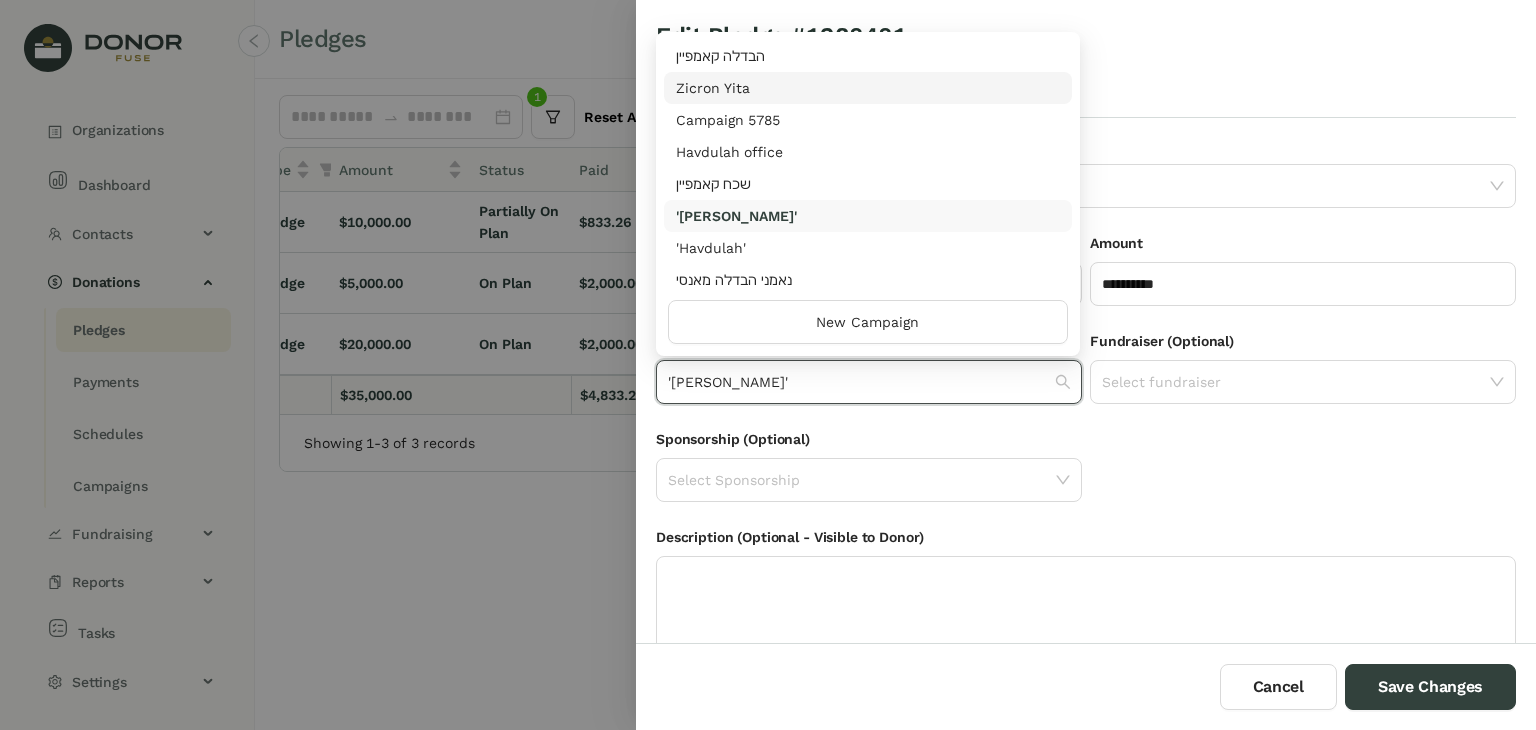 click on "Zicron Yita" at bounding box center (868, 88) 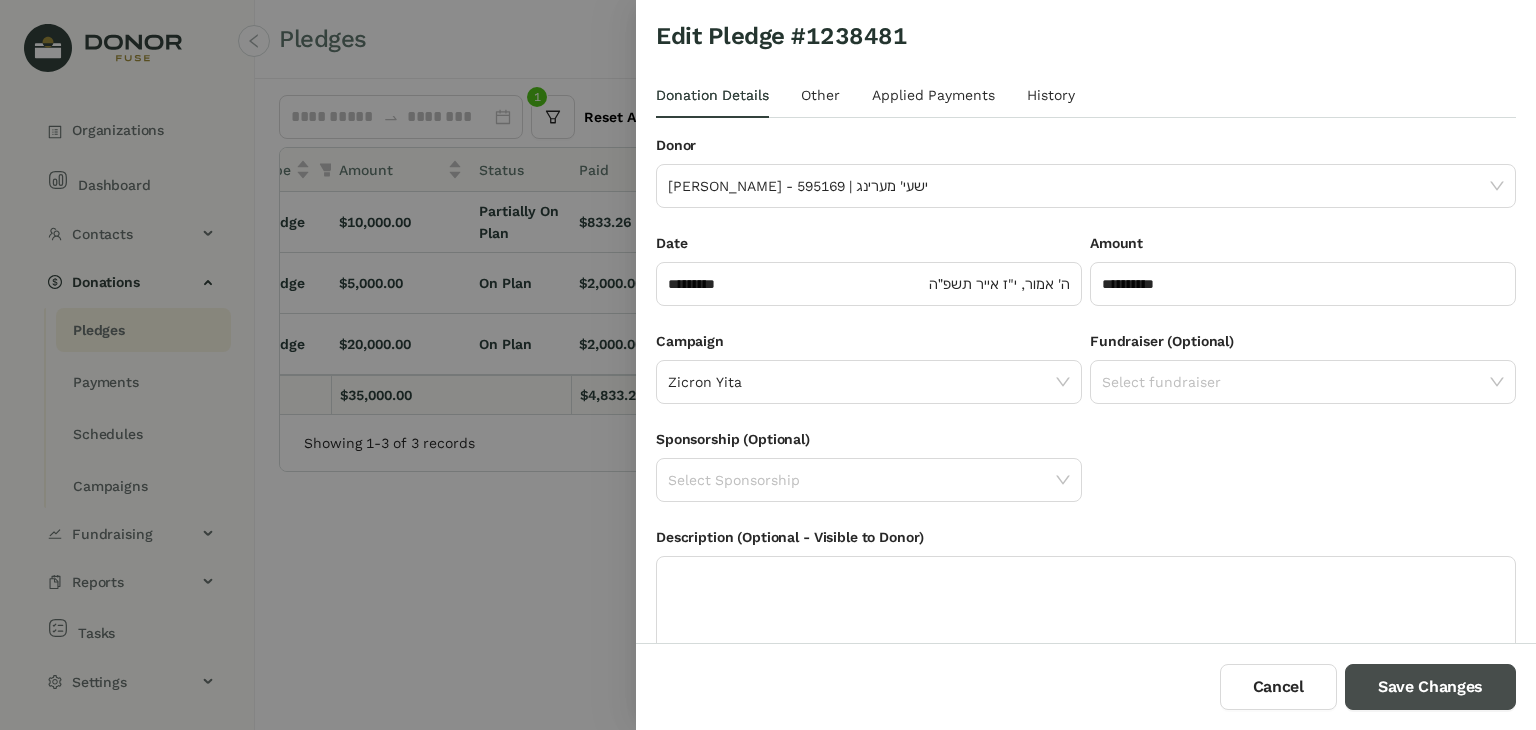 click on "Save Changes" at bounding box center [1430, 687] 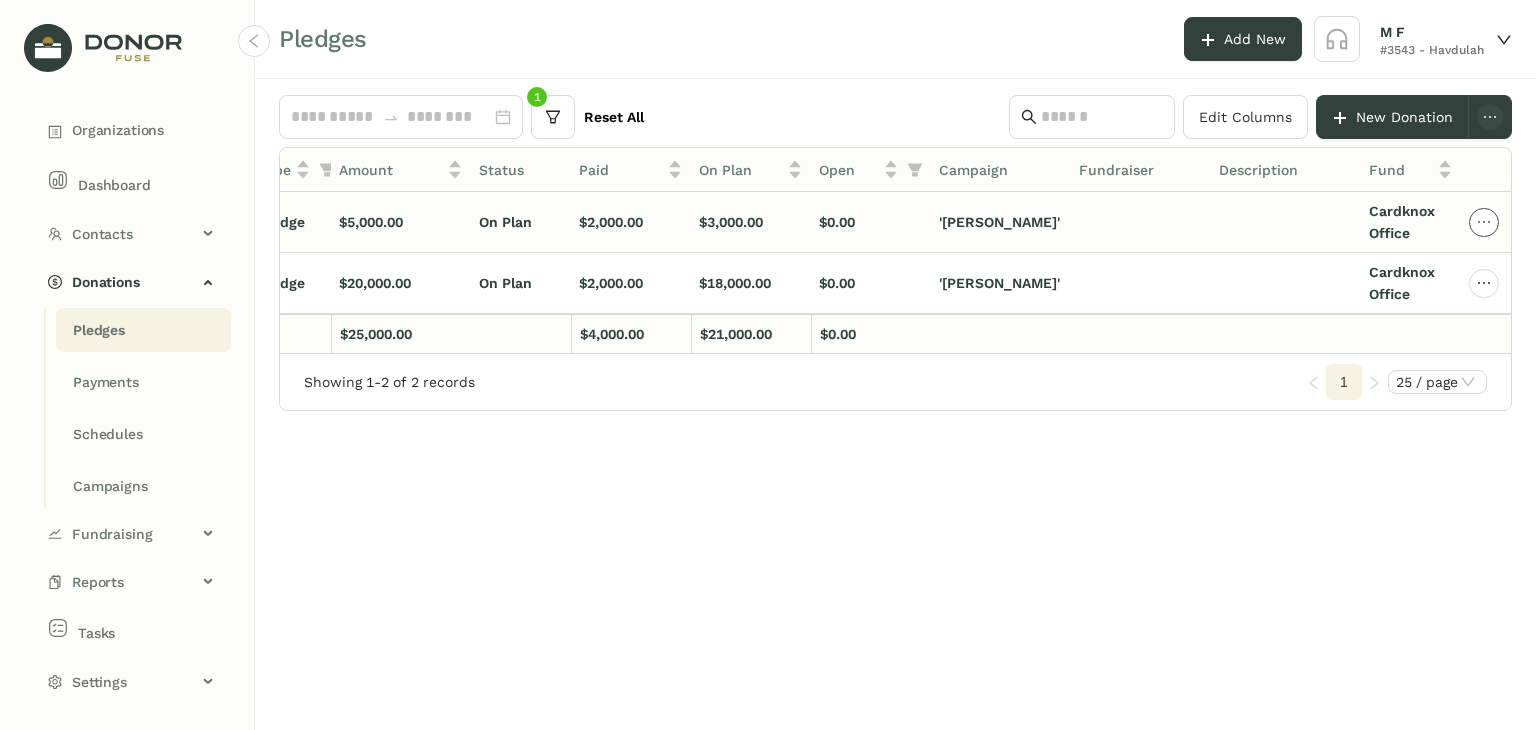 click 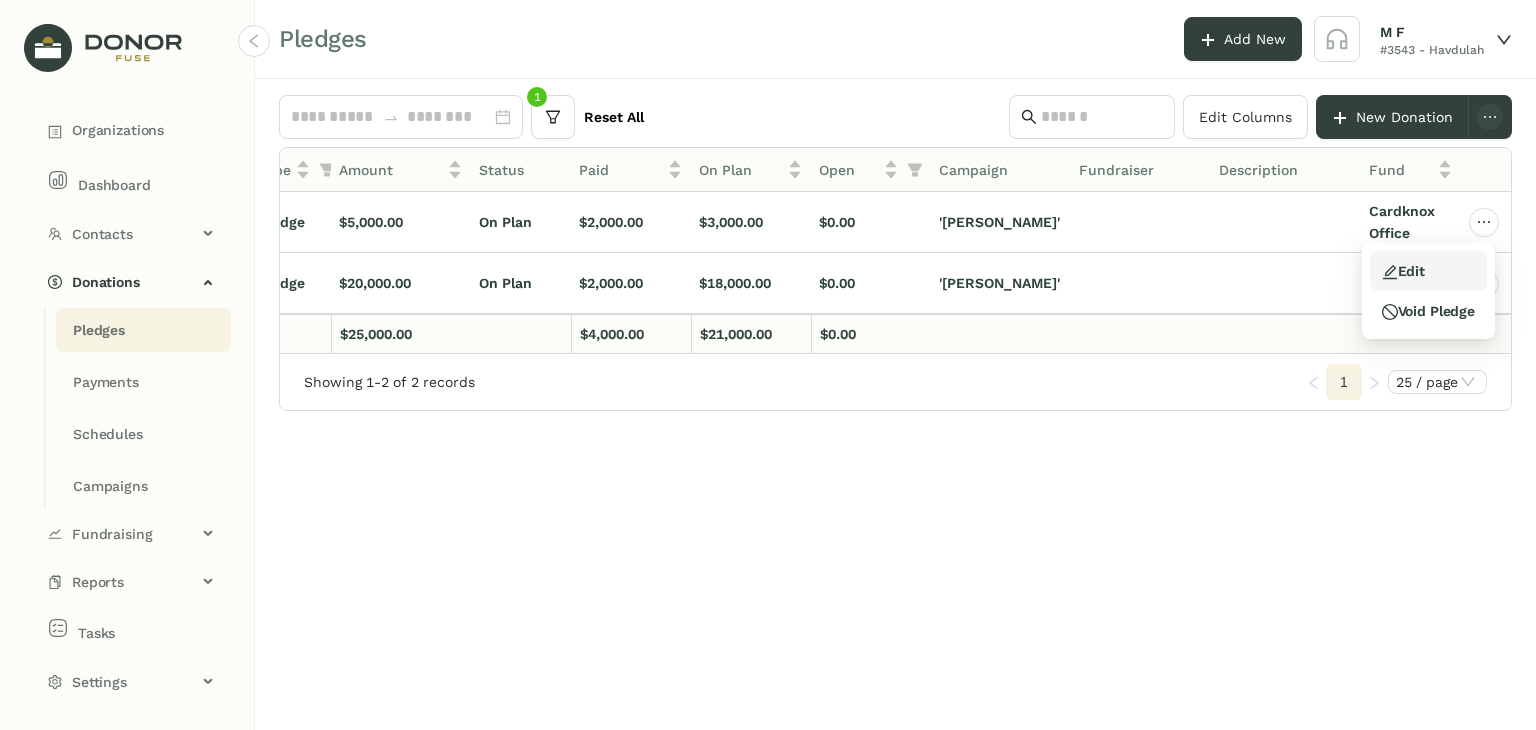 click on "Edit" at bounding box center [1428, 271] 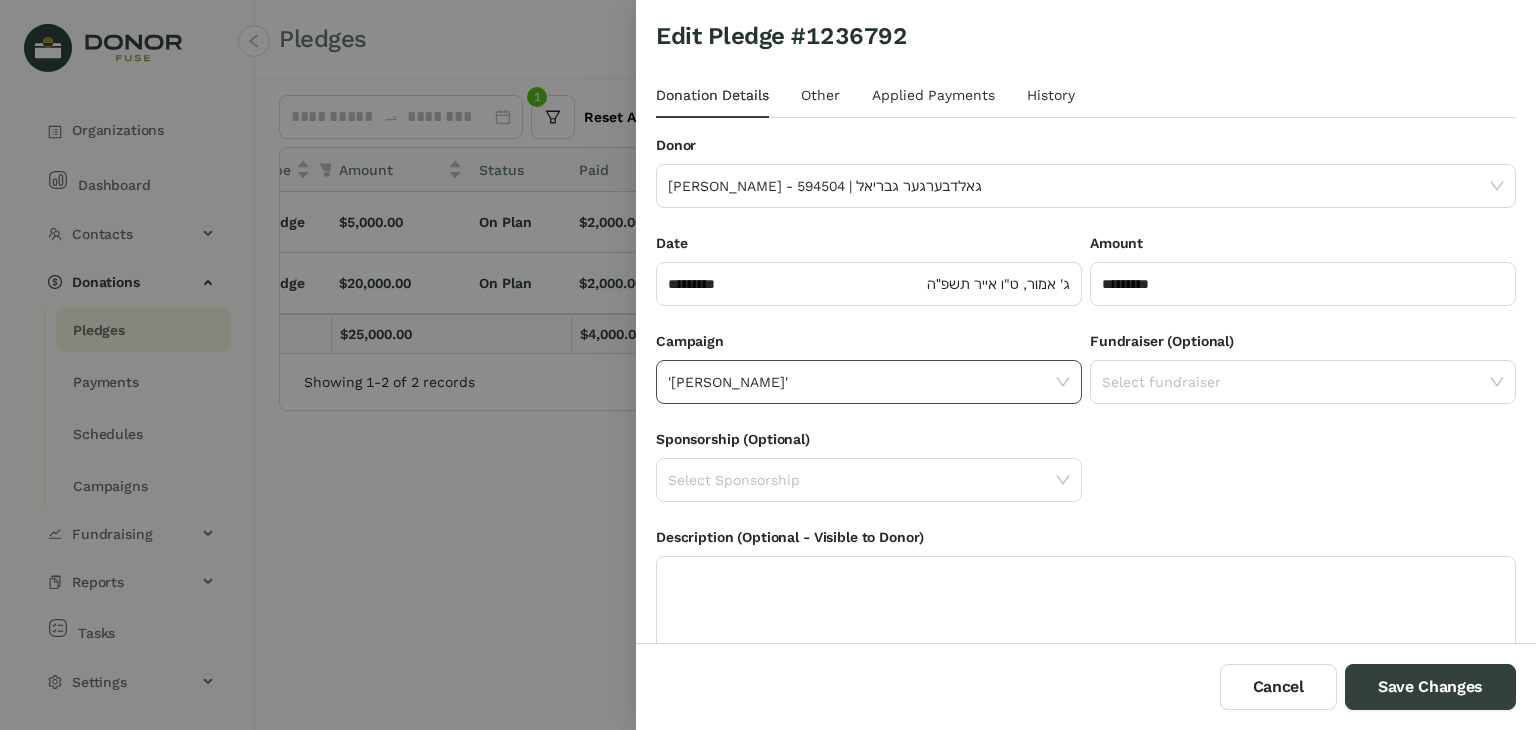 click 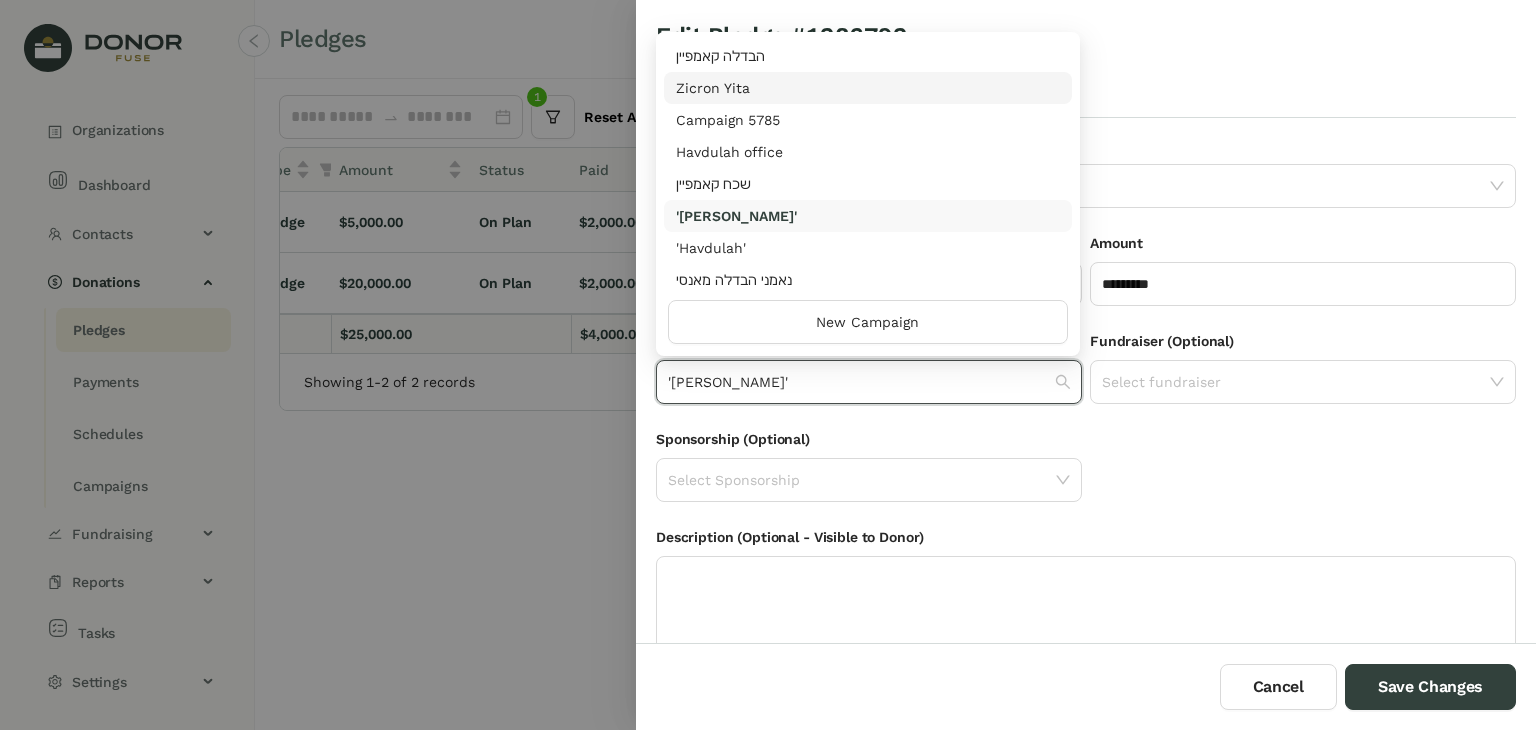 click on "Zicron Yita" at bounding box center (868, 88) 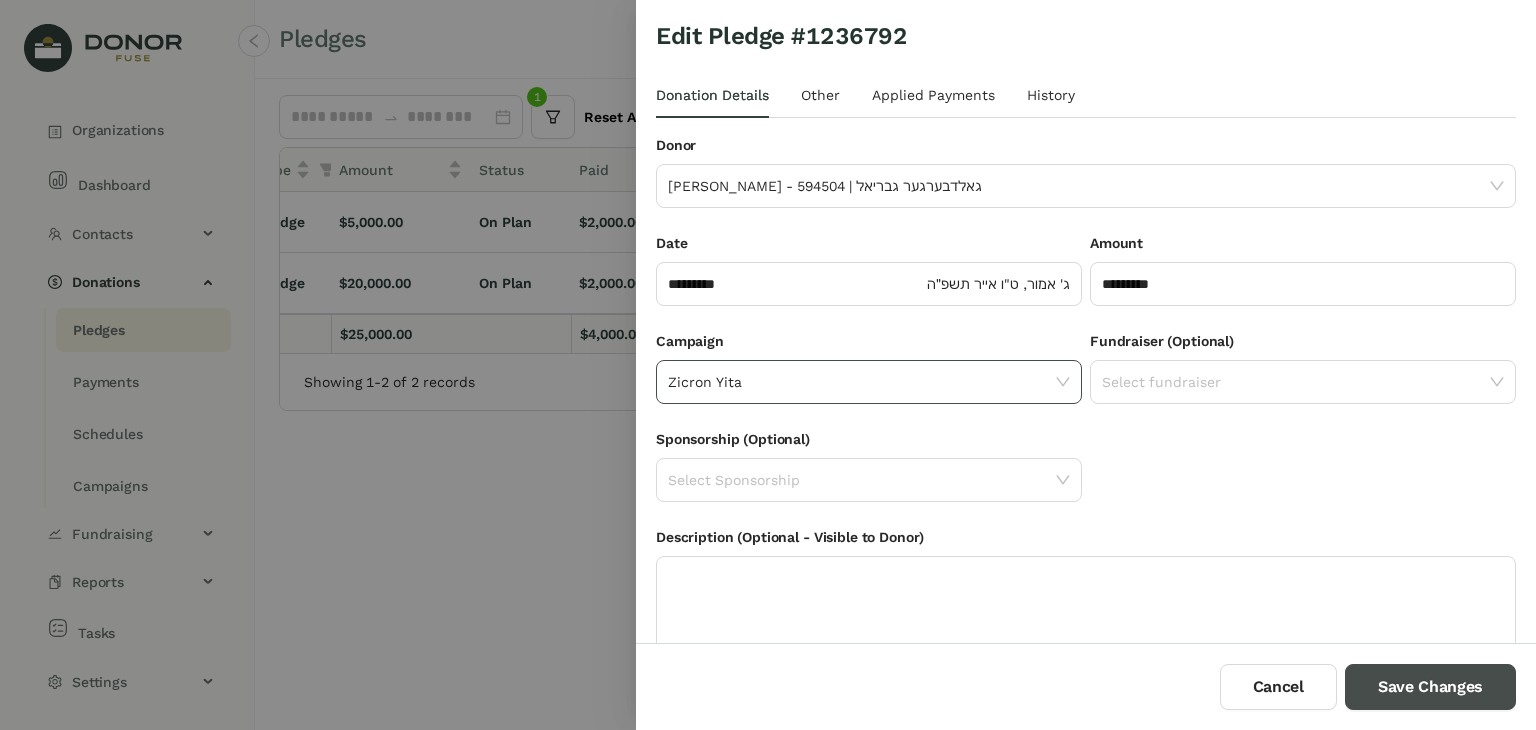 click on "Save Changes" at bounding box center [1430, 687] 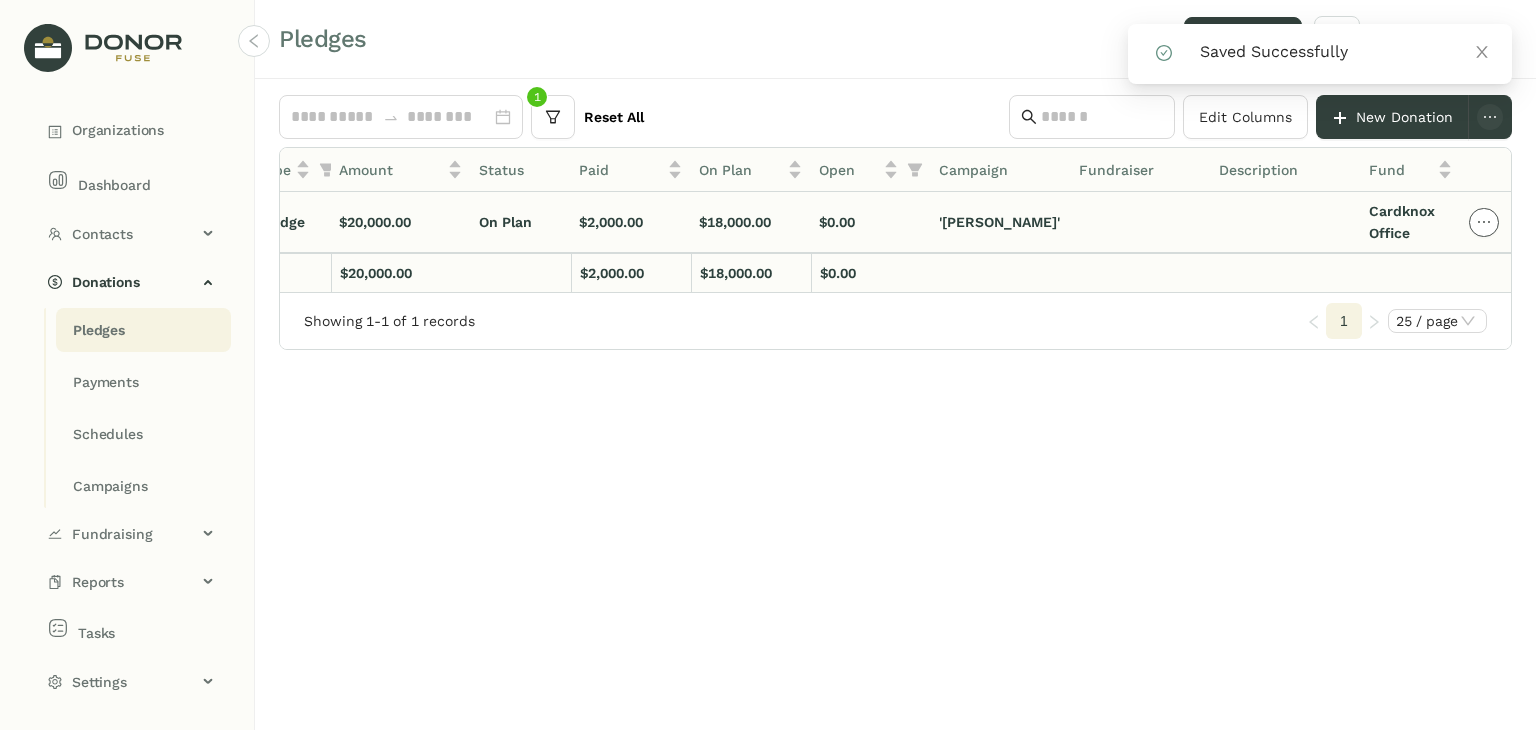 click 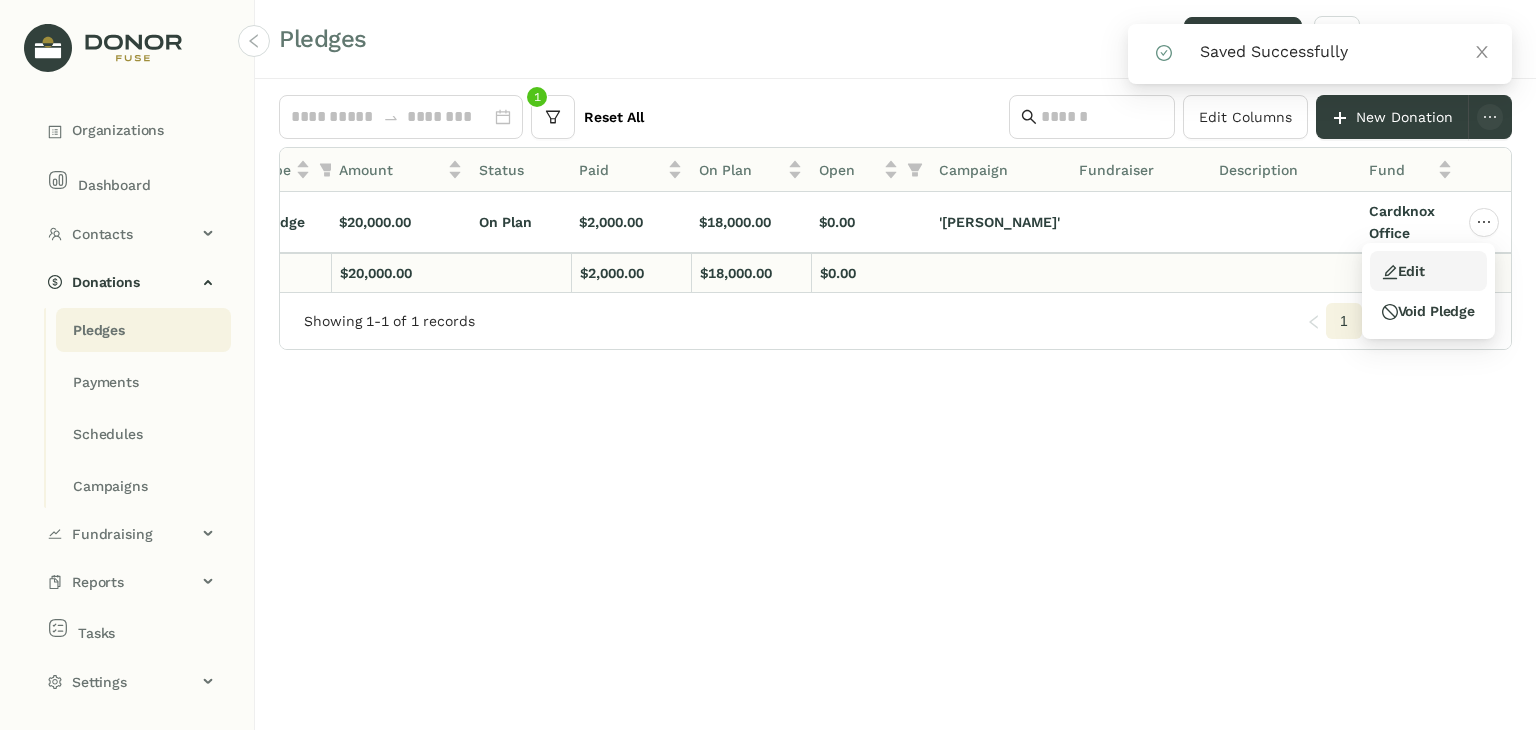 click on "Edit" at bounding box center [1428, 271] 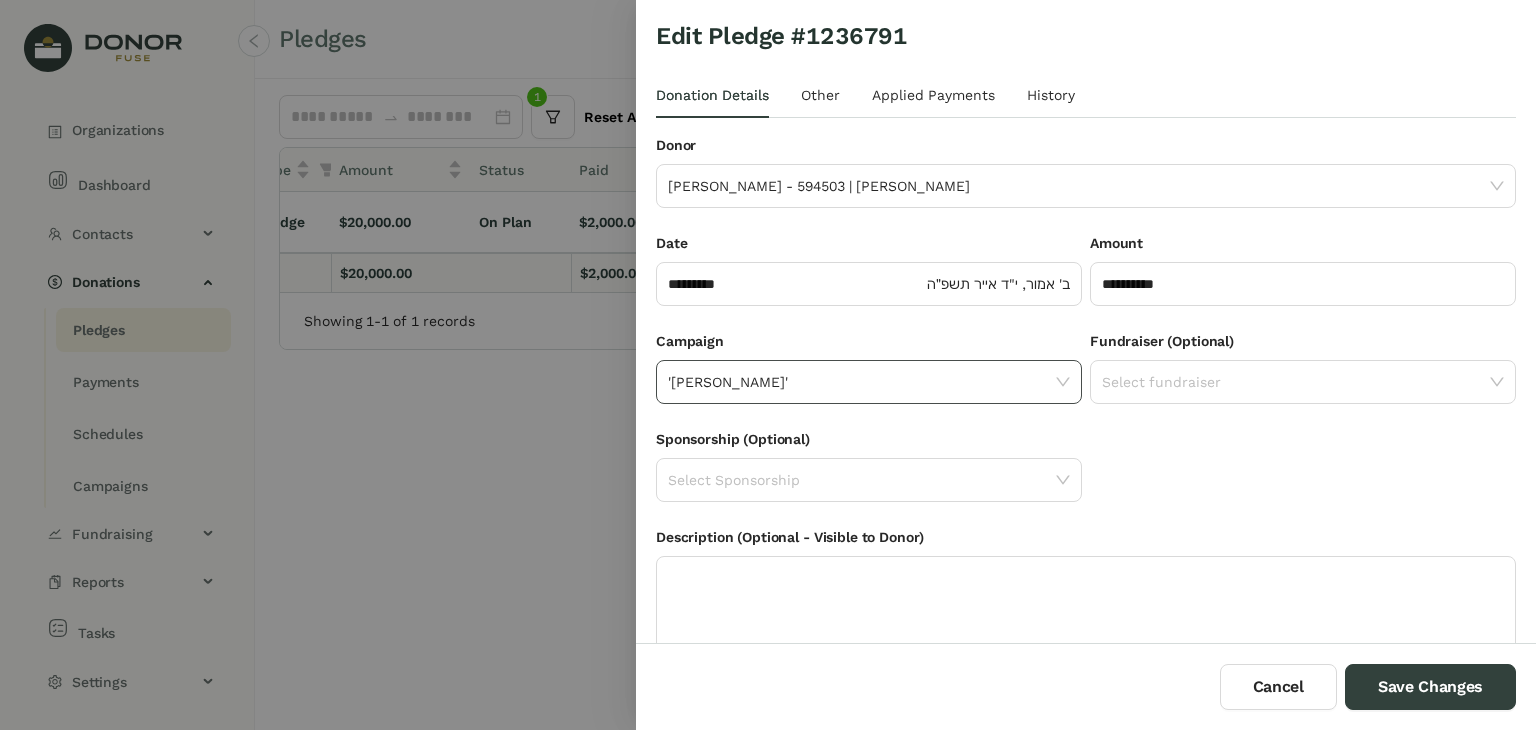 click on "'[PERSON_NAME]'" 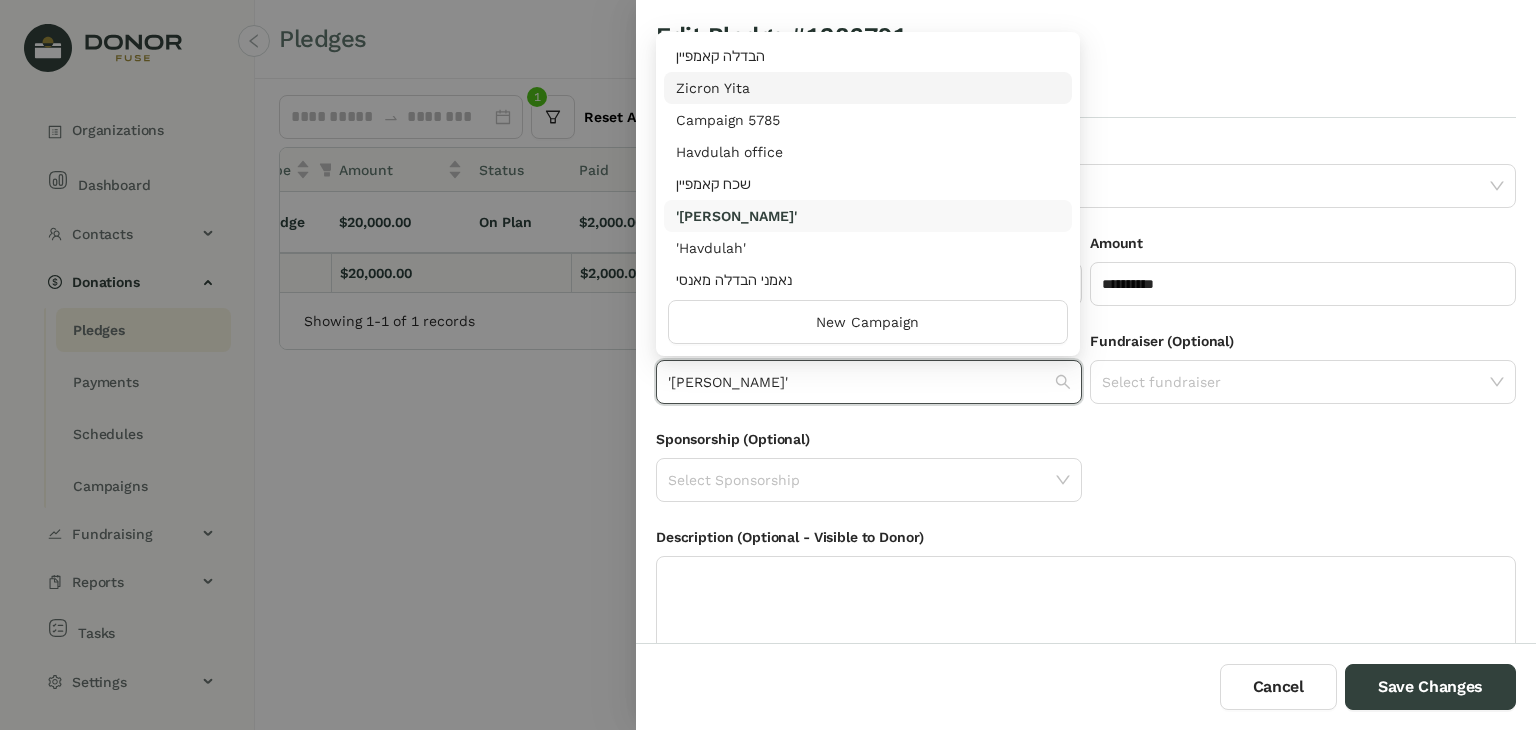 click on "Zicron Yita" at bounding box center [868, 88] 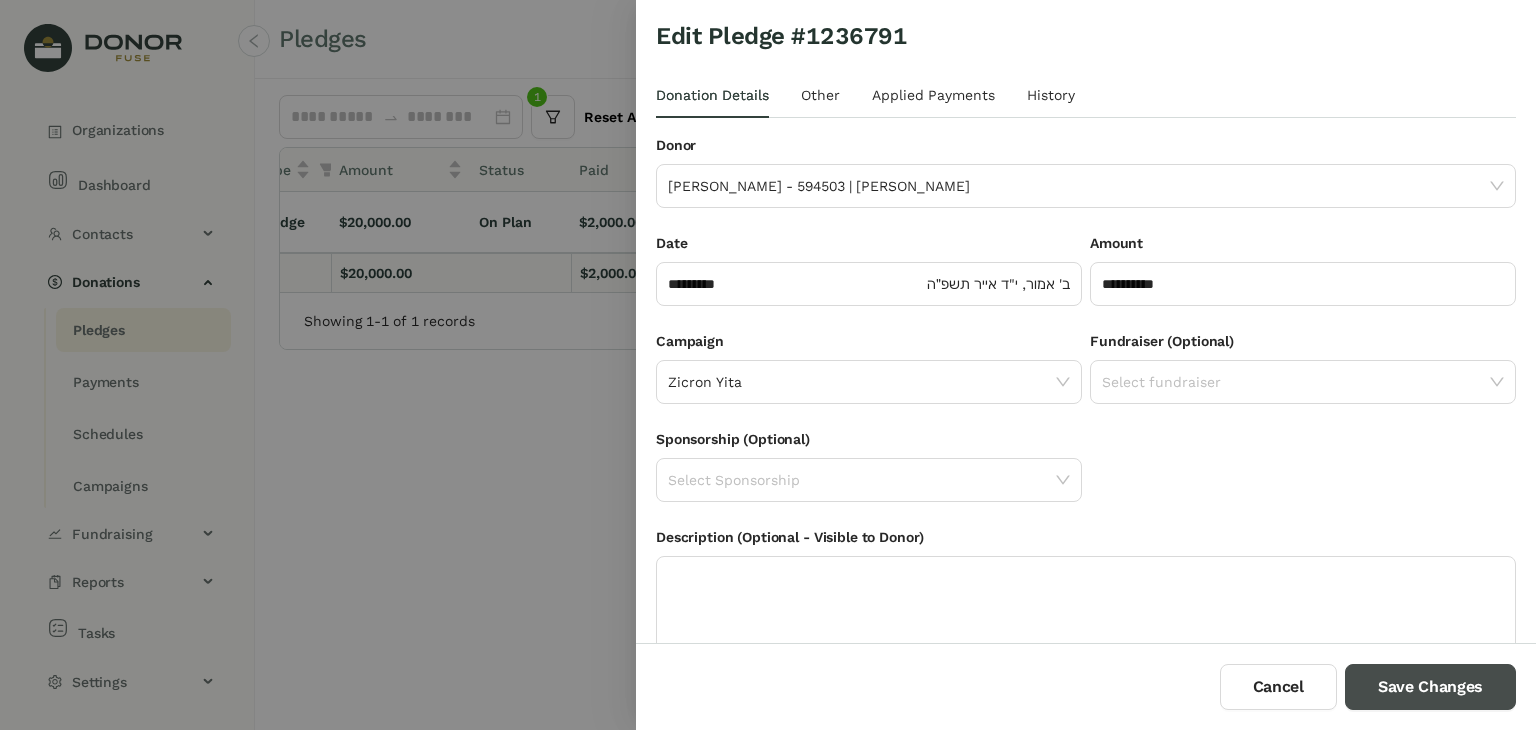 click on "Save Changes" at bounding box center (1430, 687) 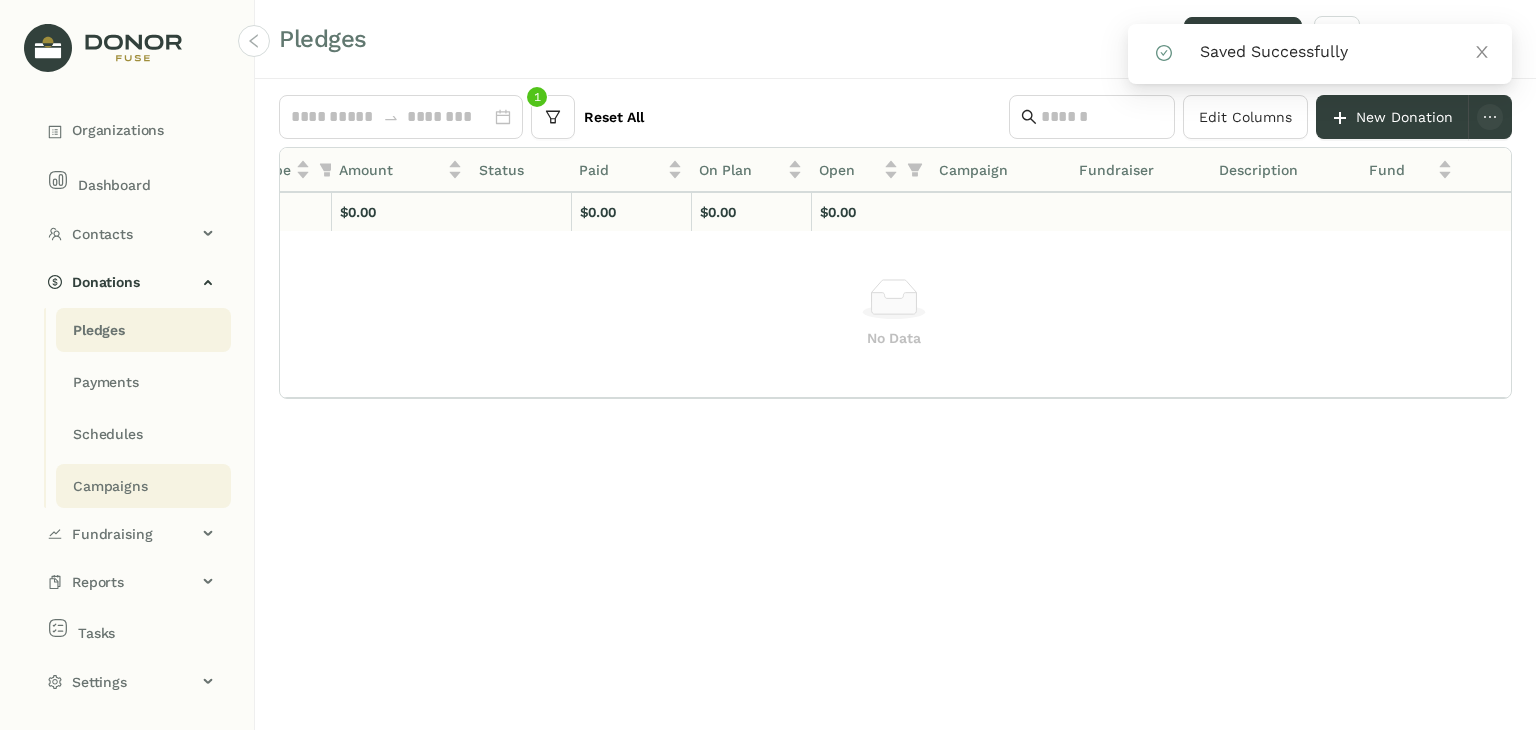 click on "Campaigns" 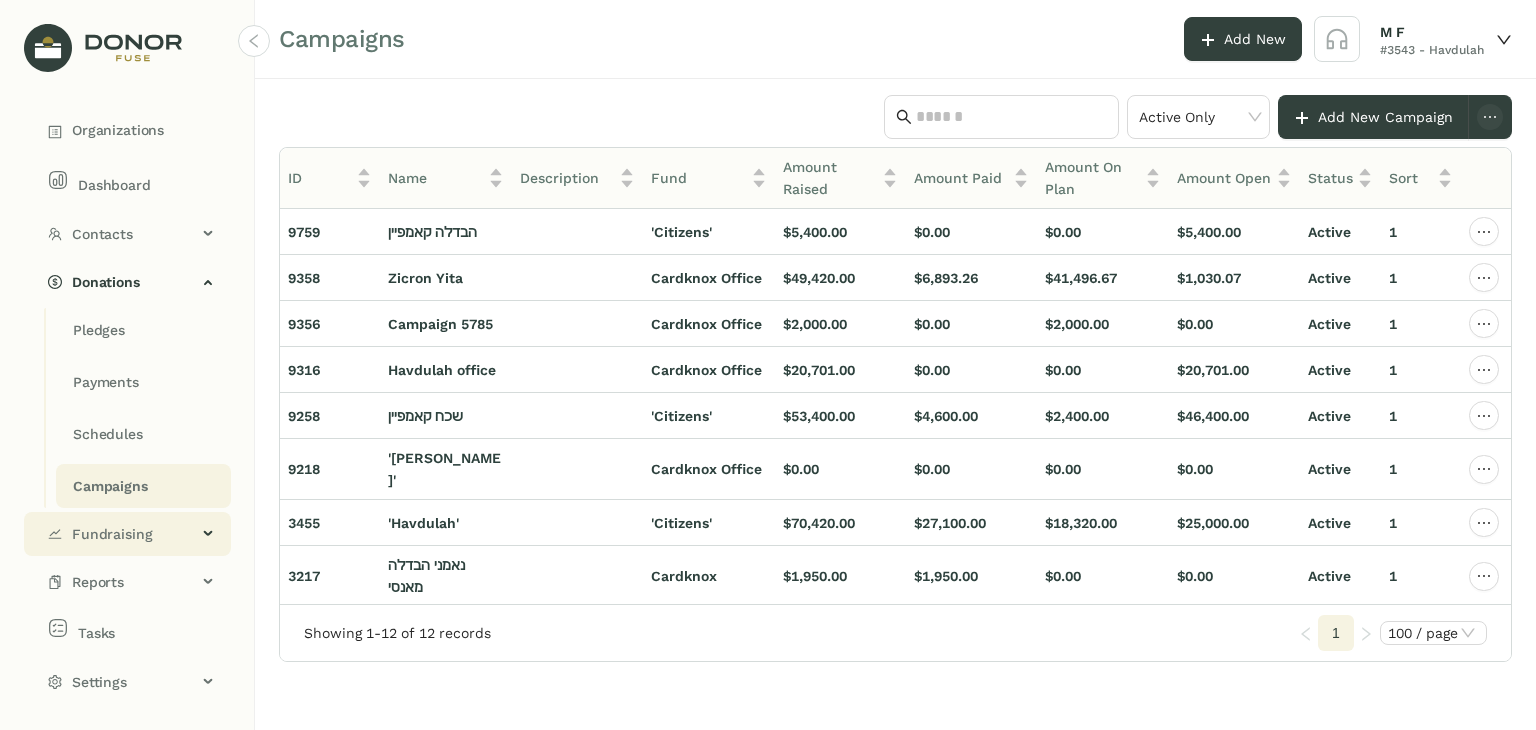 click on "Fundraising" 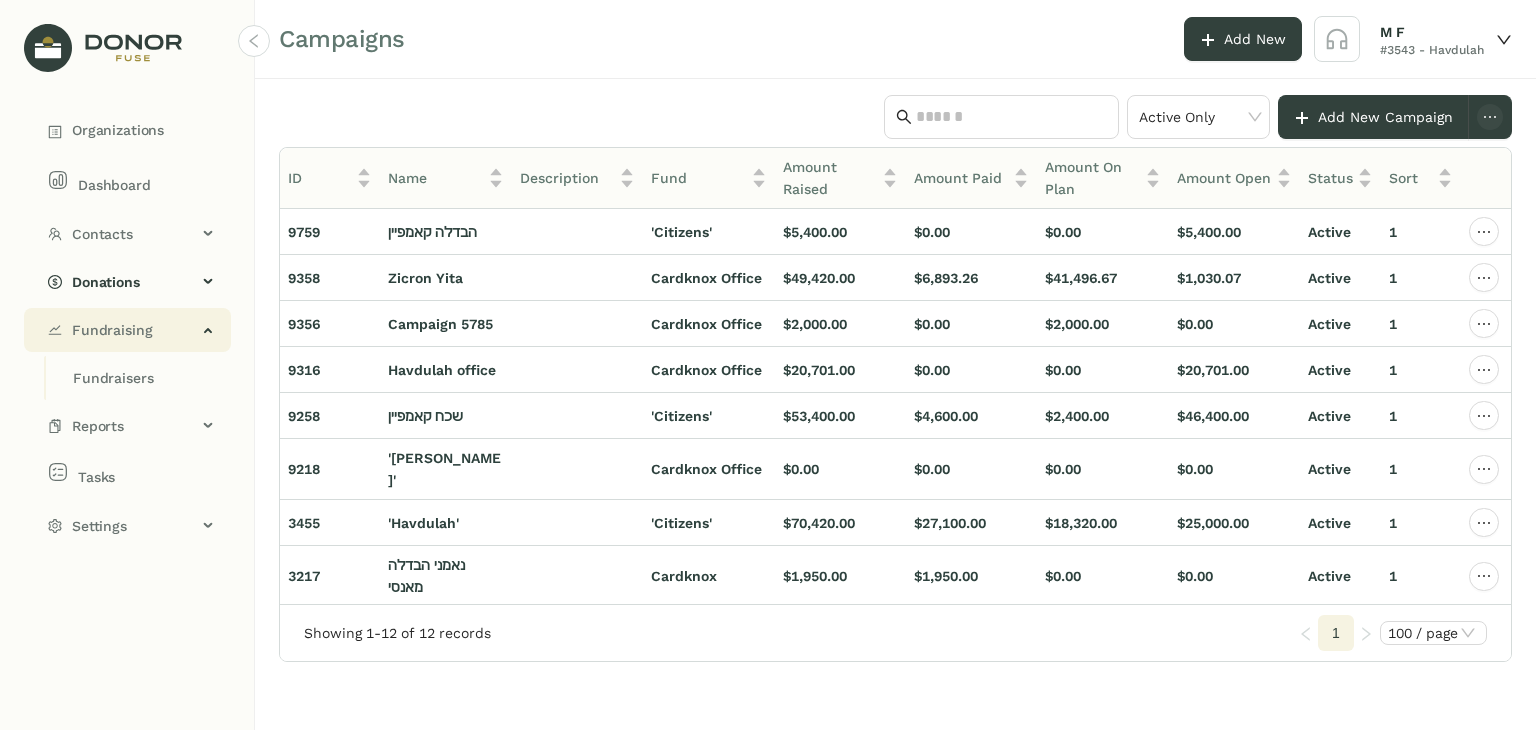 click on "Fundraising" 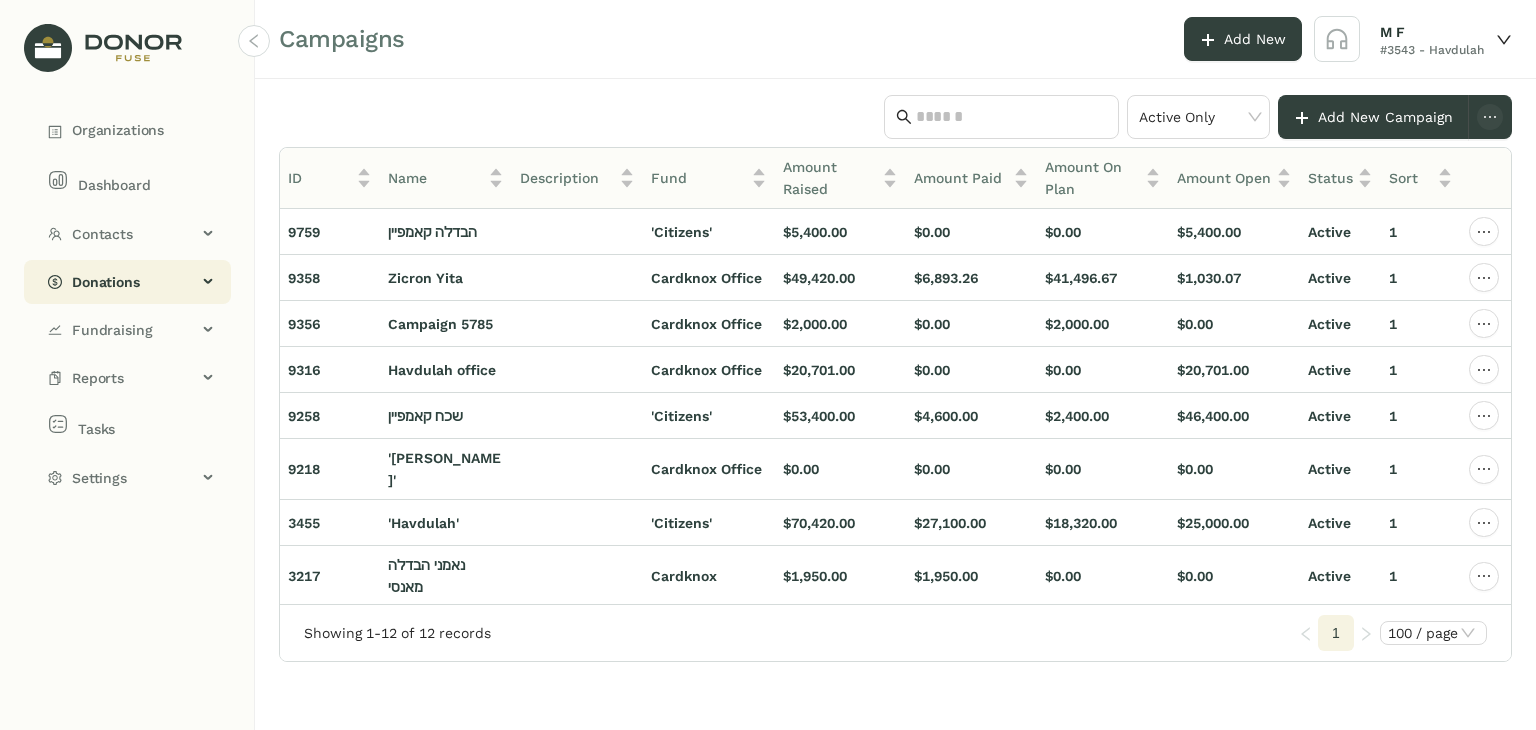 click on "Donations" 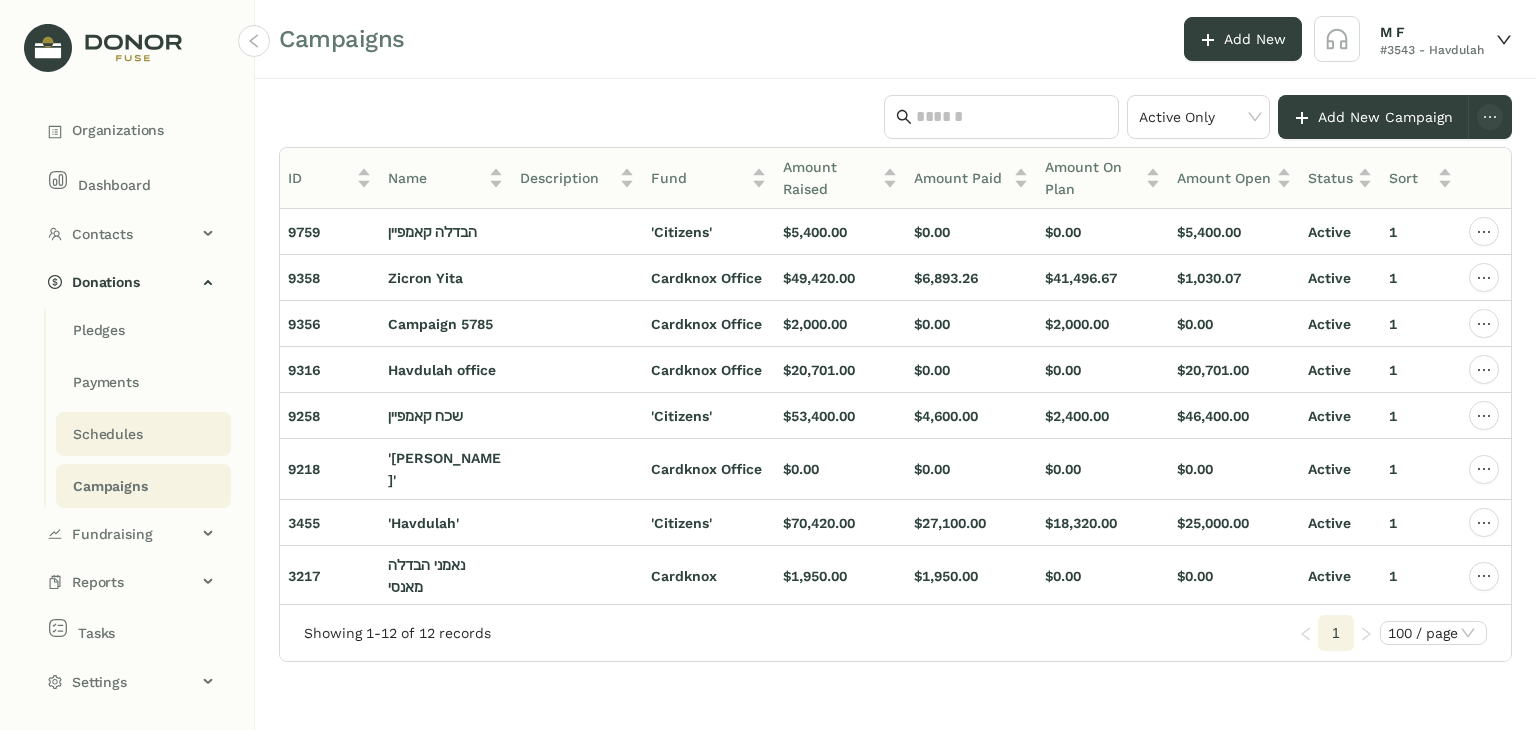 click on "Schedules" 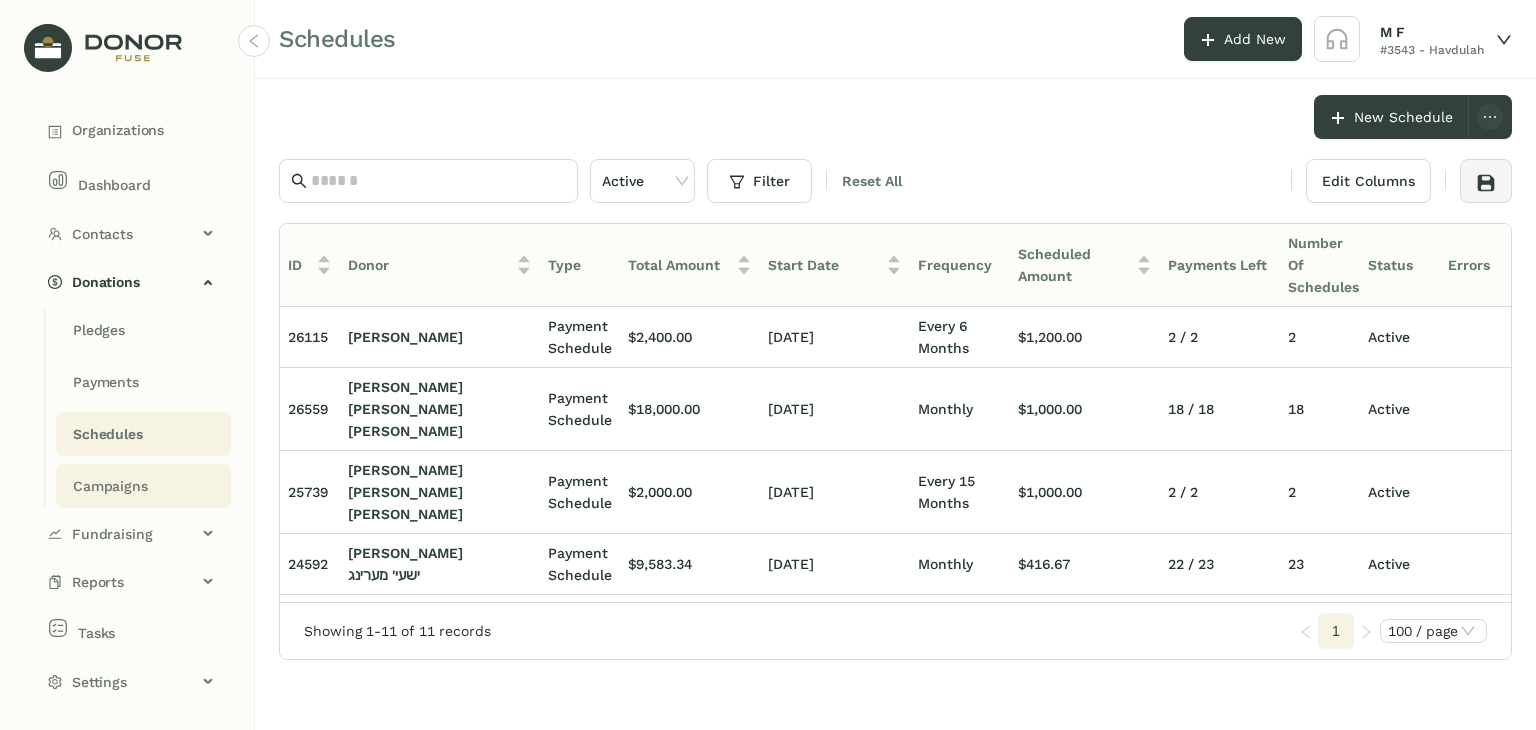 click on "Campaigns" 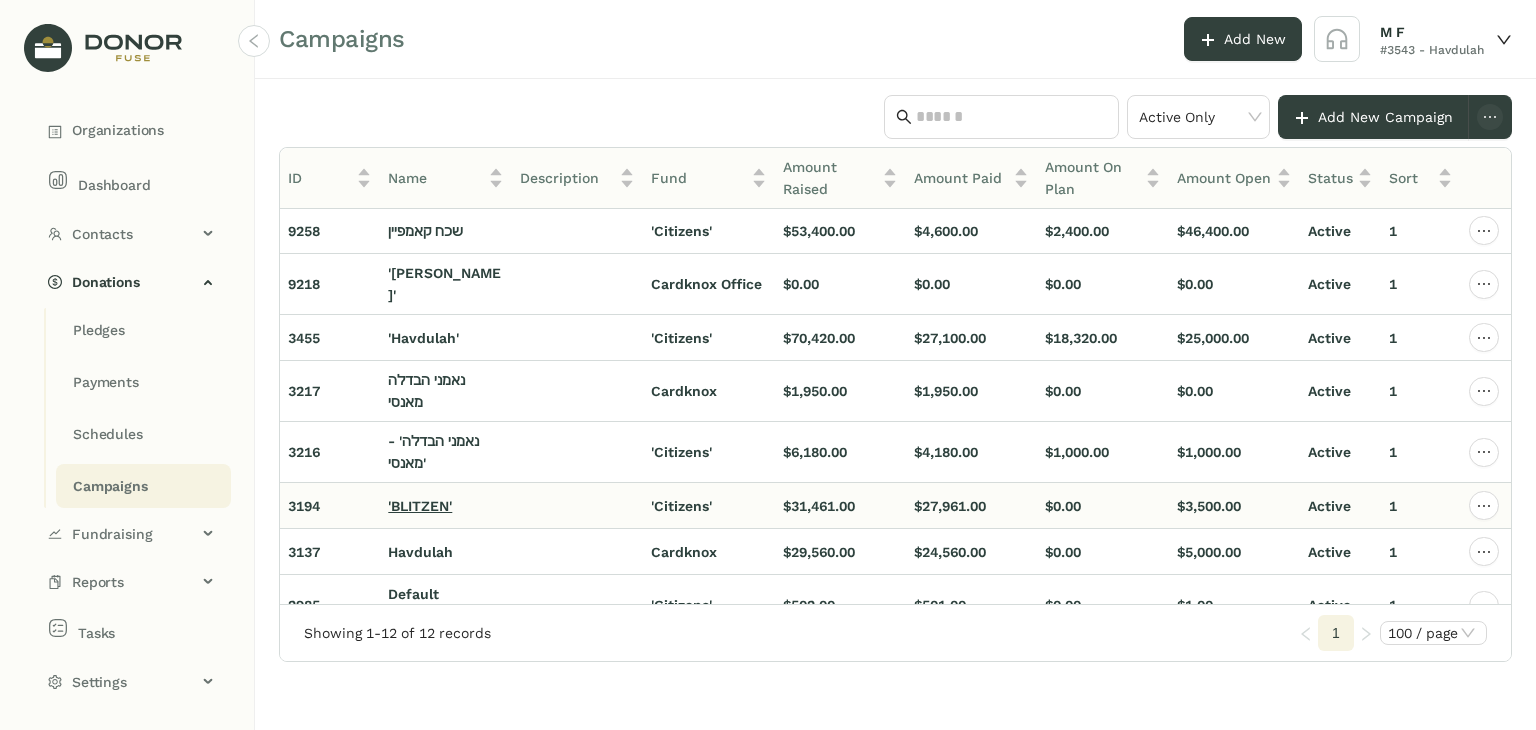 drag, startPoint x: 436, startPoint y: 474, endPoint x: 413, endPoint y: 477, distance: 23.194826 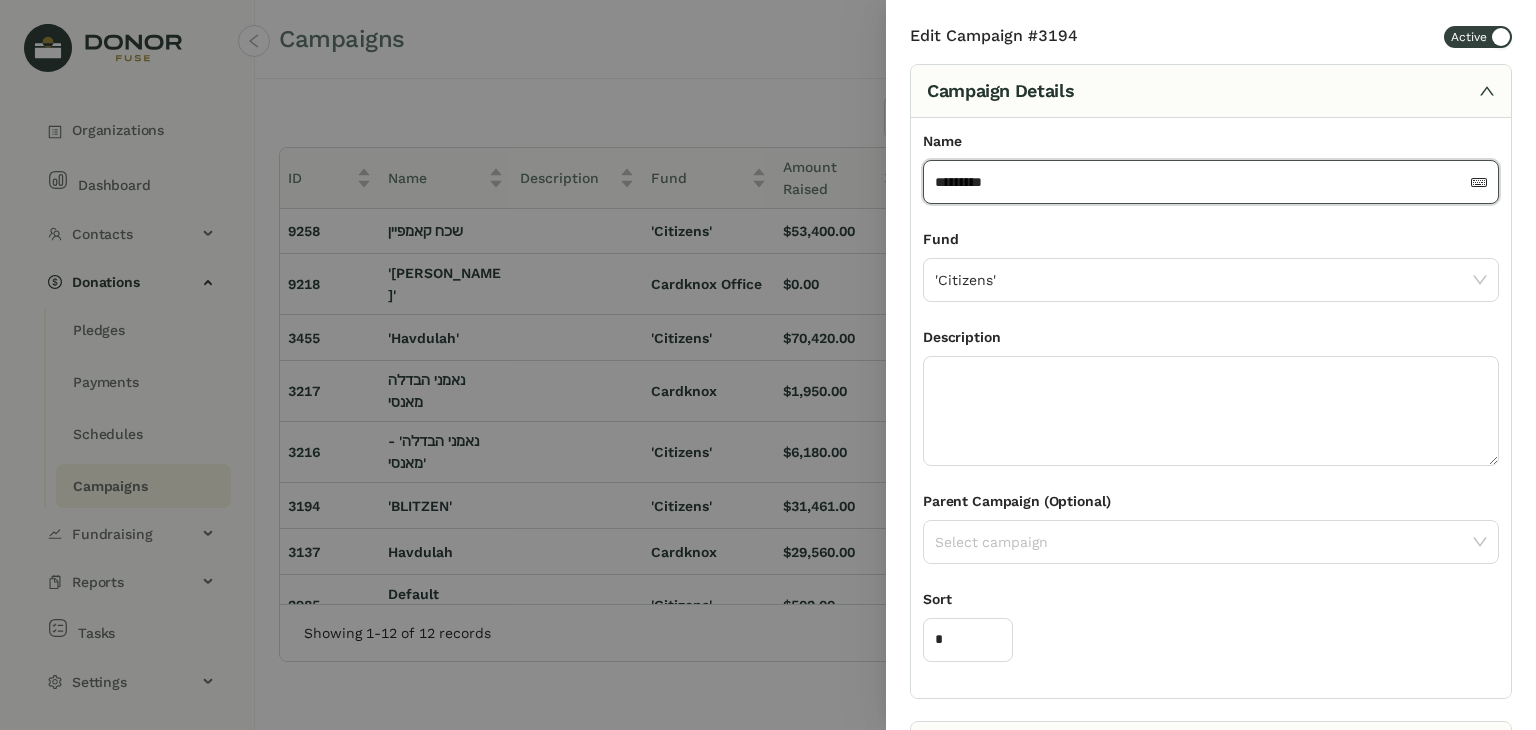 drag, startPoint x: 1011, startPoint y: 182, endPoint x: 887, endPoint y: 185, distance: 124.036285 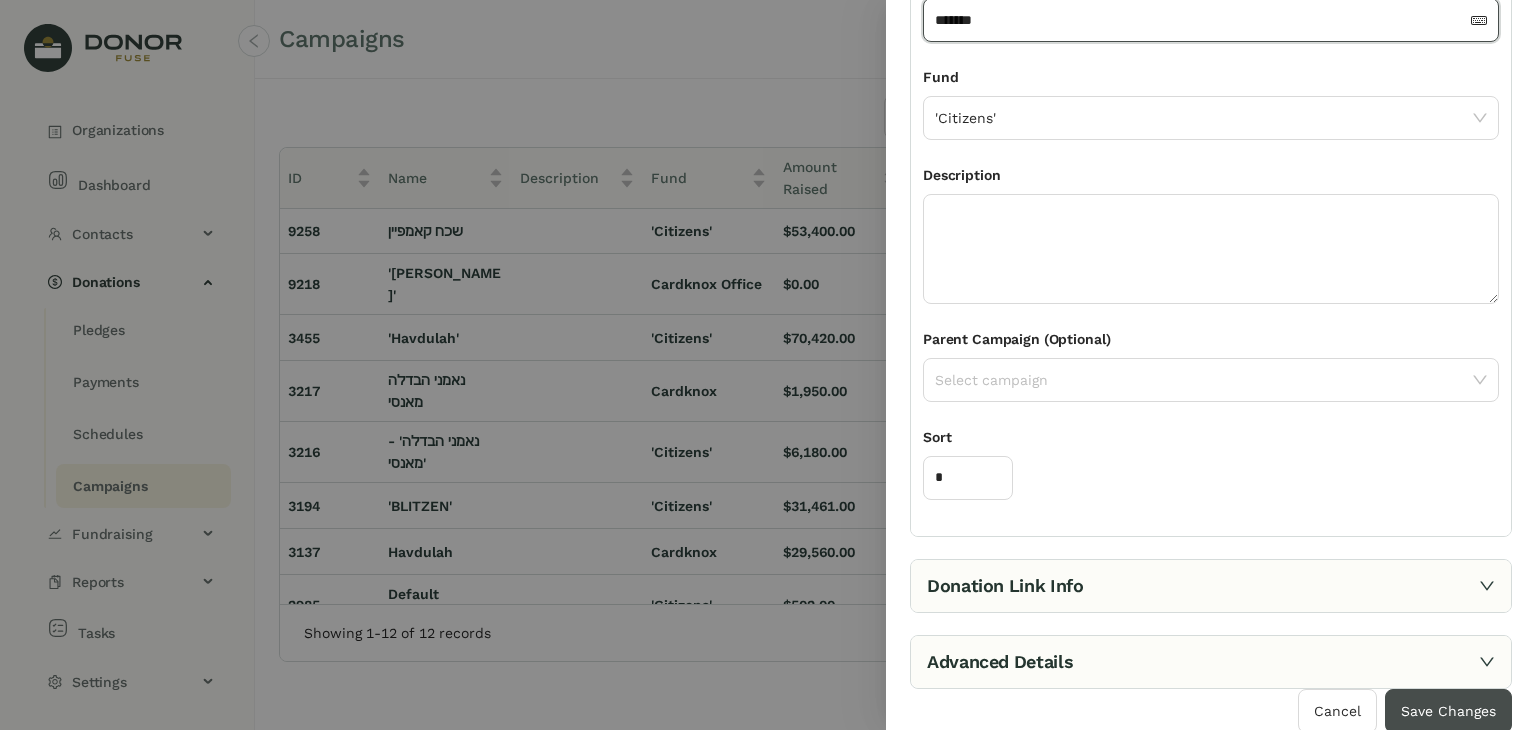 type on "*******" 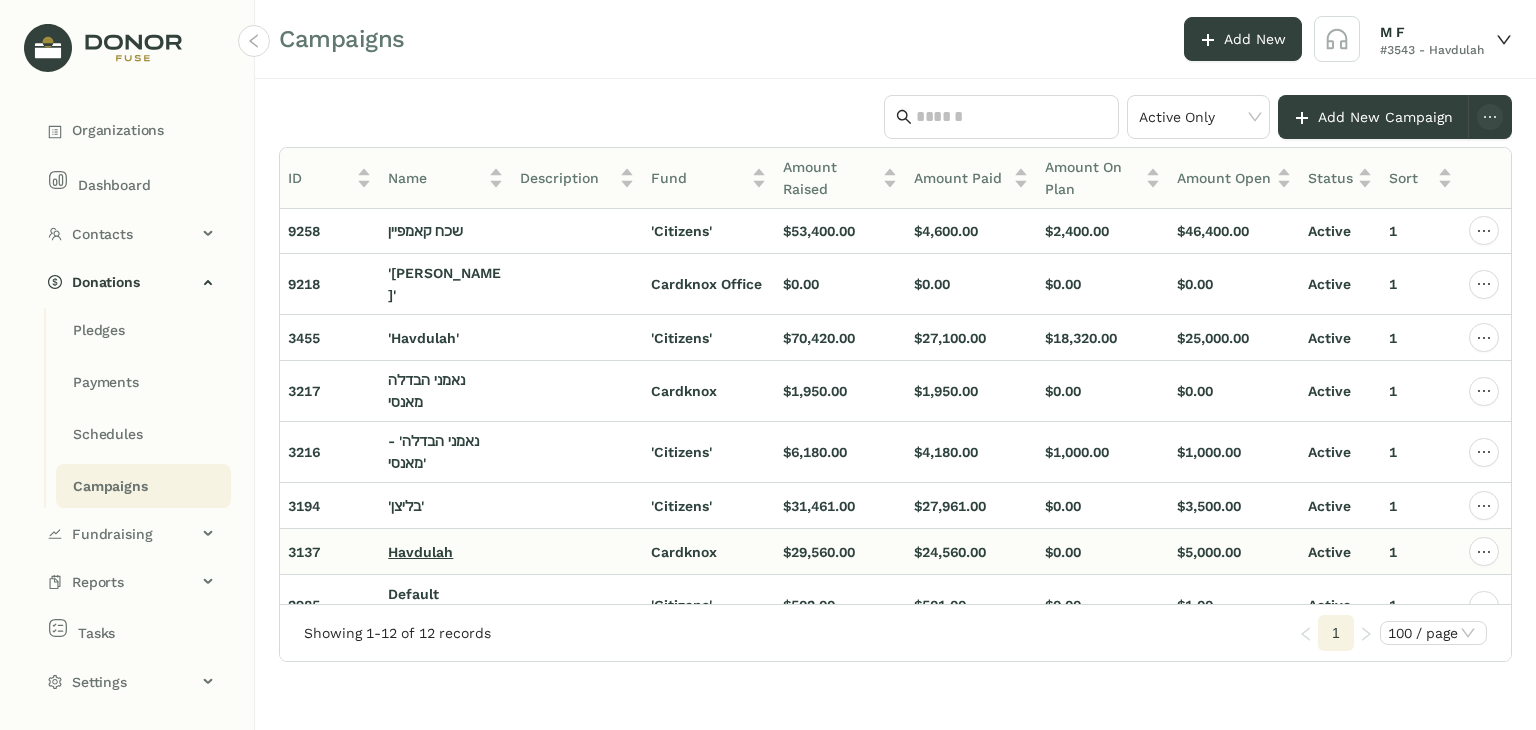 drag, startPoint x: 420, startPoint y: 523, endPoint x: 403, endPoint y: 515, distance: 18.788294 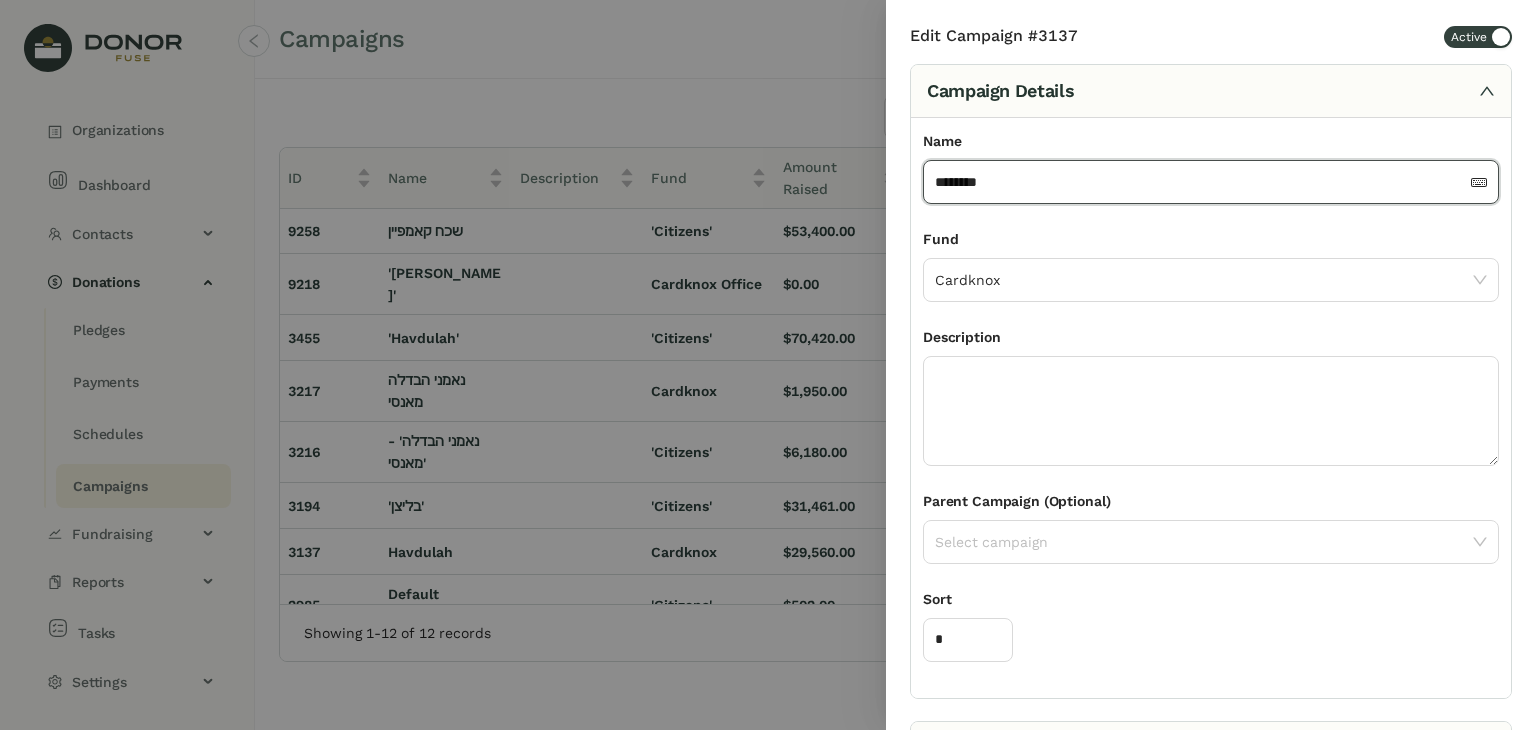 drag, startPoint x: 1030, startPoint y: 181, endPoint x: 877, endPoint y: 187, distance: 153.1176 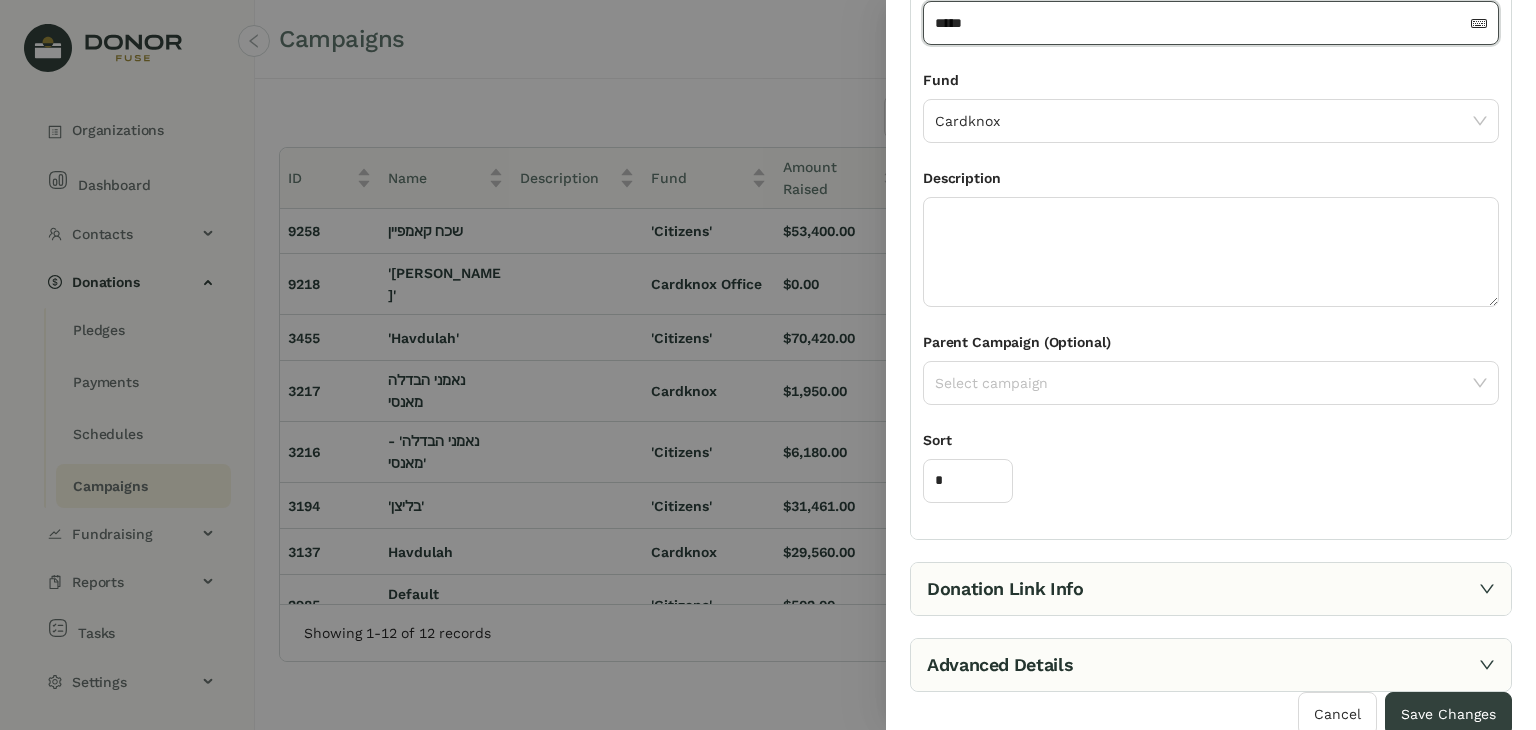 scroll, scrollTop: 162, scrollLeft: 0, axis: vertical 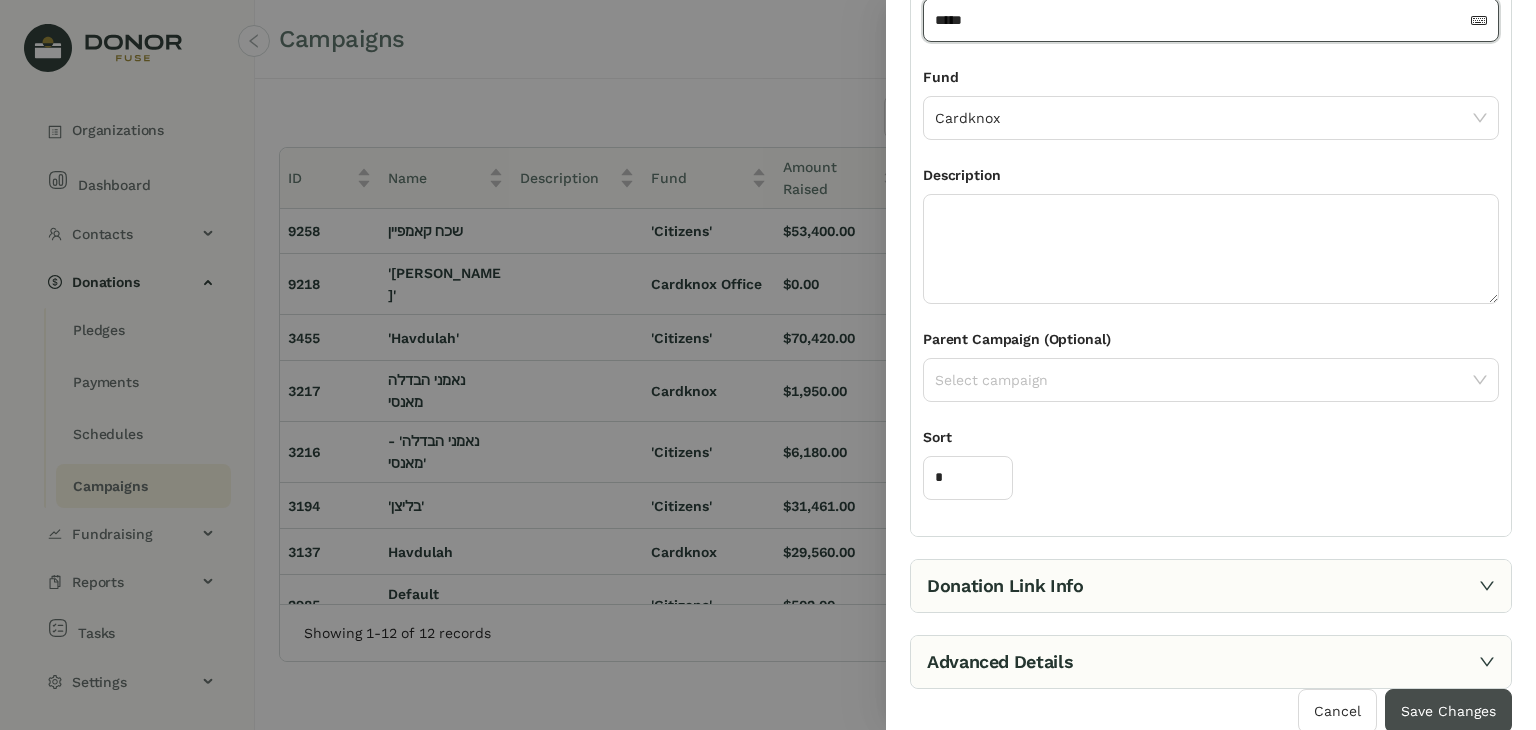 type on "*****" 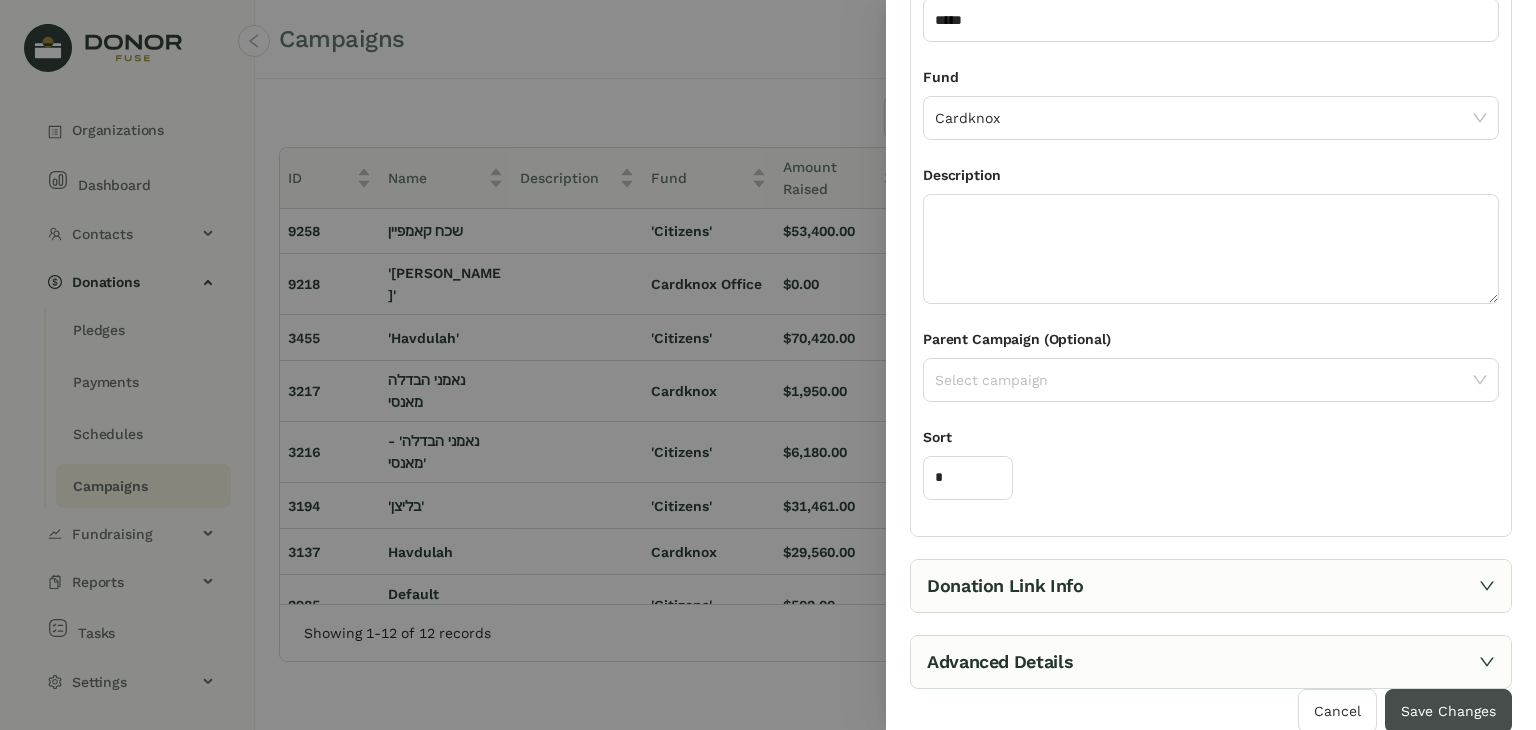 click on "Save Changes" at bounding box center [1448, 711] 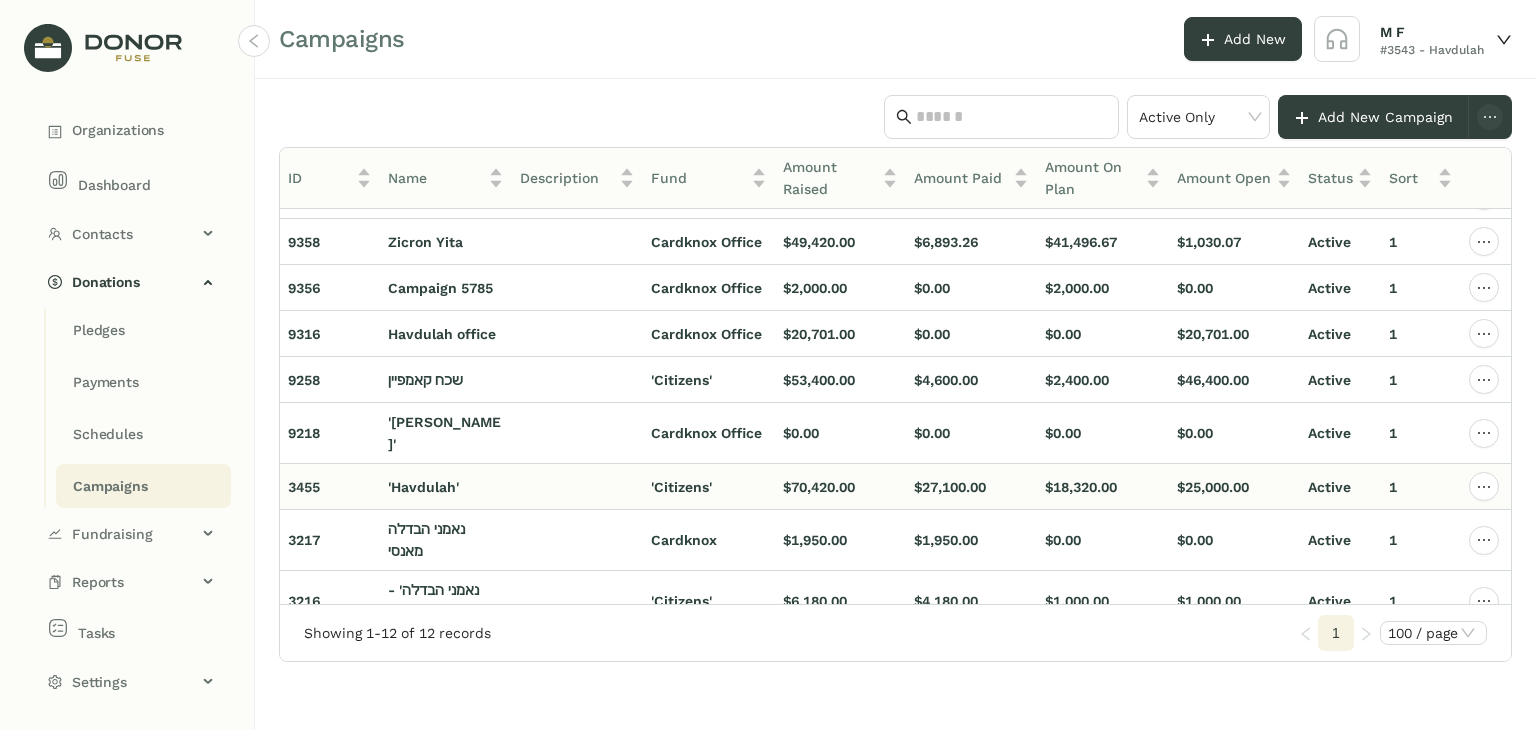 scroll, scrollTop: 0, scrollLeft: 0, axis: both 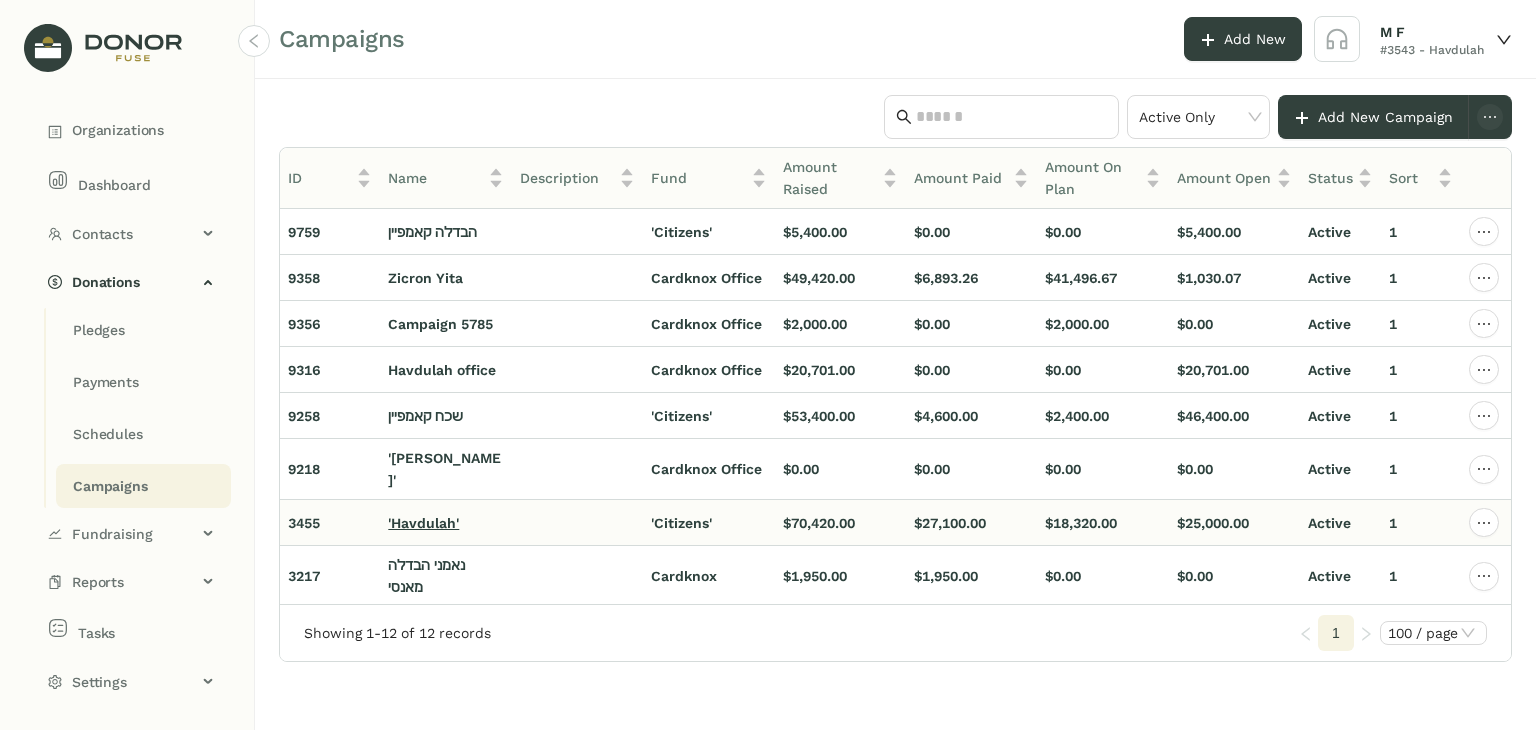 drag, startPoint x: 436, startPoint y: 509, endPoint x: 407, endPoint y: 506, distance: 29.15476 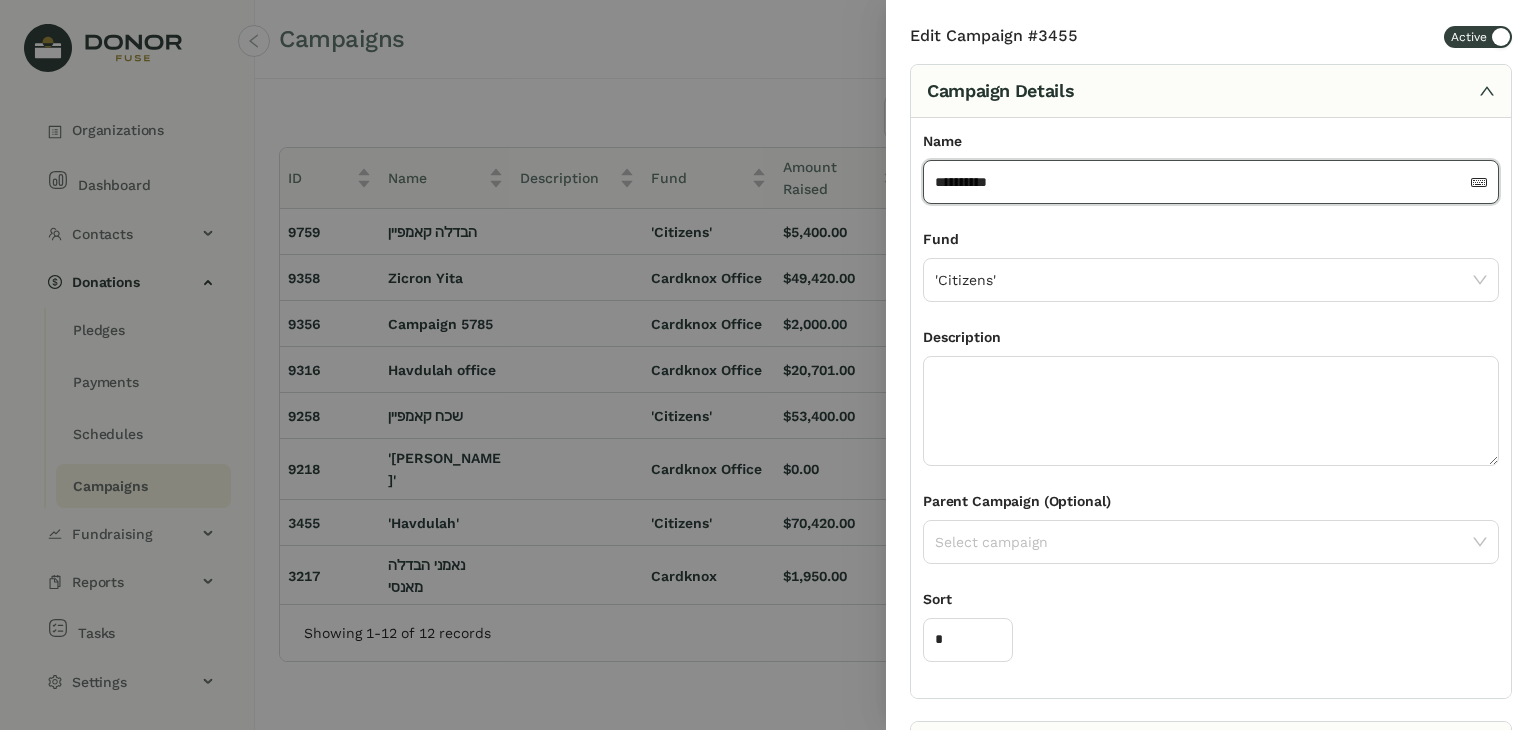 drag, startPoint x: 1024, startPoint y: 189, endPoint x: 894, endPoint y: 197, distance: 130.24593 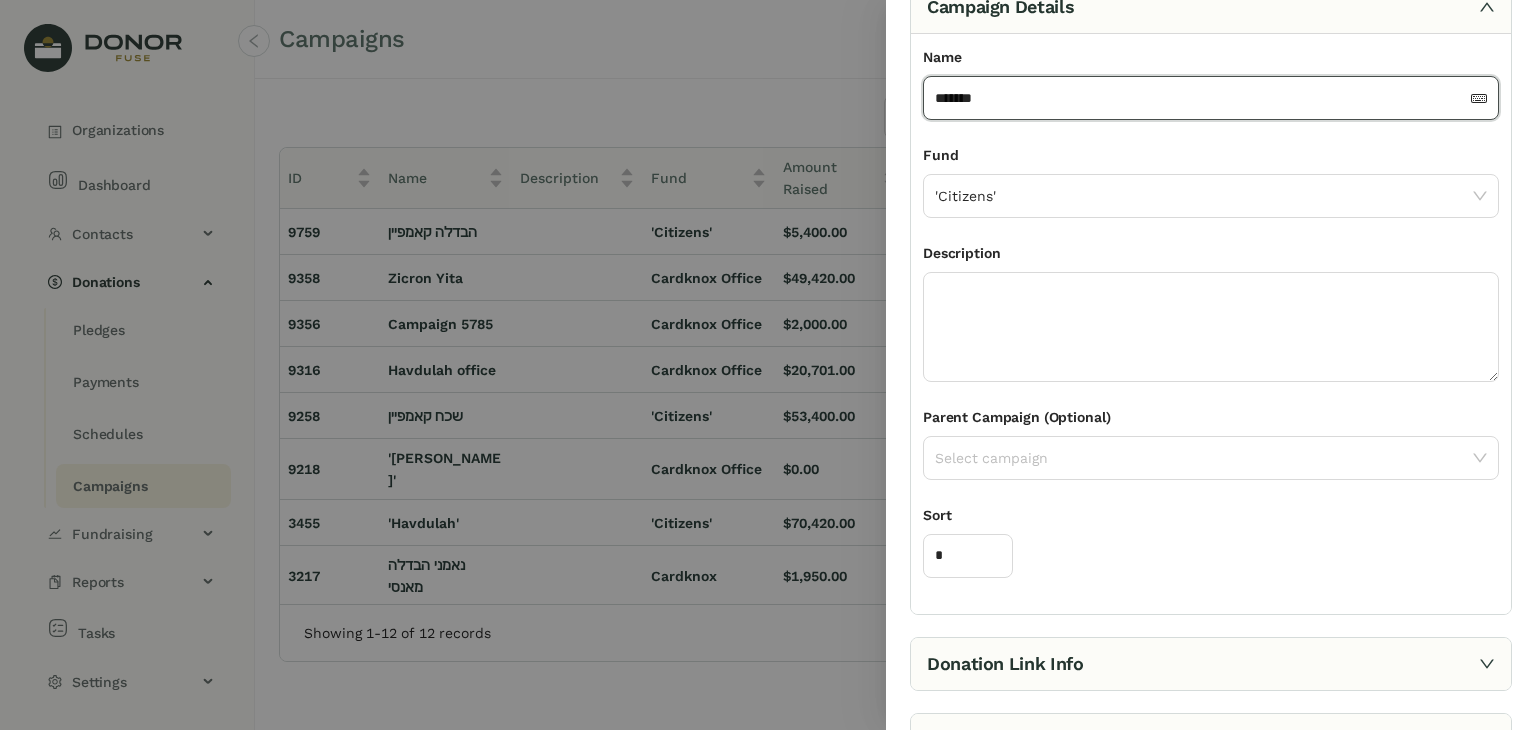 scroll, scrollTop: 162, scrollLeft: 0, axis: vertical 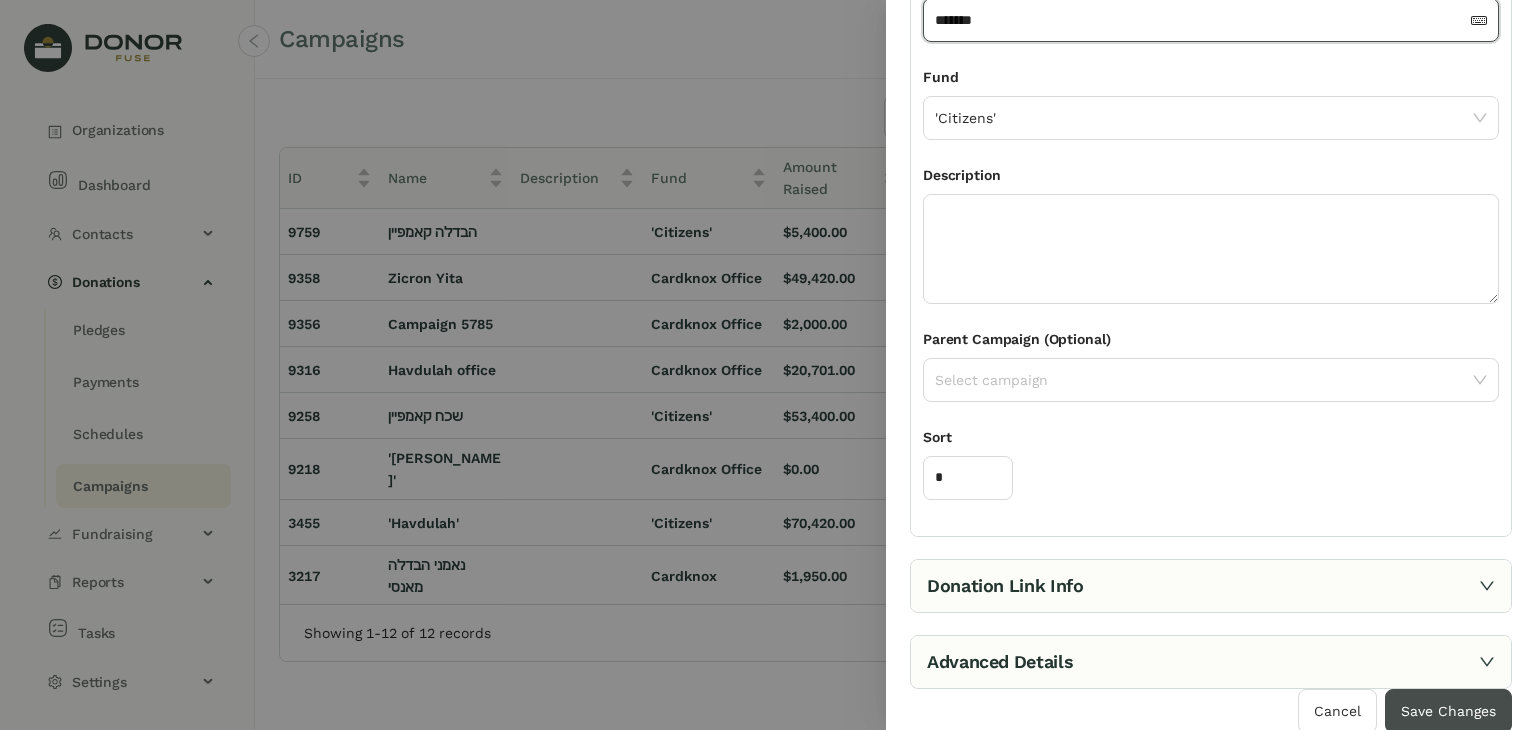 type on "*******" 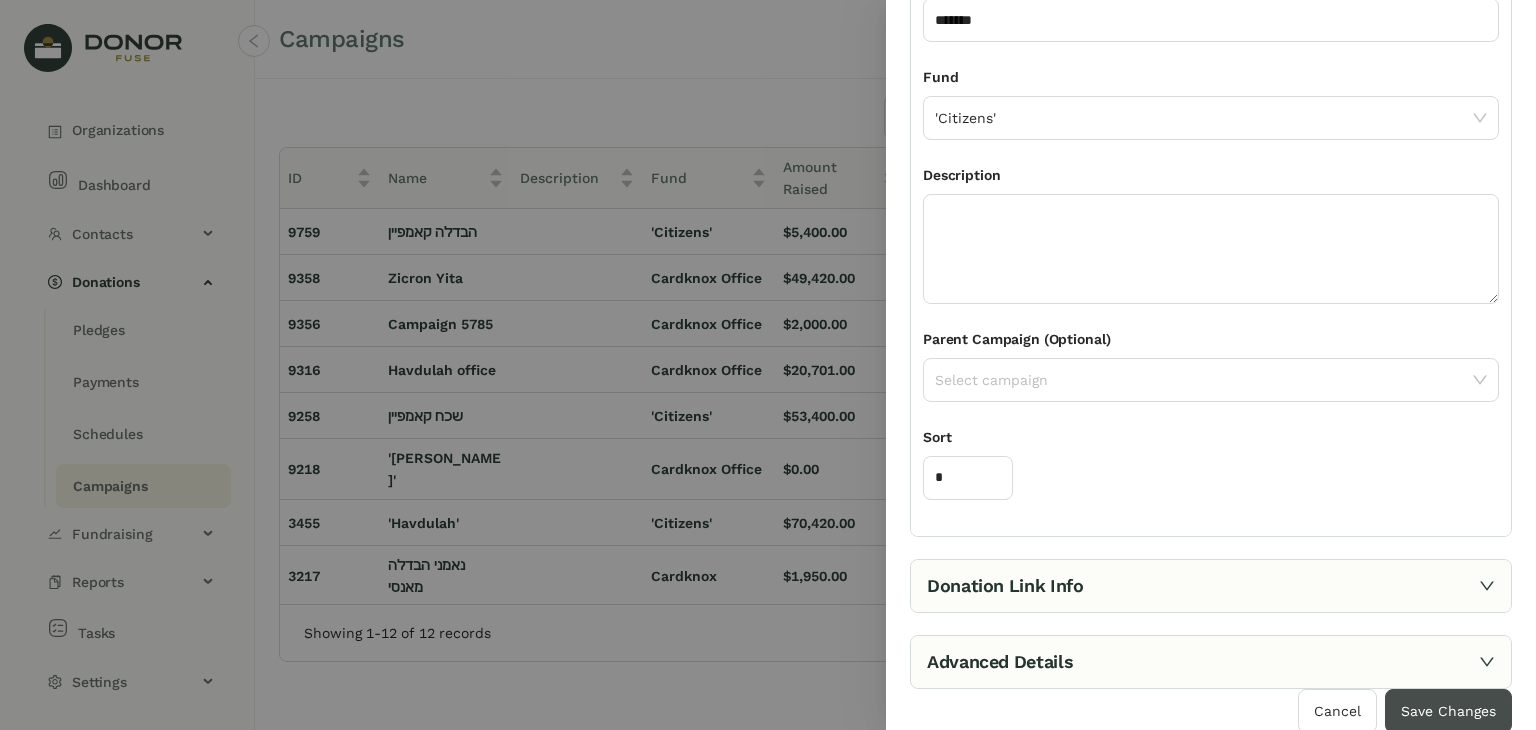 click on "Save Changes" at bounding box center (1448, 711) 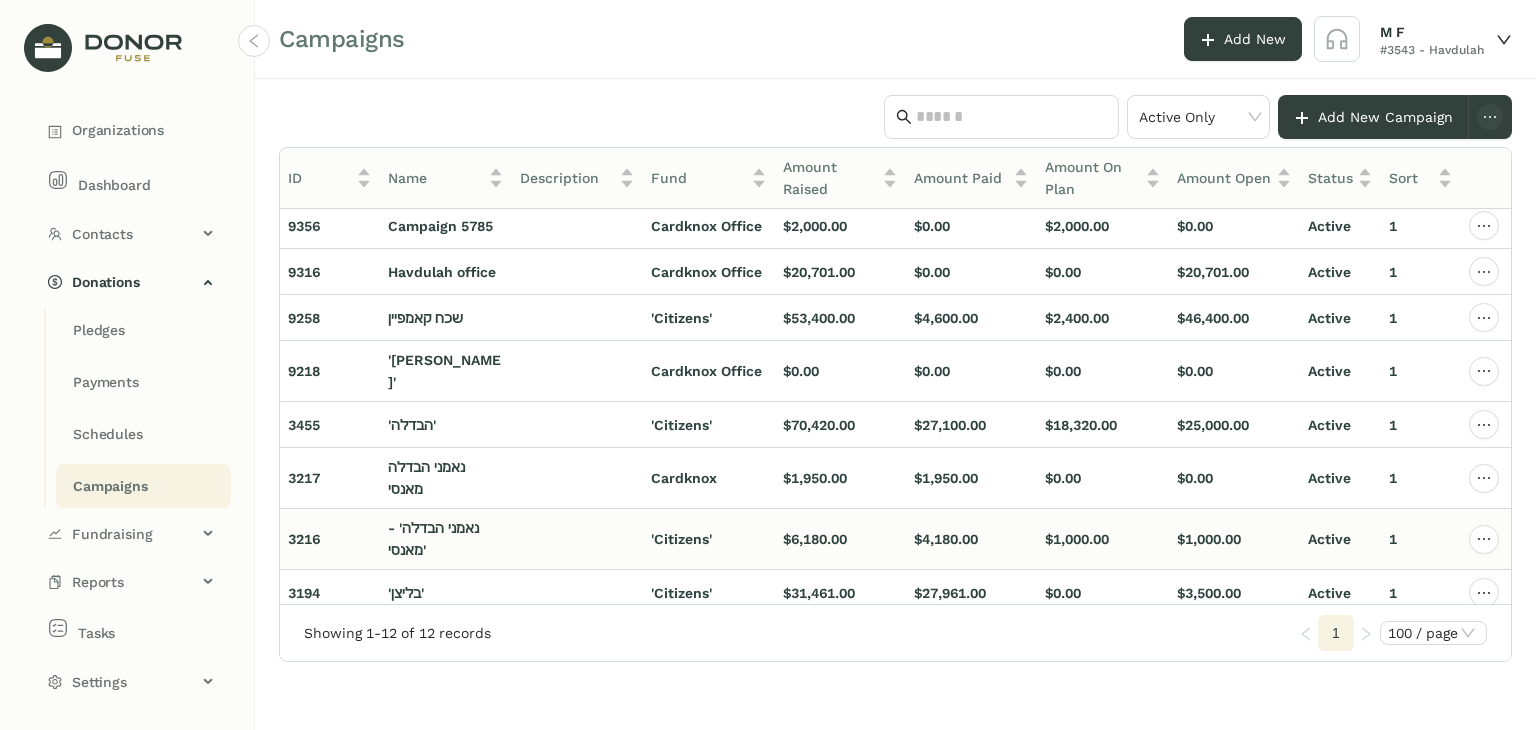 scroll, scrollTop: 100, scrollLeft: 0, axis: vertical 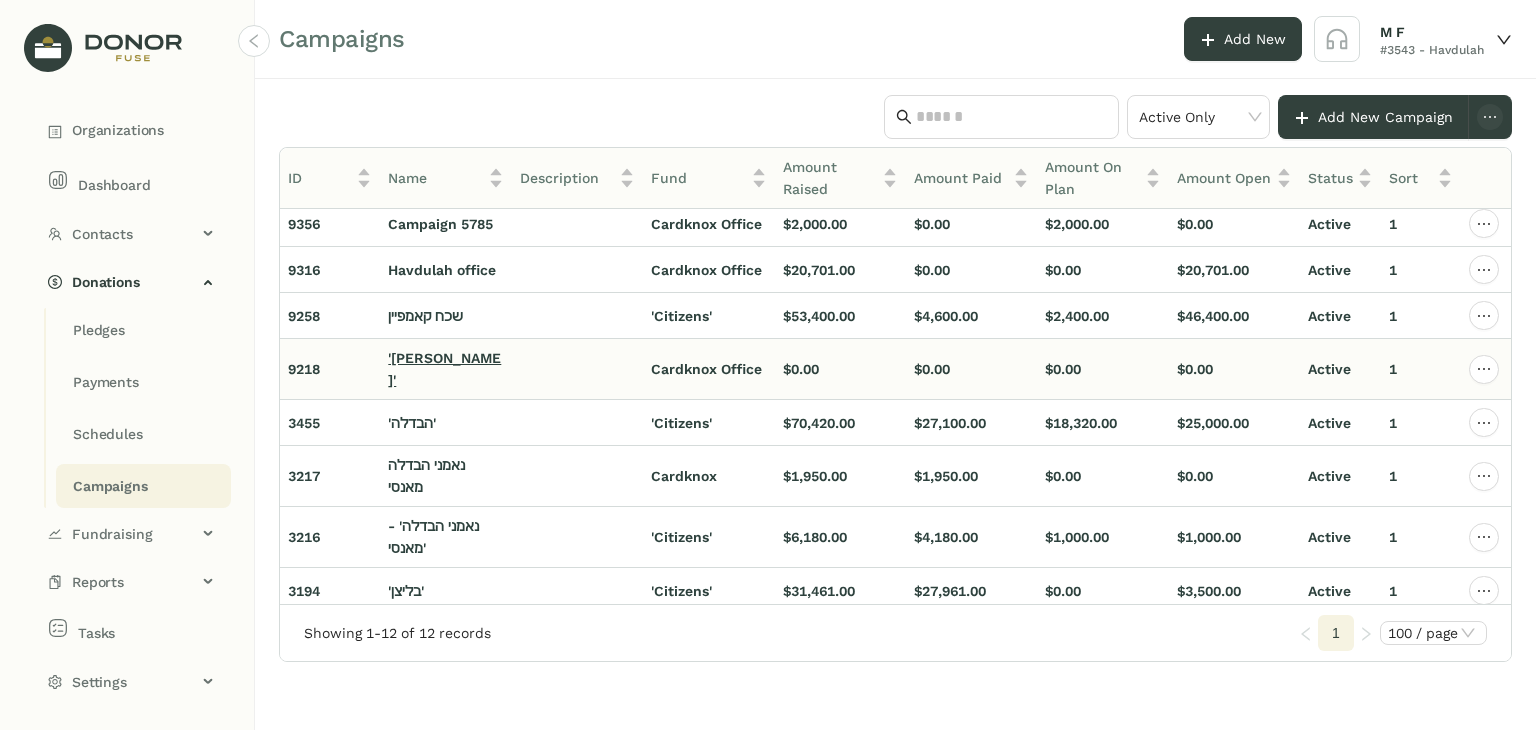 click on "'זכרון יוטא פאונד'" 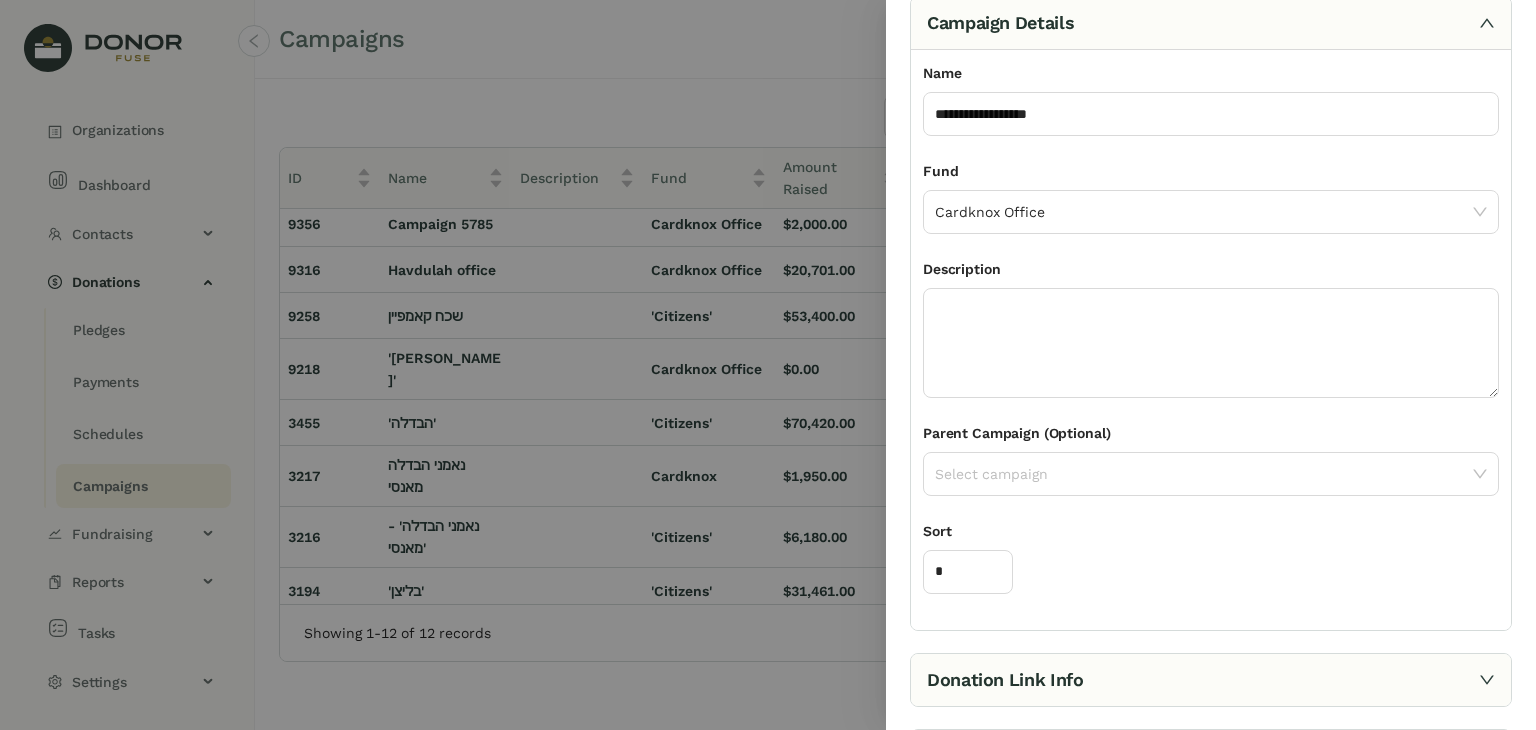 scroll, scrollTop: 162, scrollLeft: 0, axis: vertical 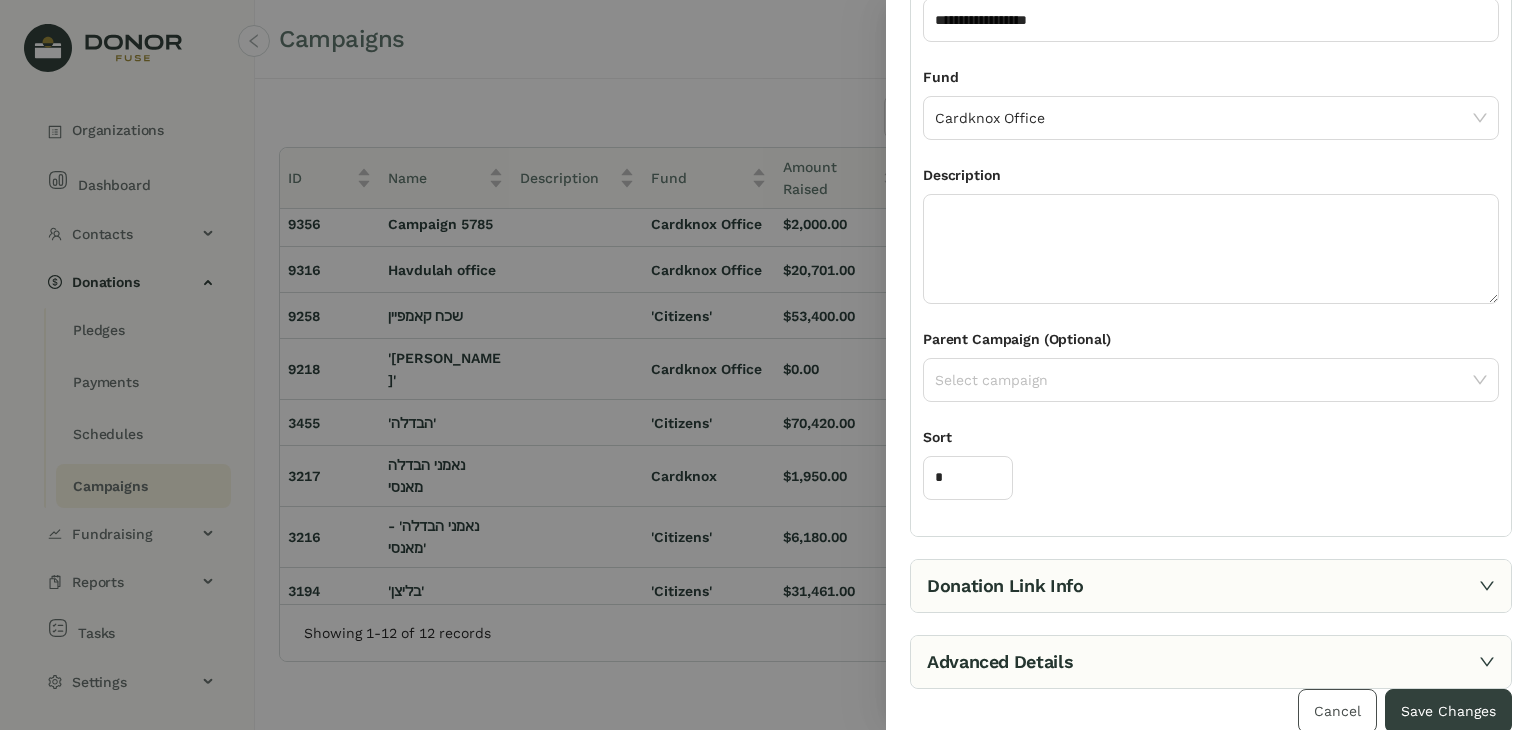 click on "Cancel" at bounding box center (1337, 711) 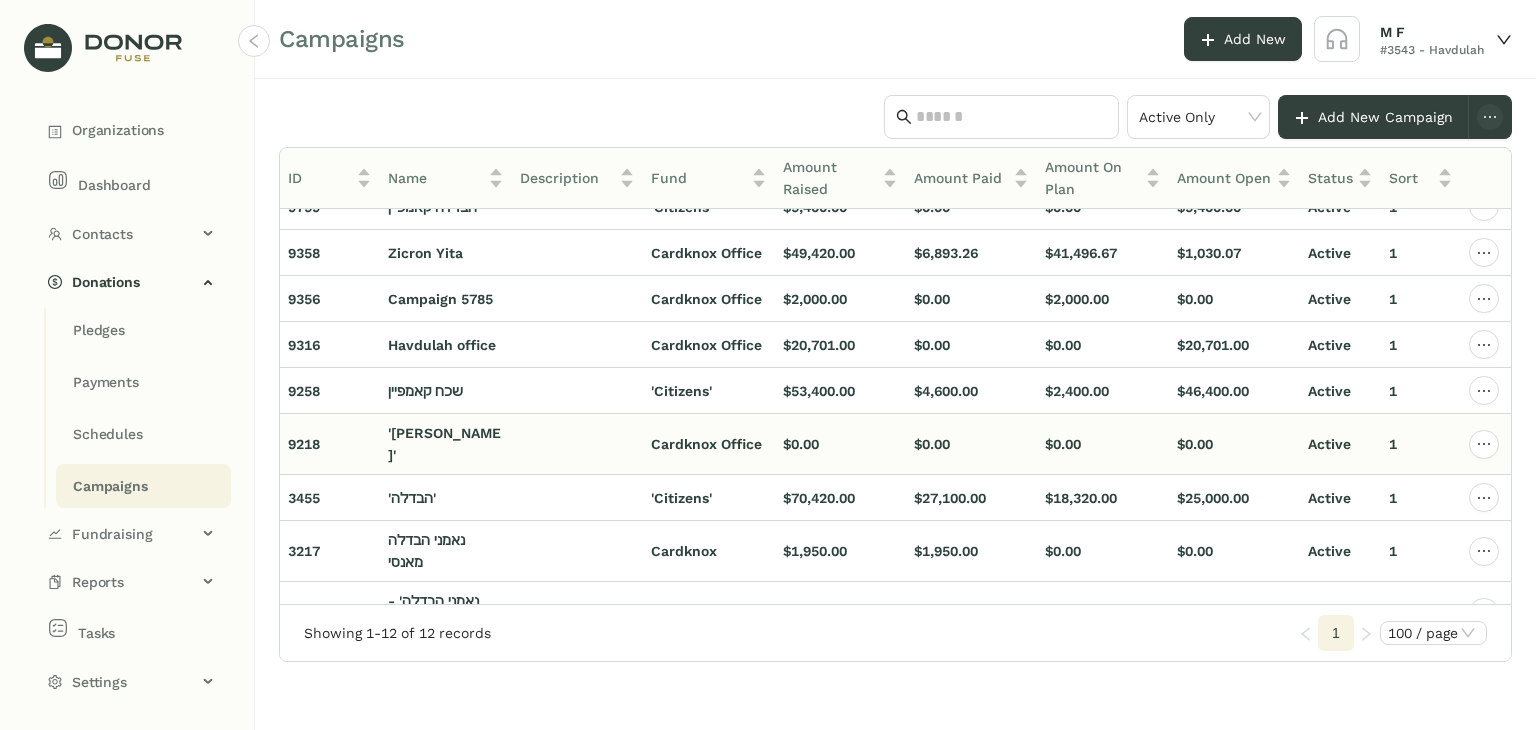 scroll, scrollTop: 0, scrollLeft: 0, axis: both 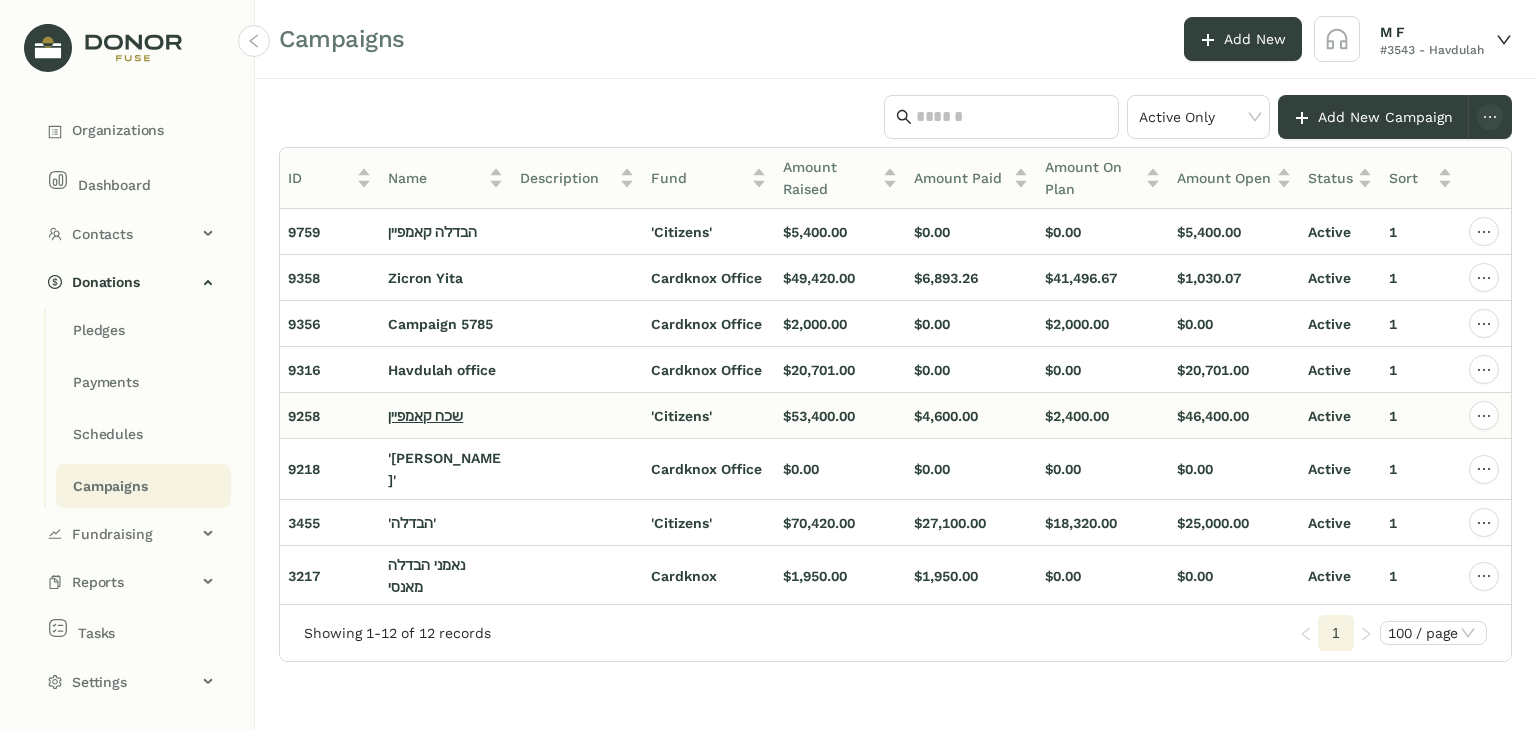 click on "שכח קאמפיין" 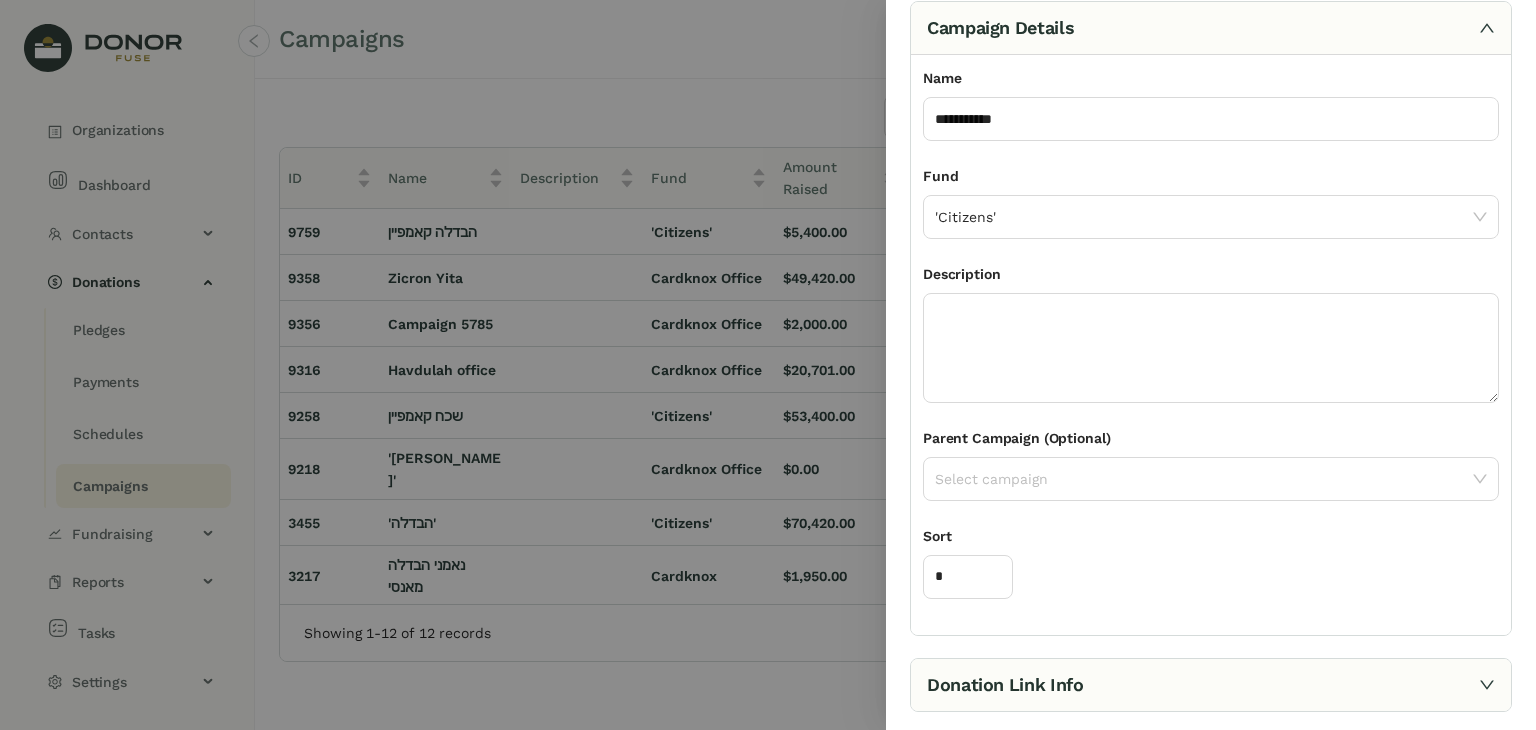 scroll, scrollTop: 162, scrollLeft: 0, axis: vertical 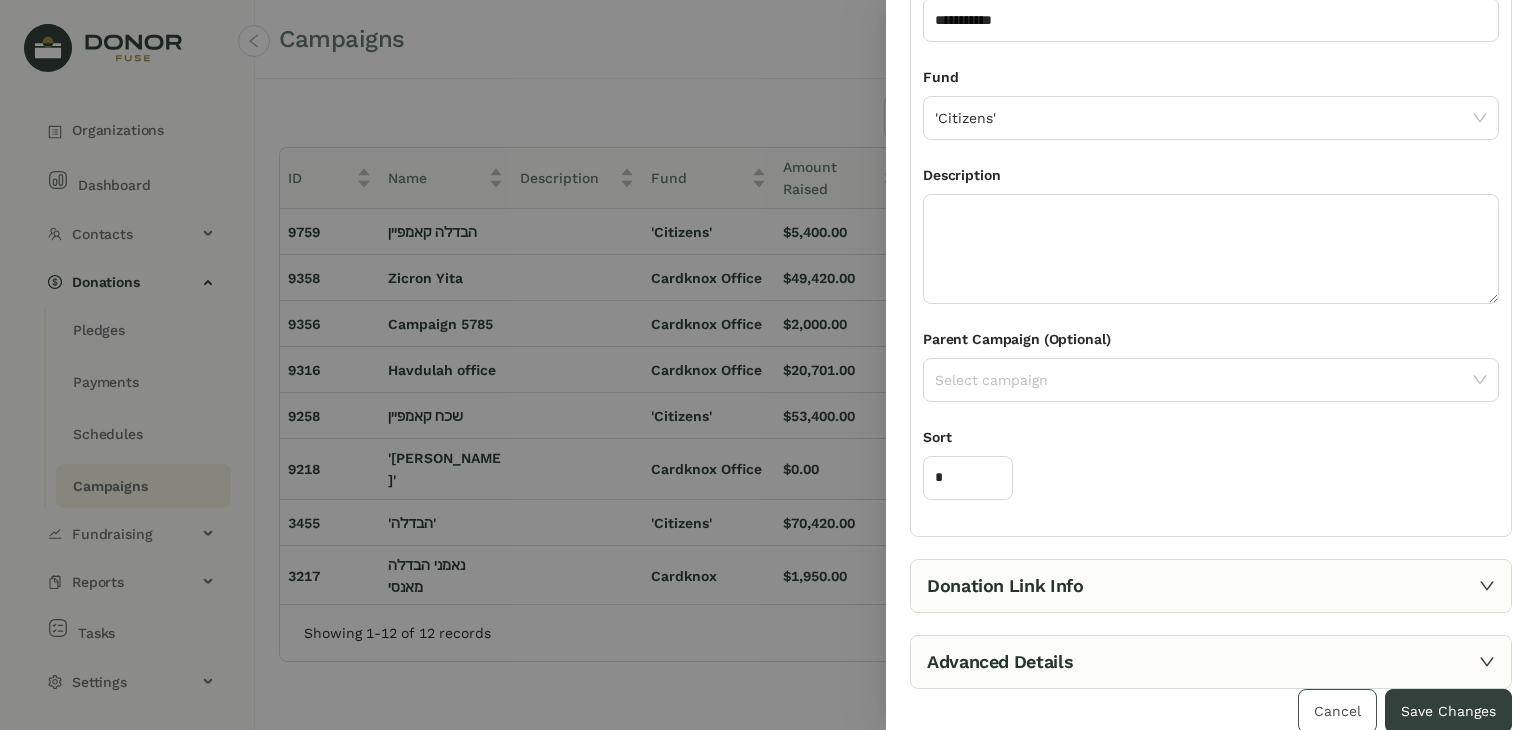 click on "Cancel" at bounding box center [1337, 711] 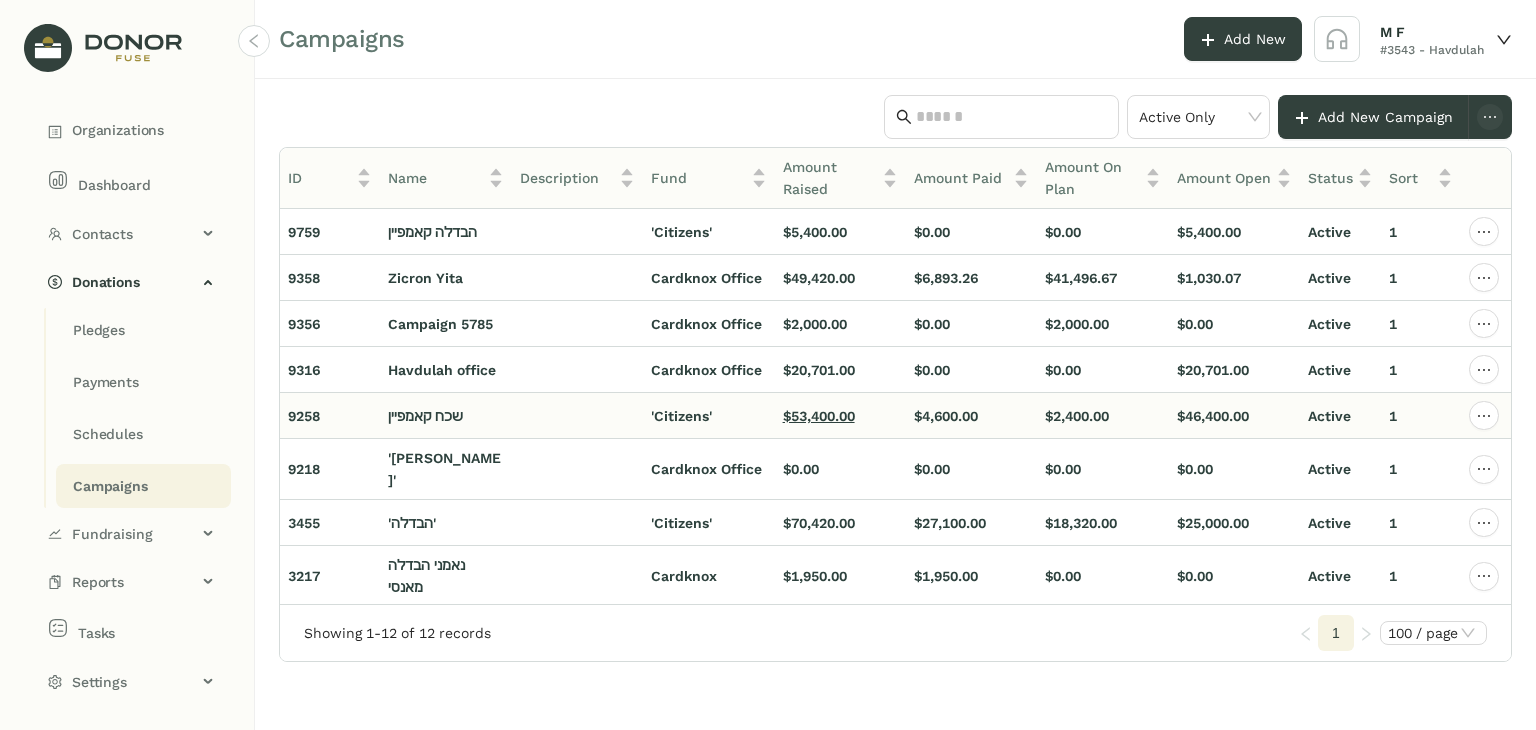 click on "$53,400.00" 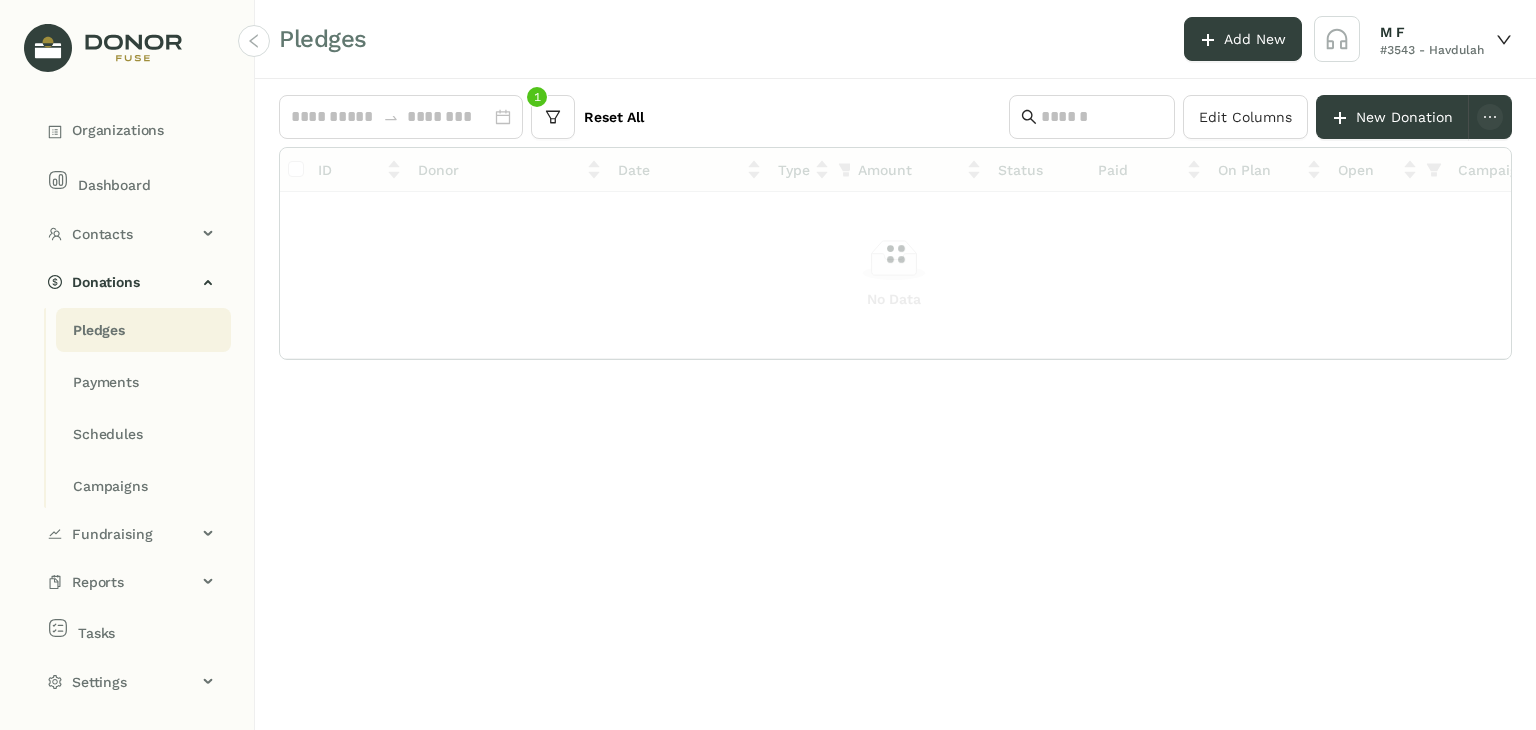 scroll, scrollTop: 0, scrollLeft: 0, axis: both 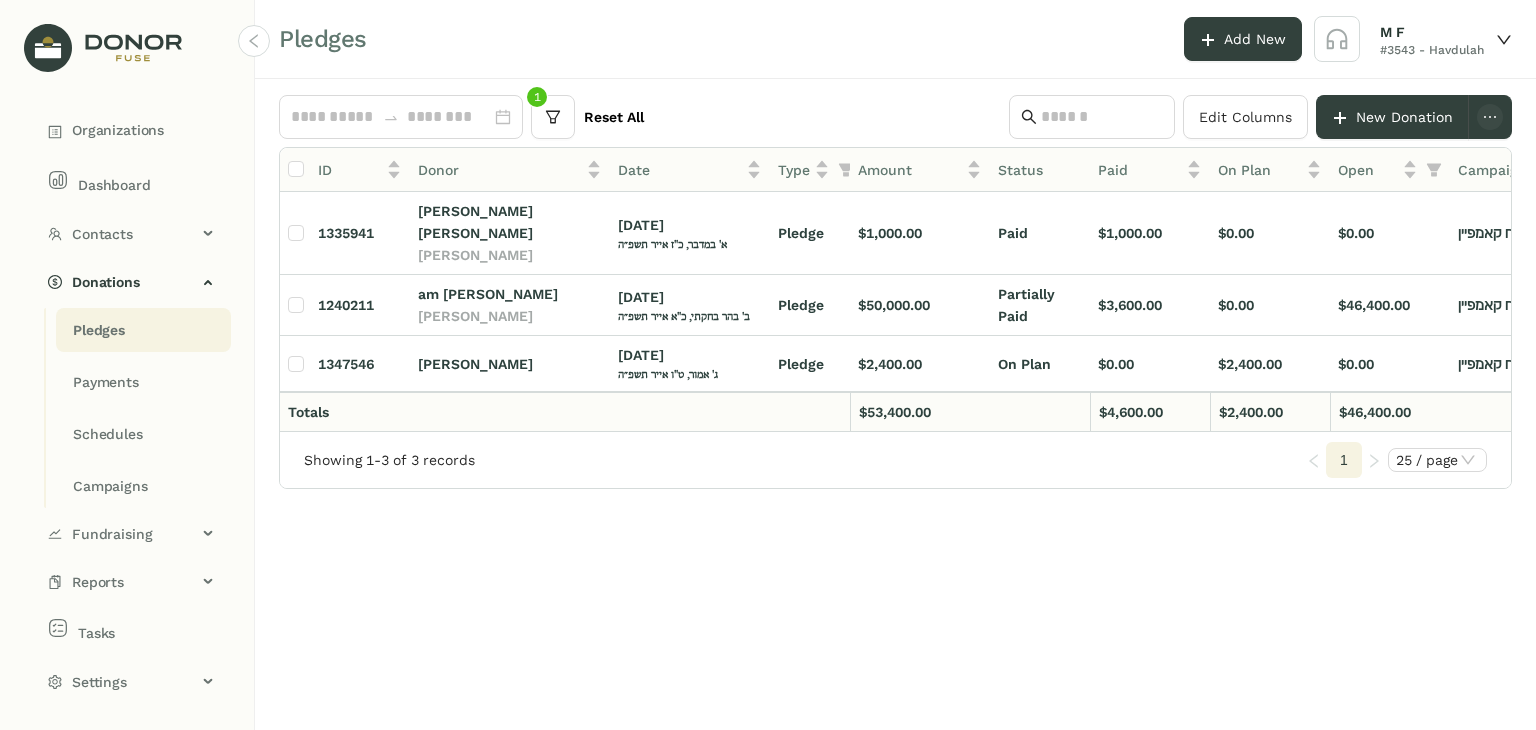 click on "0   1   2   3   4   5   6   7   8   9  Reset All  Edit Columns
New Donation   ID   Donor   Date   Type   Amount   Status   Paid   On Plan   Open   Campaign   Fundraiser   Description   Fund  1335941 [PERSON_NAME] [PERSON_NAME] [PERSON_NAME] [DATE] א' במדבר, כ"ז אייר תשפ״ה Pledge $1,000.00 Paid $1,000.00 $0.00 $0.00 שכח קאמפיין M [PERSON_NAME] 'Citizens'  1240211 am [PERSON_NAME] [PERSON_NAME] [DATE] ב' [GEOGRAPHIC_DATA], כ"א אייר תשפ״ה Pledge $50,000.00 Partially Paid $3,600.00 $0.00 $46,400.00 שכח קאמפיין 'Citizens'  1347546 [PERSON_NAME] [DATE] ג' אמור, ט"ו אייר תשפ״ה Pledge $2,400.00 On Plan $0.00 $2,400.00 $0.00 שכח קאמפיין M [PERSON_NAME] 'Citizens'  Totals $53,400.00 $4,600.00 $2,400.00 $46,400.00  Showing 1-3 of 3 records  1 25 / page" 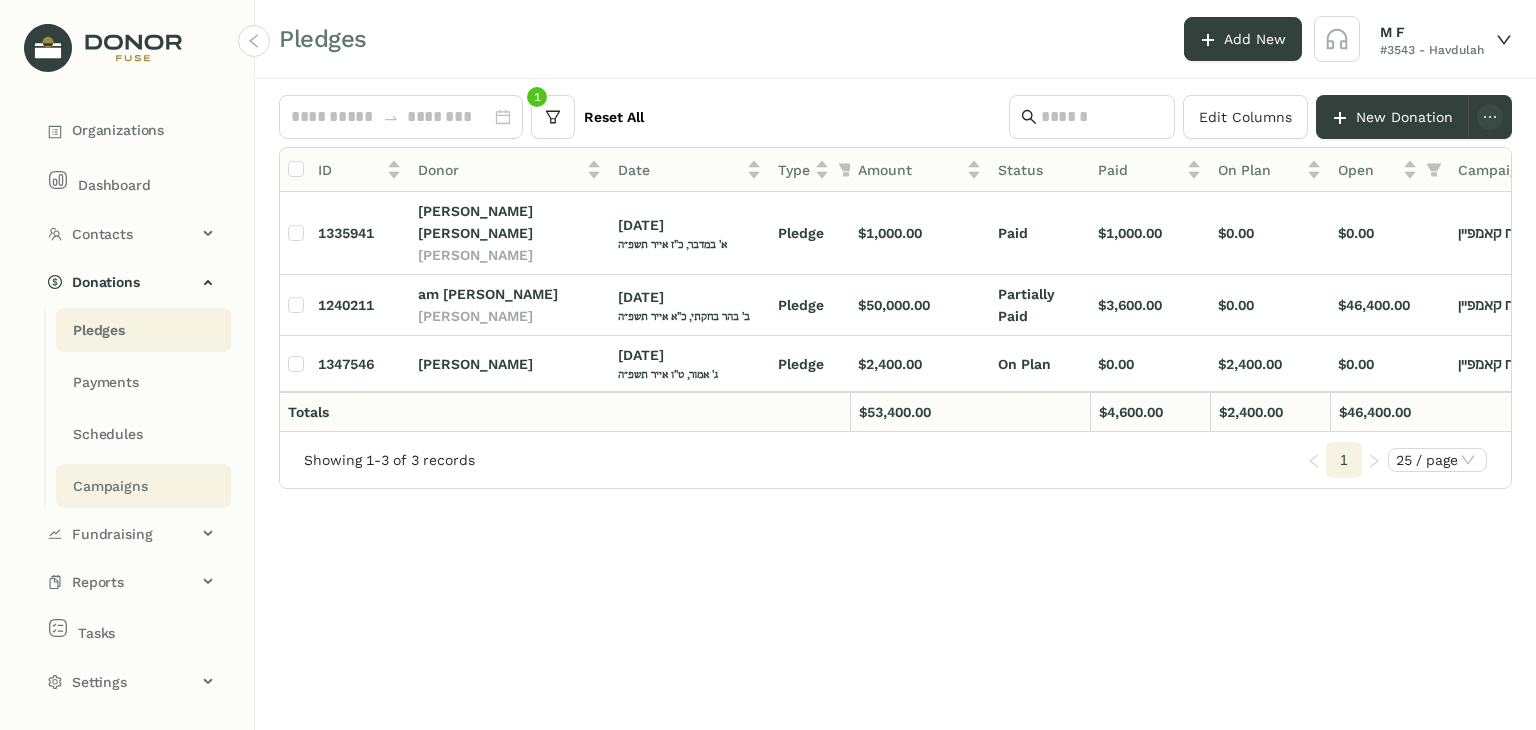click on "Campaigns" 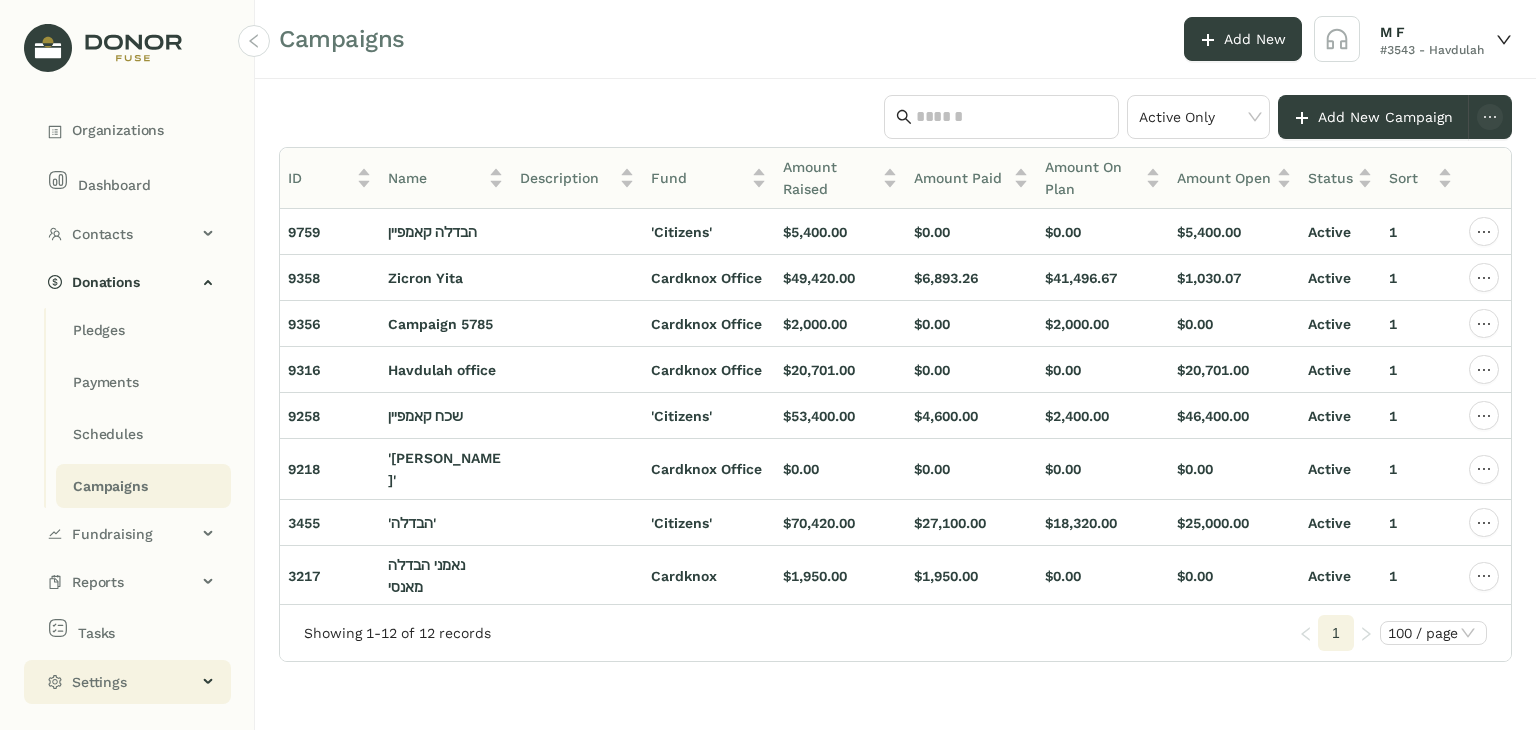 click on "Settings" 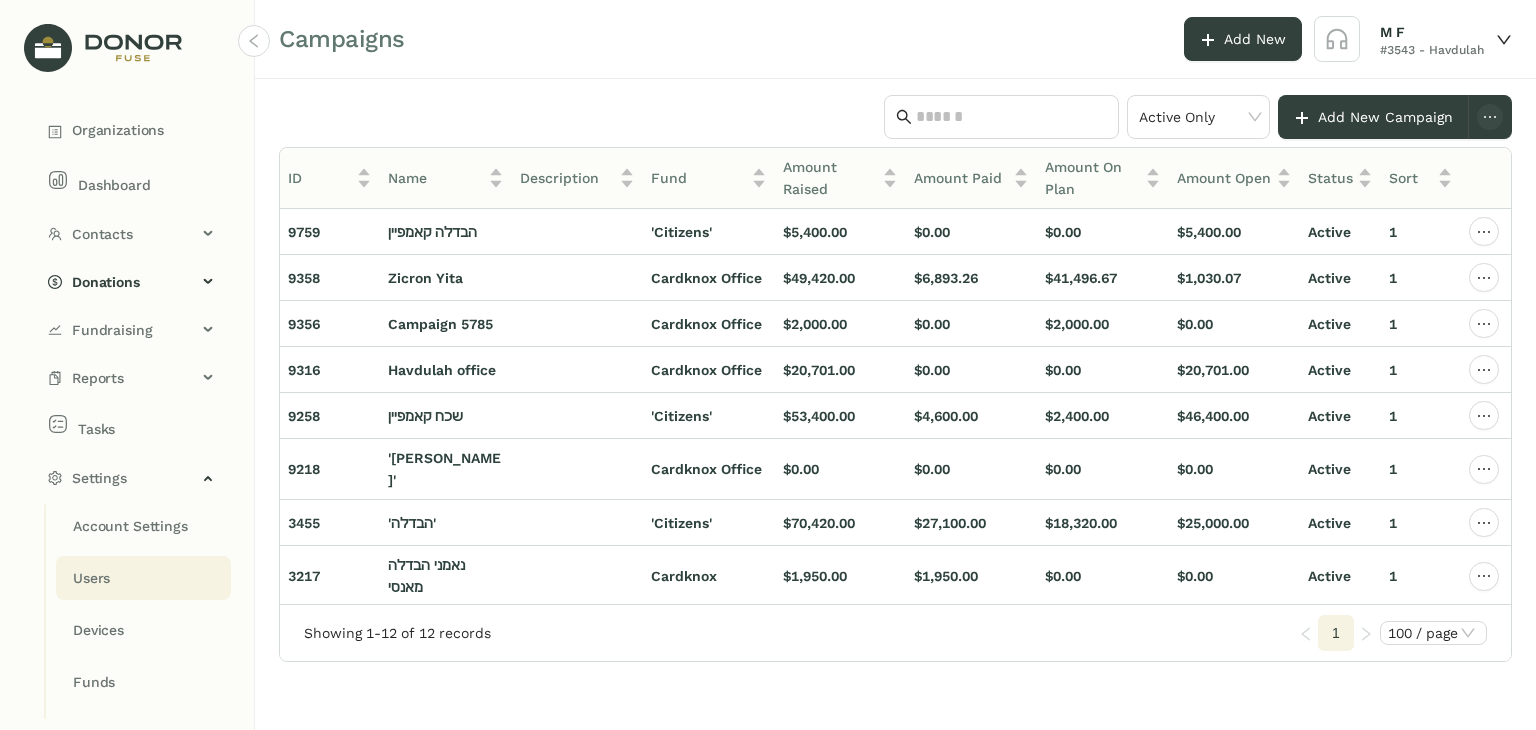 click on "Users" 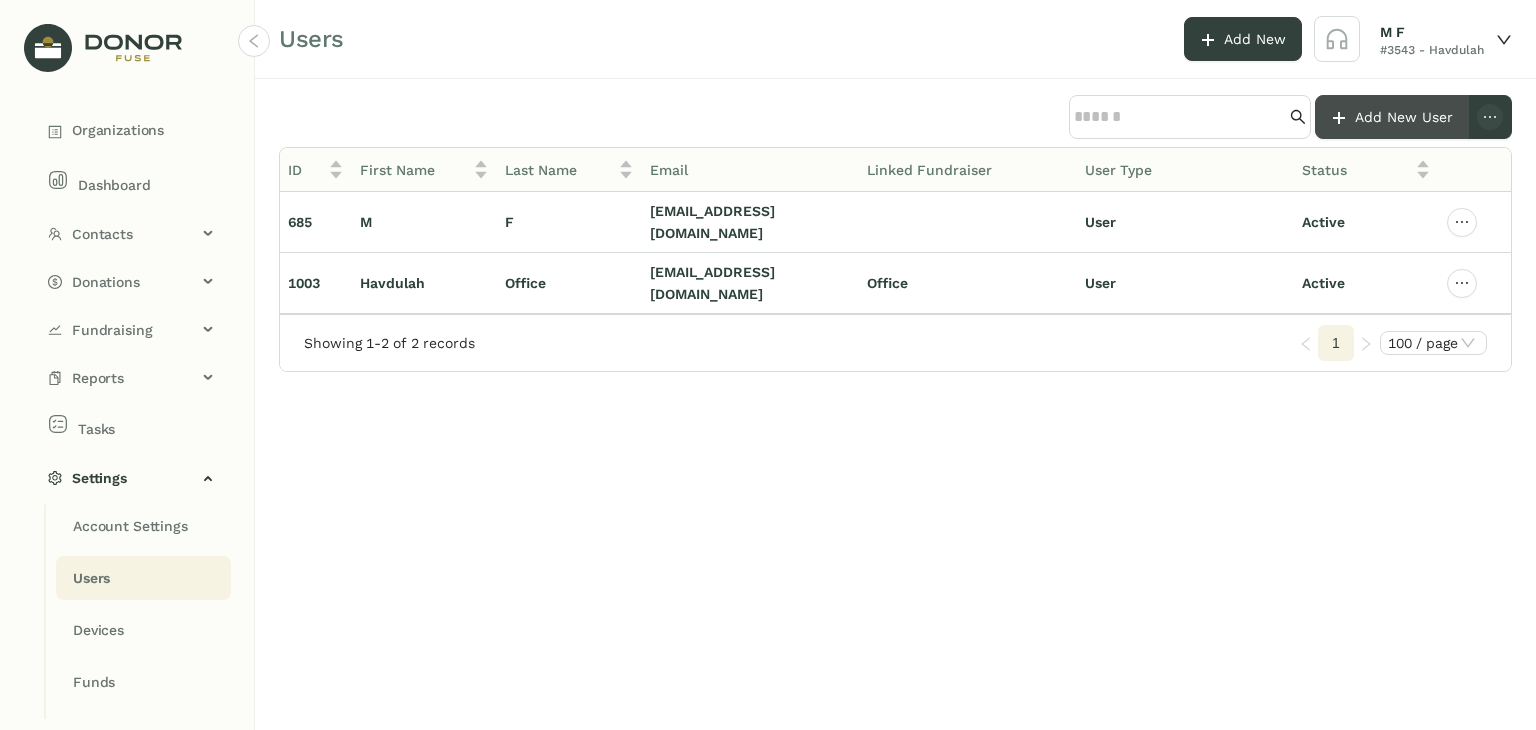 click on "Add New User" 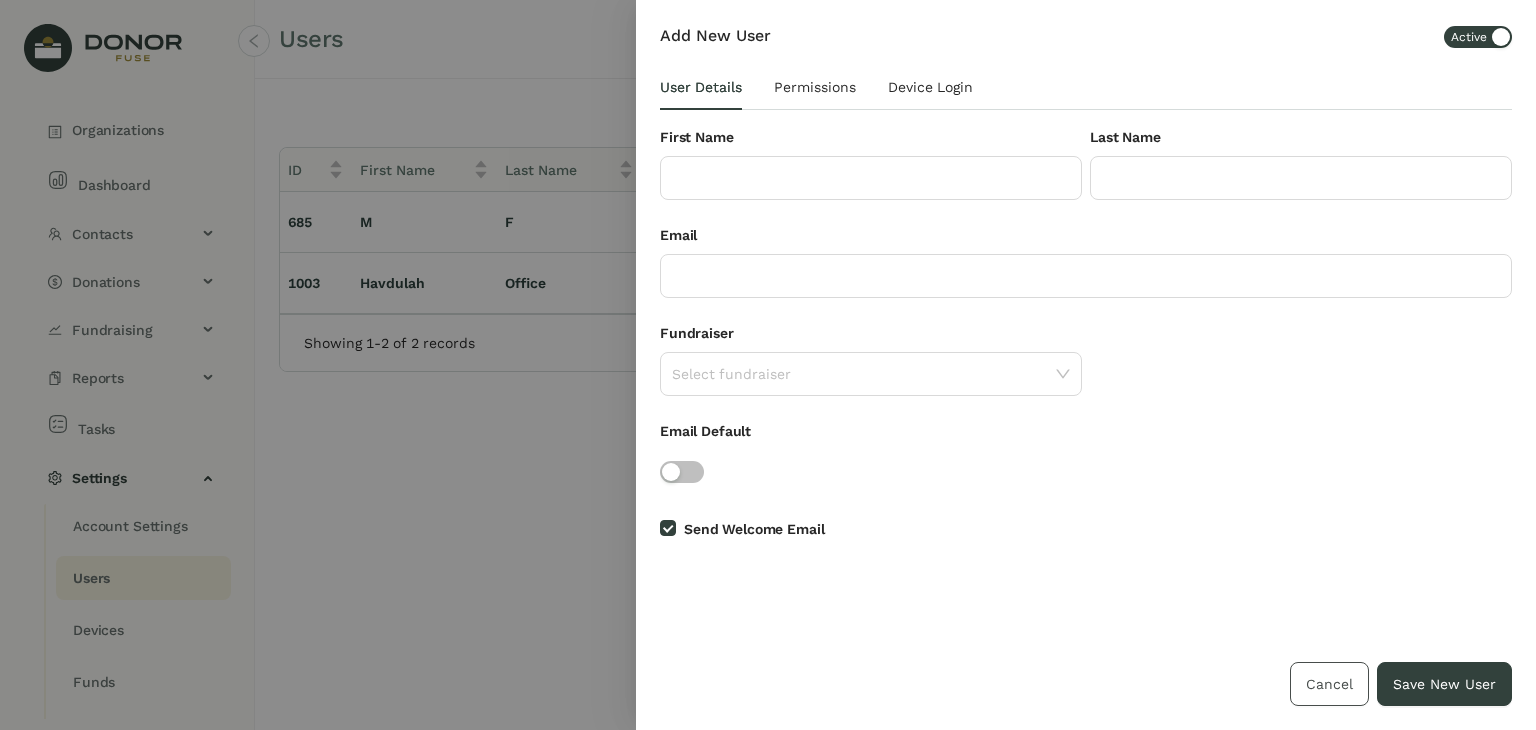 click on "Cancel" at bounding box center (1329, 684) 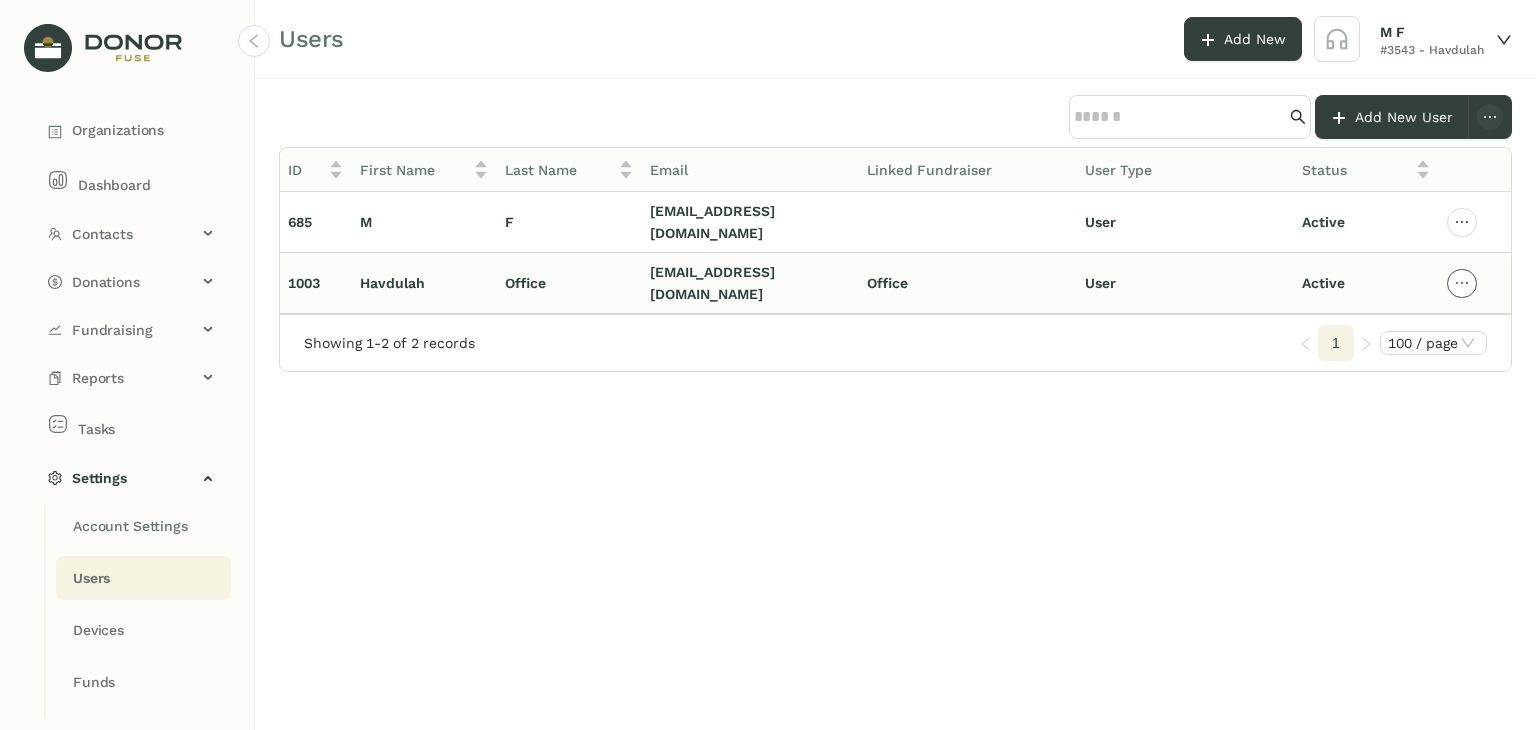 click 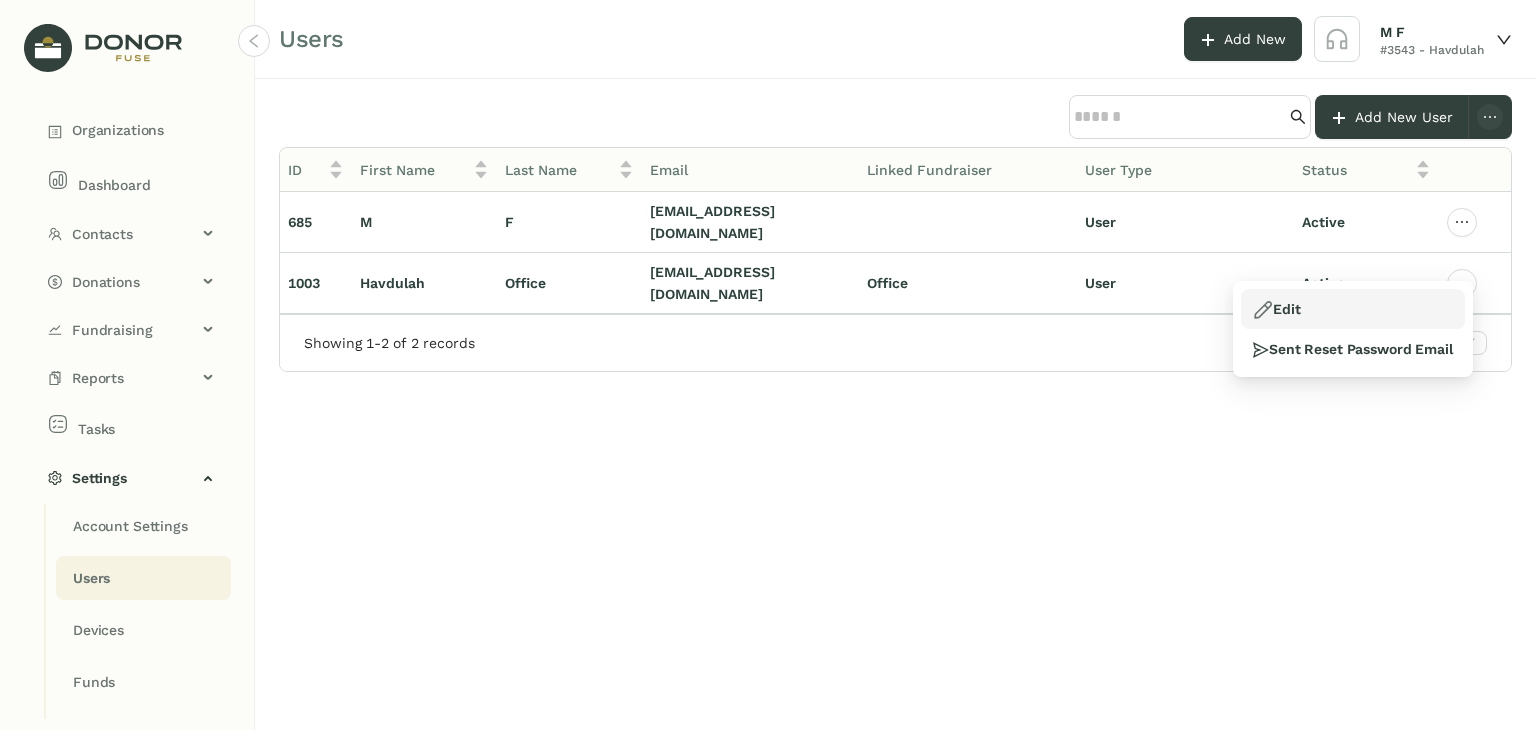 click on "Edit" at bounding box center [1353, 309] 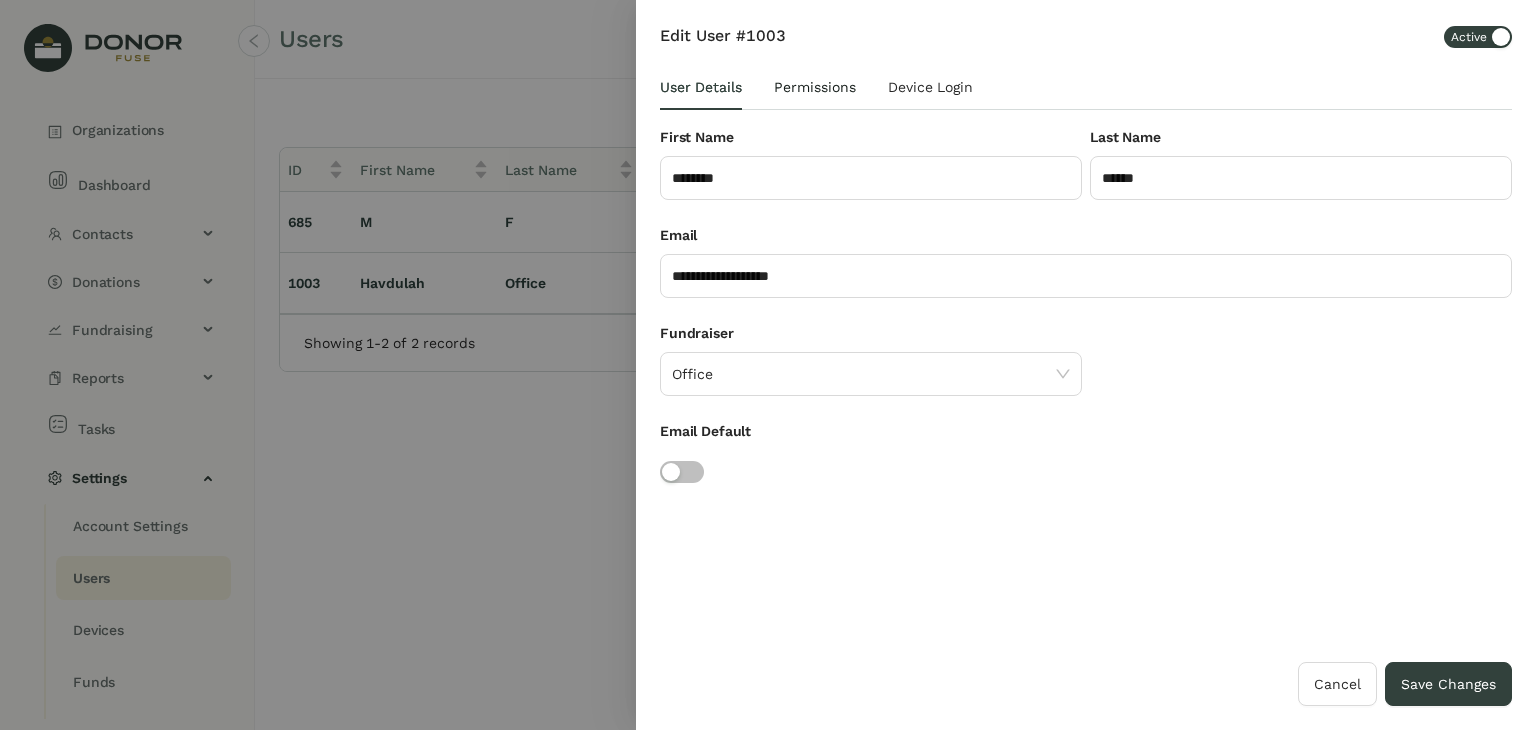 click on "Permissions" at bounding box center [815, 87] 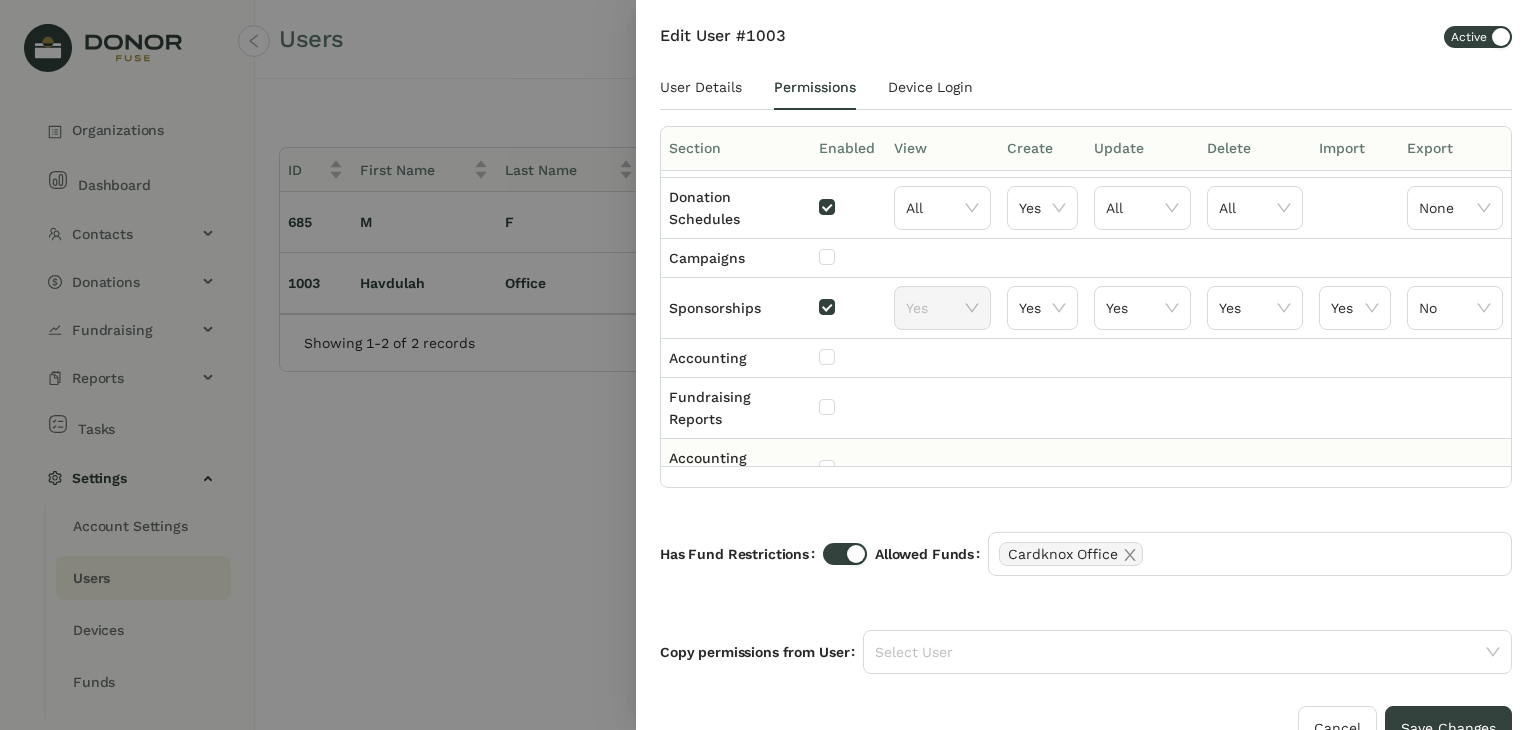 scroll, scrollTop: 200, scrollLeft: 0, axis: vertical 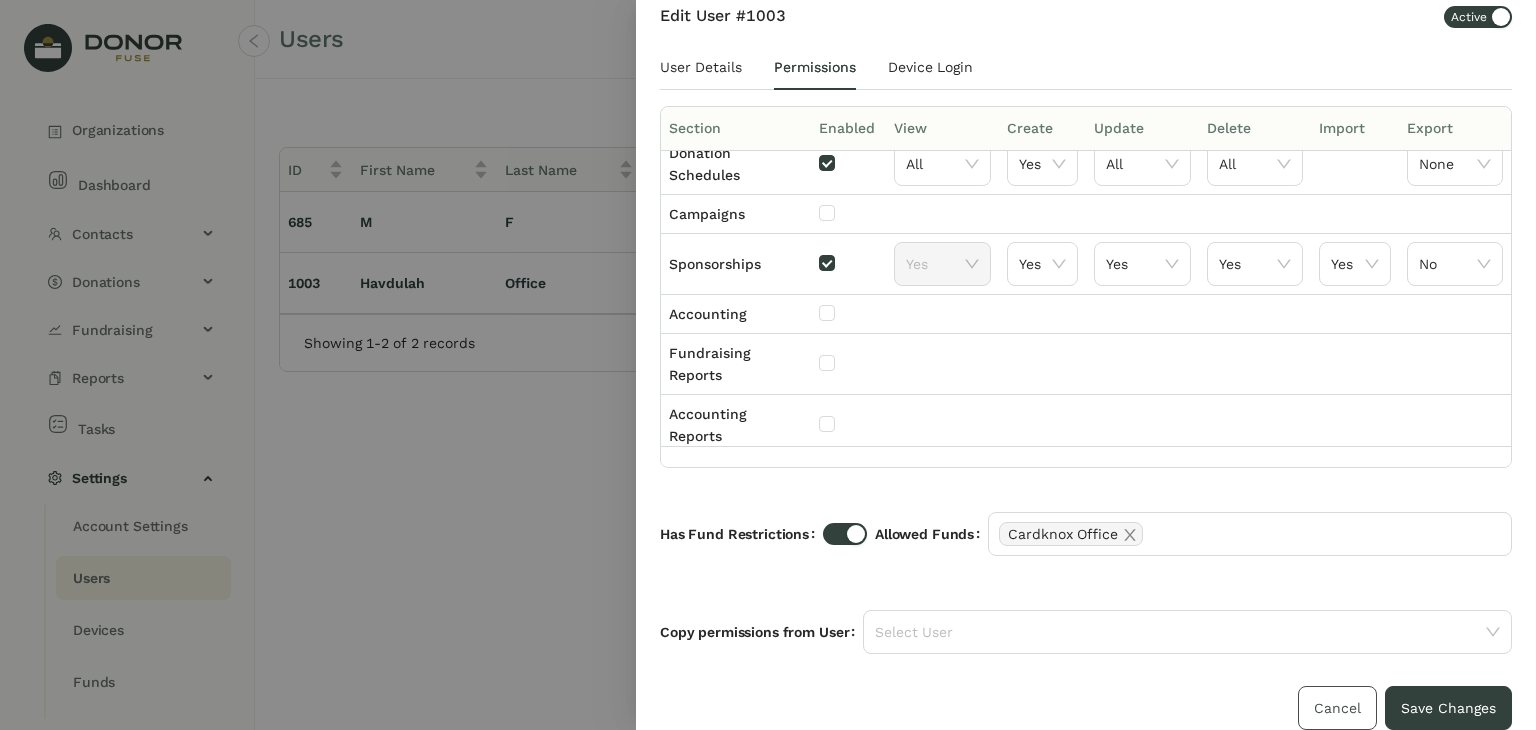 click on "Cancel" at bounding box center [1337, 708] 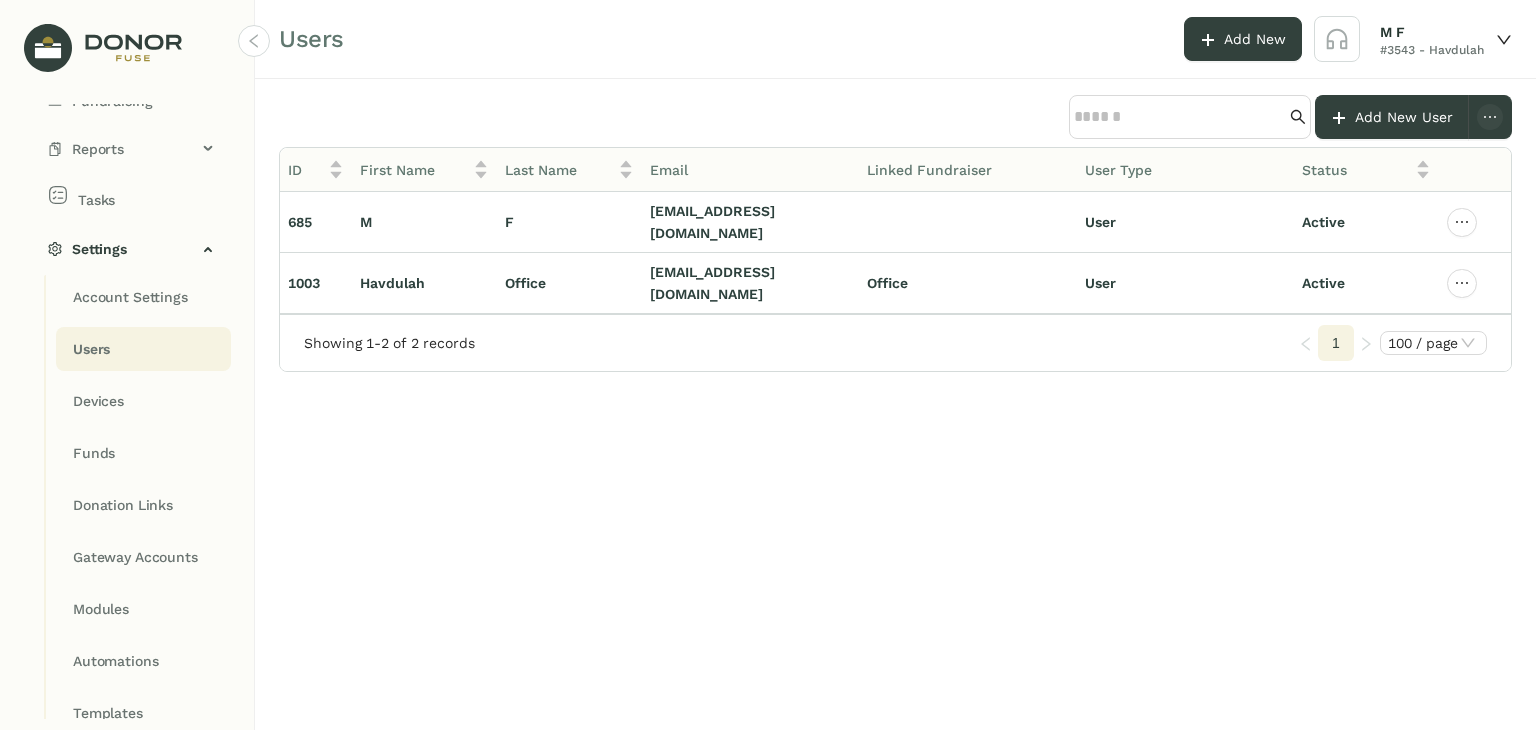 scroll, scrollTop: 245, scrollLeft: 0, axis: vertical 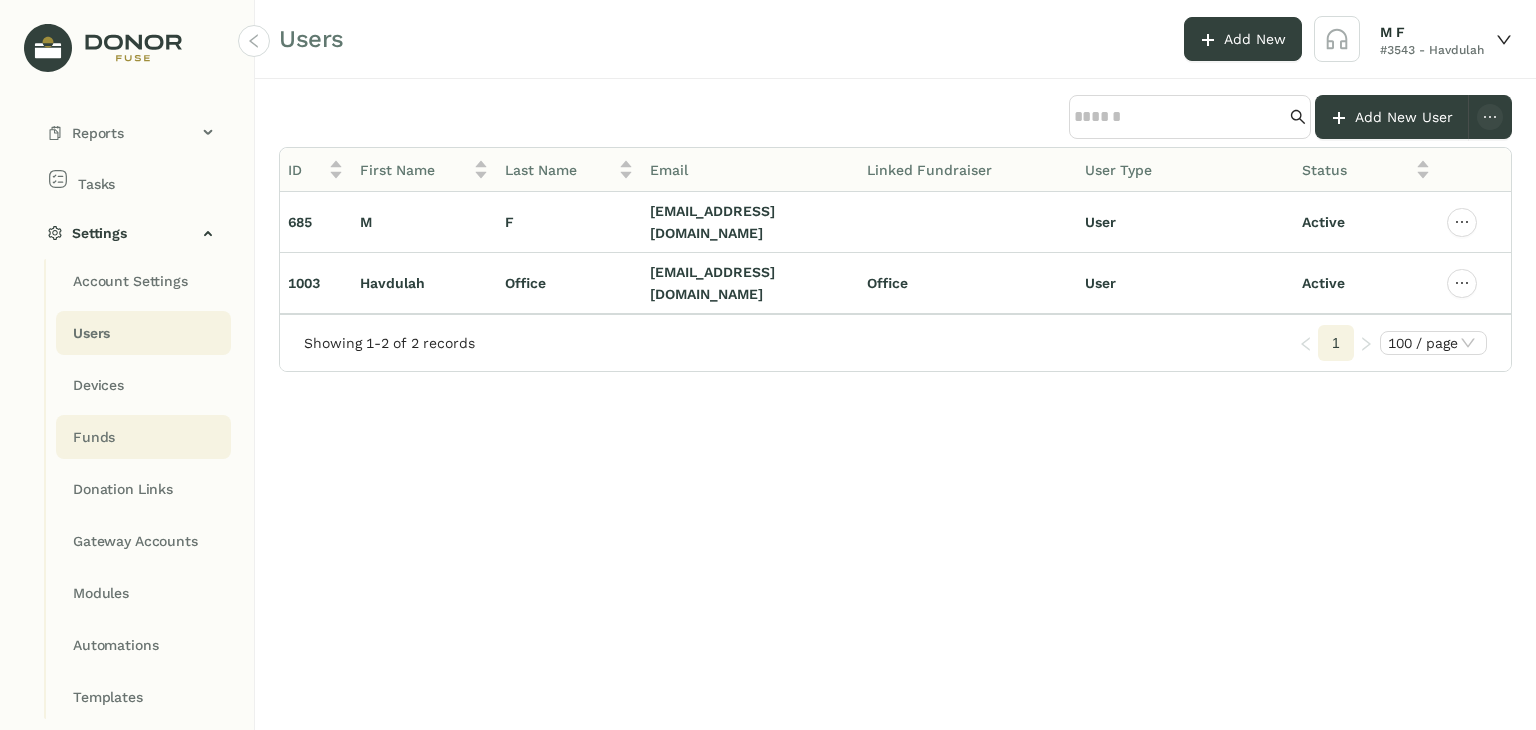 click on "Funds" 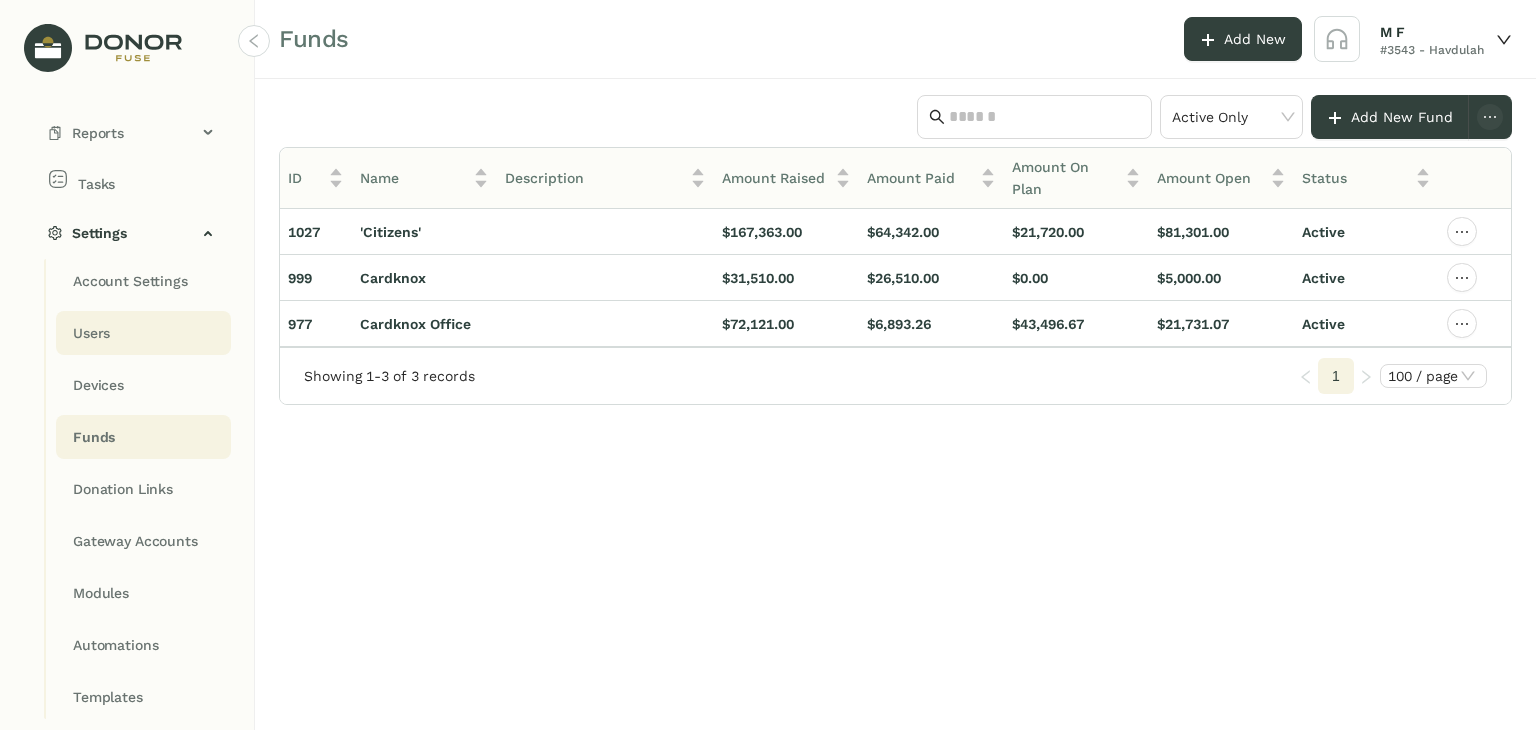 click on "Users" 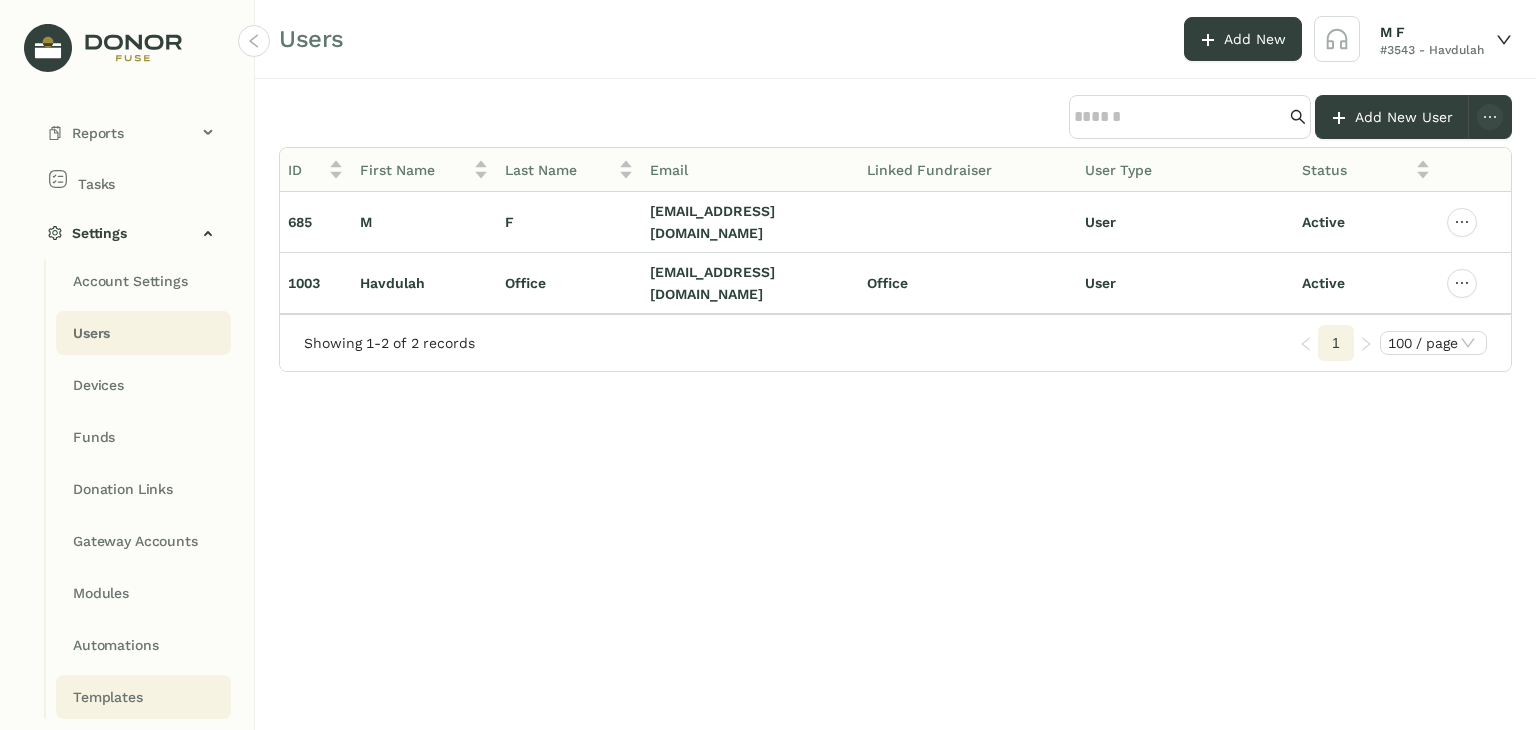 click on "Templates" 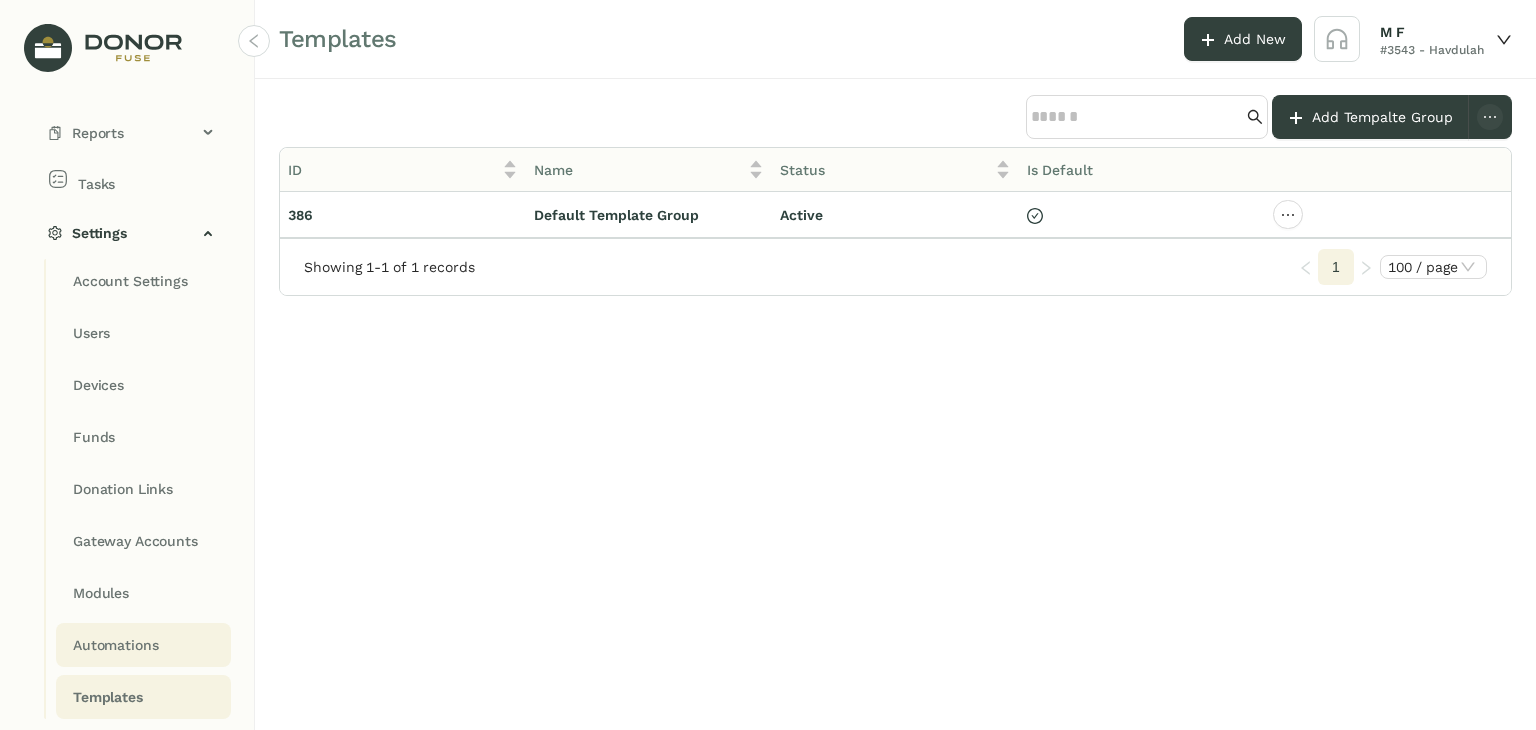 click on "Automations" 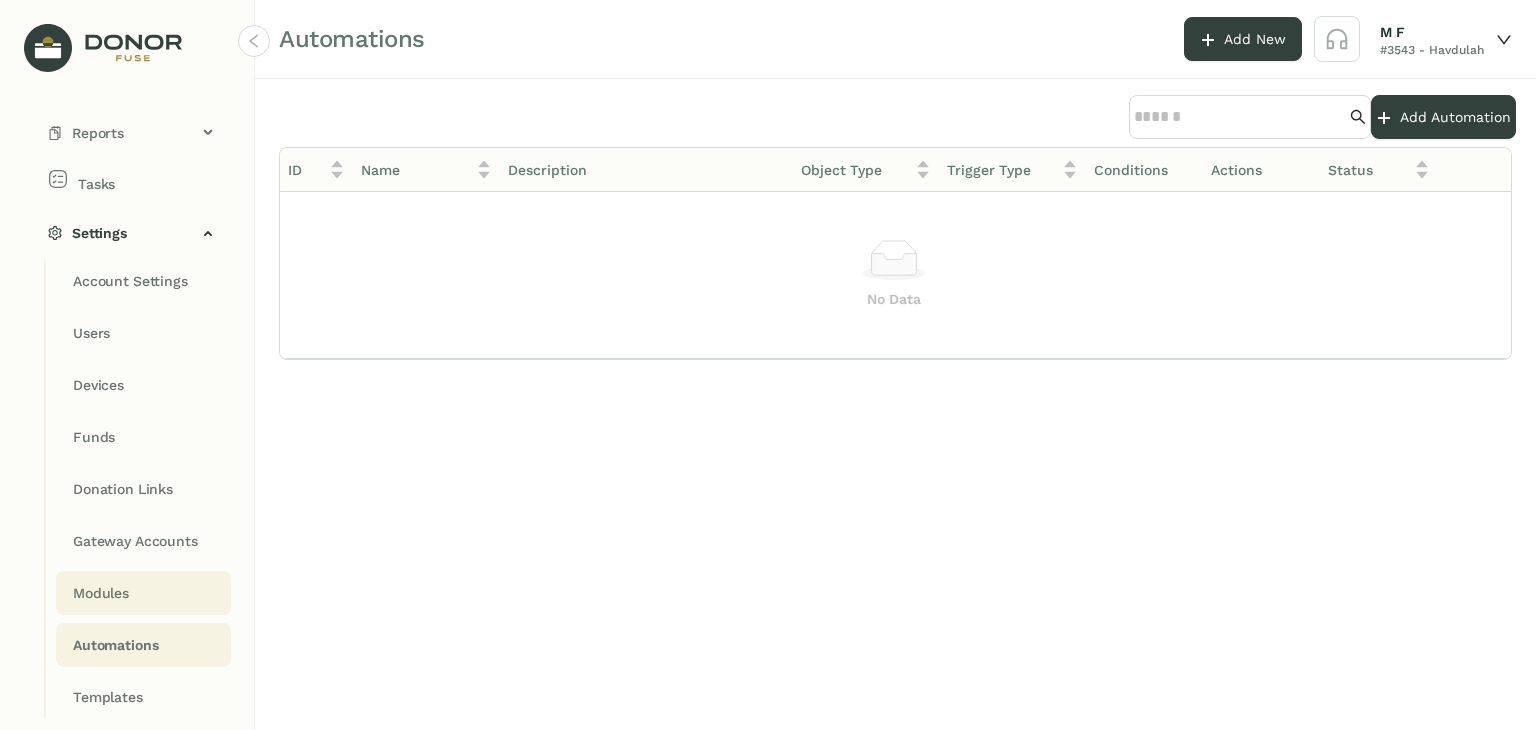 click on "Modules" 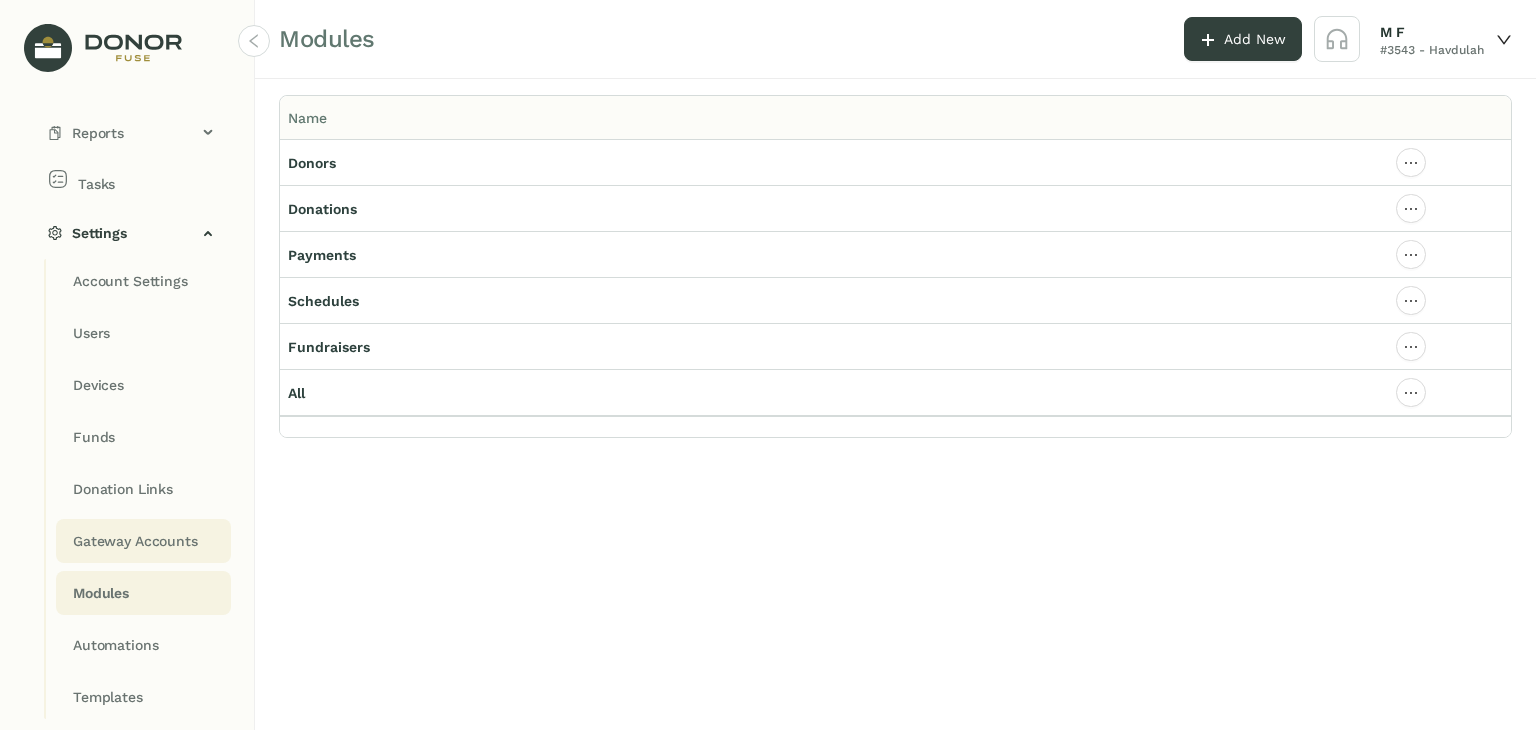 click on "Gateway Accounts" 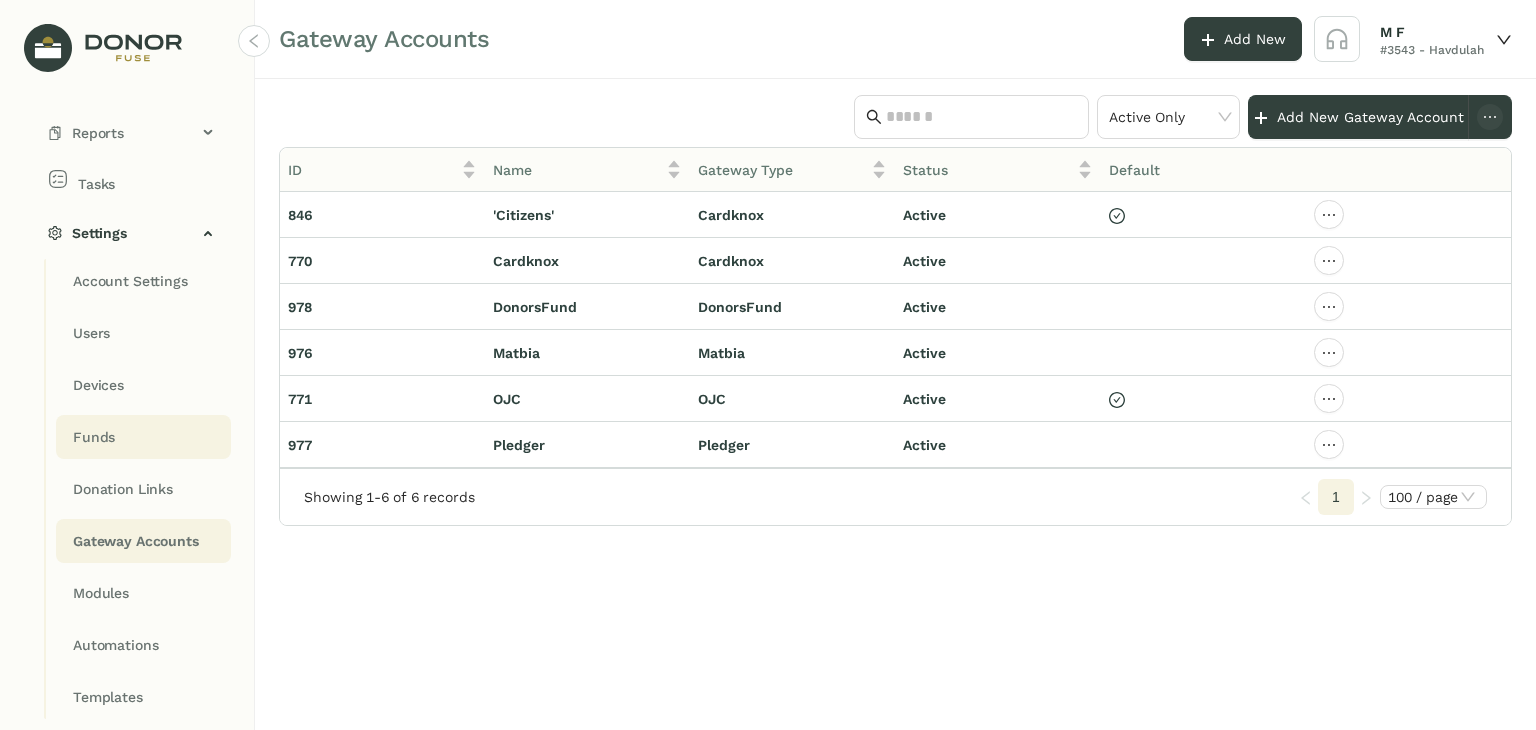 click on "Funds" 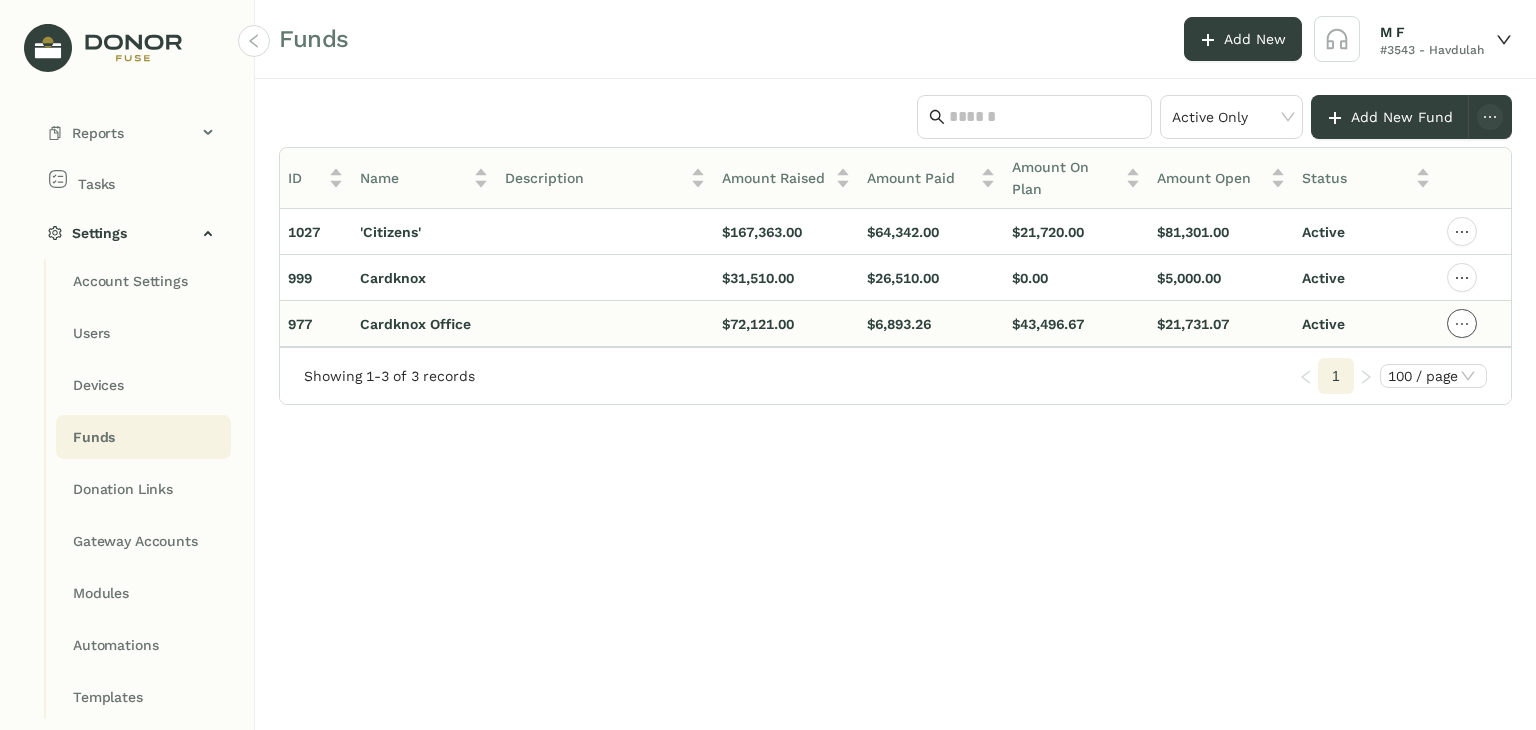 click 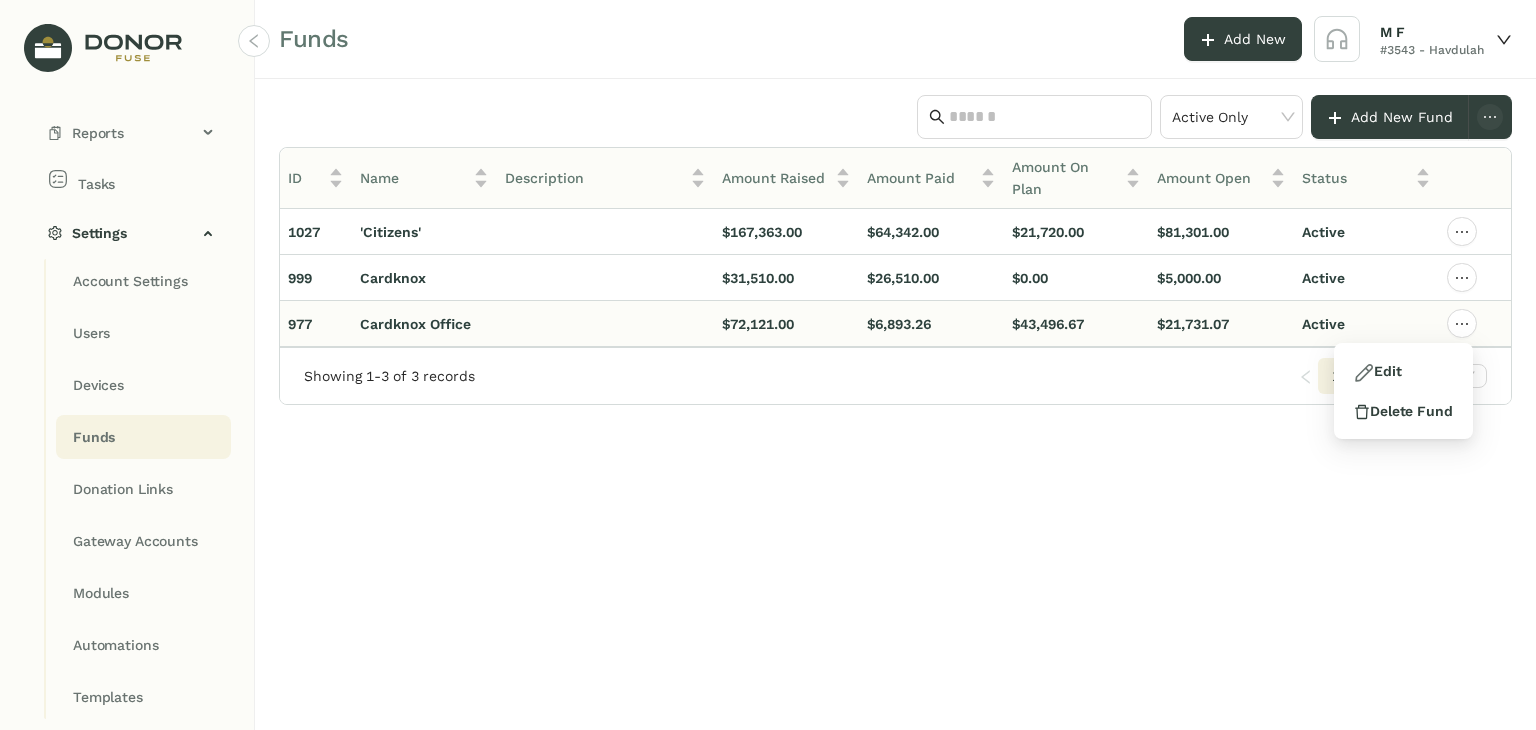 click on "Cardknox Office" 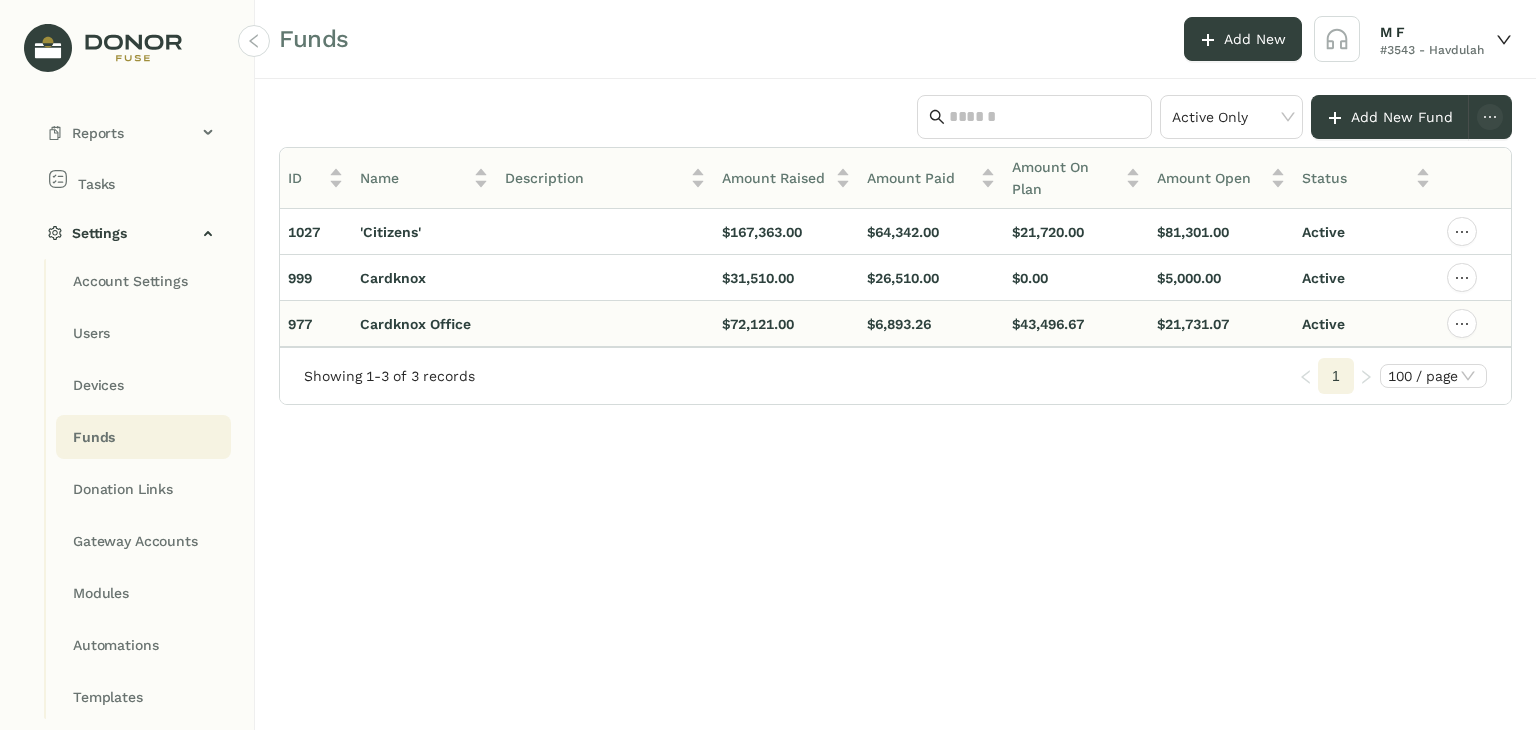 click on "Cardknox Office" 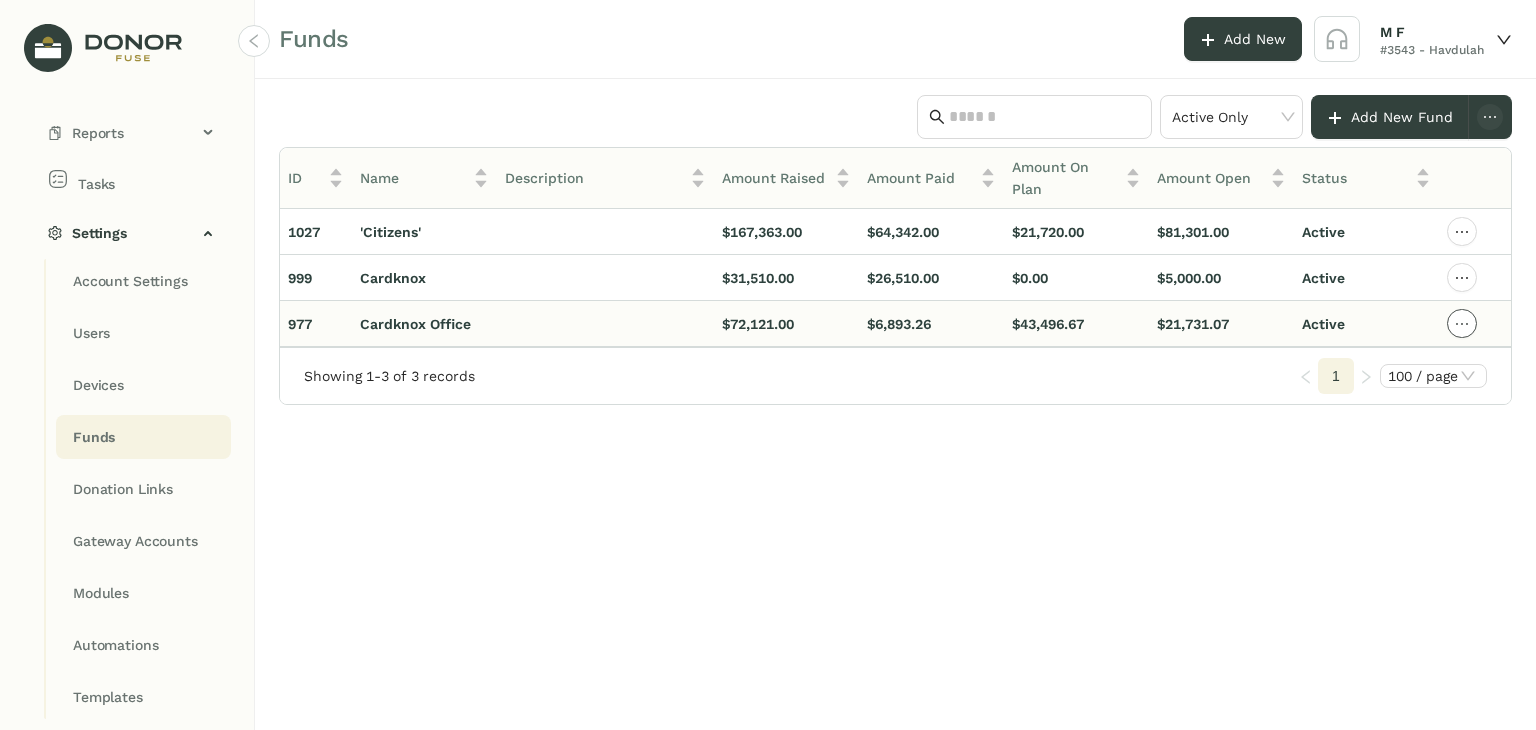 click 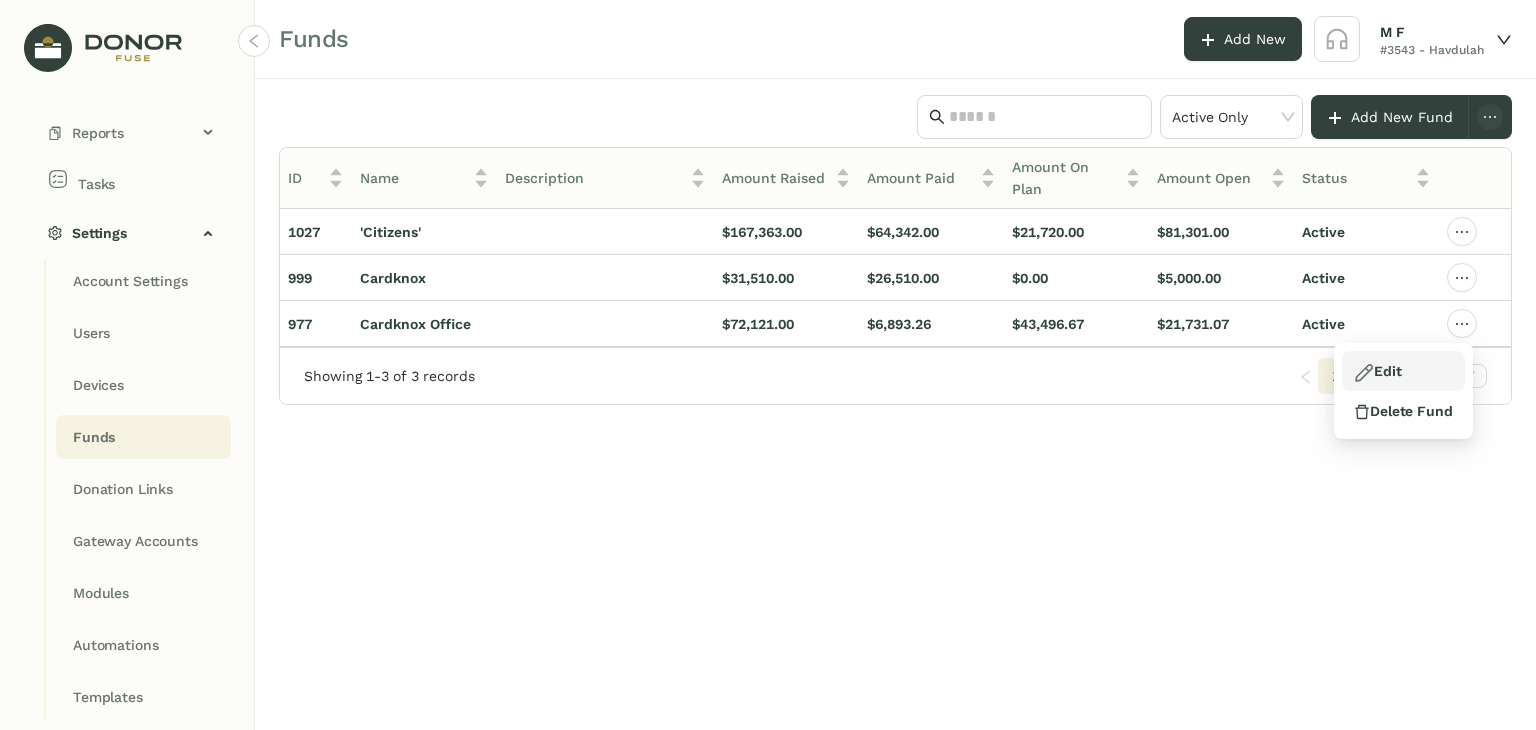 click on "Edit" at bounding box center (1403, 371) 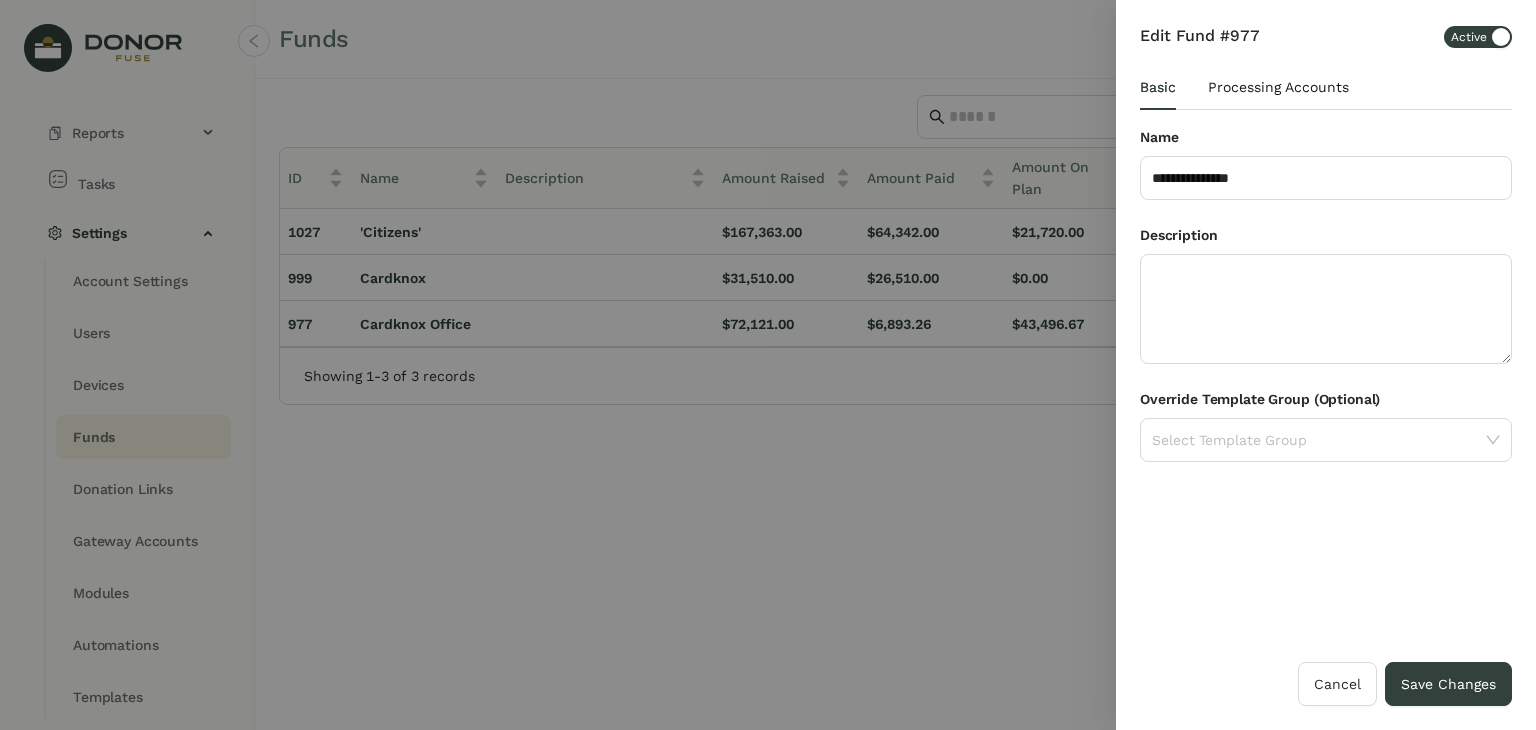 click on "Processing Accounts" at bounding box center [1278, 87] 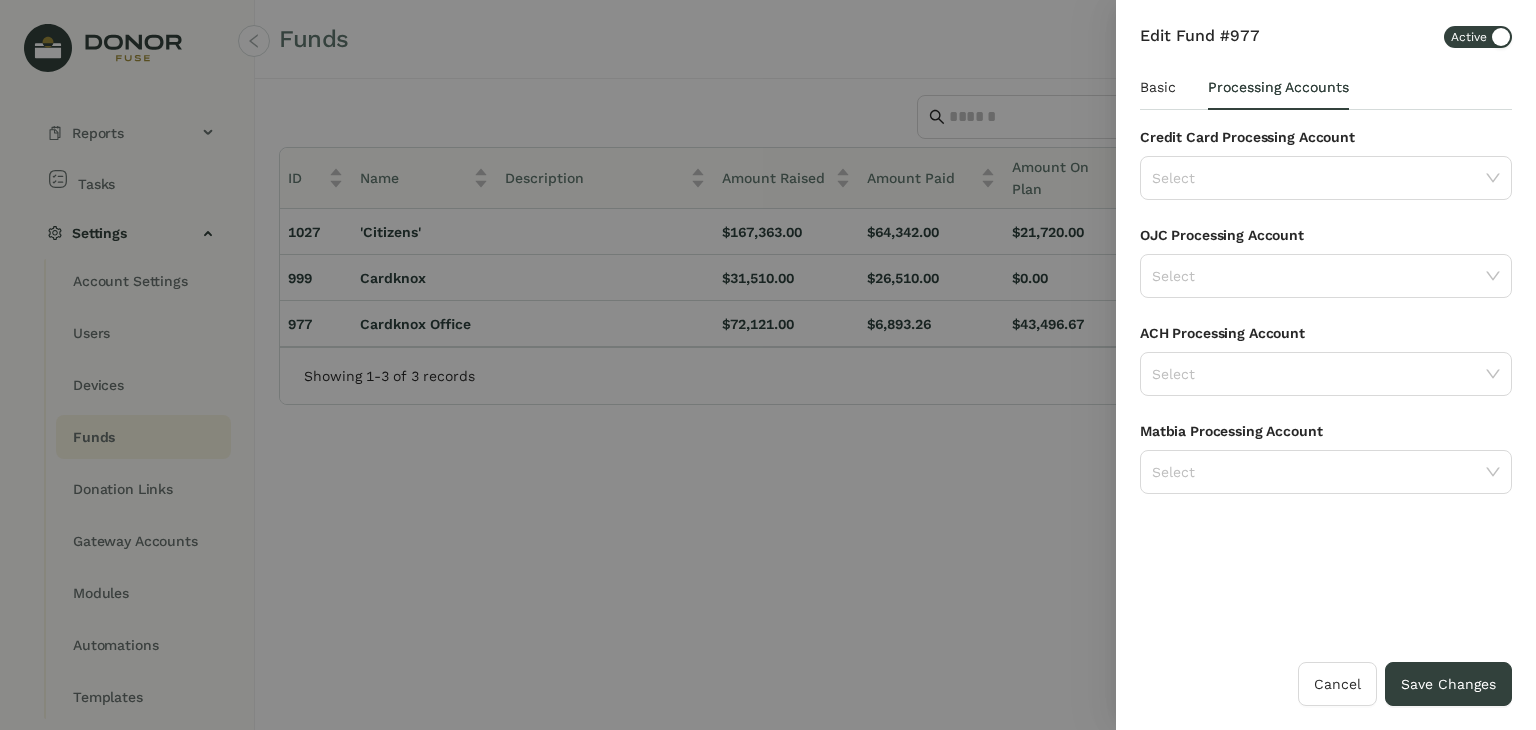 click on "Basic Processing Accounts" at bounding box center (1244, 87) 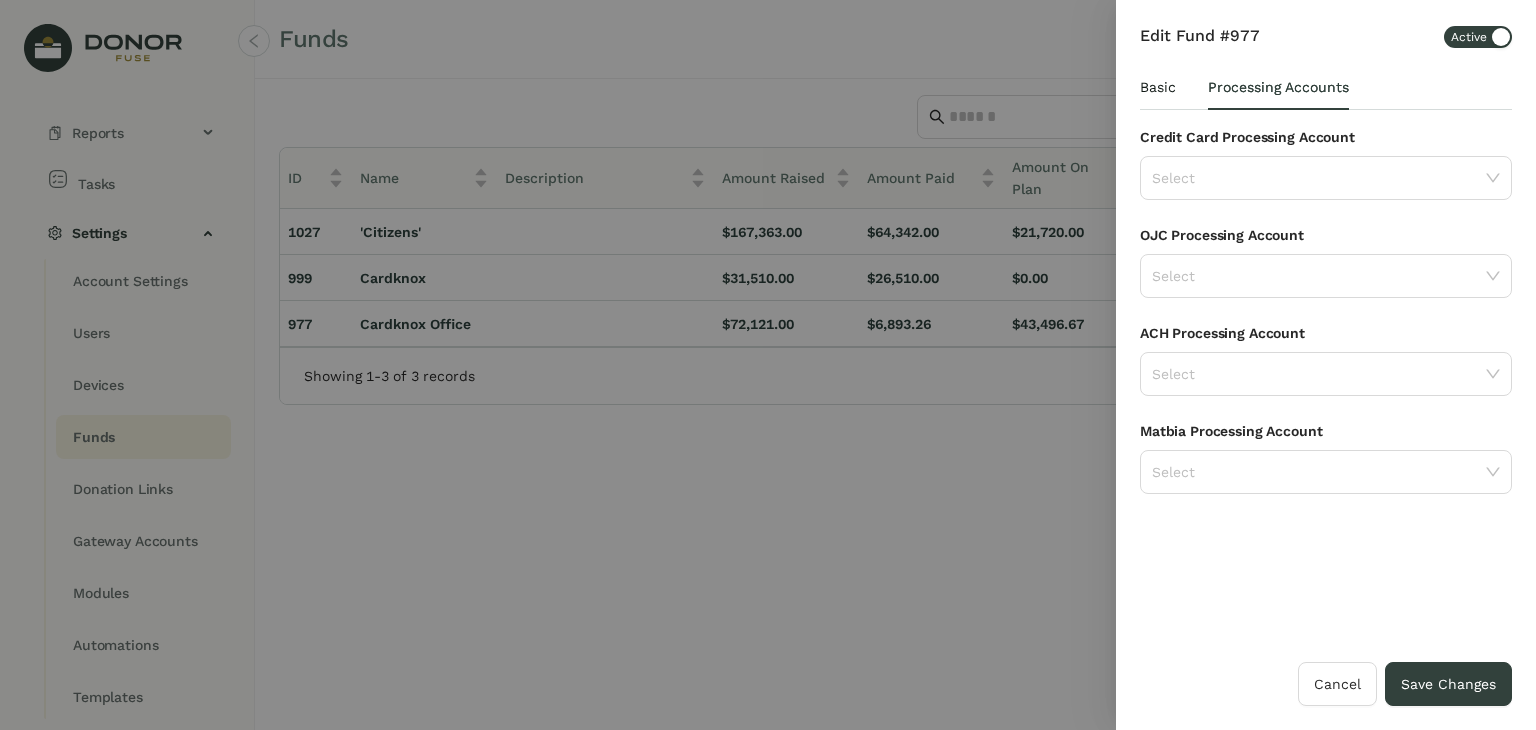 click on "Basic" at bounding box center (1158, 87) 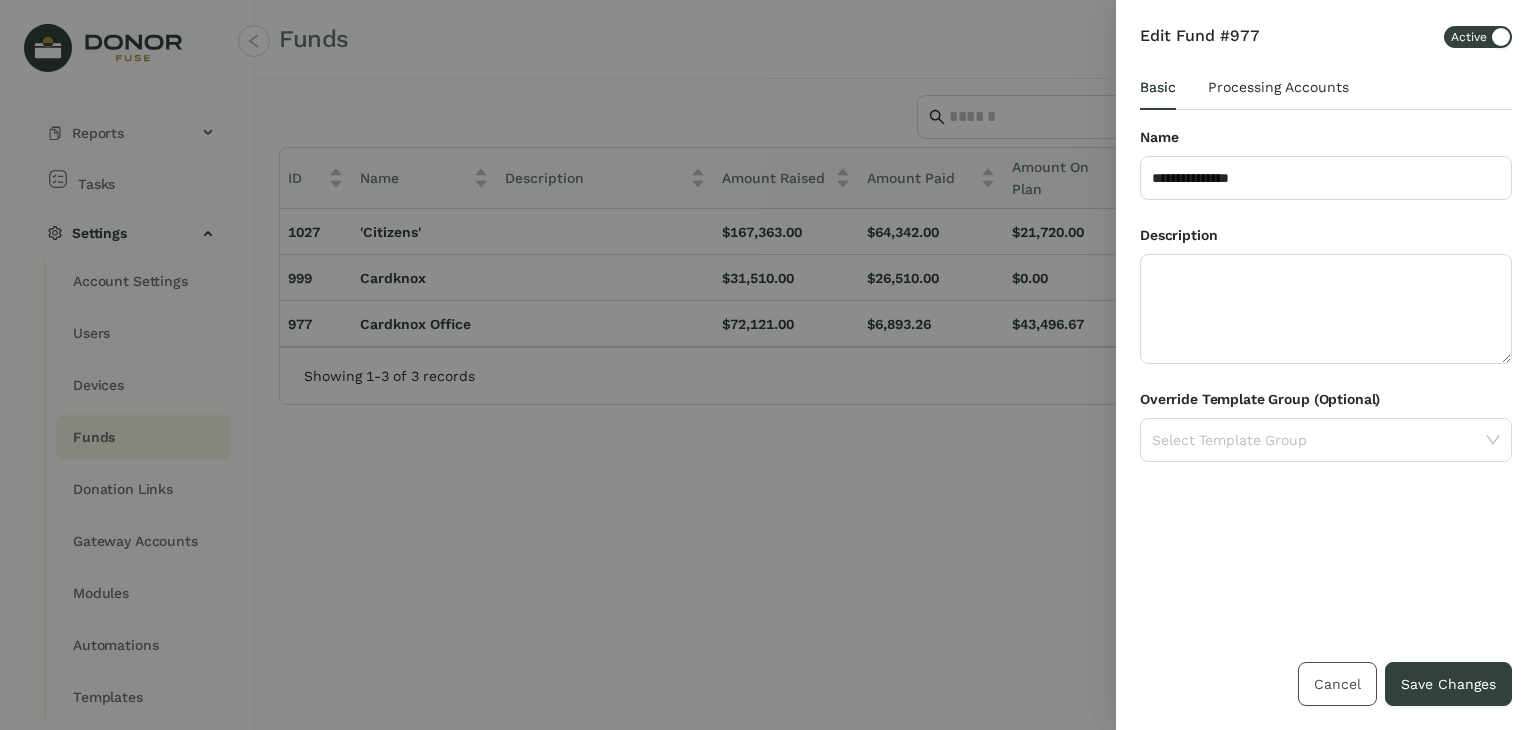 click on "Cancel" at bounding box center [1337, 684] 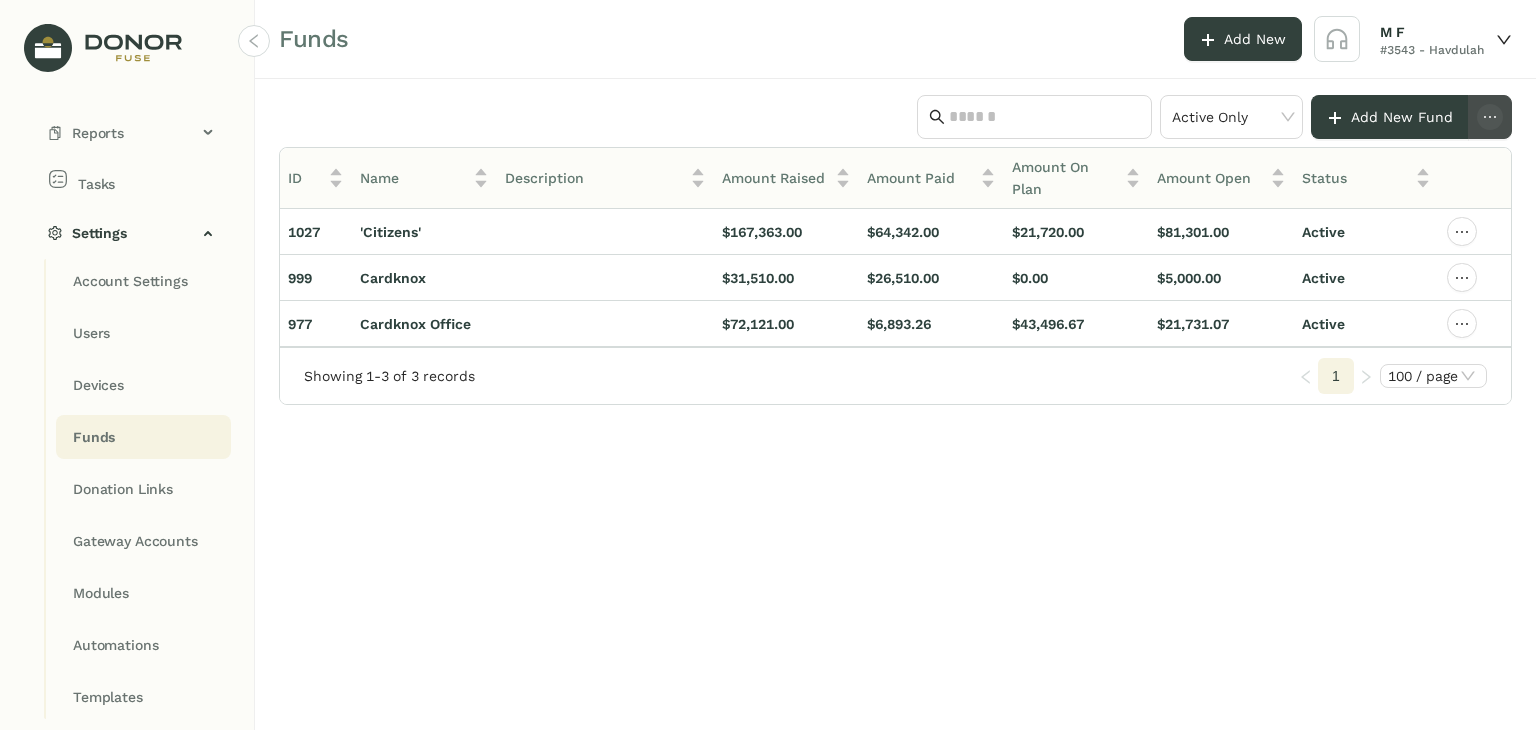 click 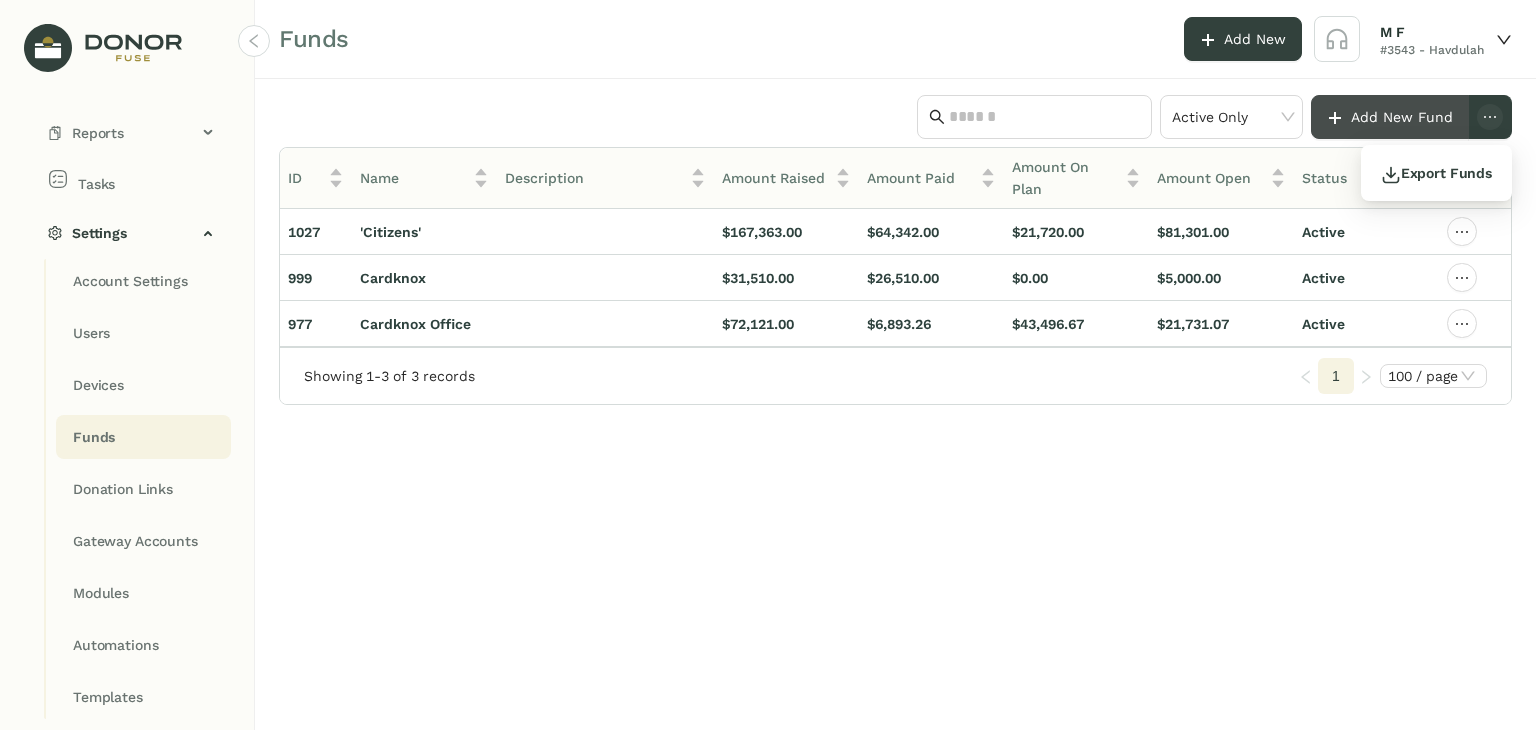 click on "Add New Fund" 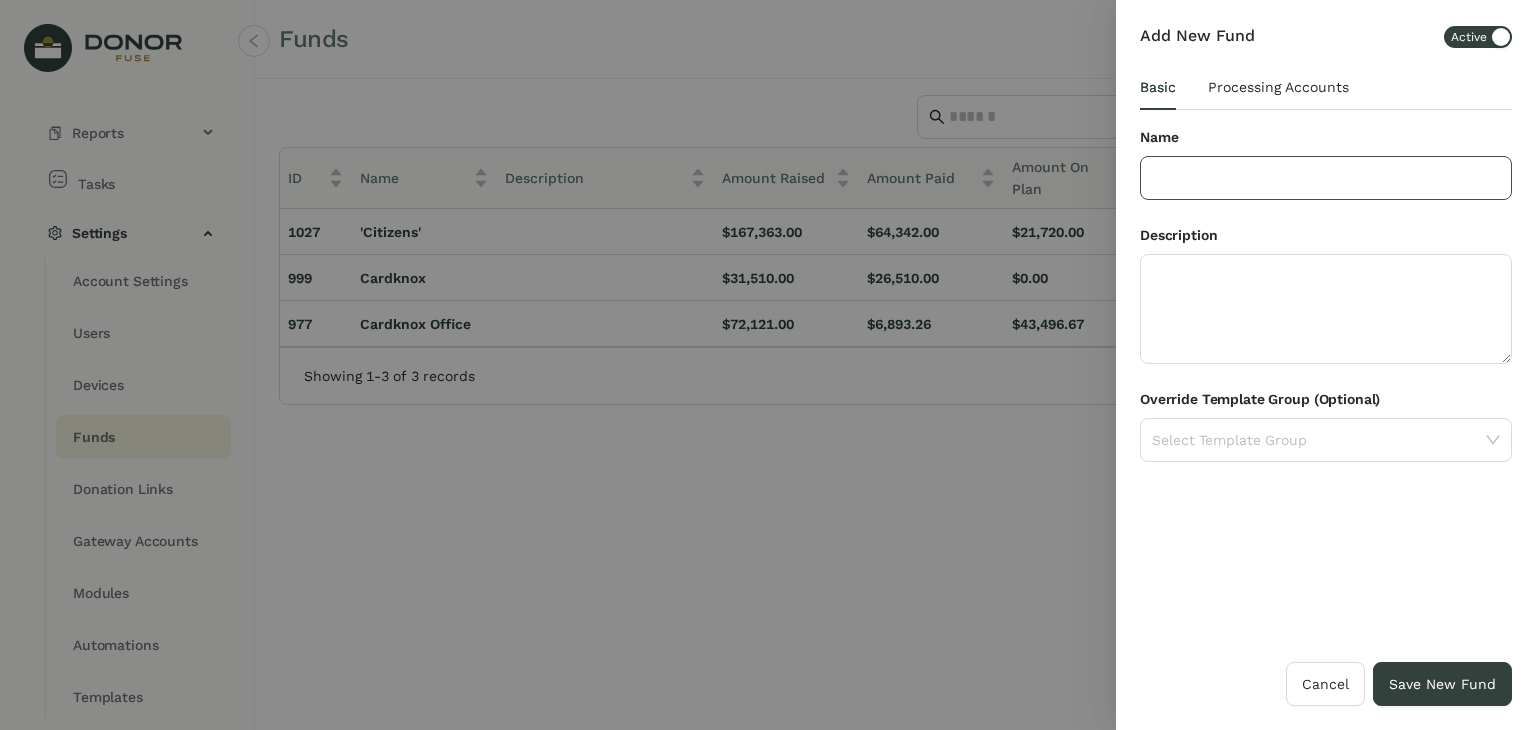 click 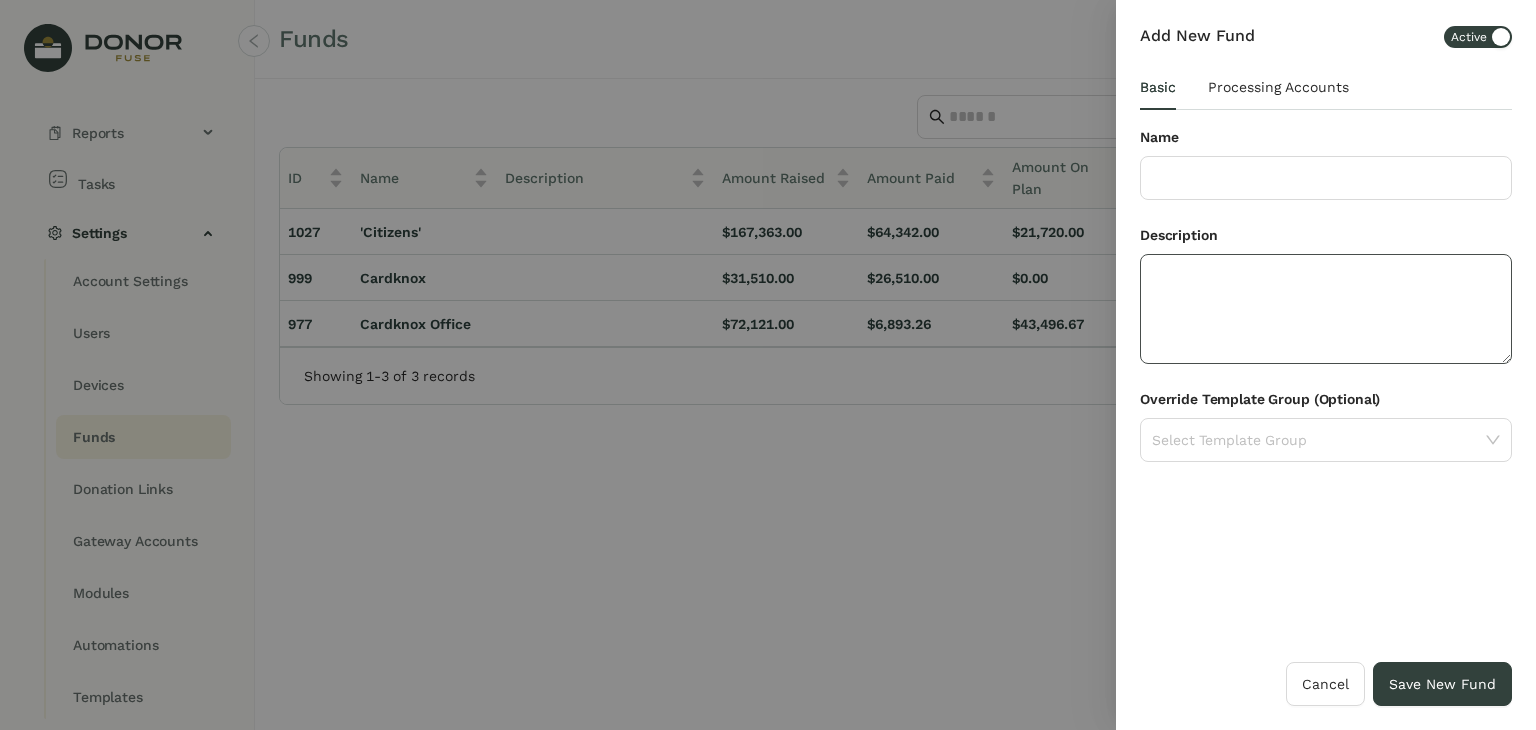 click 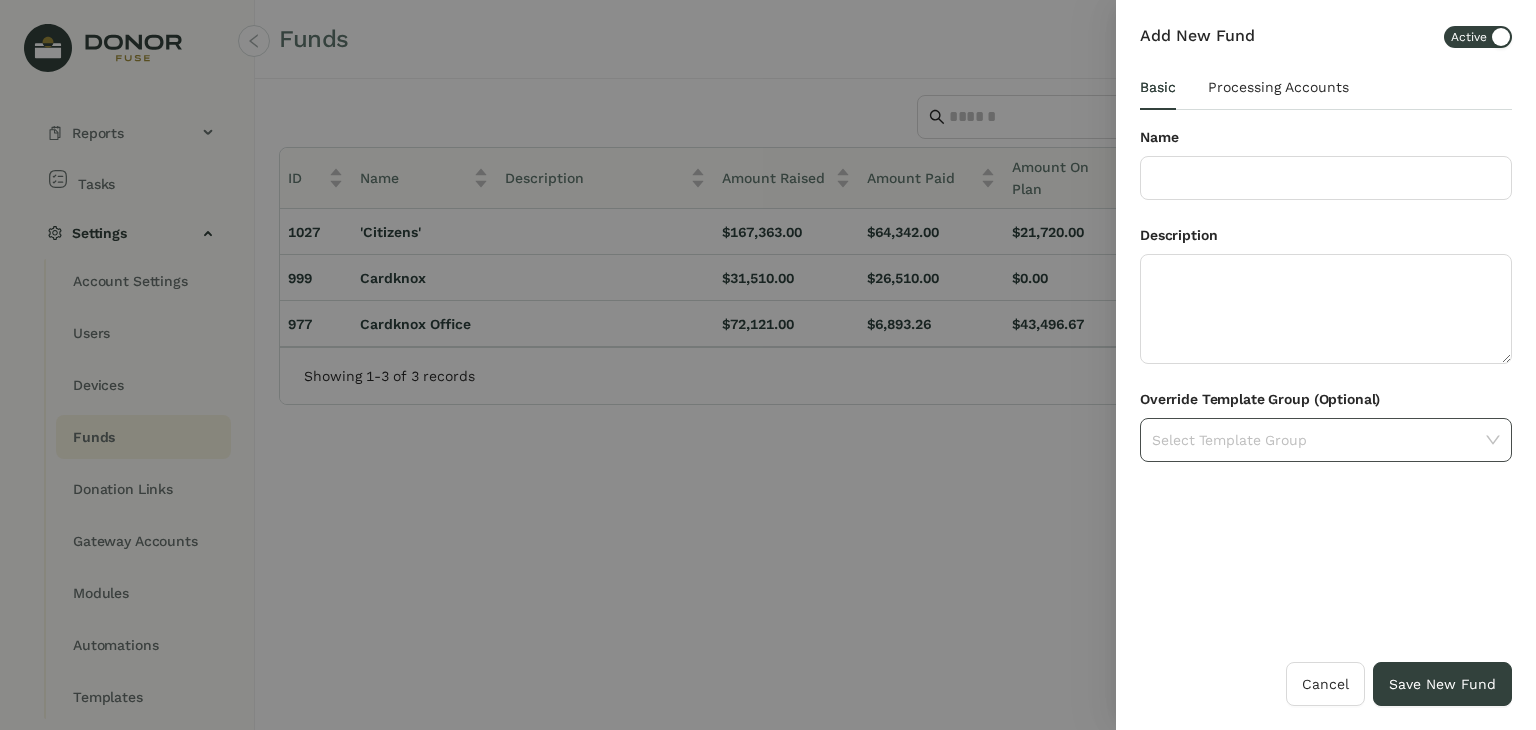 click 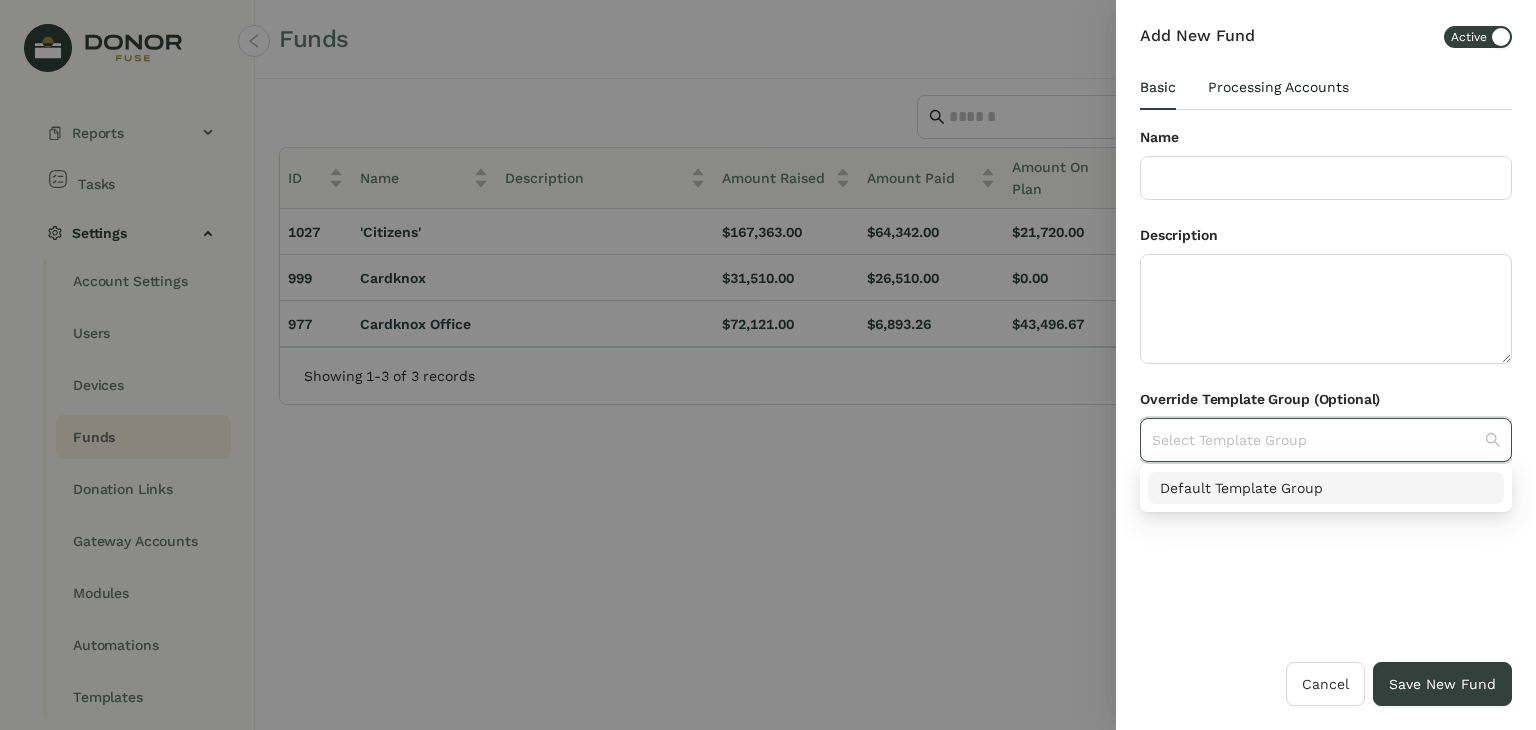 click on "Processing Accounts" at bounding box center (1278, 87) 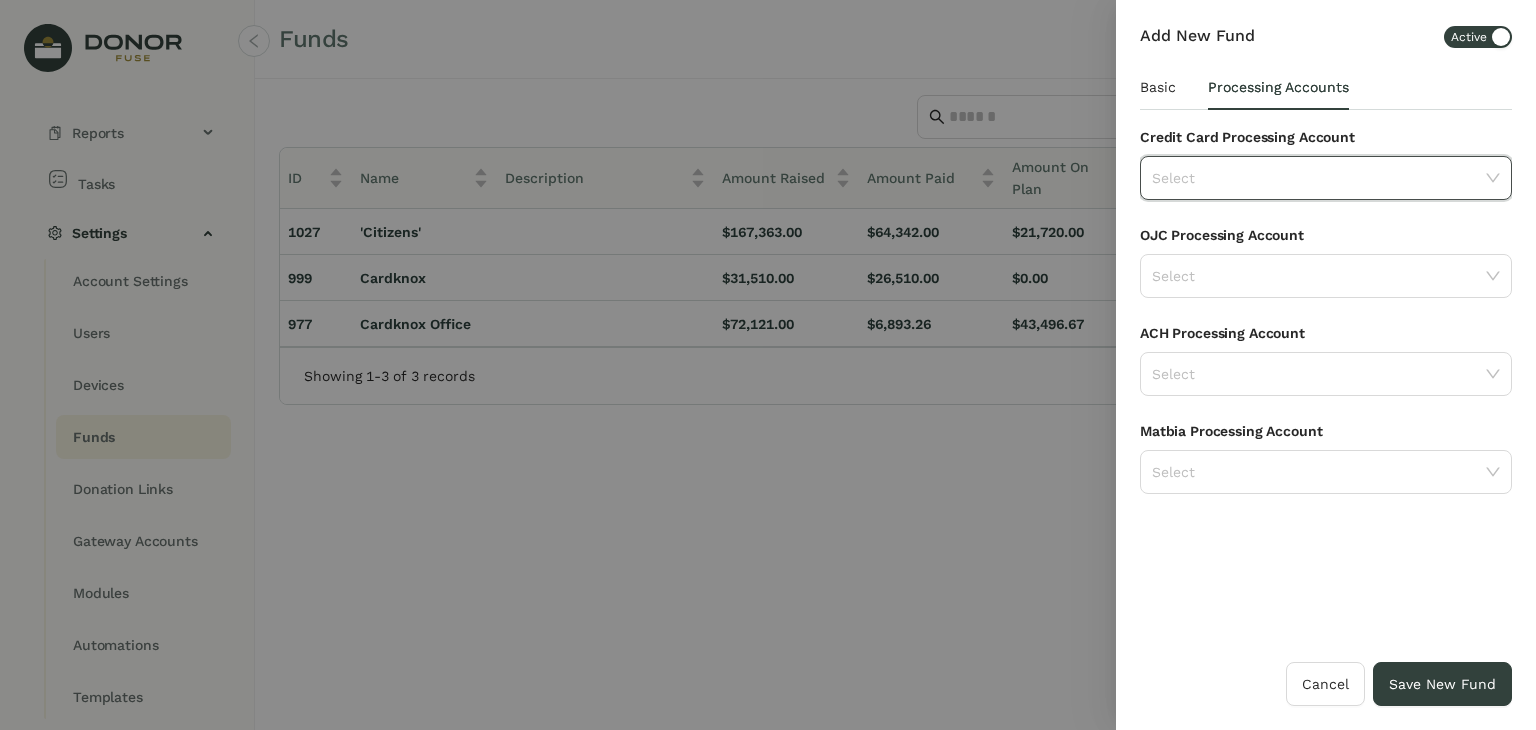 click 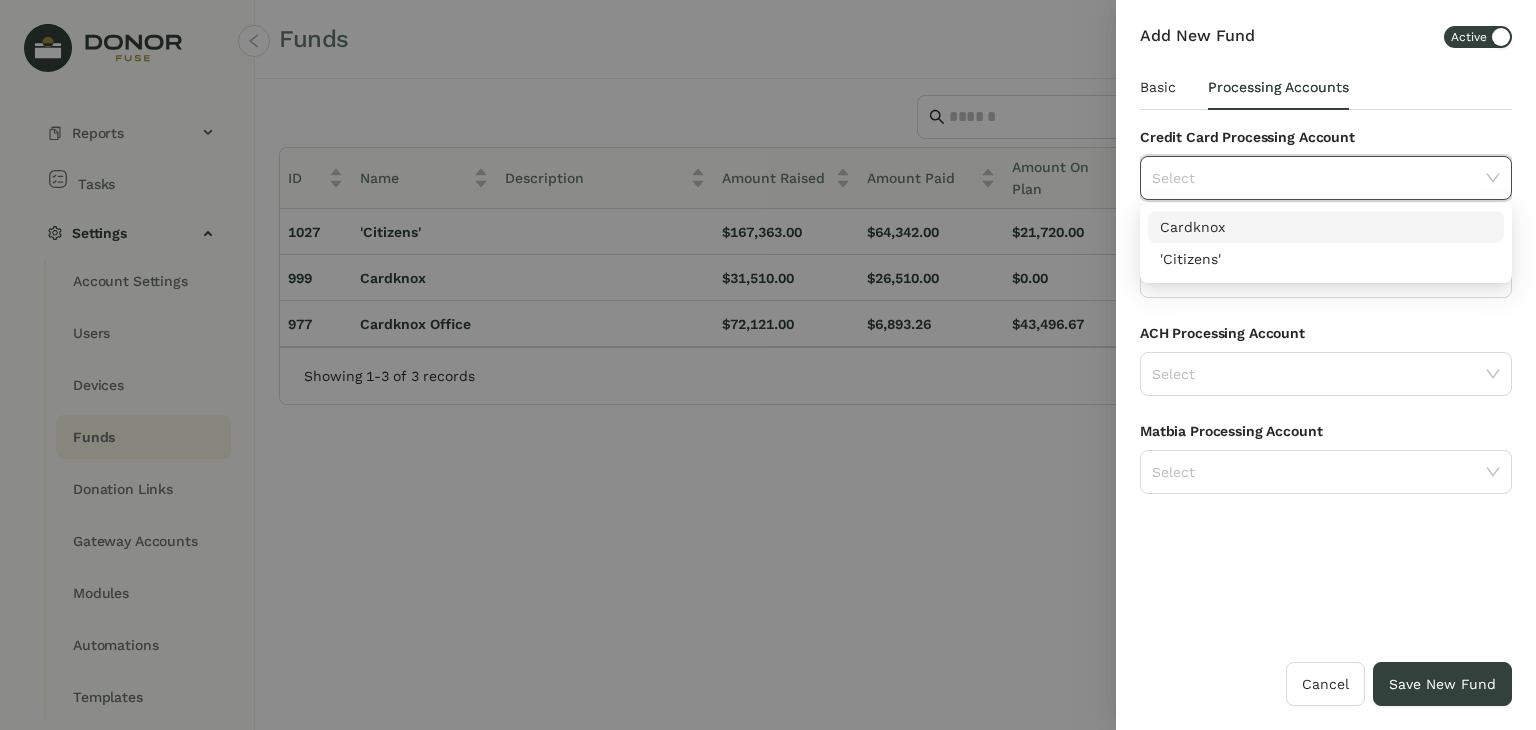 click on "Basic Processing Accounts Credit Card Processing Account  Select  OJC Processing Account  Select  ACH Processing Account  Select  Matbia Processing Account  Select" at bounding box center [1326, 291] 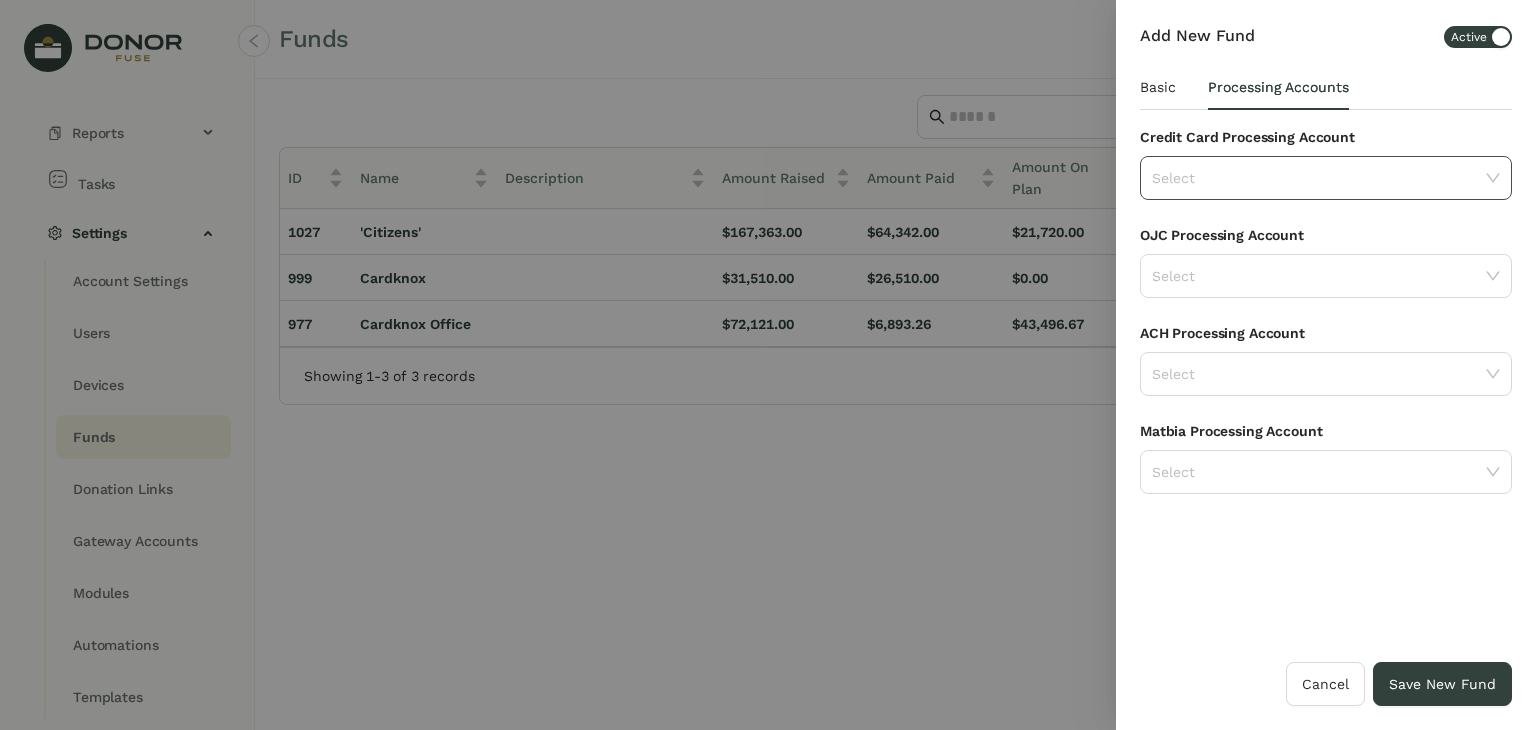 click 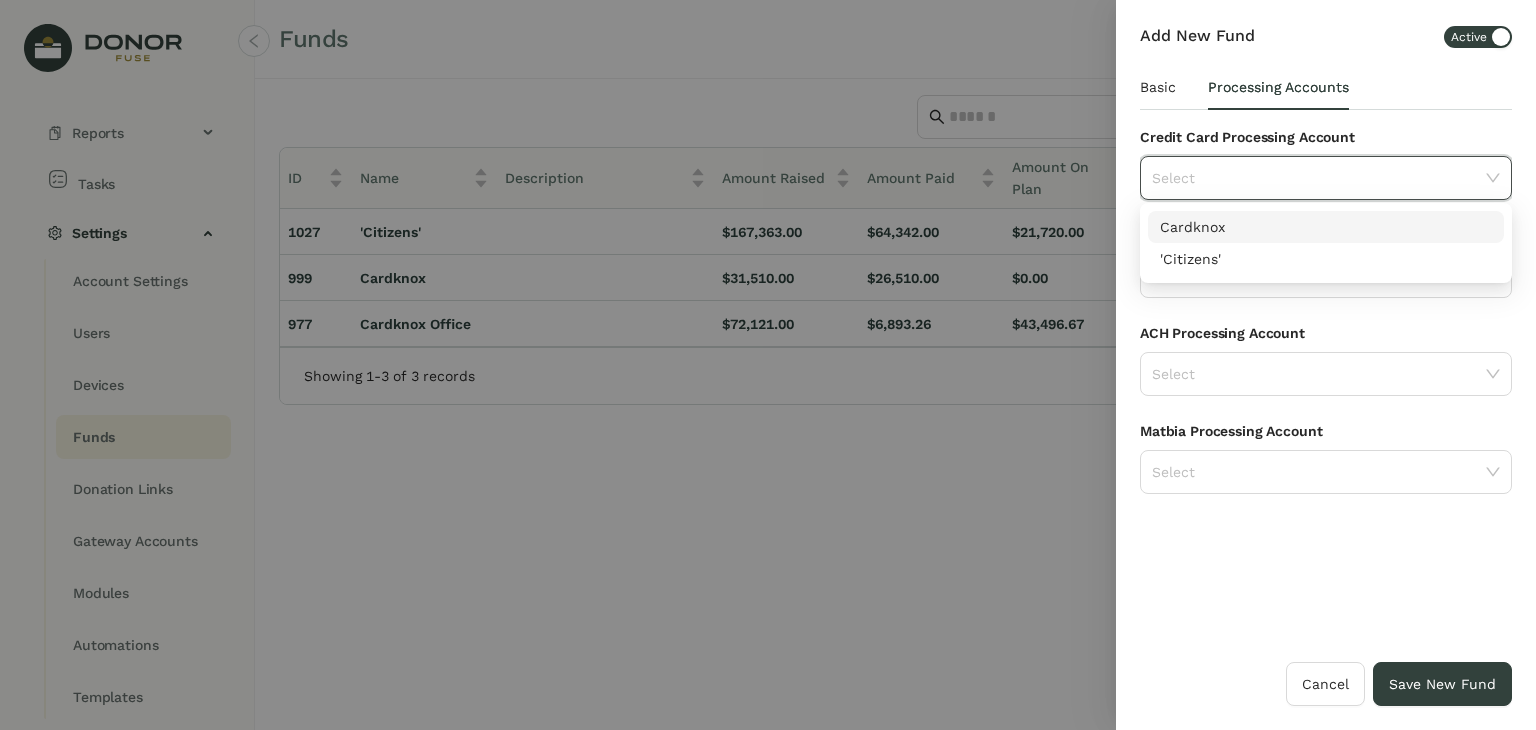 click on "Basic Processing Accounts" at bounding box center (1326, 87) 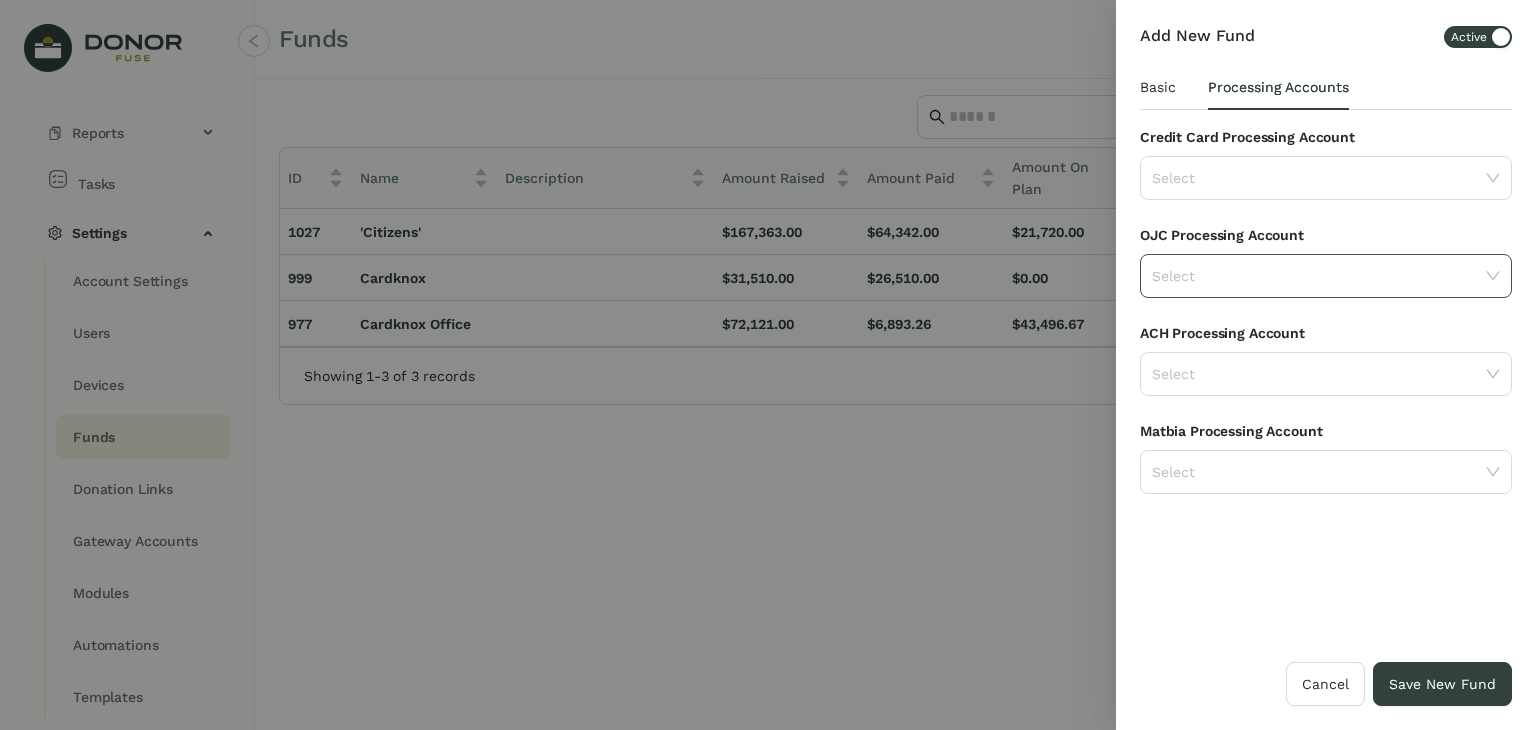 click 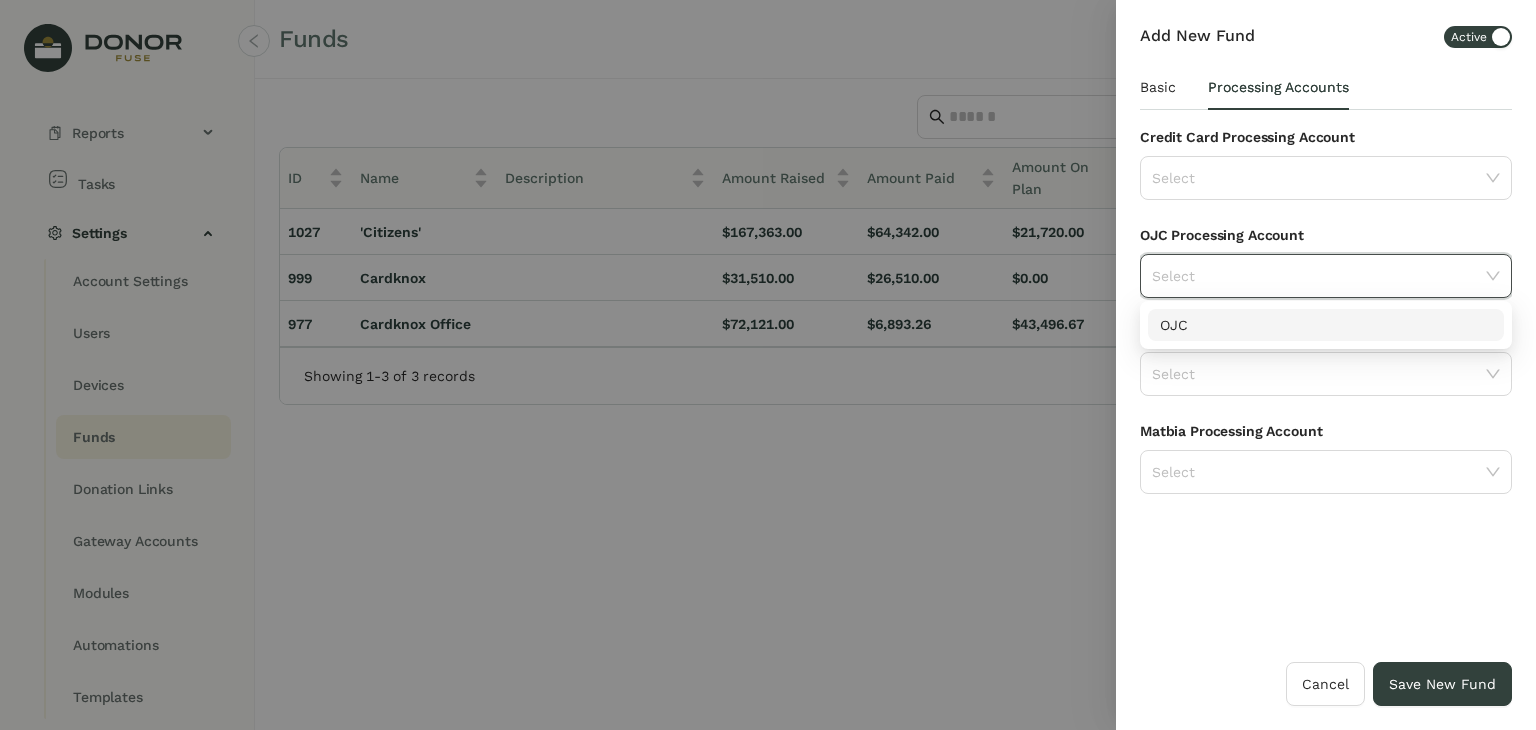 click on "Credit Card Processing Account  Select" at bounding box center [1326, 175] 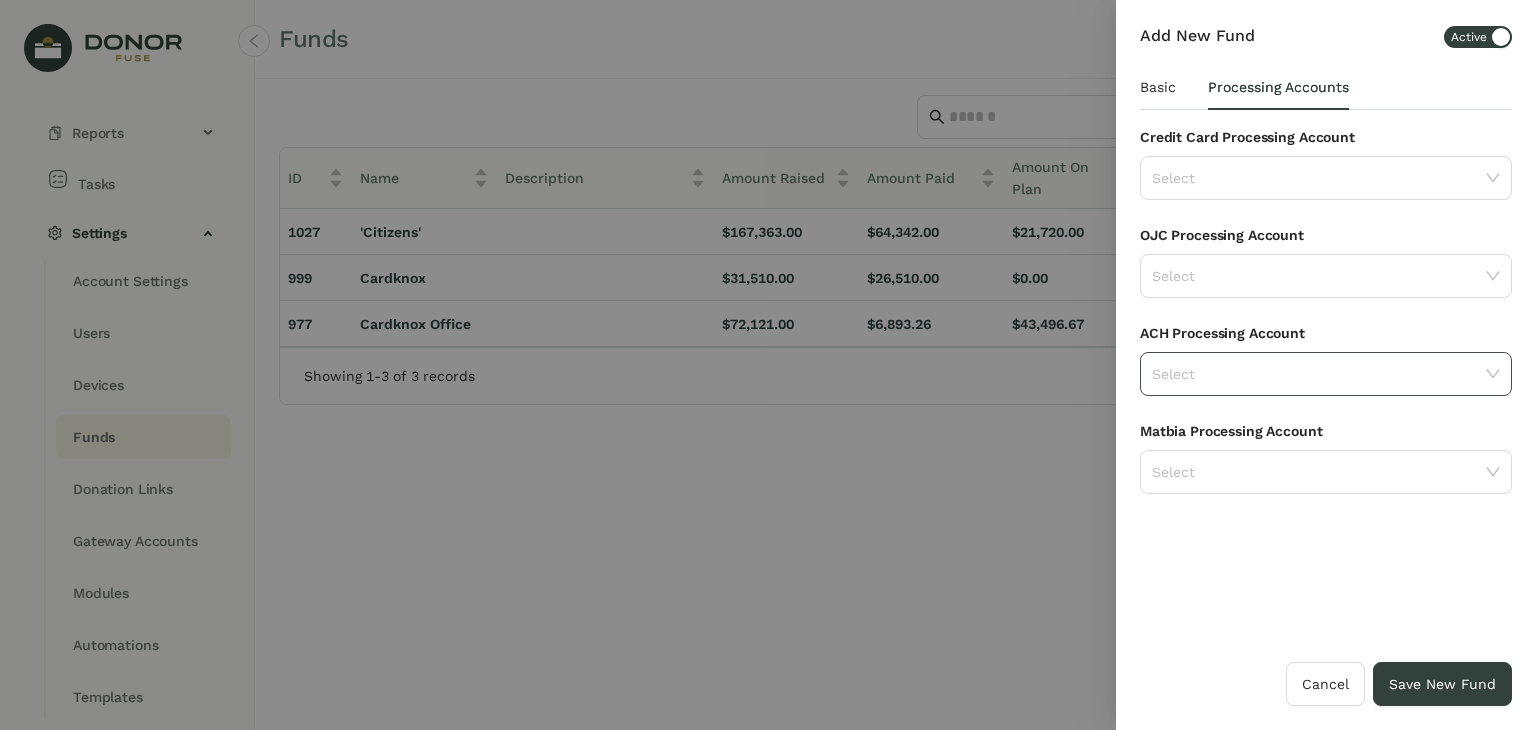 click 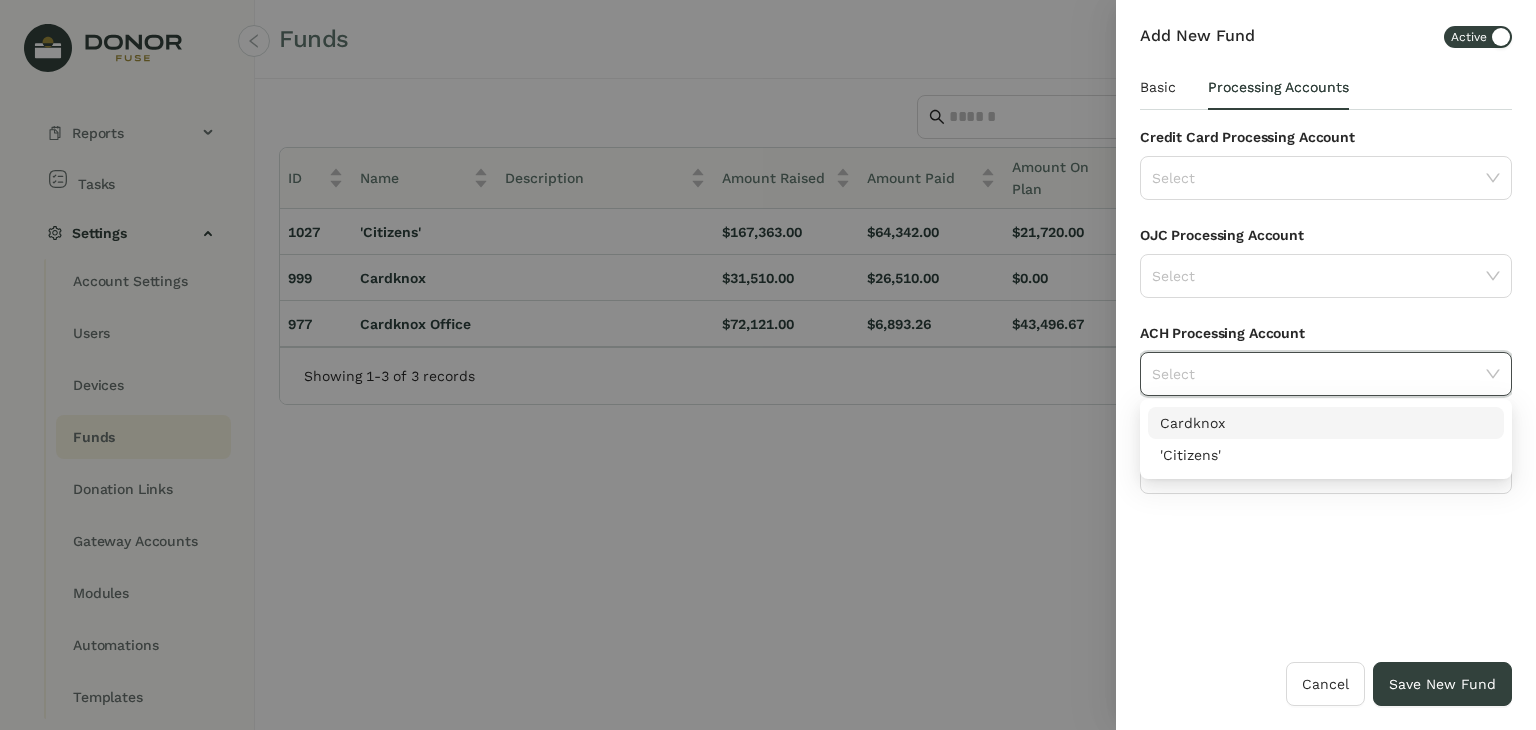 click on "ACH Processing Account" at bounding box center [1326, 337] 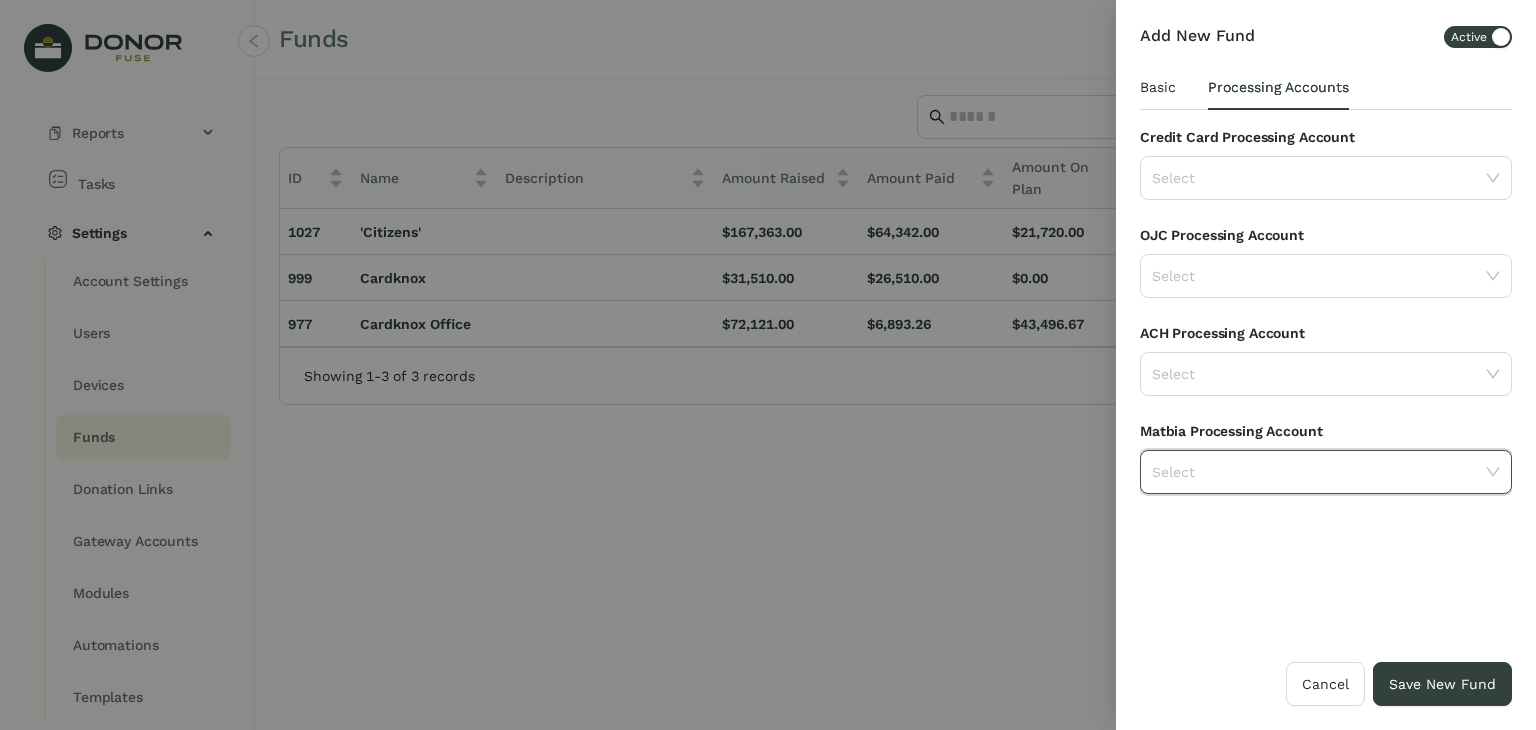 click 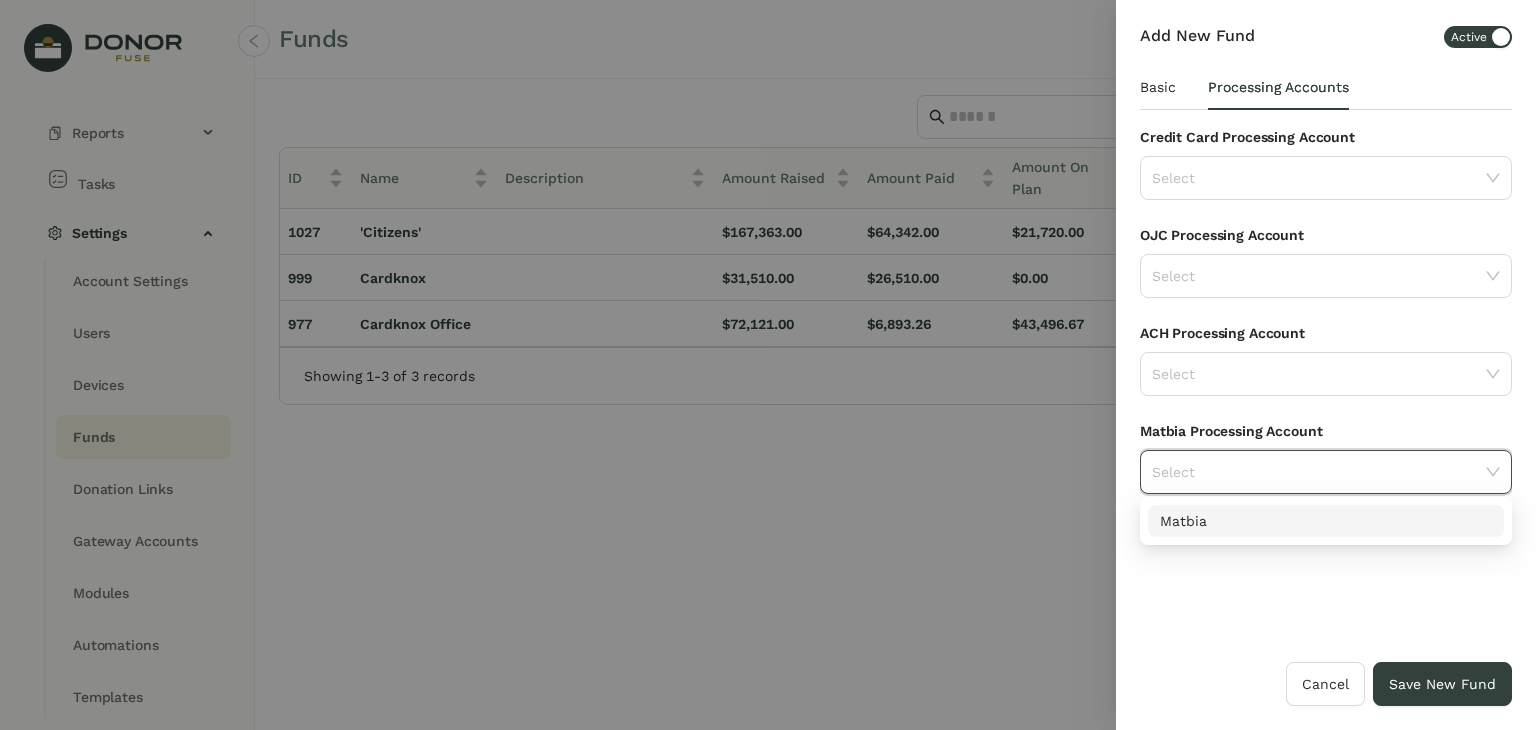 click on "Add New Fund  Active Basic Processing Accounts Credit Card Processing Account  Select  OJC Processing Account  Select  ACH Processing Account  Select  Matbia Processing Account  Select" at bounding box center (1326, 343) 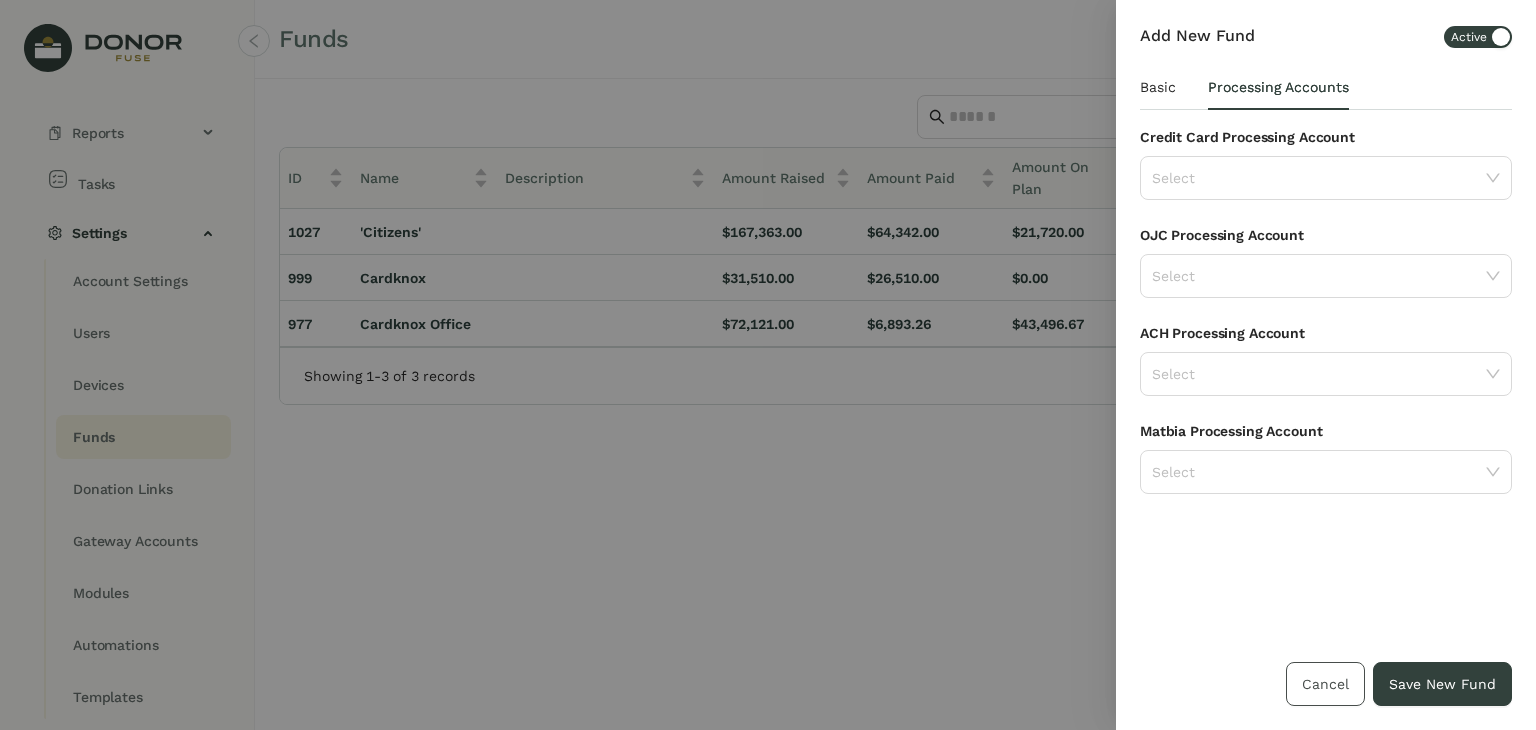 click on "Cancel" at bounding box center (1325, 684) 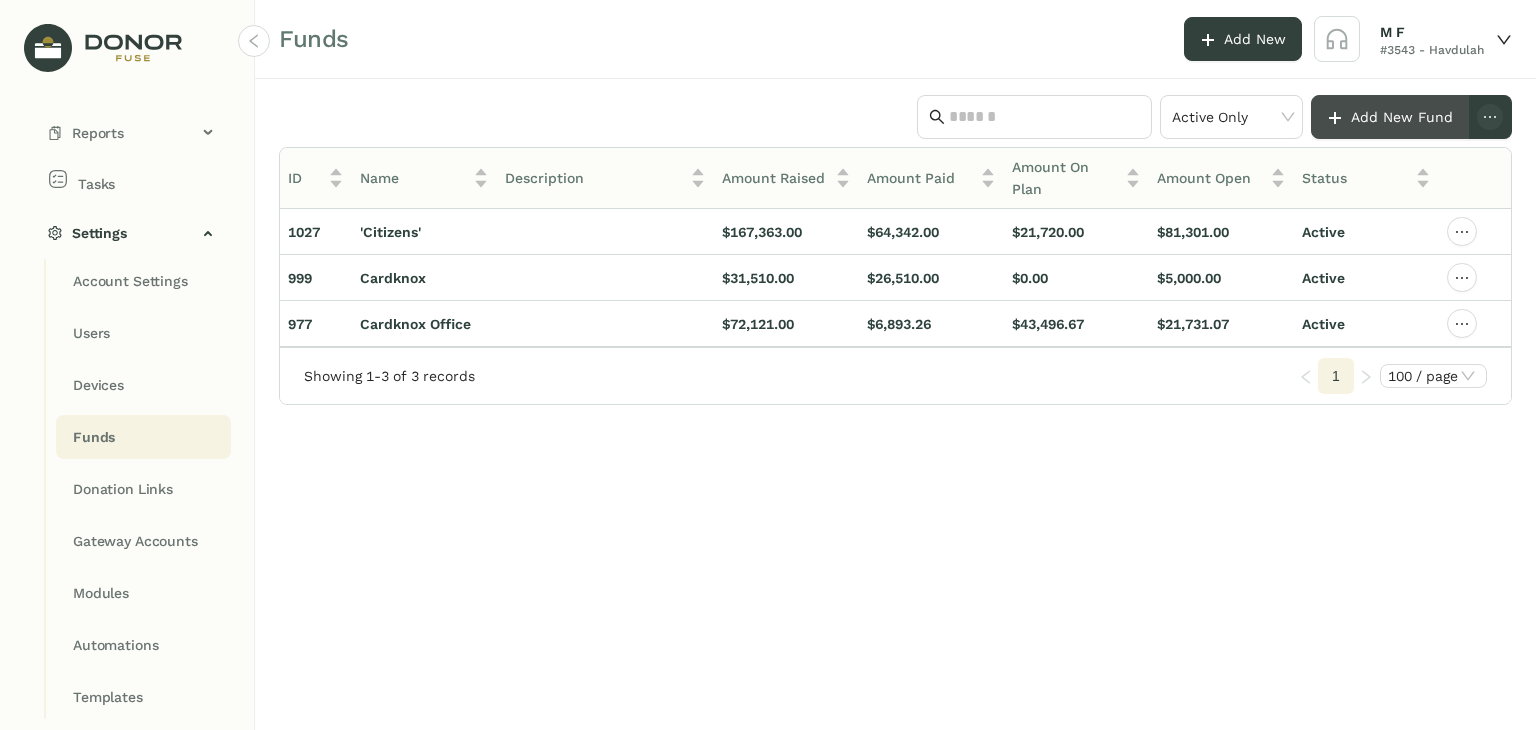 click on "Add New Fund" 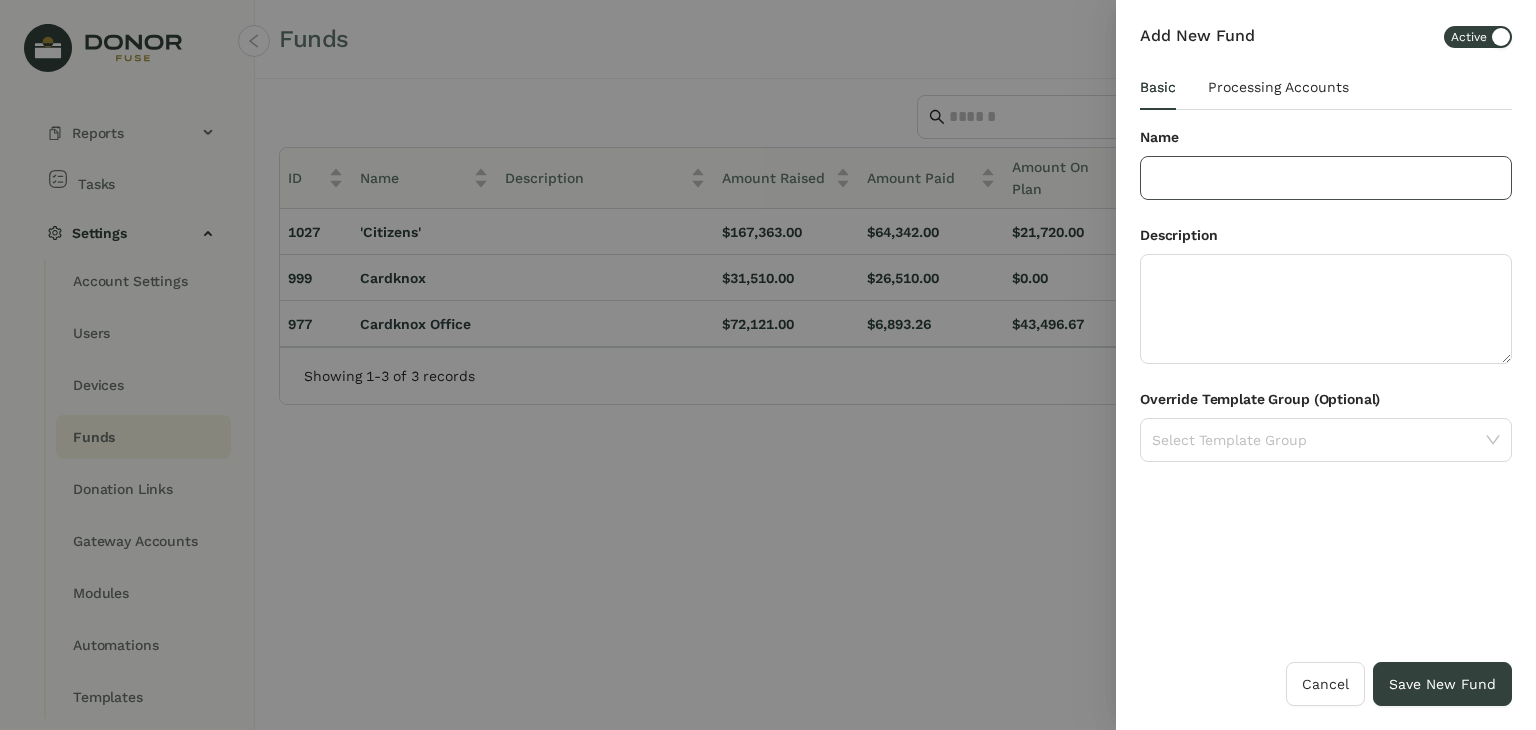 click 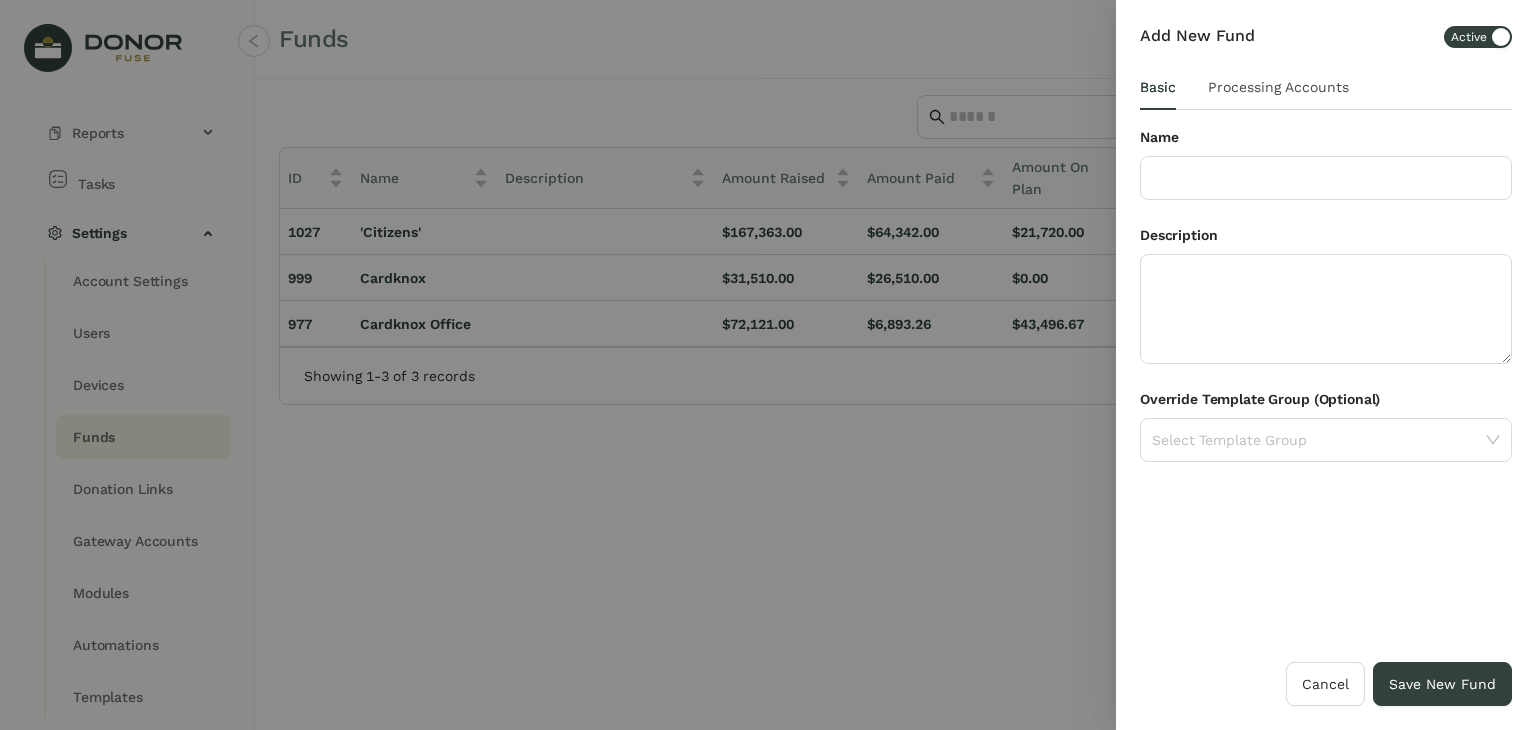 click on "Processing Accounts" at bounding box center [1278, 87] 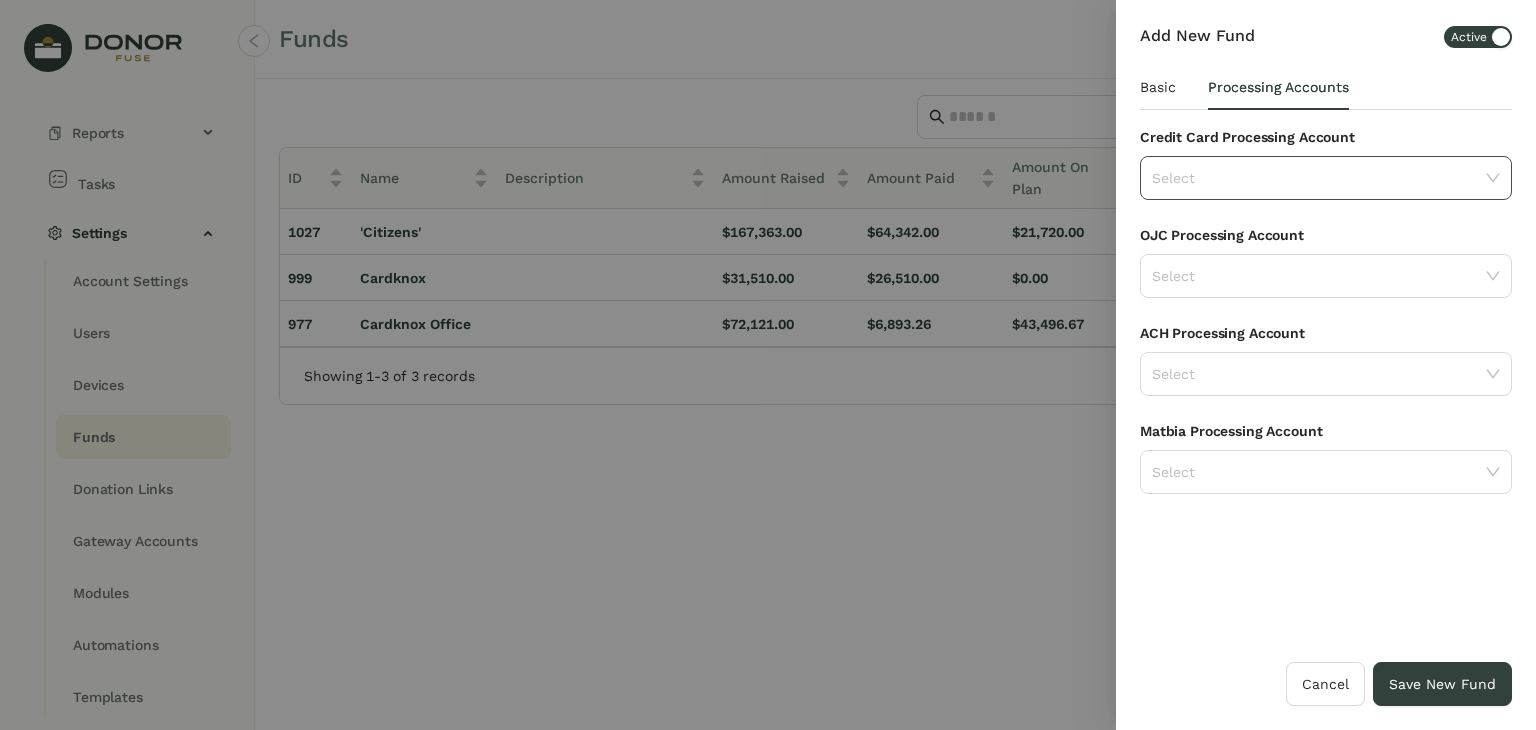 click 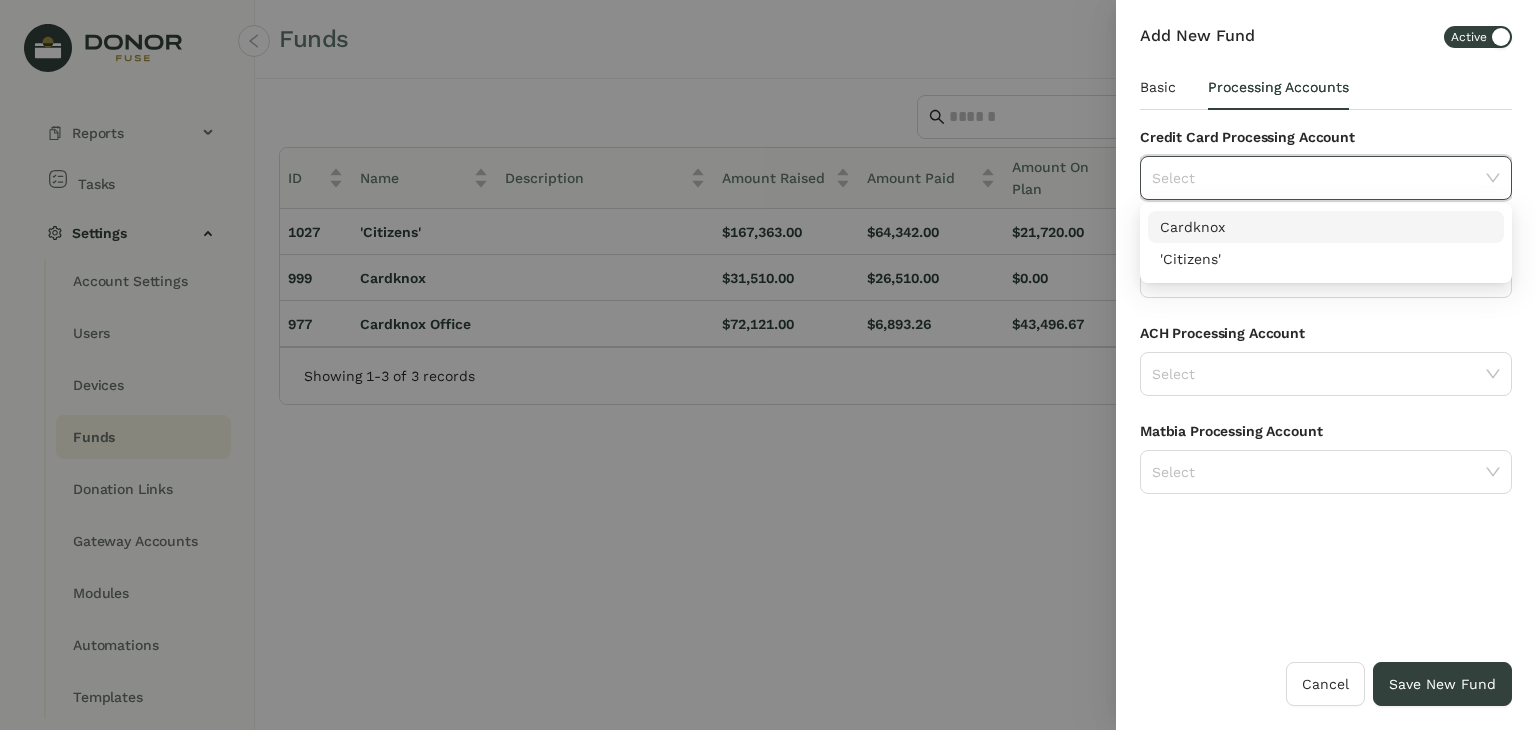 click on "Cardknox" at bounding box center [1326, 227] 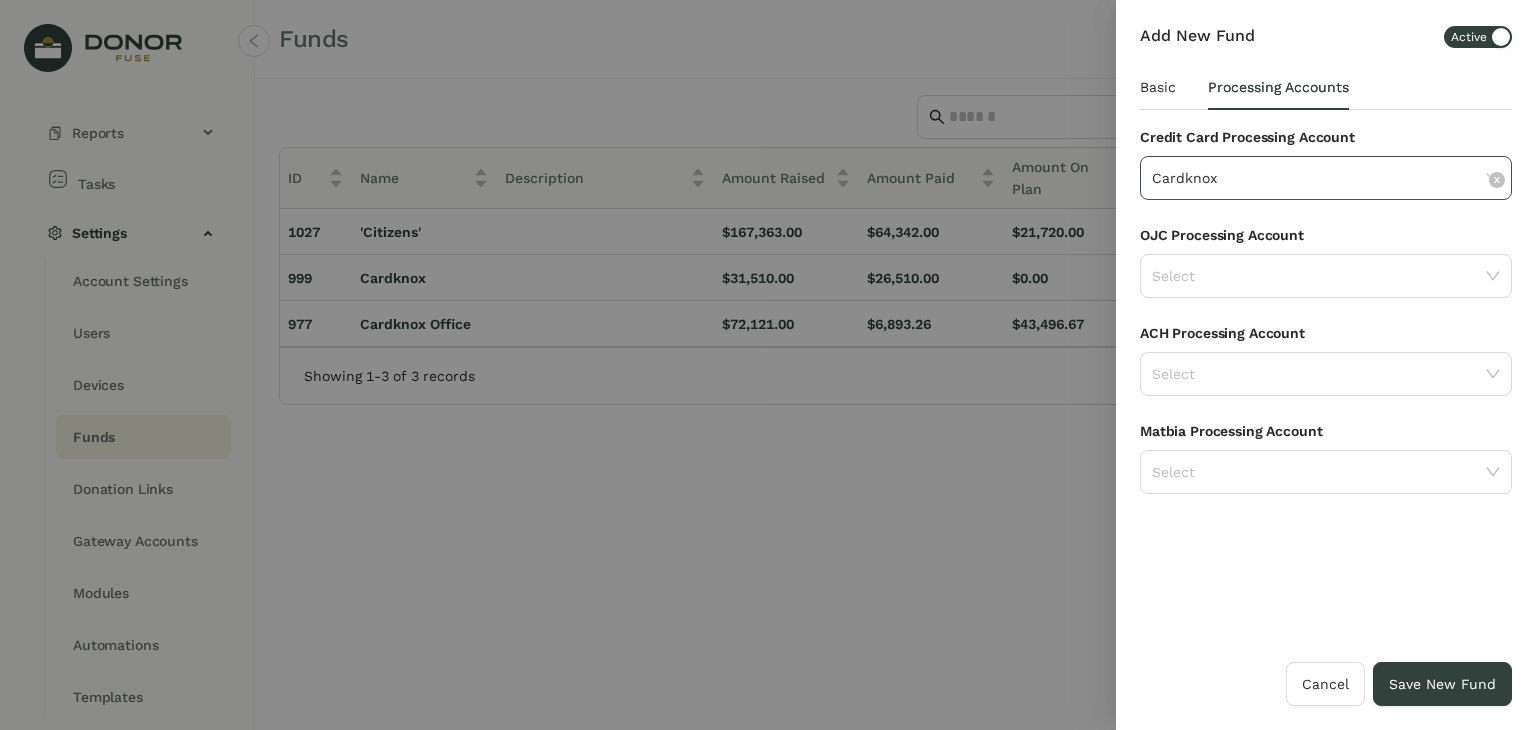 click on "Cardknox" 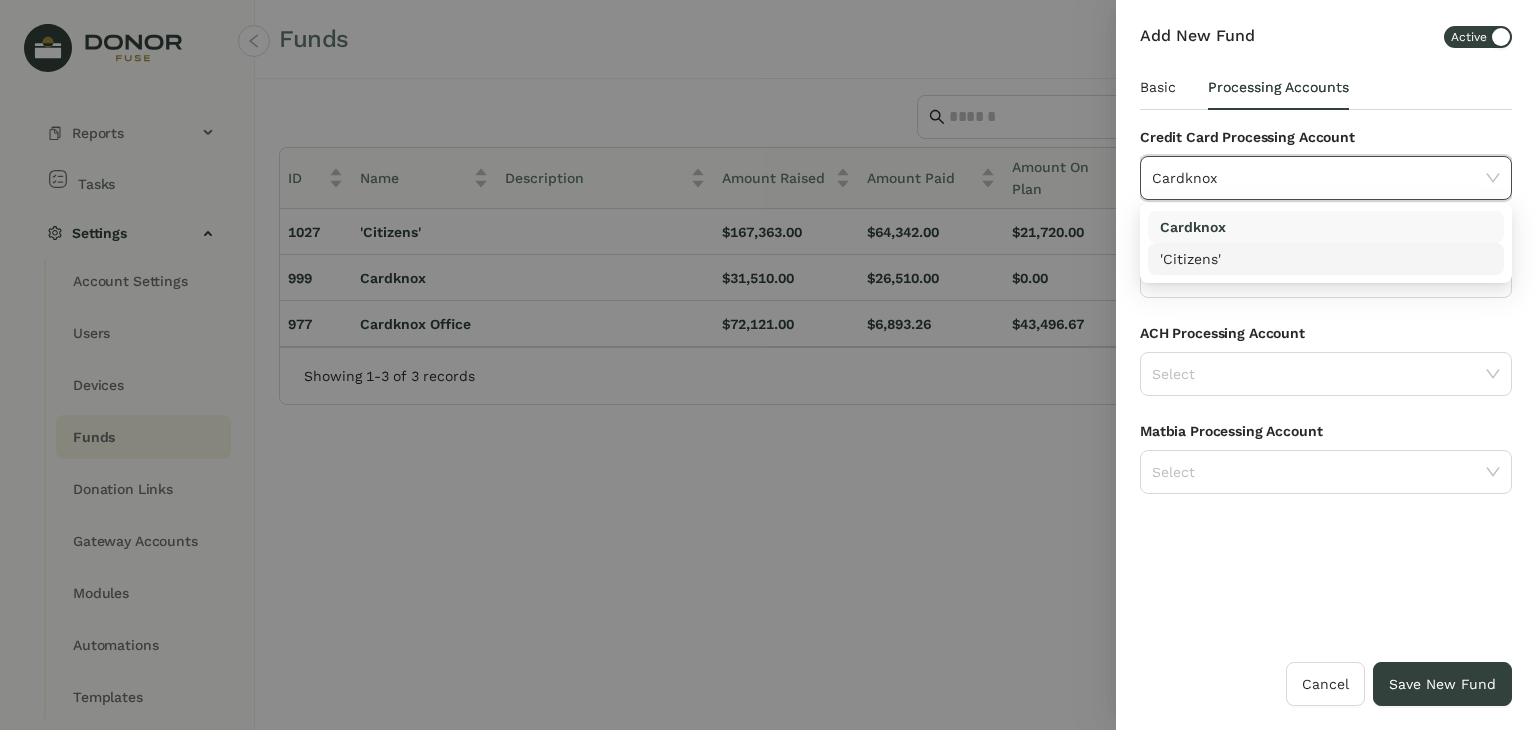 click on "'Citizens'" at bounding box center [1326, 259] 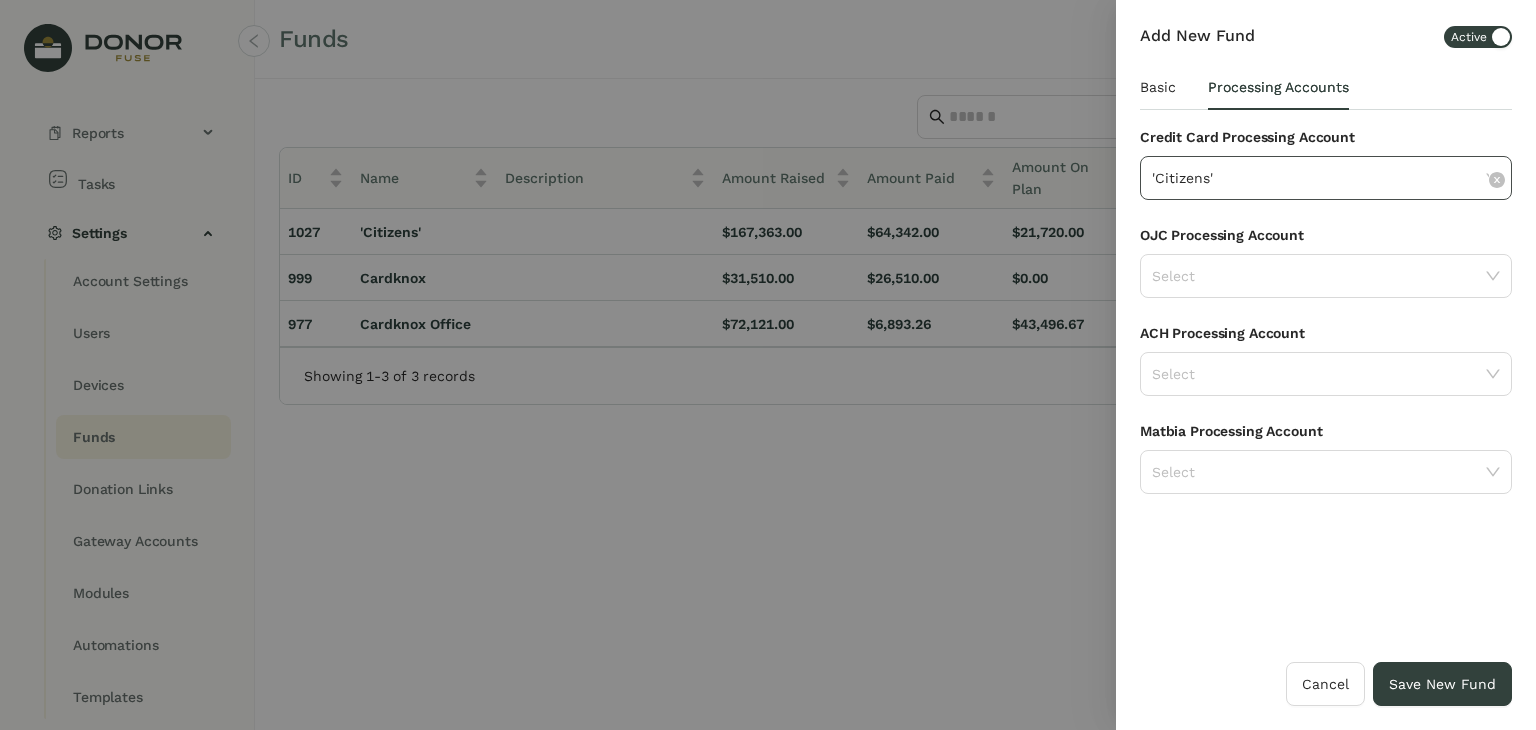 click on "'Citizens'" 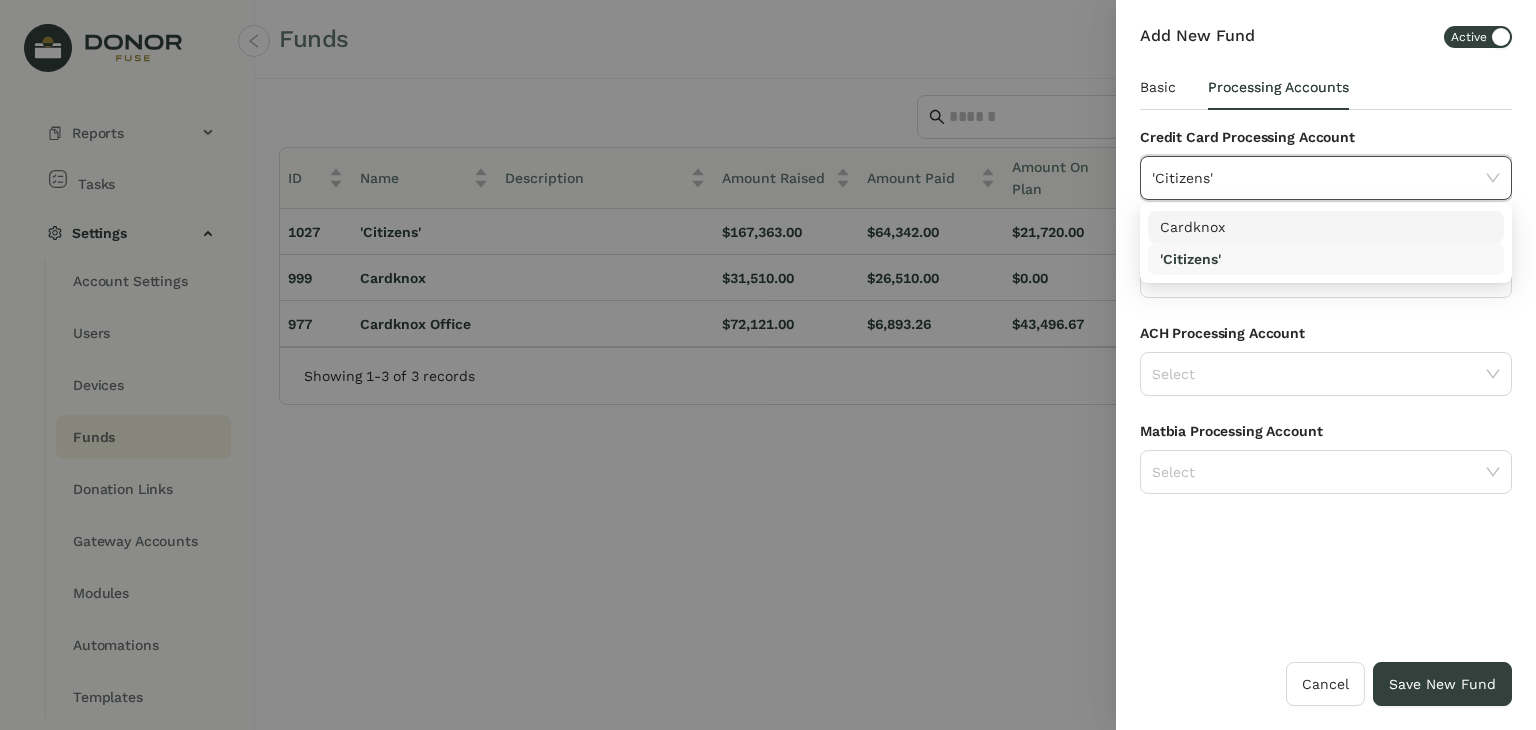 click on "Cardknox" at bounding box center [1326, 227] 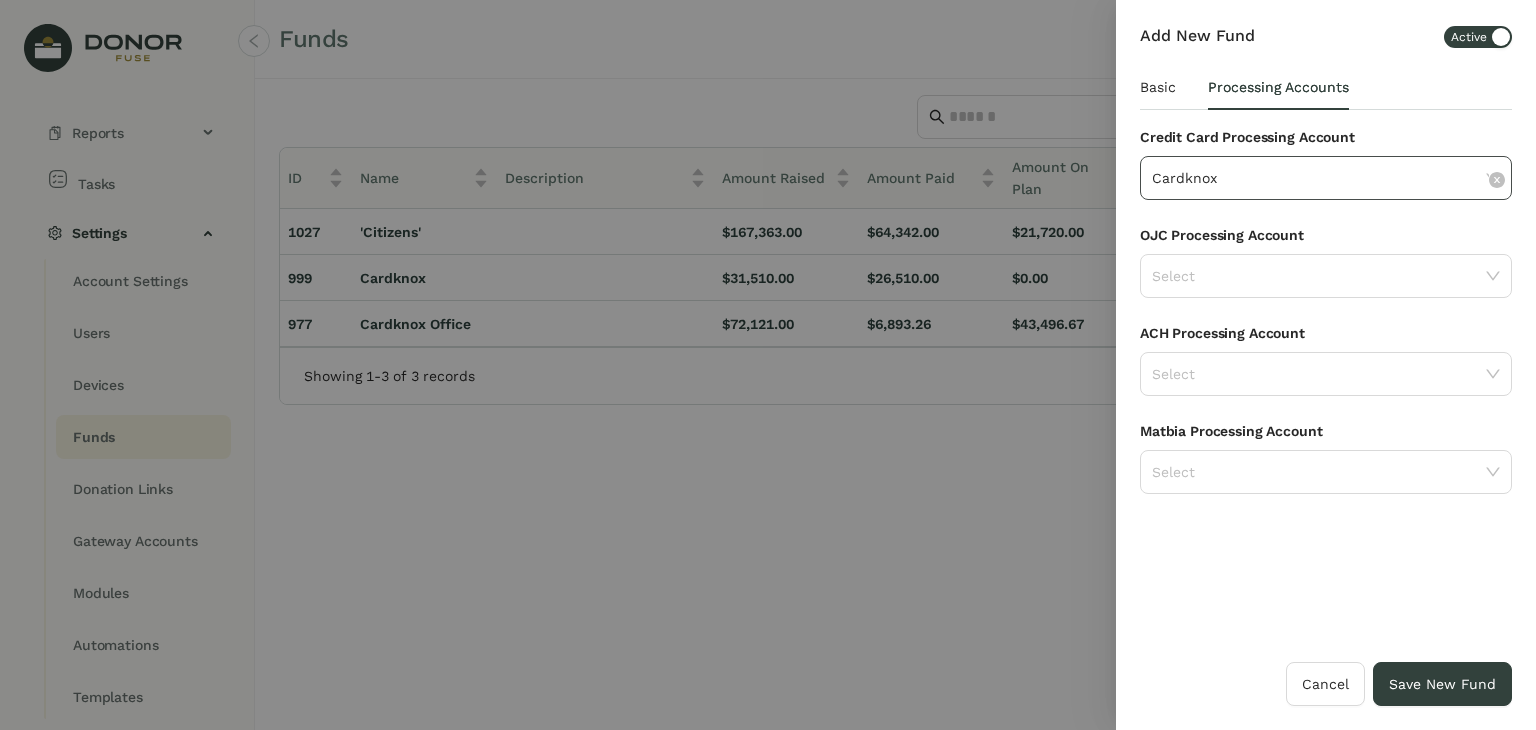 click on "Cardknox" 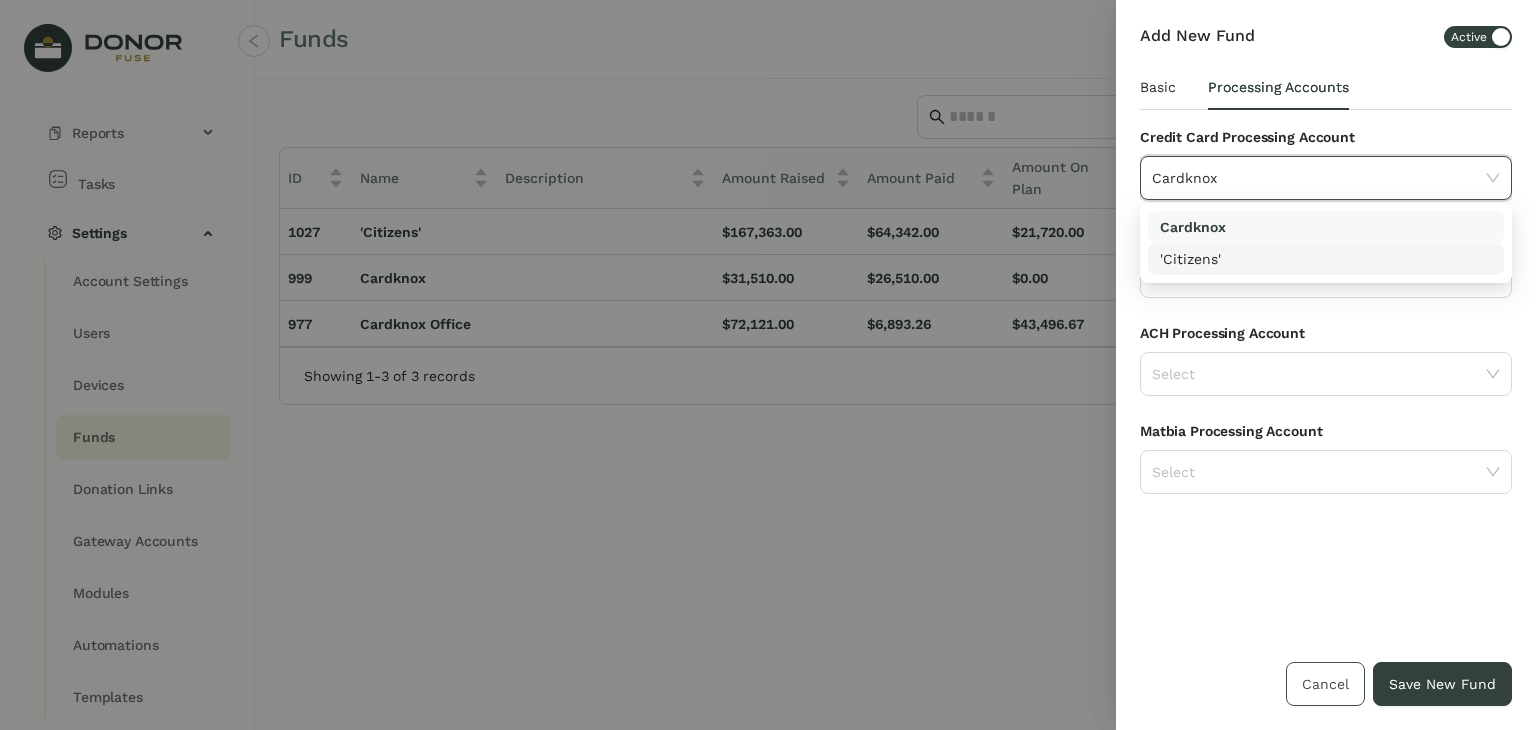 click on "Cancel" at bounding box center [1325, 684] 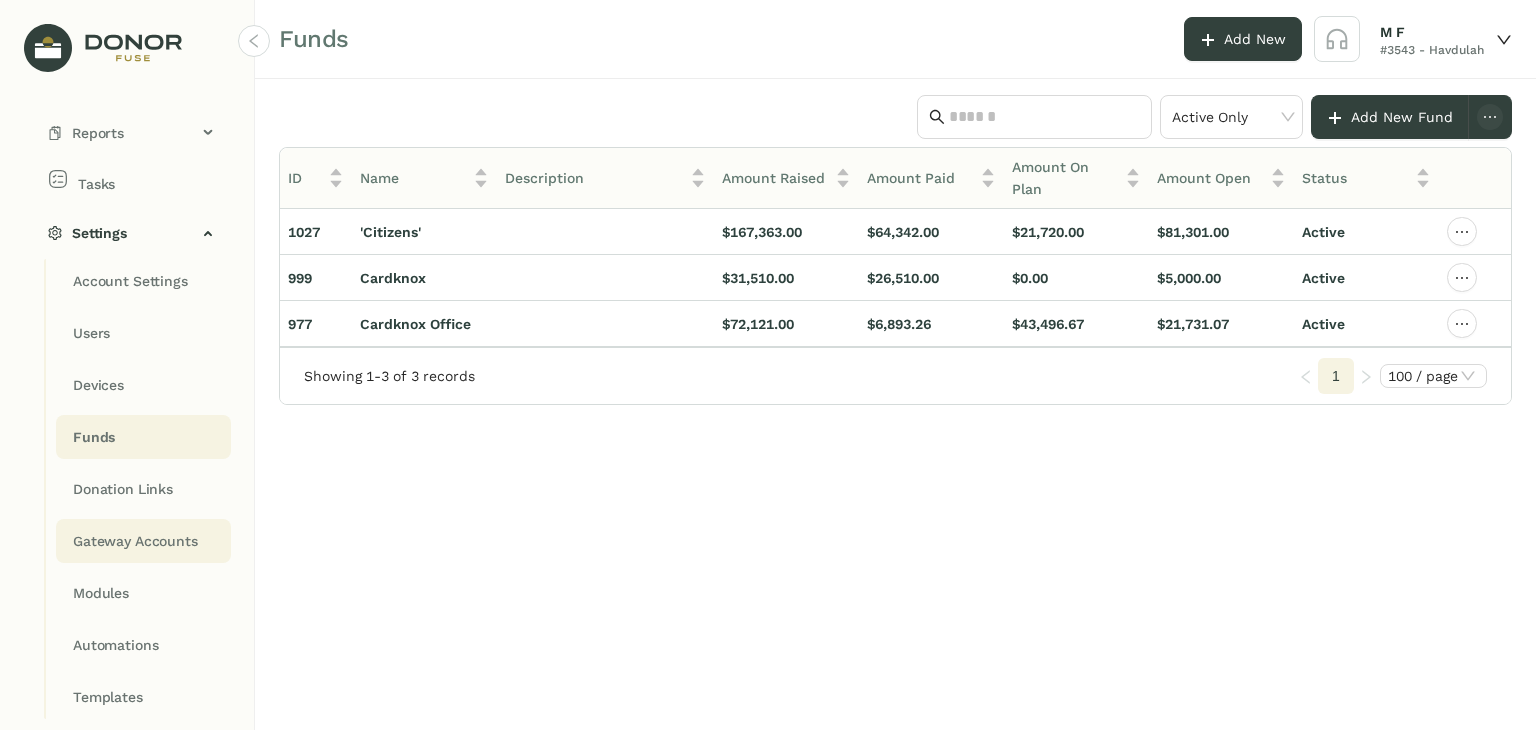 click on "Gateway Accounts" 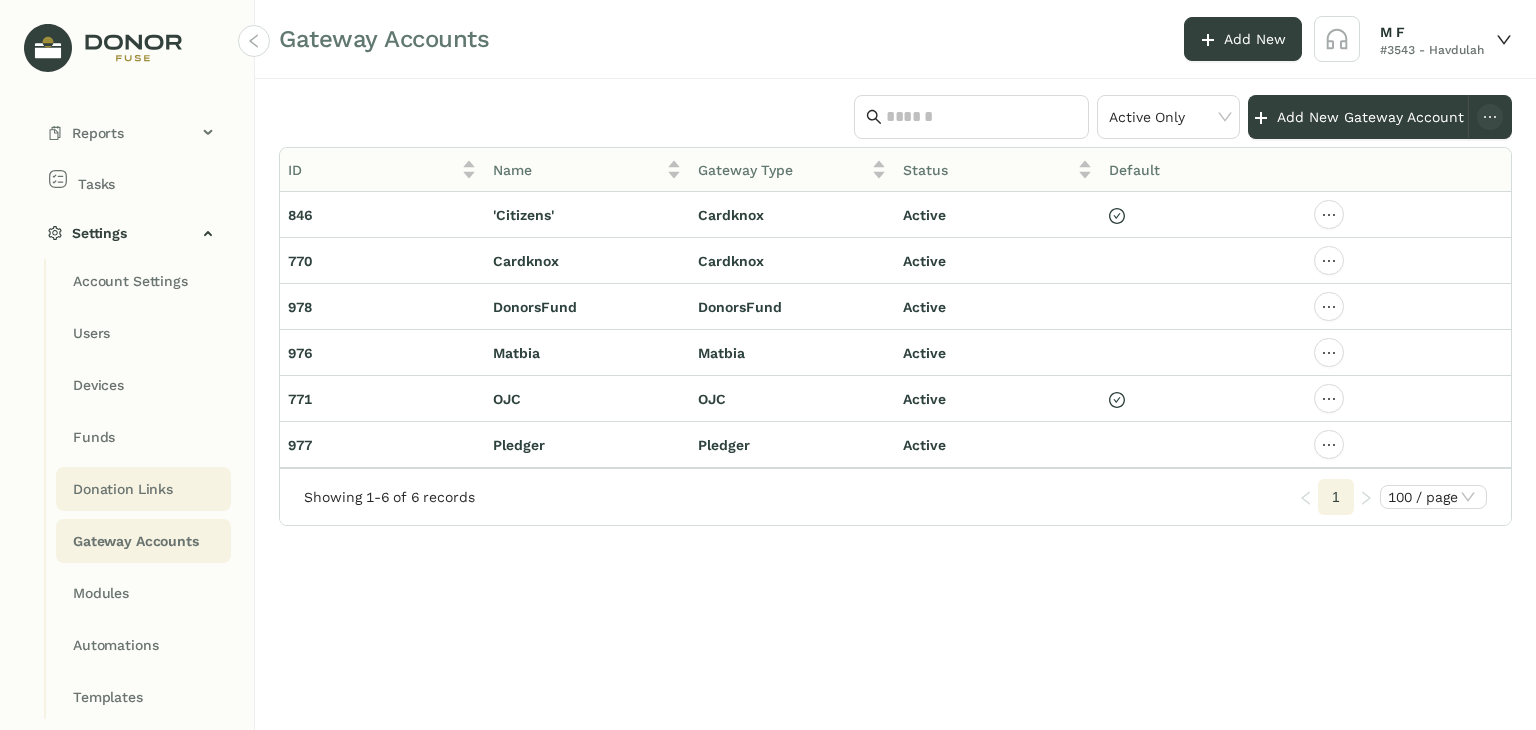click on "Donation Links" 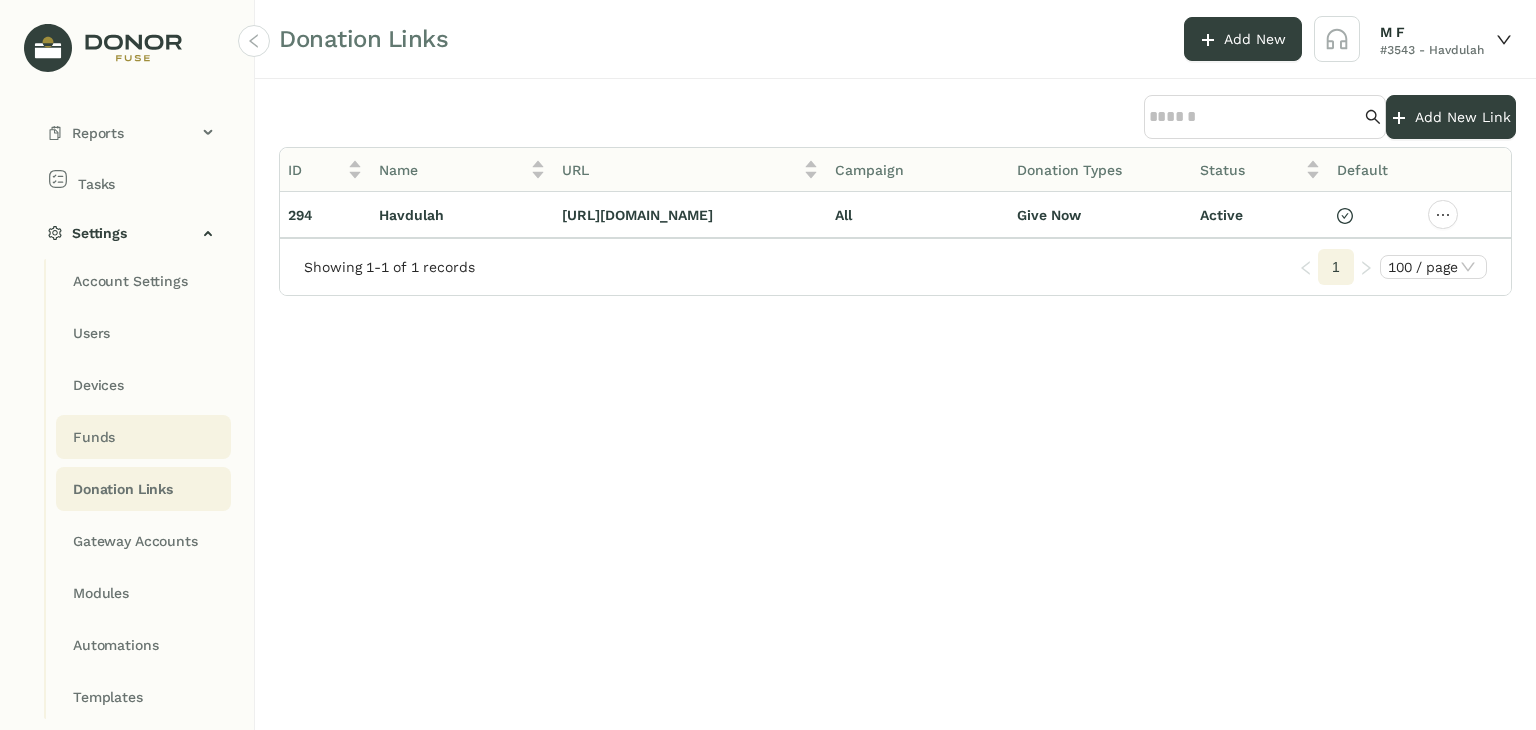 click on "Funds" 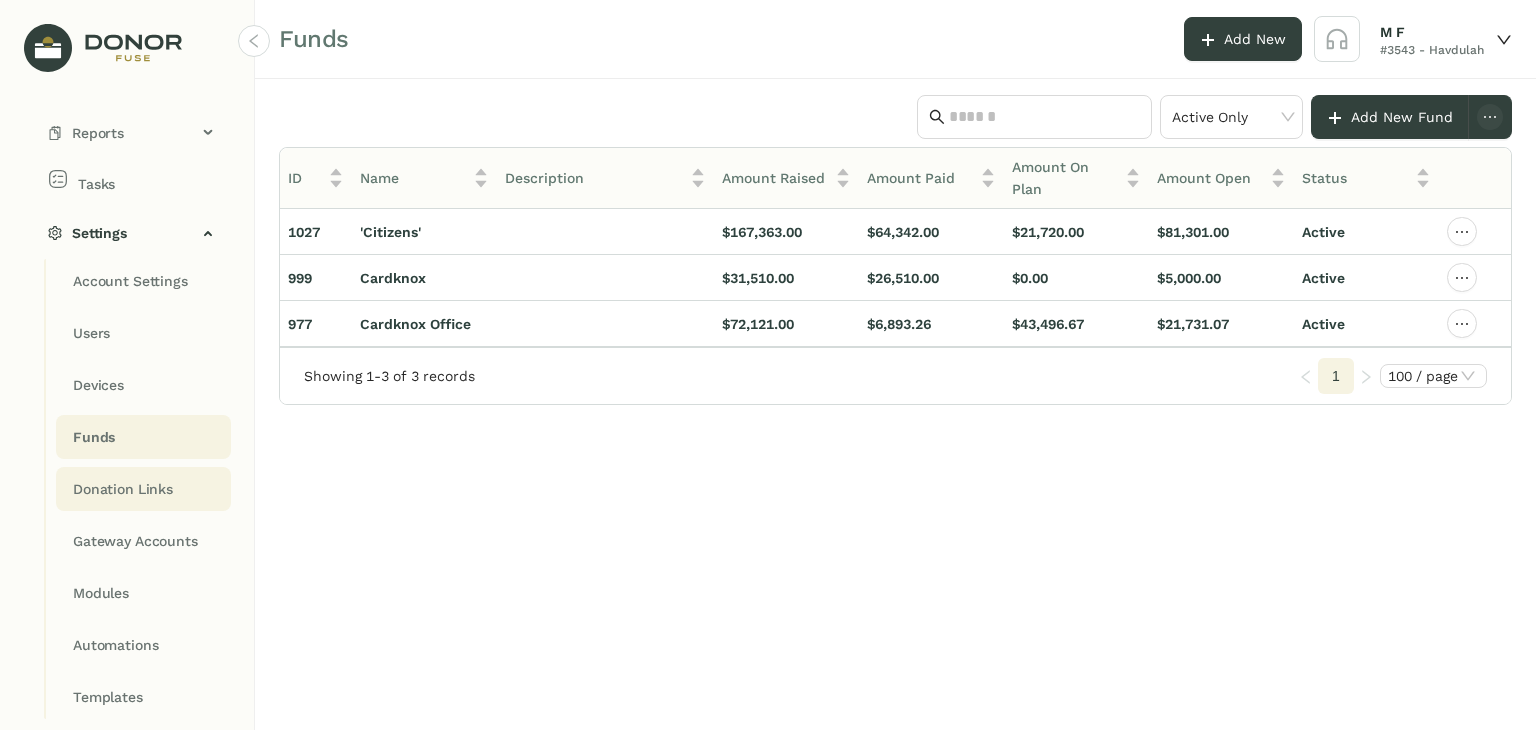 click on "Donation Links" 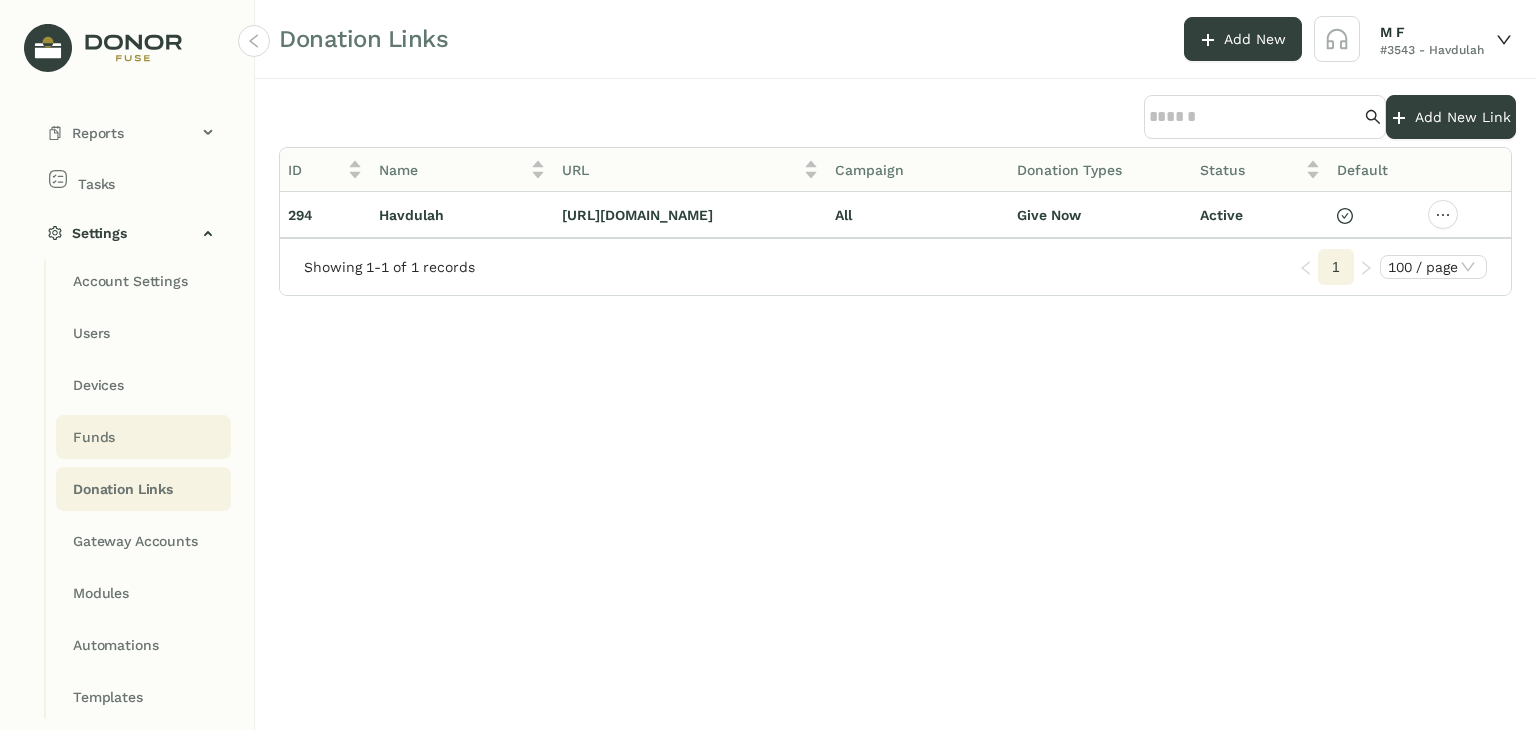 click on "Funds" 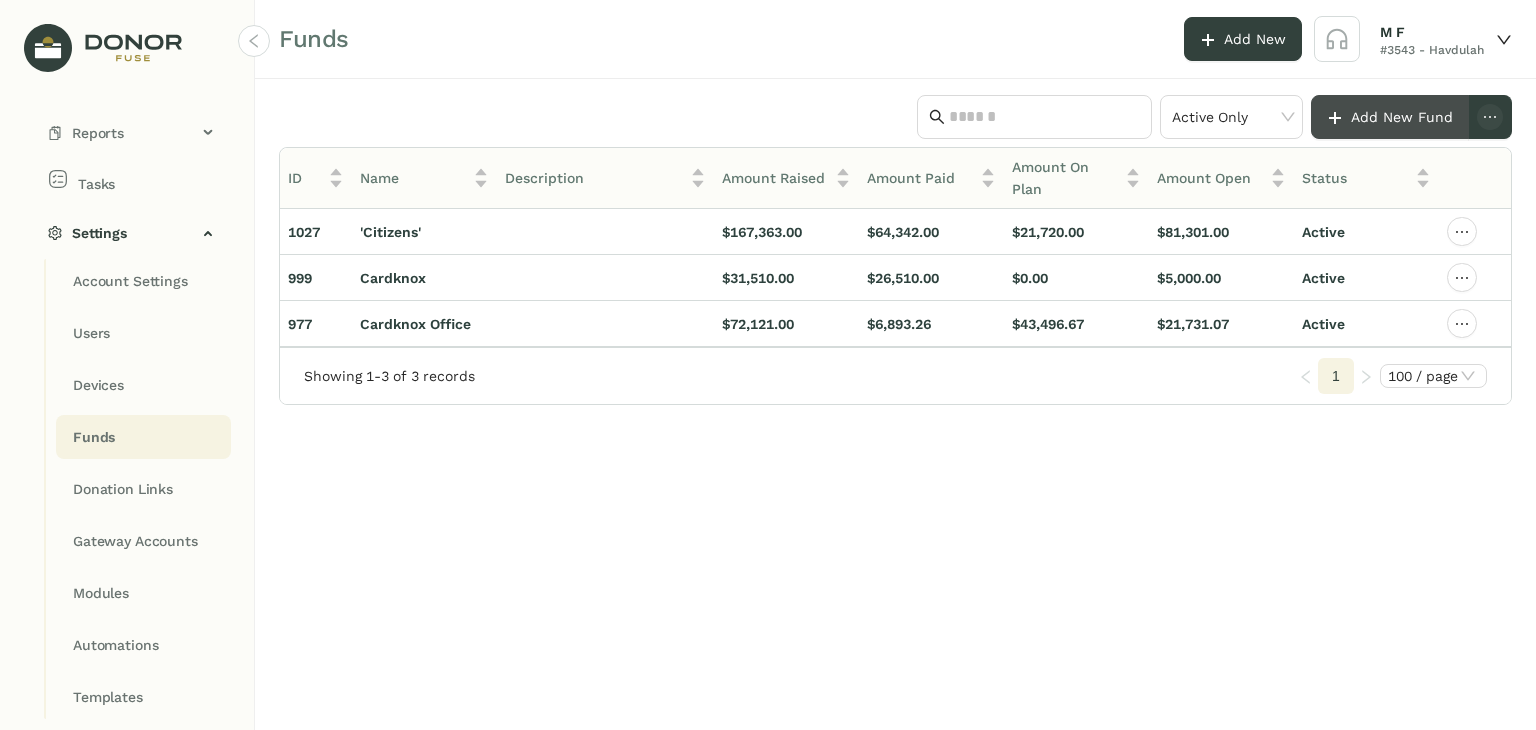 click on "Add New Fund" 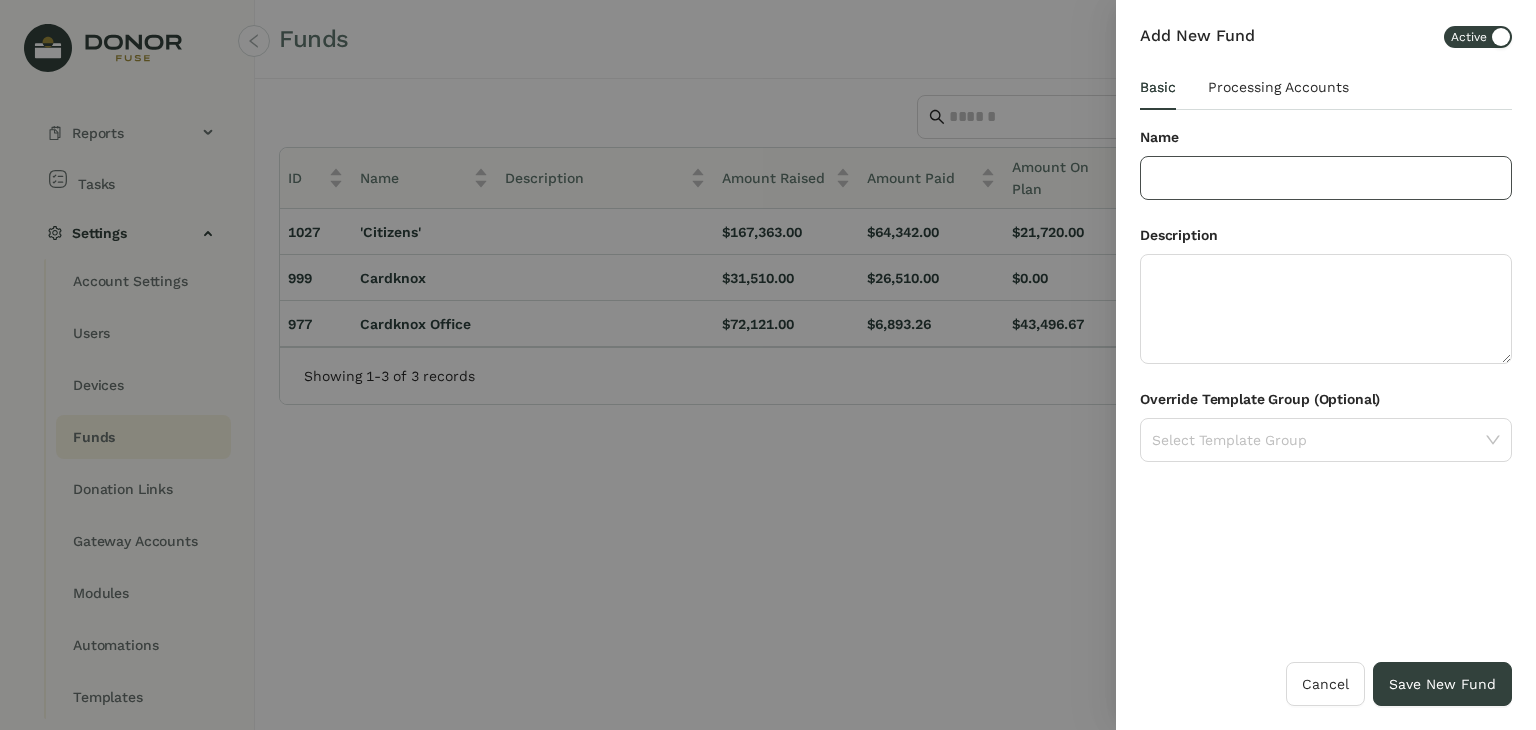click 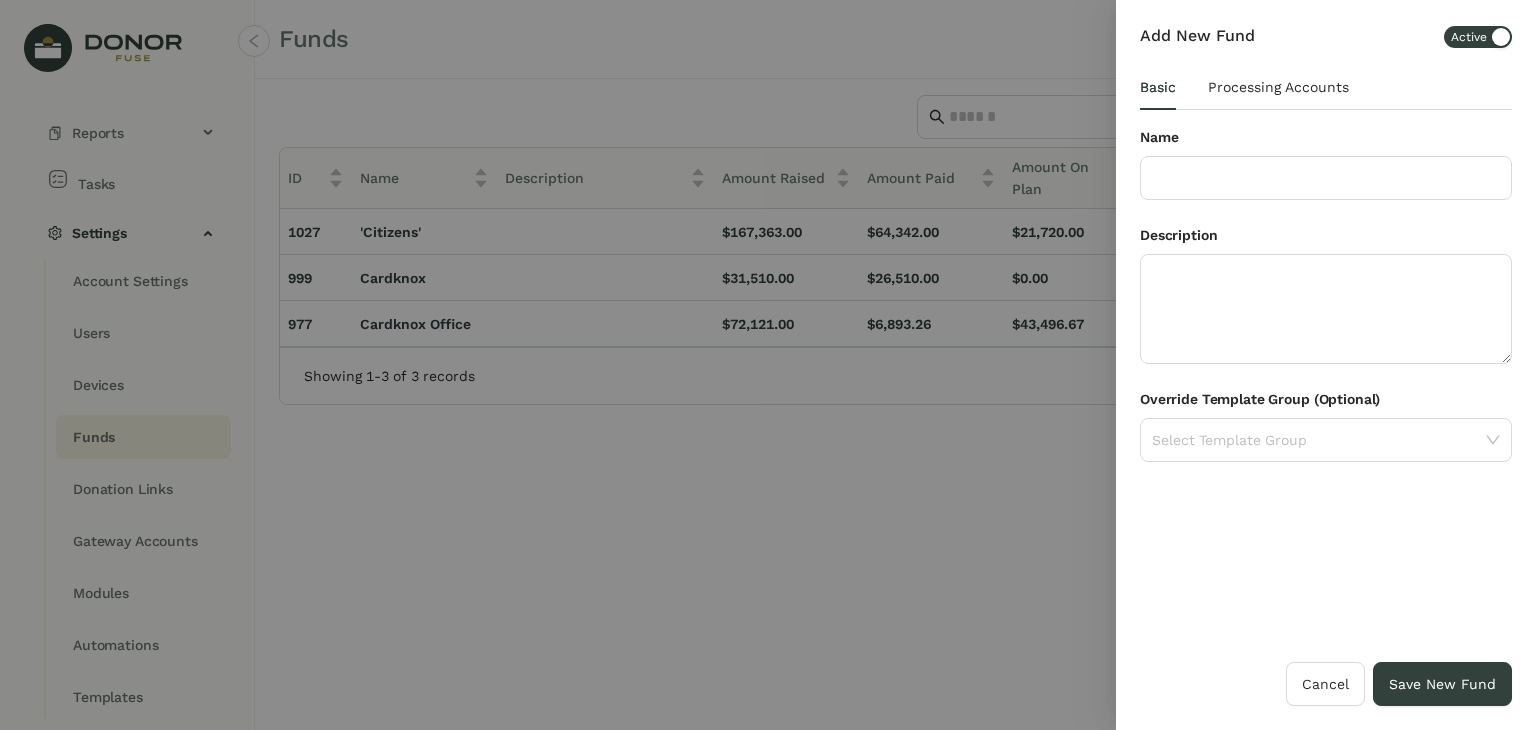 click on "Description" at bounding box center [1326, 239] 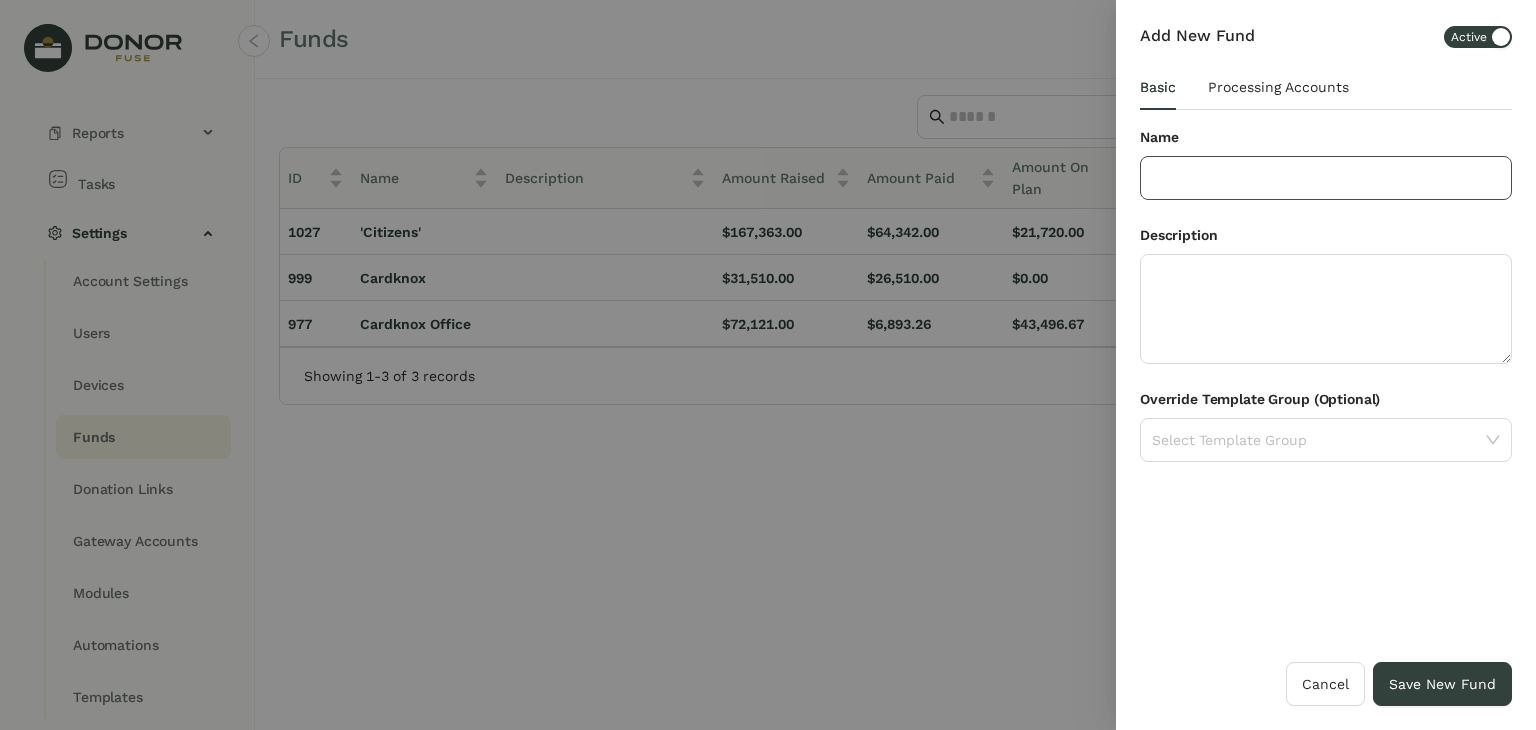 click 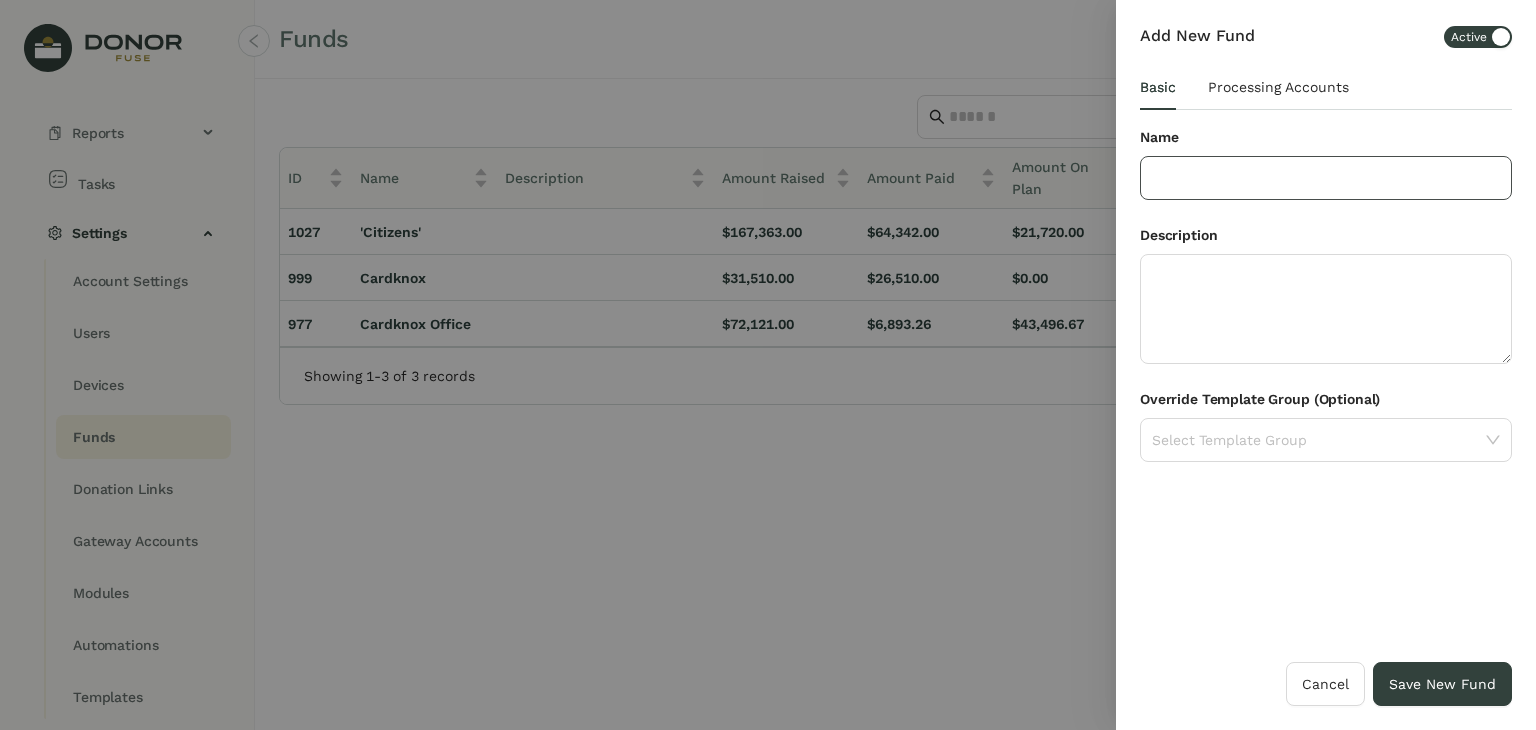 click 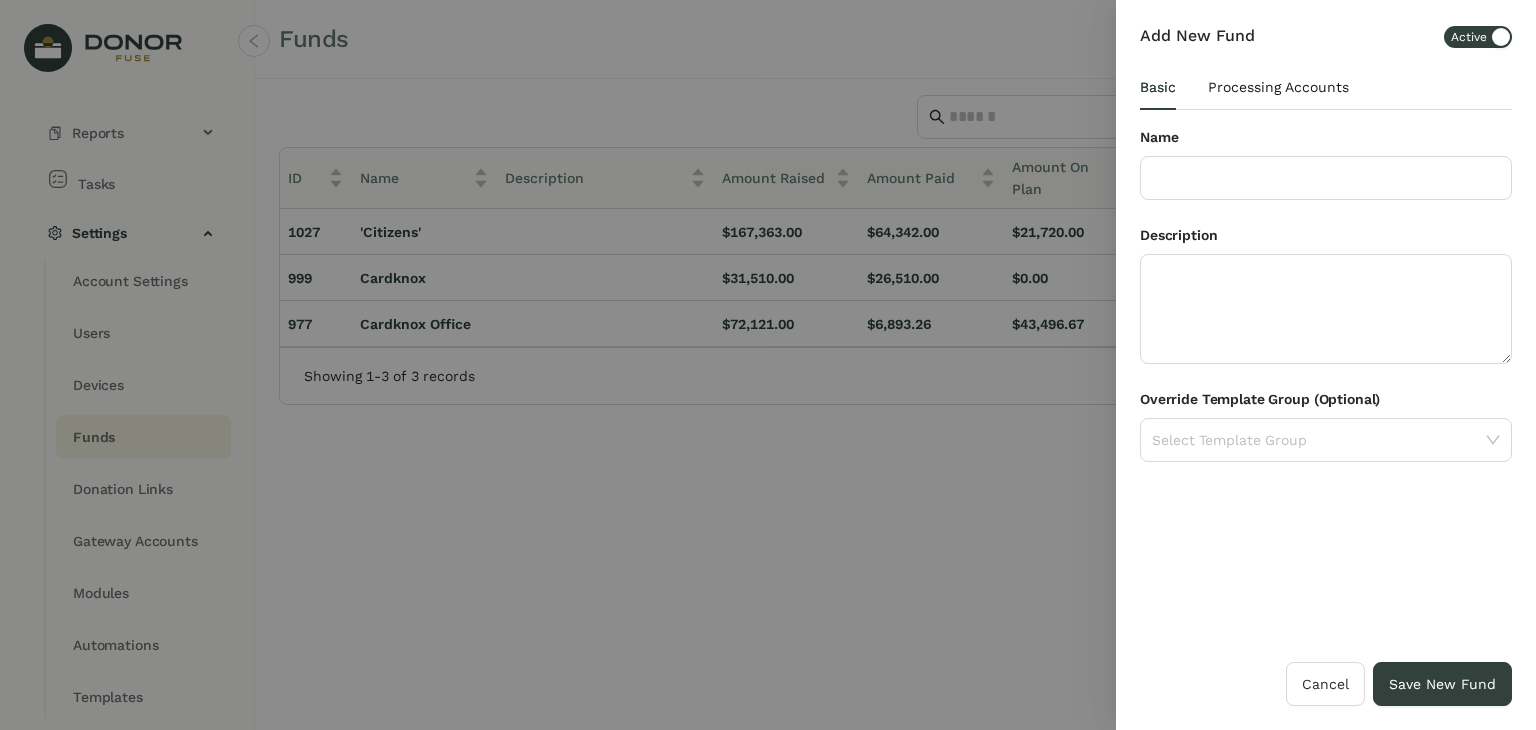 click on "Processing Accounts" at bounding box center [1278, 87] 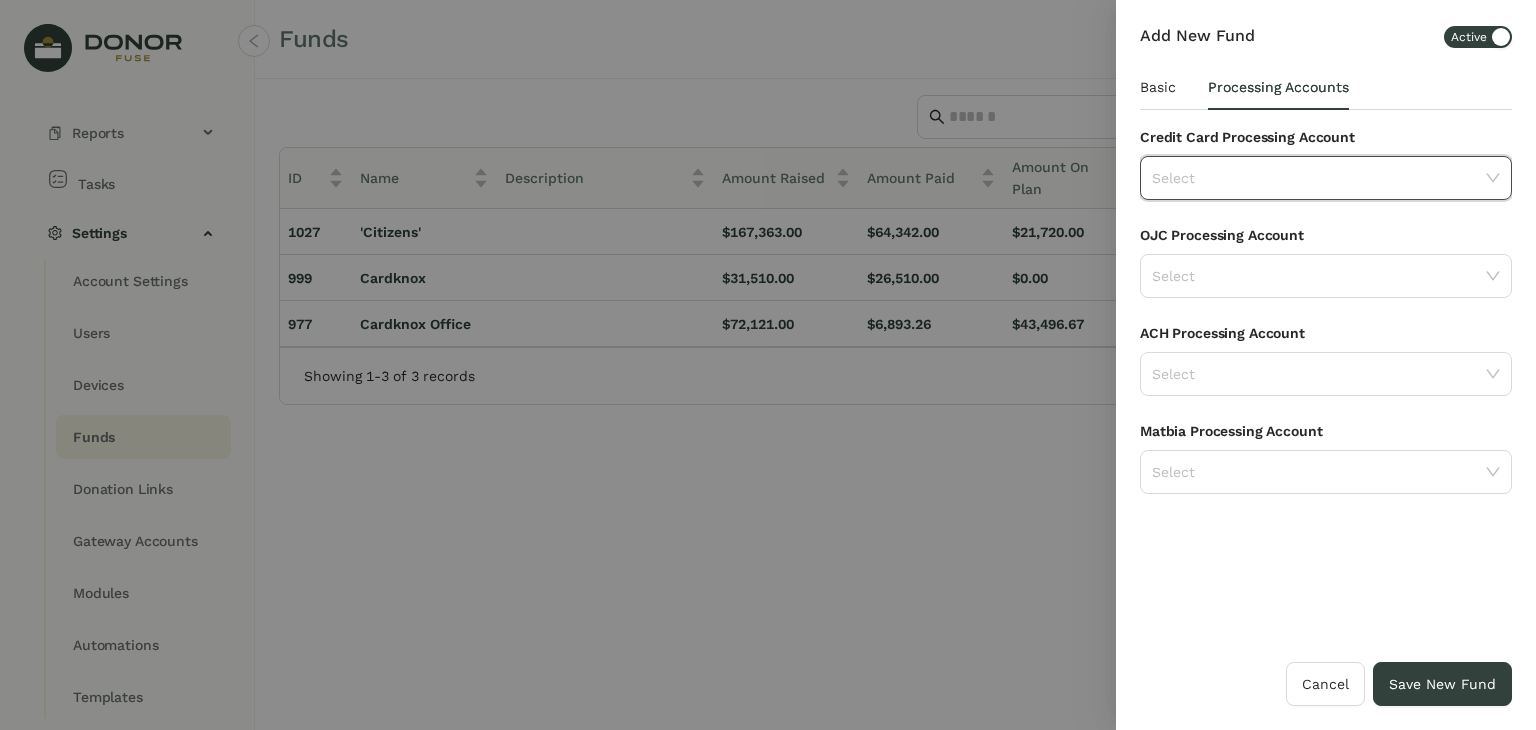 click 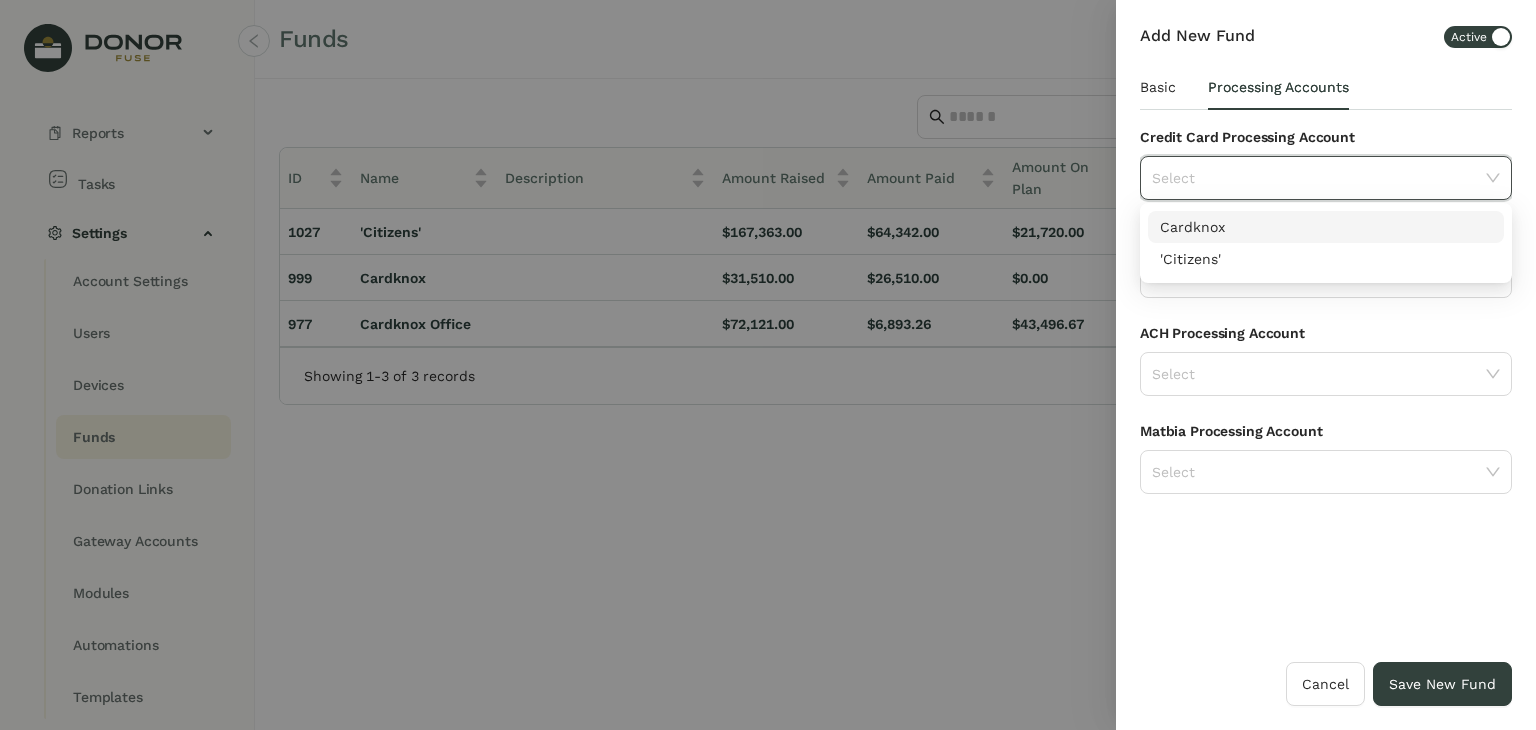 click on "Credit Card Processing Account" at bounding box center (1326, 141) 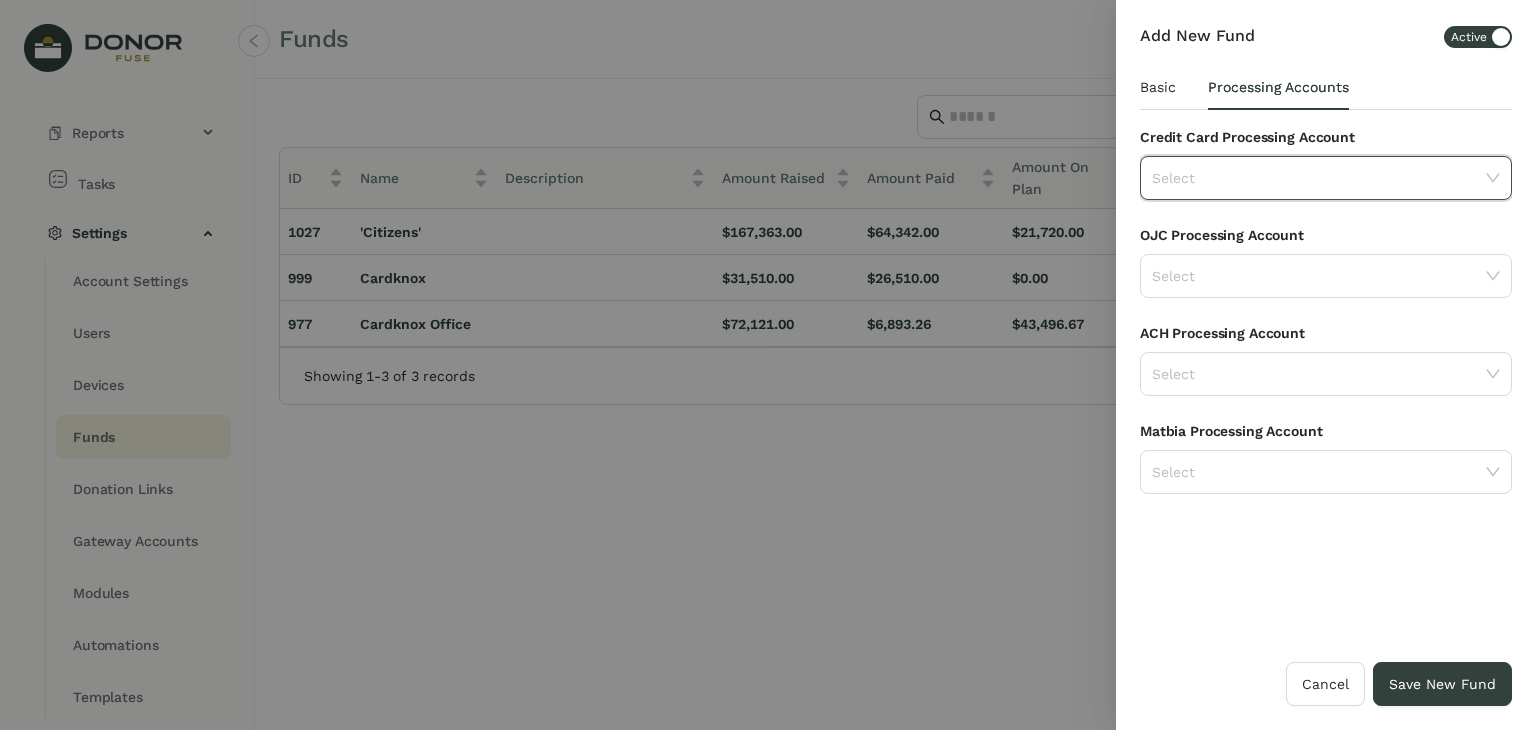 click 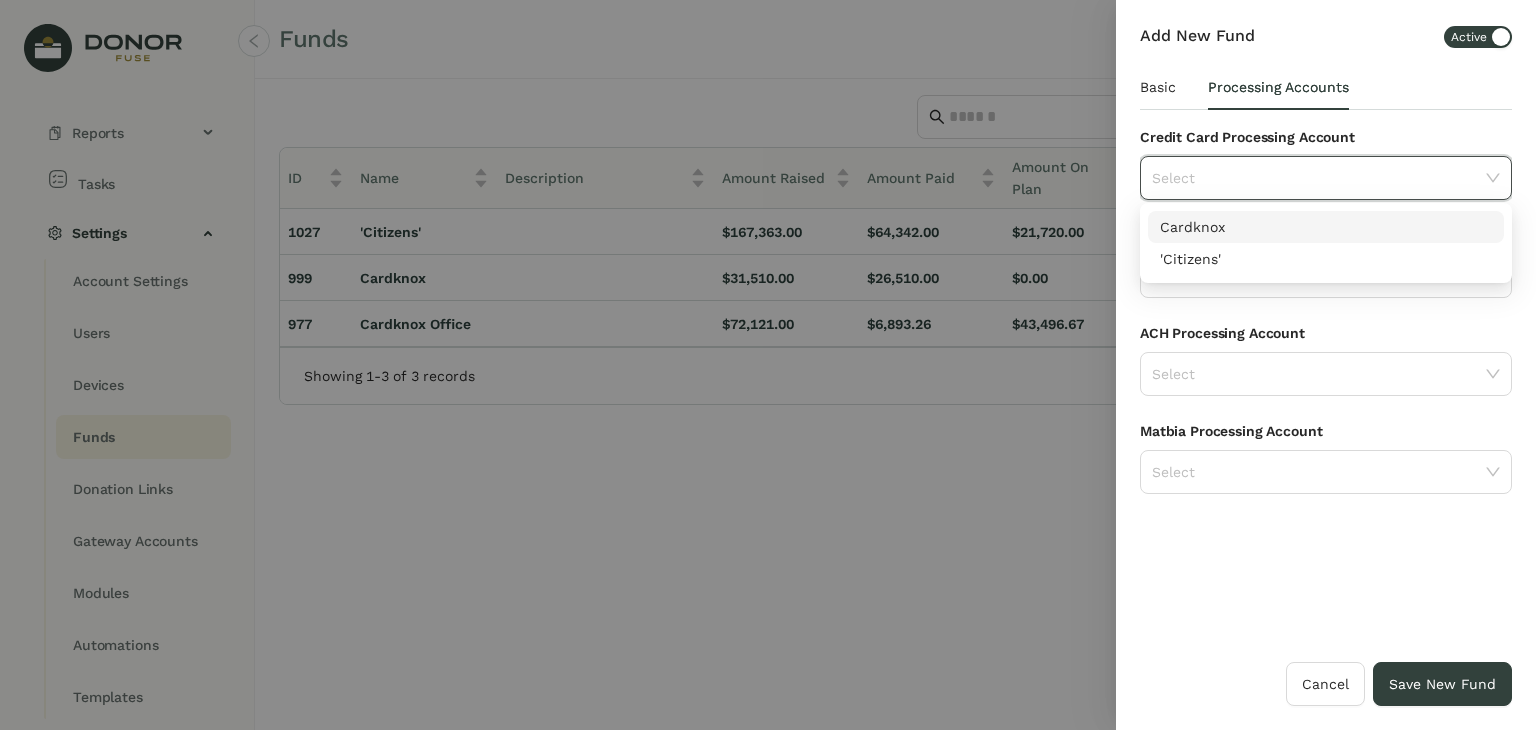 click on "Basic Processing Accounts Credit Card Processing Account  Select  OJC Processing Account  Select  ACH Processing Account  Select  Matbia Processing Account  Select" at bounding box center (1326, 291) 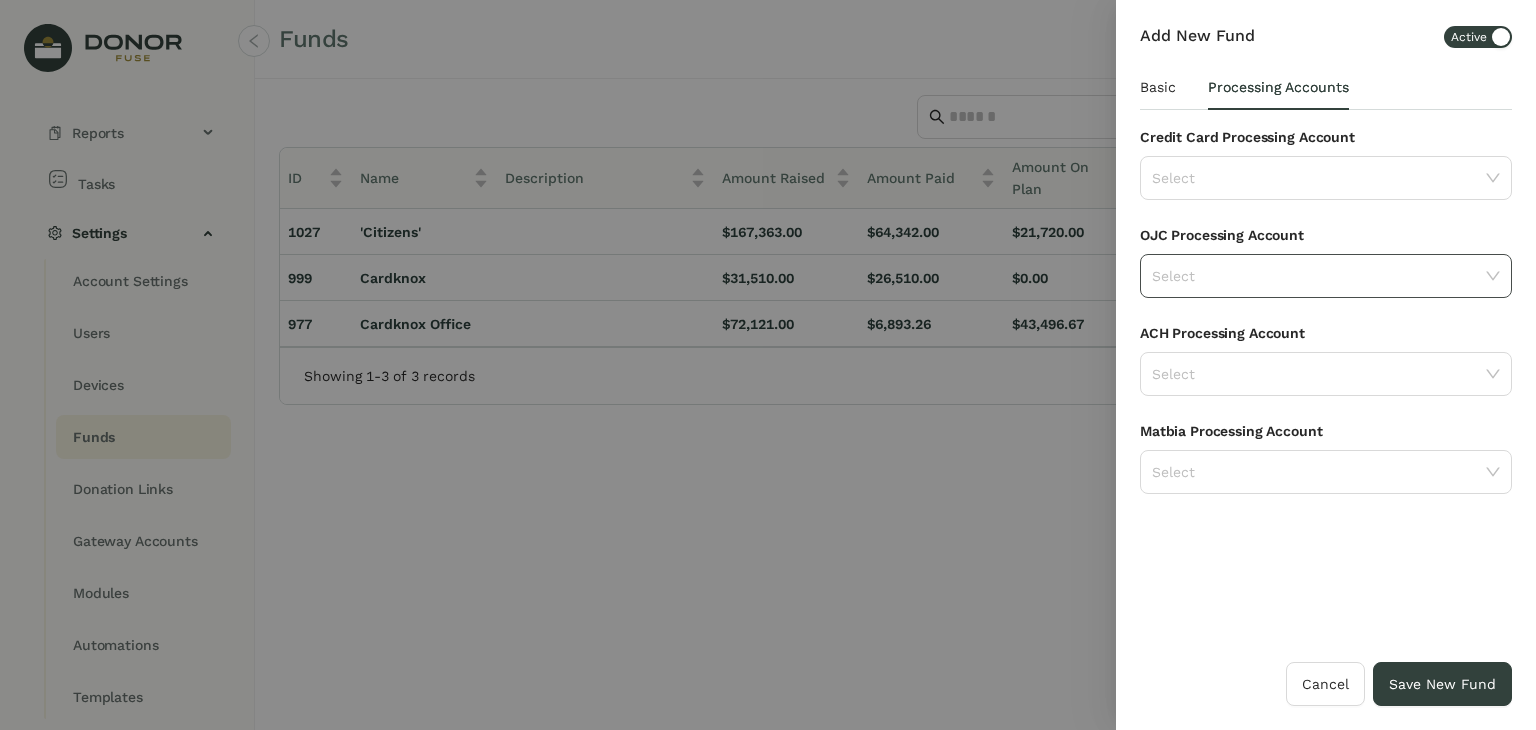click 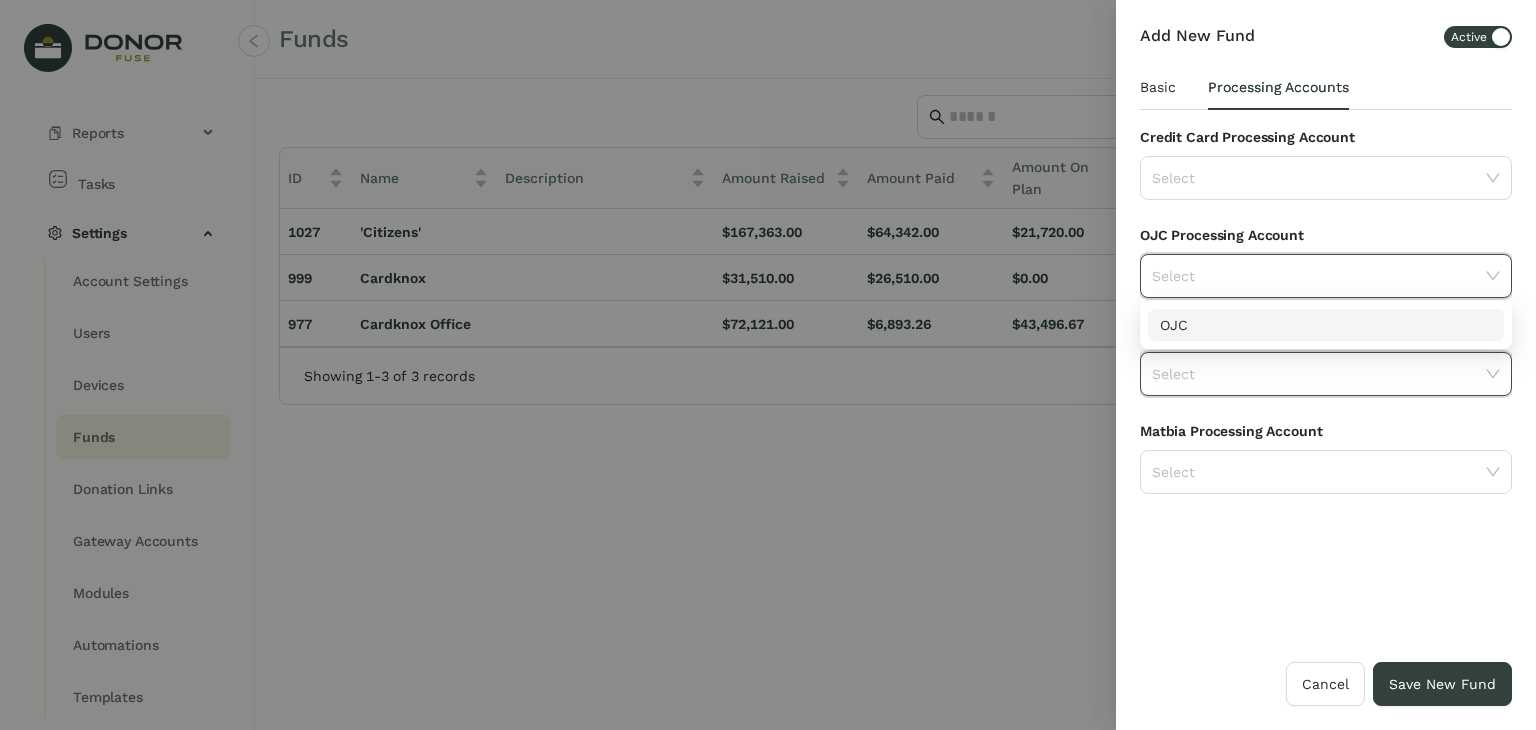 click 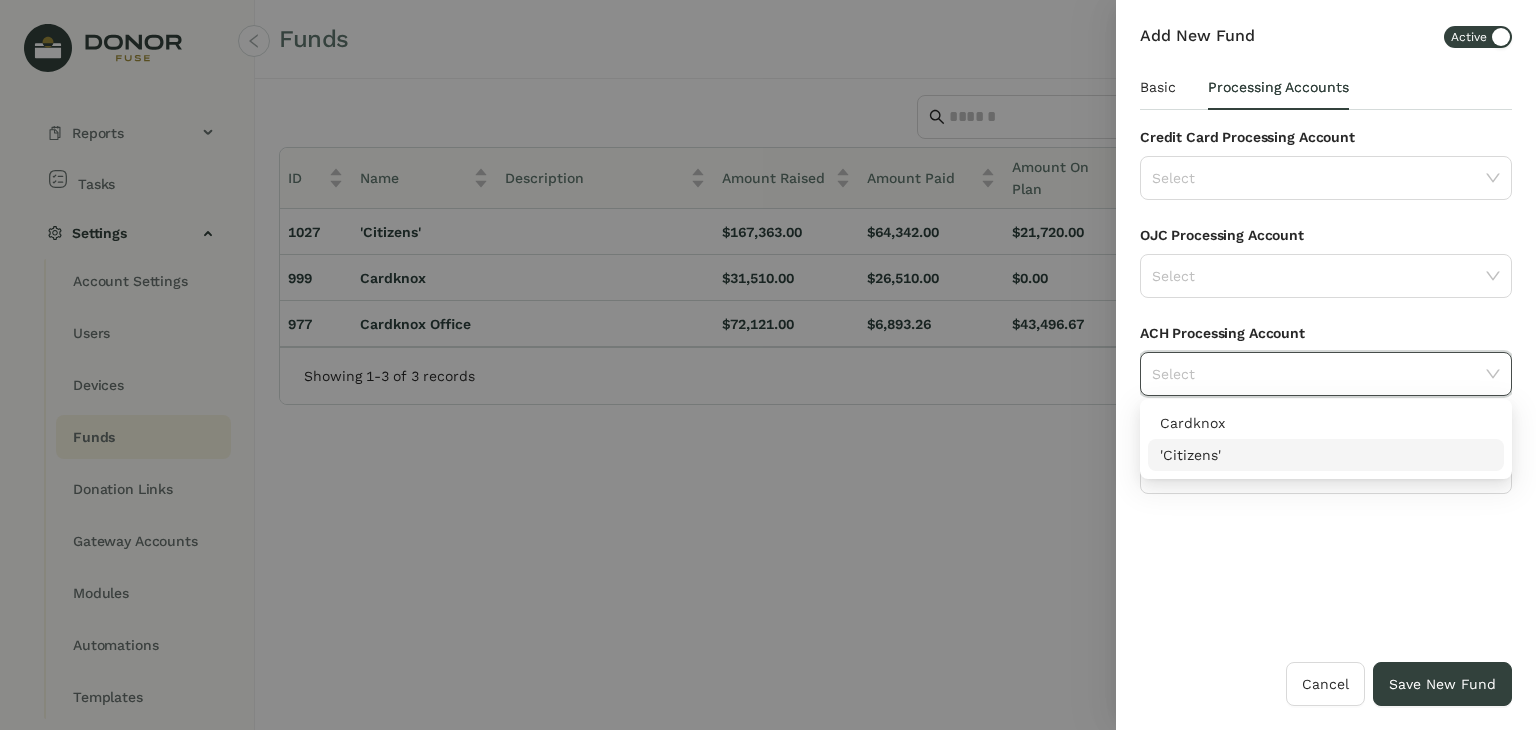 click on "Add New Fund  Active Basic Processing Accounts Credit Card Processing Account  Select  OJC Processing Account  Select  ACH Processing Account  Select  Matbia Processing Account  Select" at bounding box center [1326, 343] 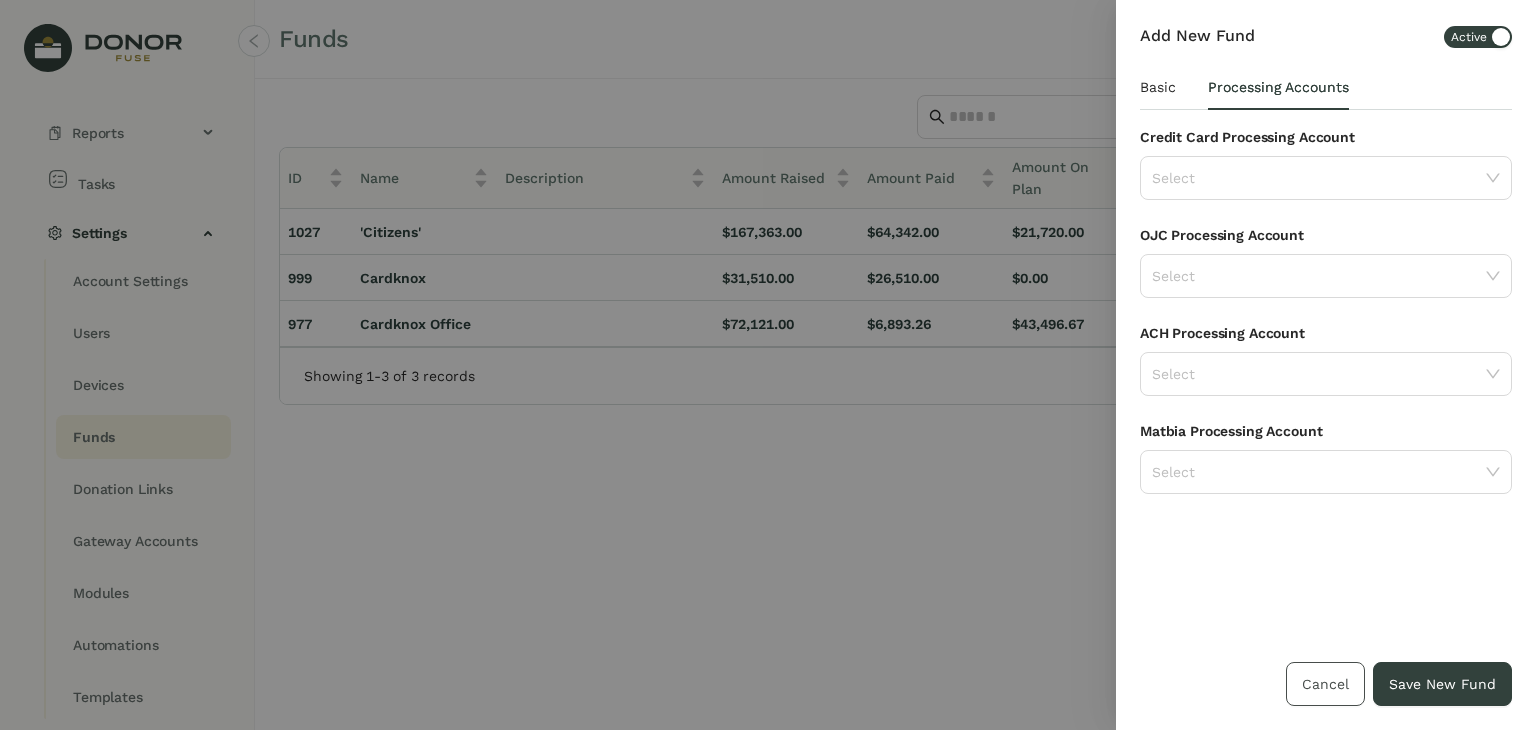 click on "Cancel" at bounding box center [1325, 684] 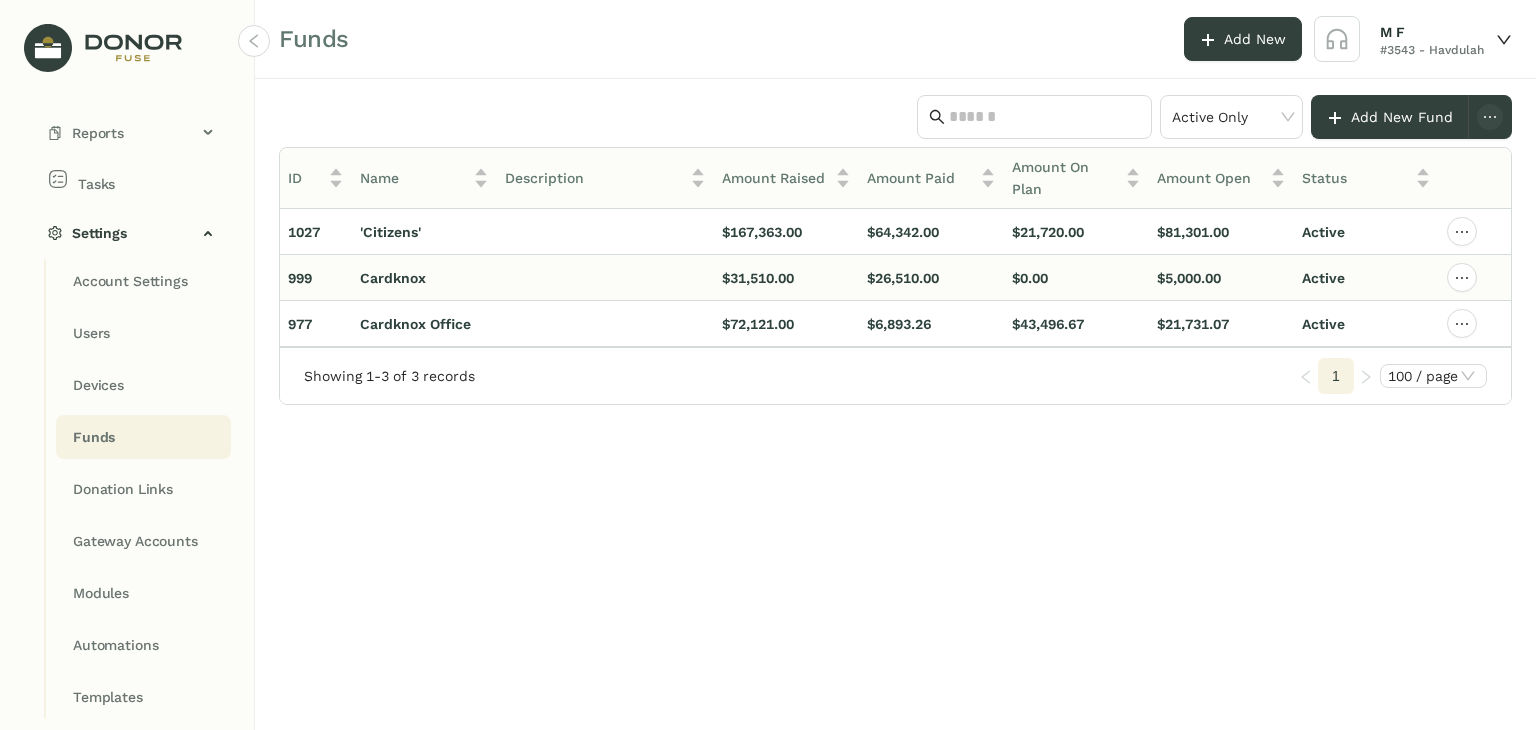 click on "Cardknox" 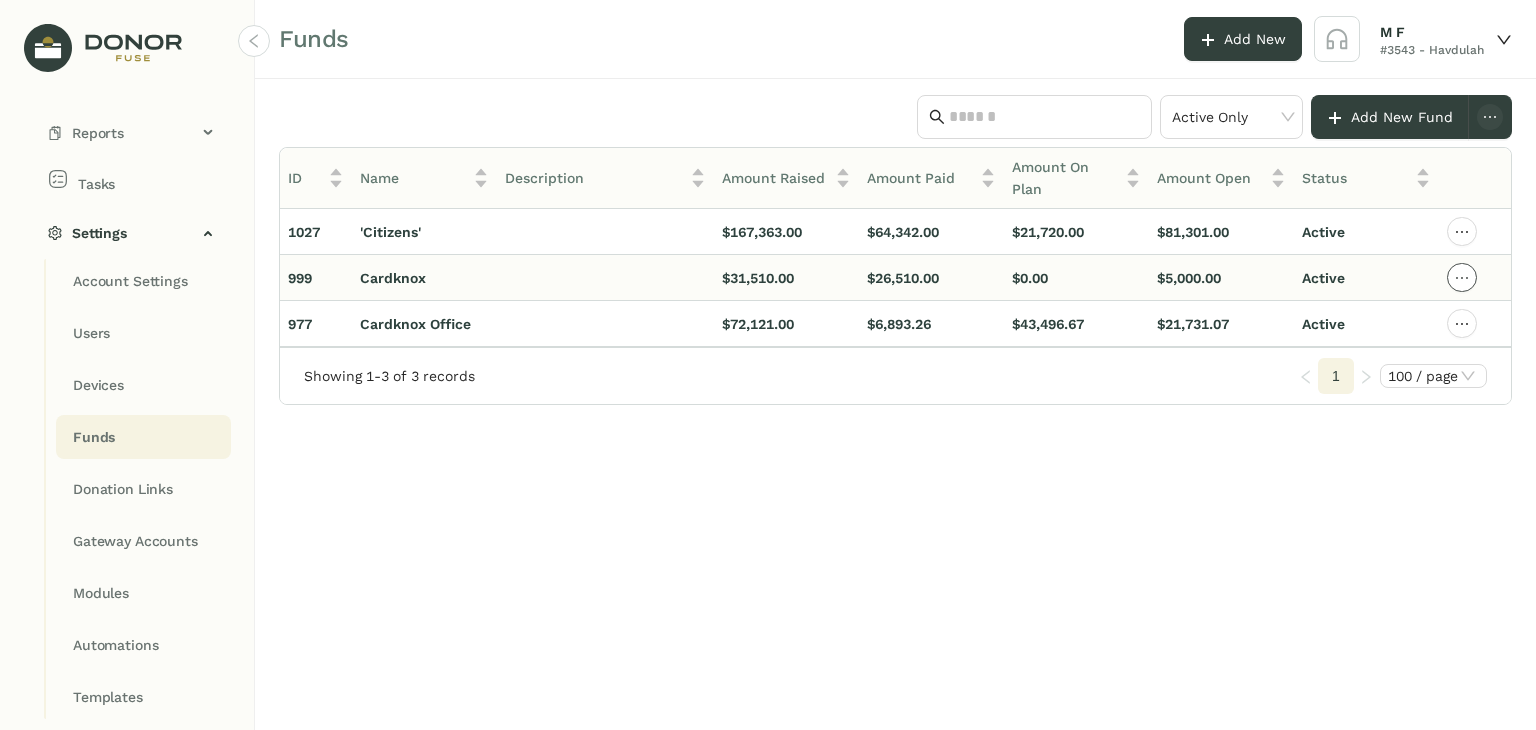 click 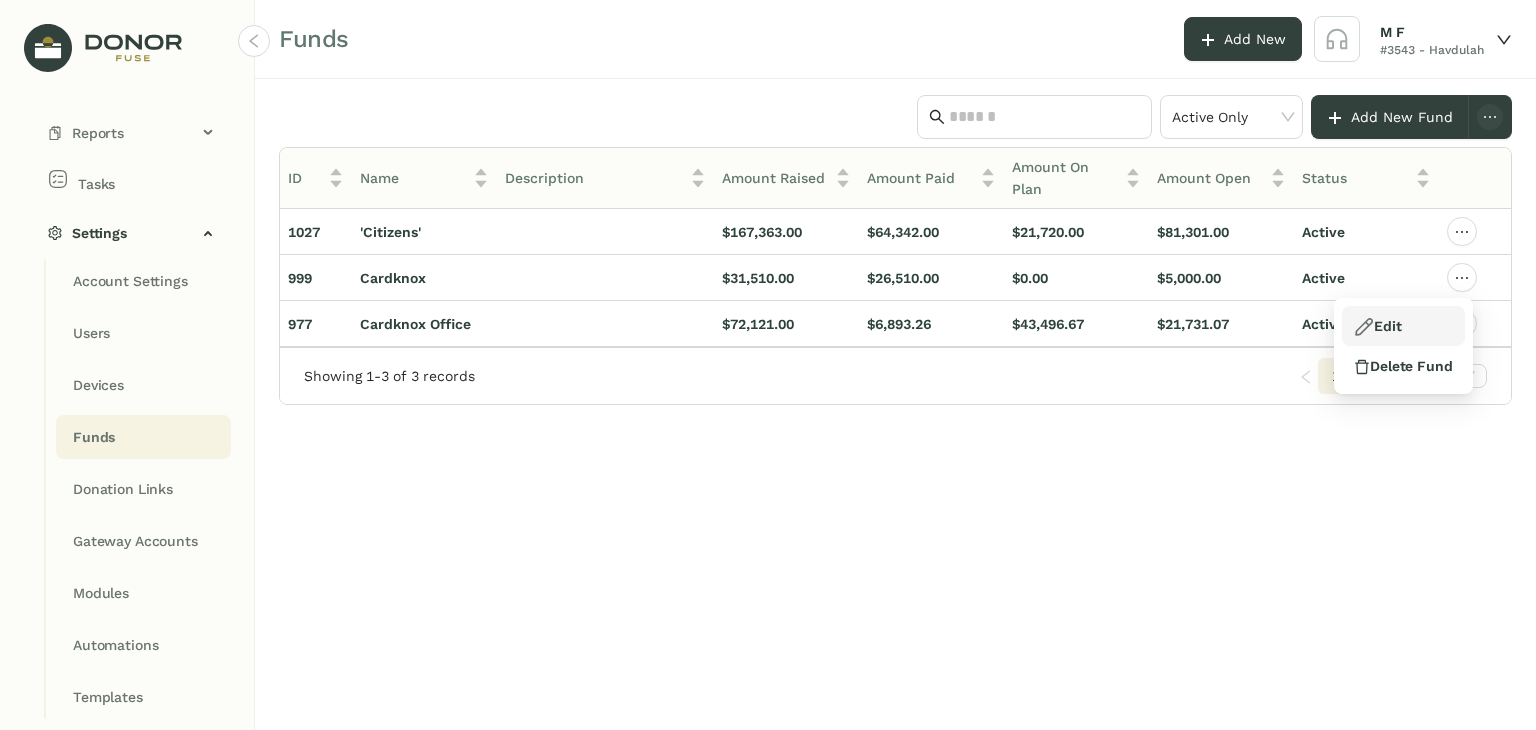click on "Edit" at bounding box center (1403, 326) 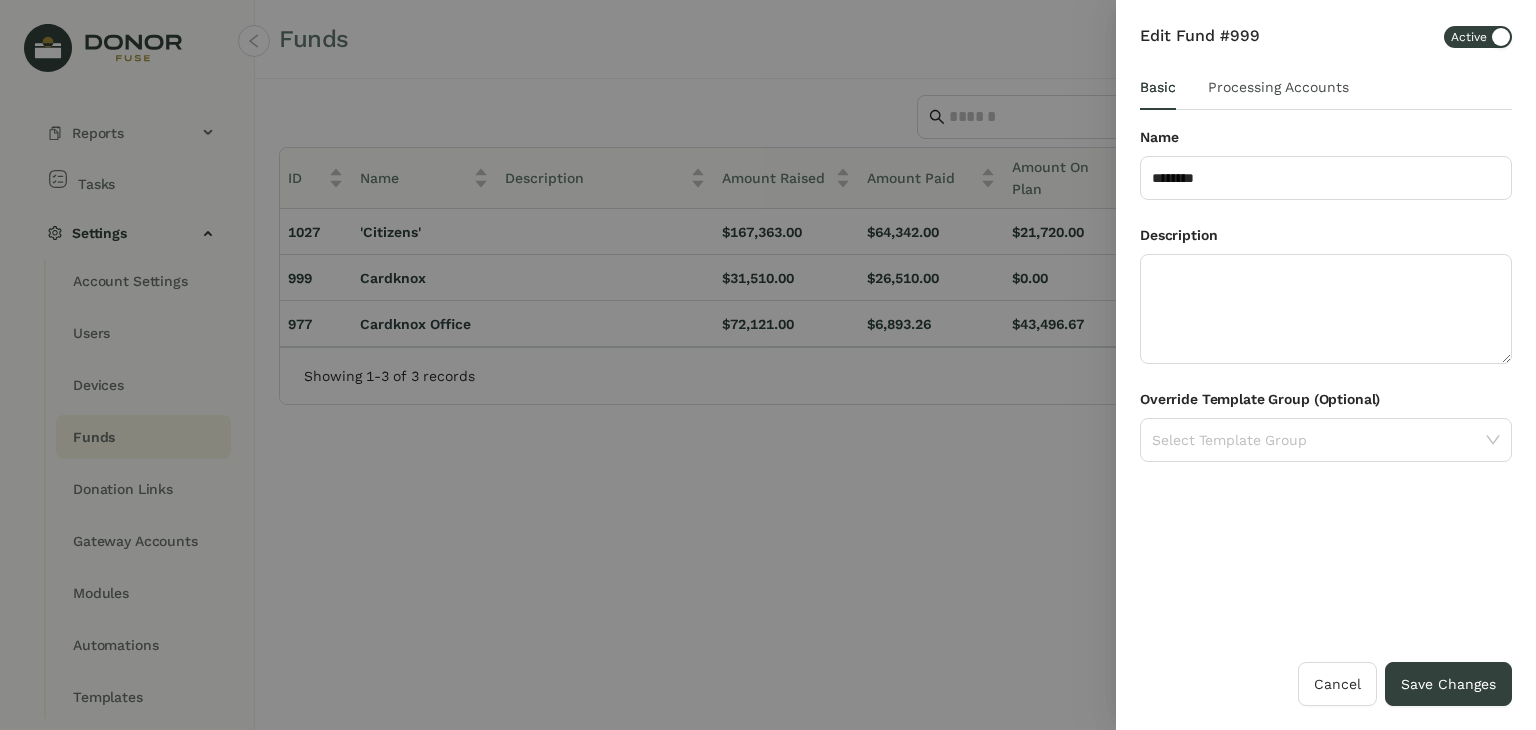 click on "Processing Accounts" at bounding box center (1278, 87) 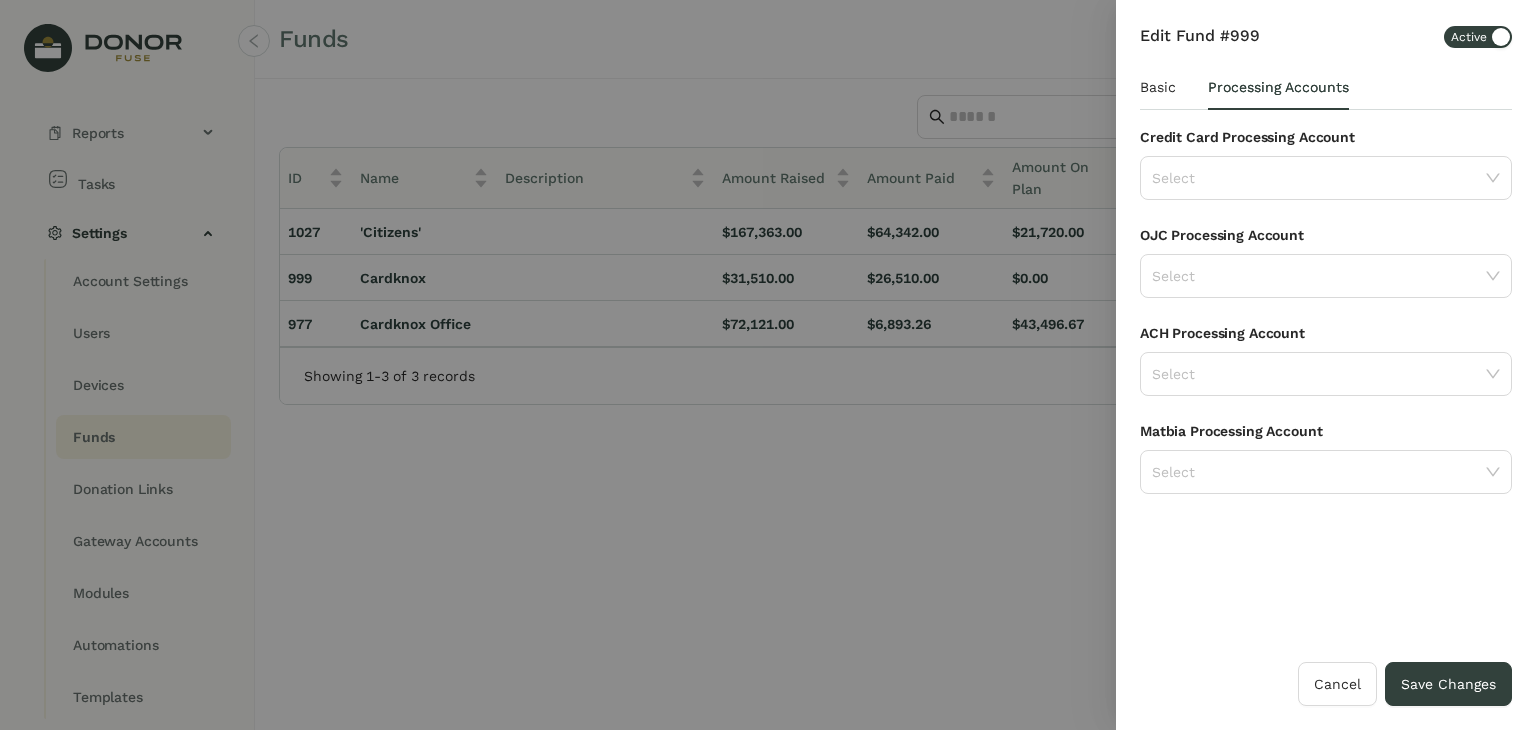 click on "Edit Fund #999  Active Basic Processing Accounts Credit Card Processing Account  Select  OJC Processing Account  Select  ACH Processing Account  Select  Matbia Processing Account  Select" at bounding box center (1326, 343) 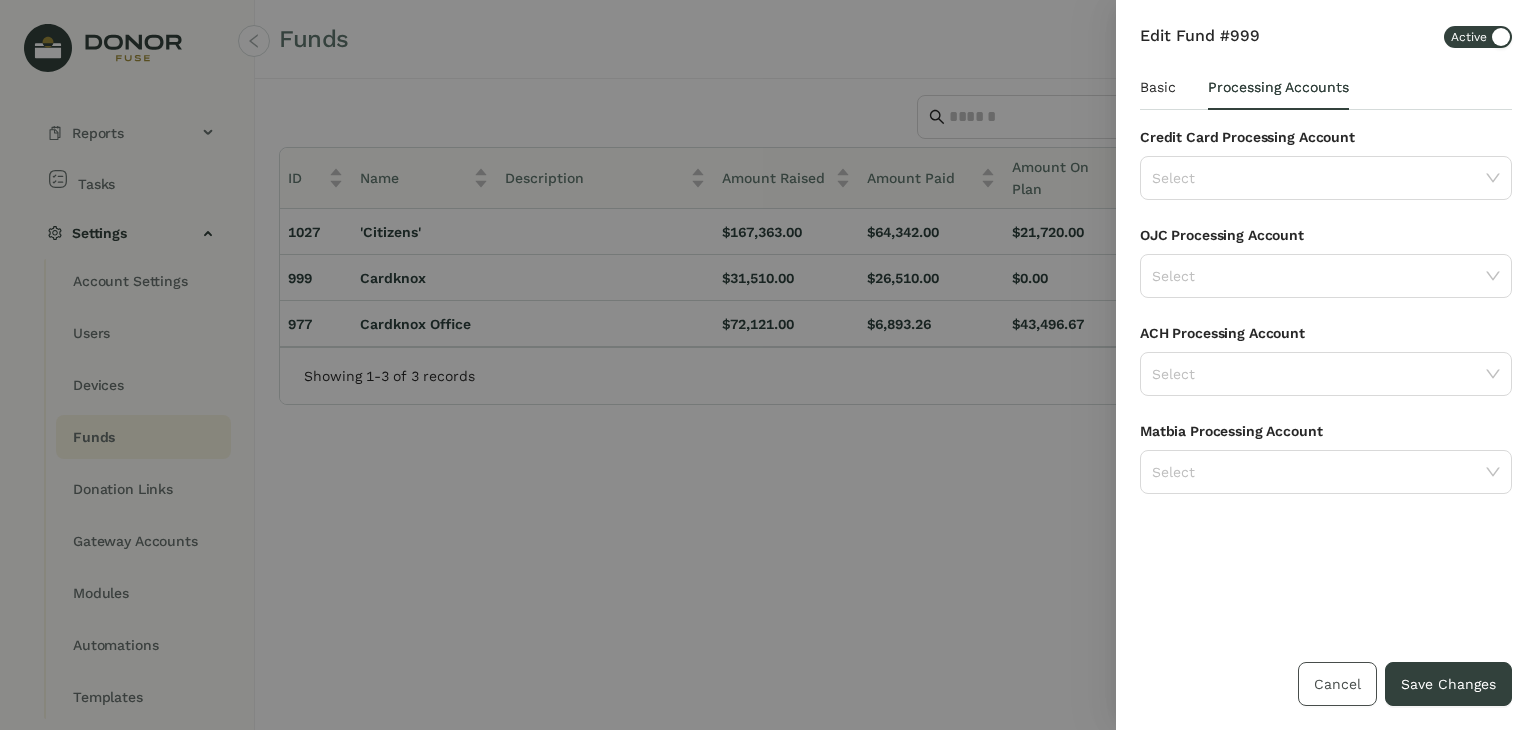 click on "Cancel" at bounding box center (1337, 684) 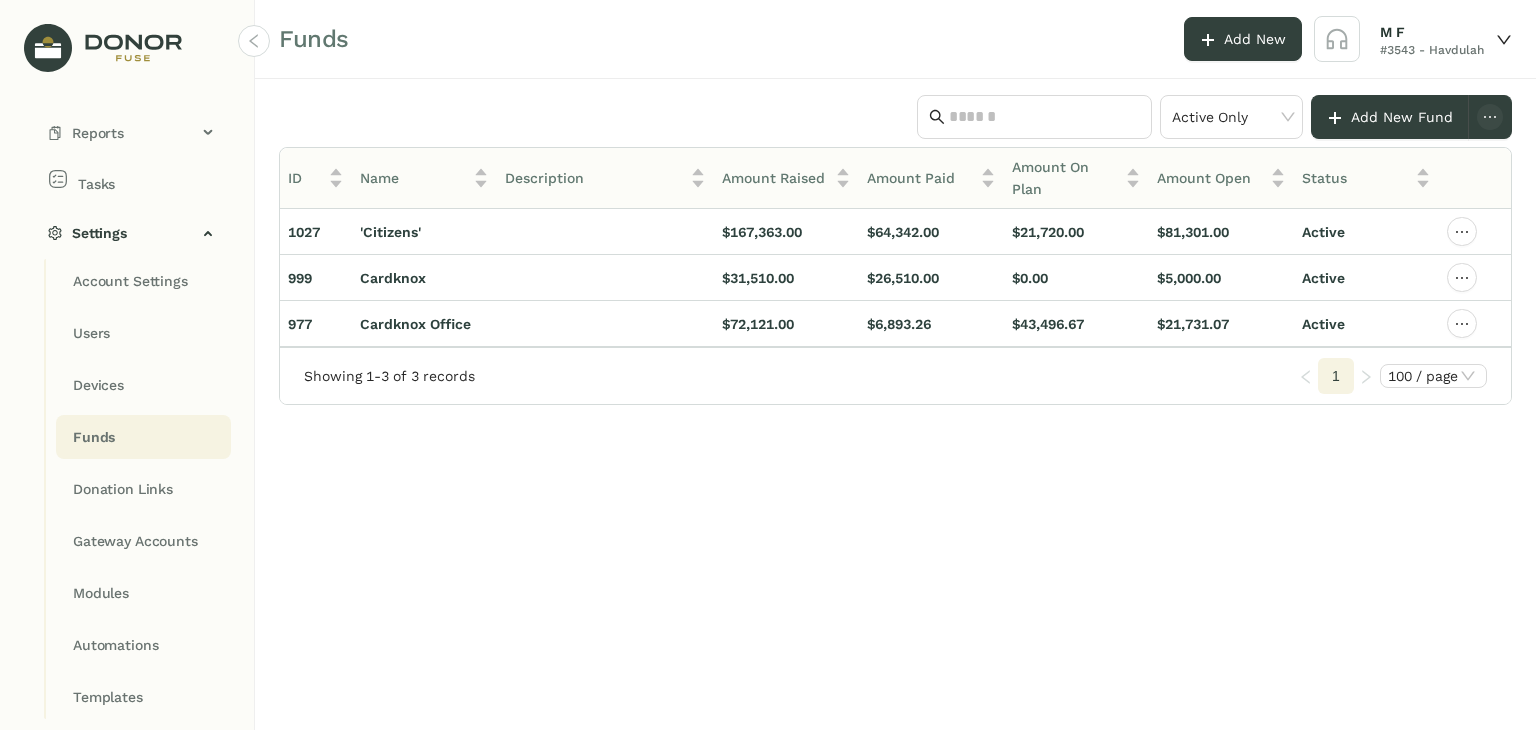 click on "Account Settings Users Devices Funds Donation Links Gateway Accounts Modules Automations Templates" 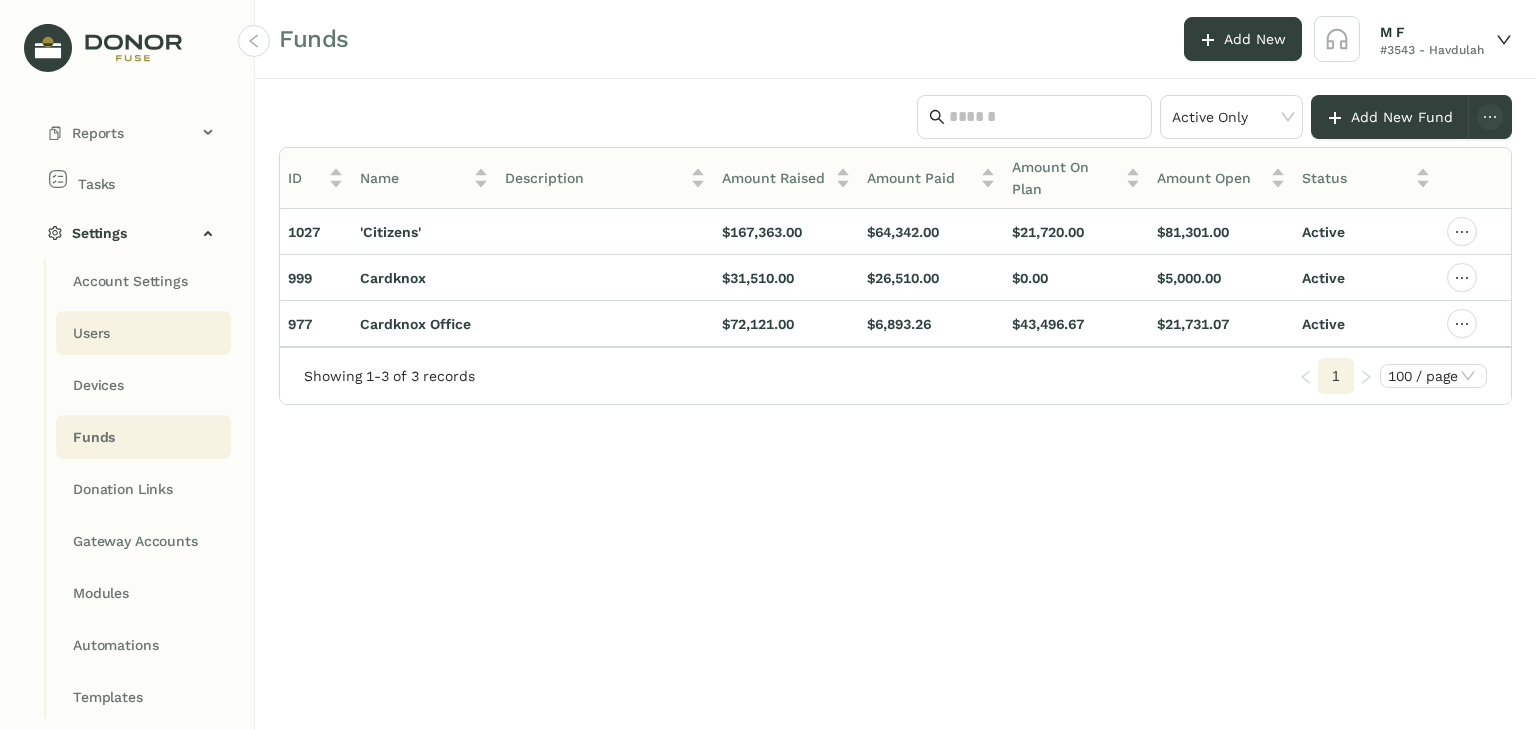 click on "Users" 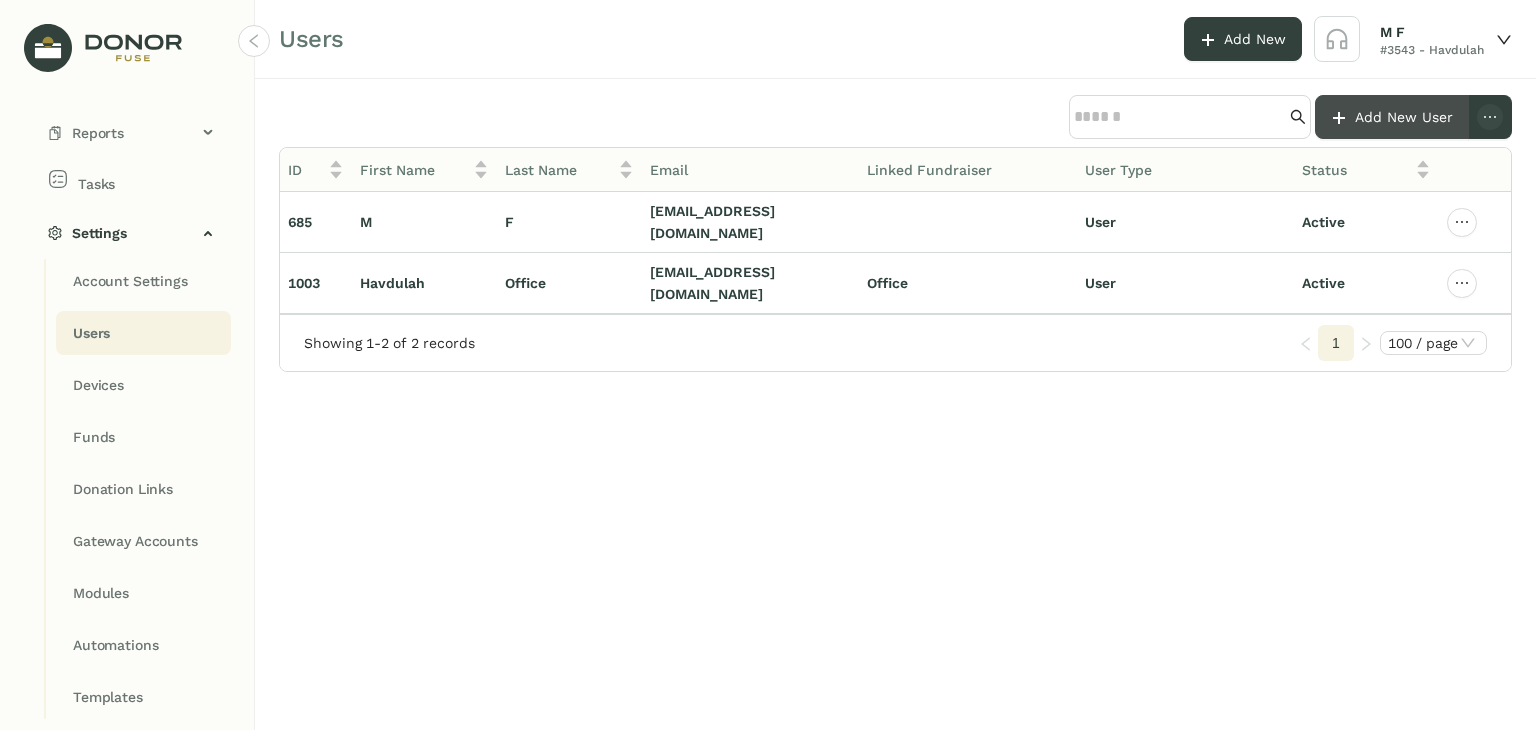 click on "Add New User" 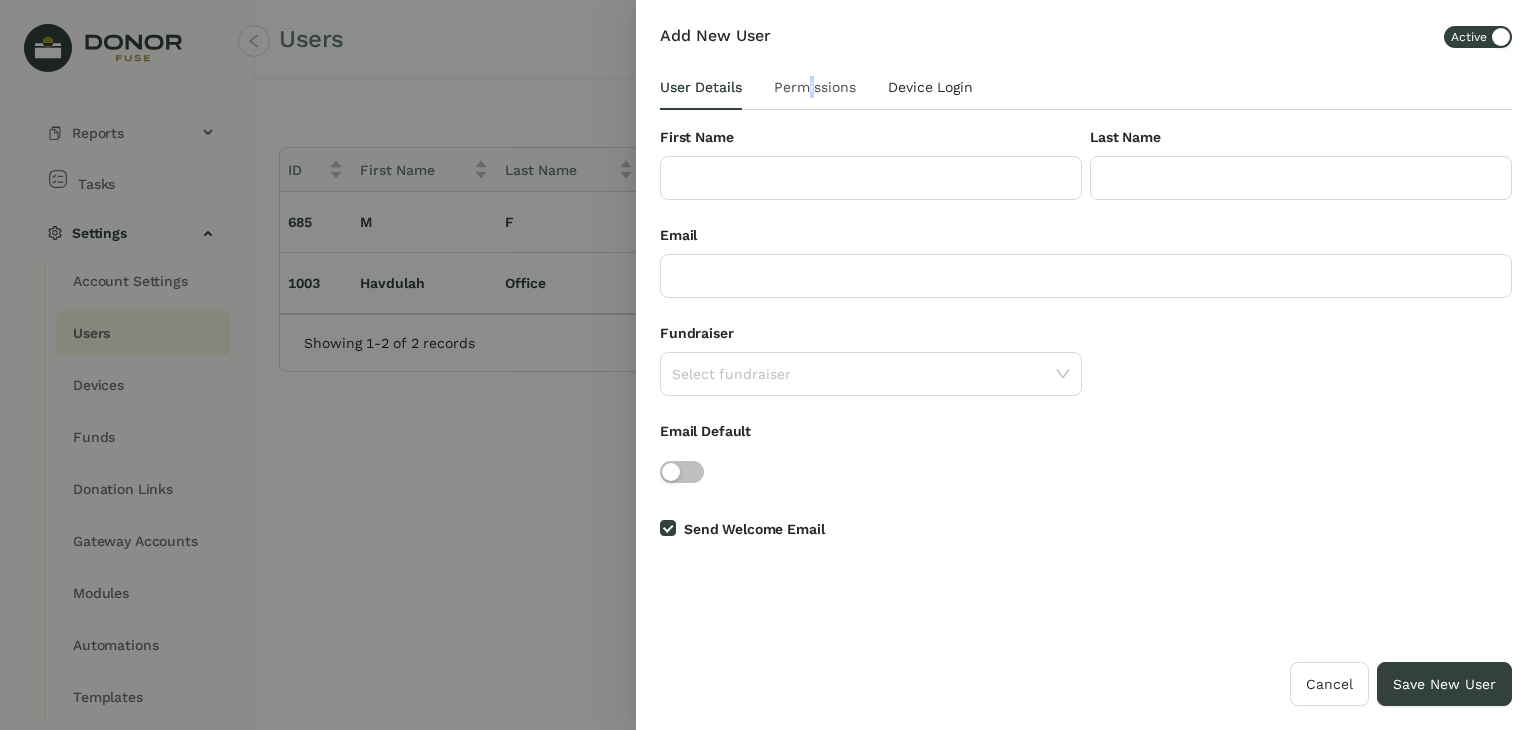 click on "Permissions" at bounding box center (815, 87) 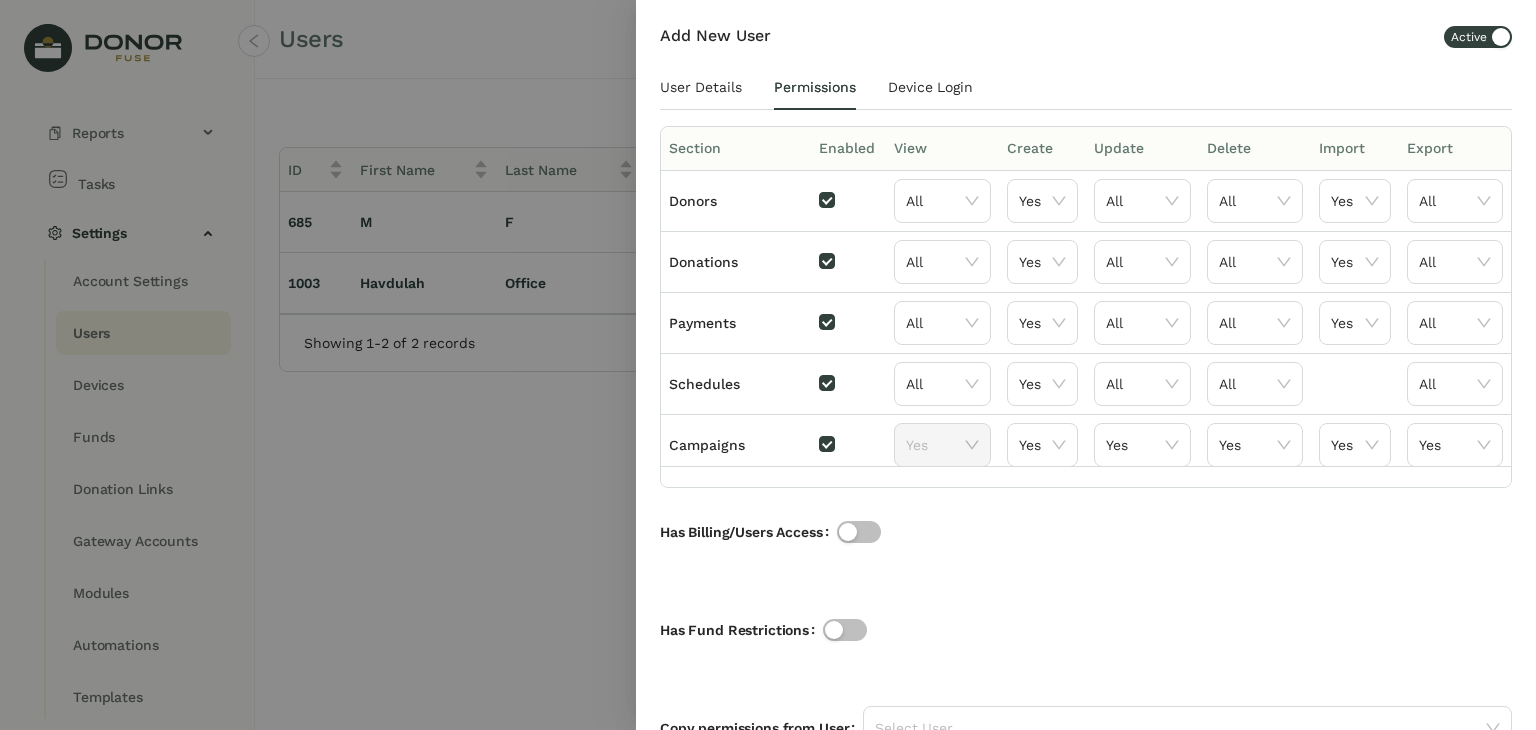 click at bounding box center (768, 365) 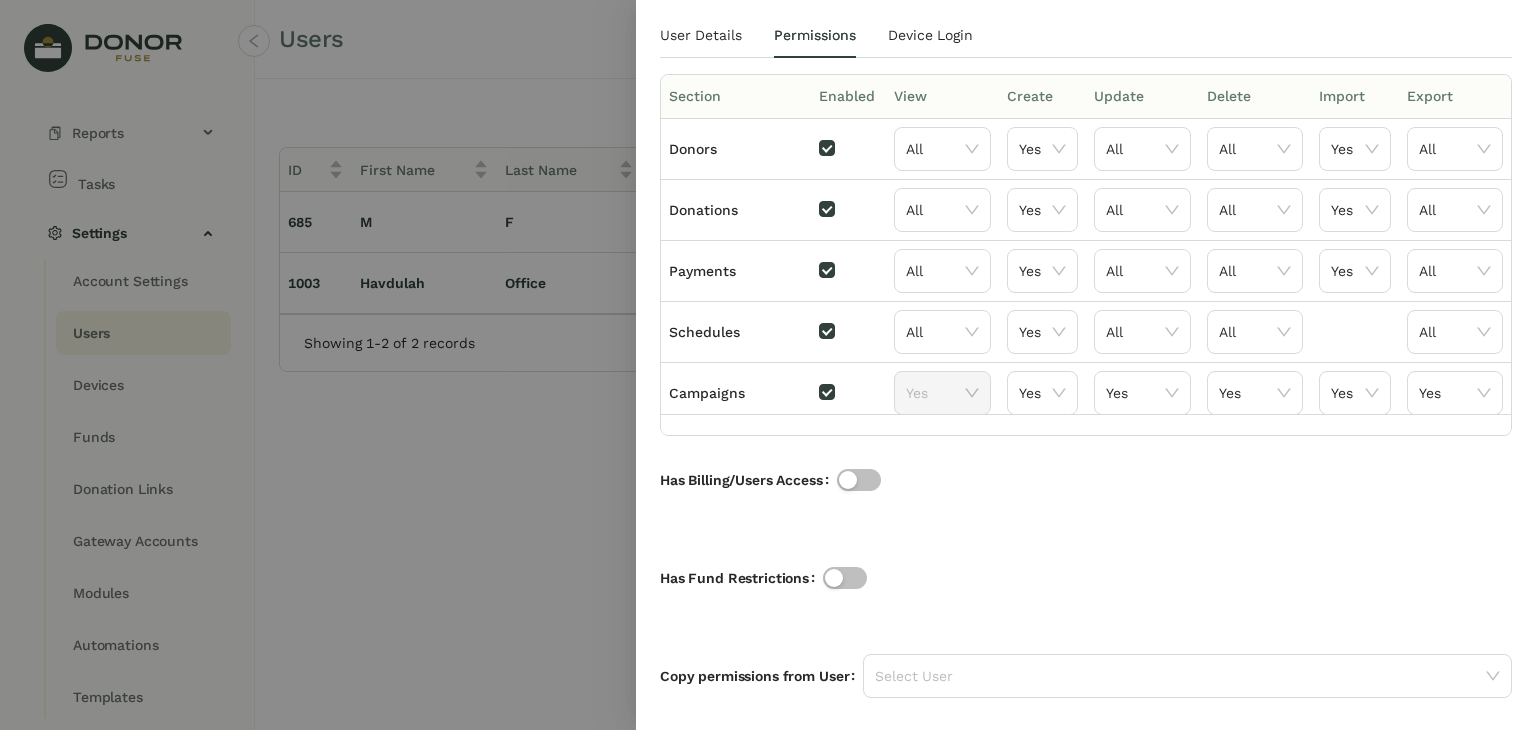scroll, scrollTop: 138, scrollLeft: 0, axis: vertical 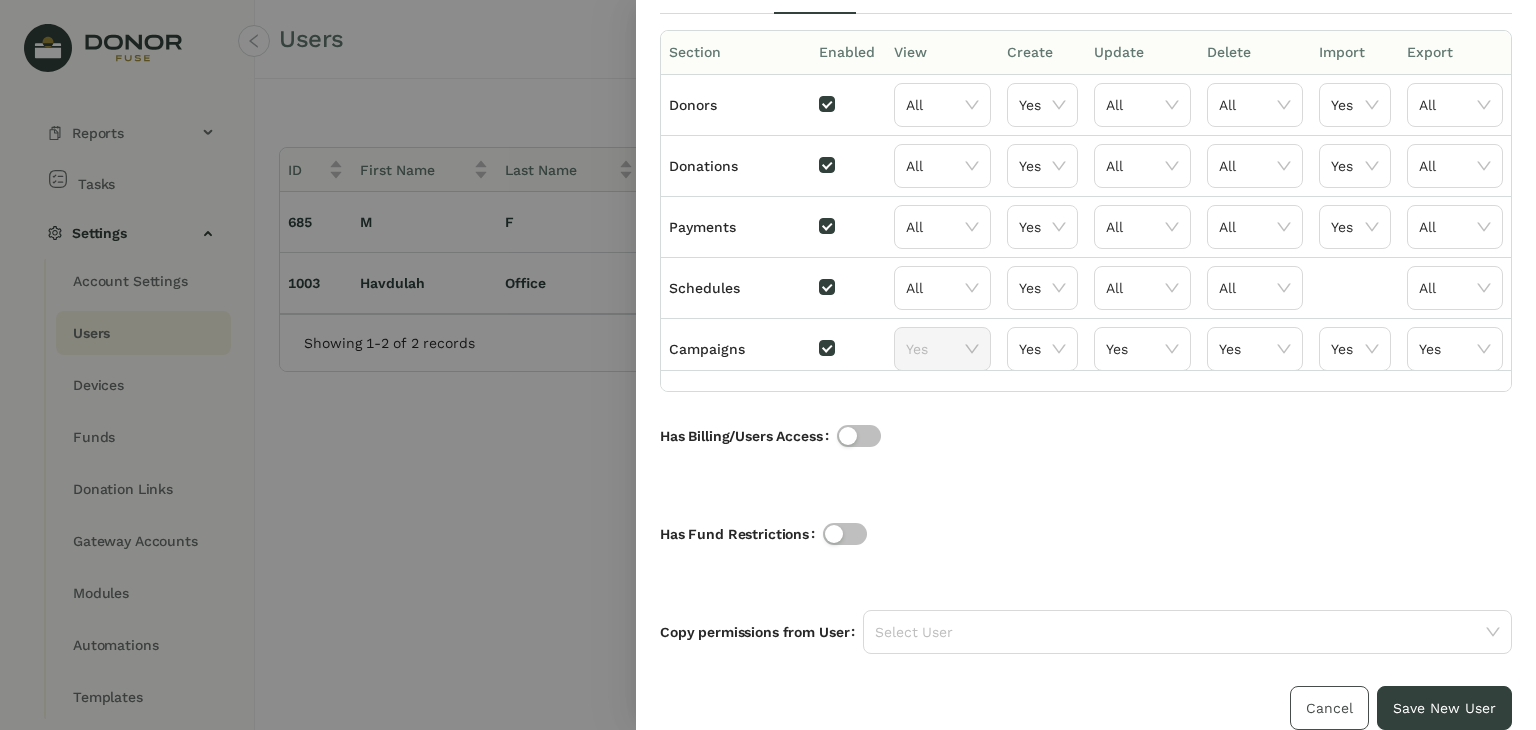 click on "Cancel" at bounding box center (1329, 708) 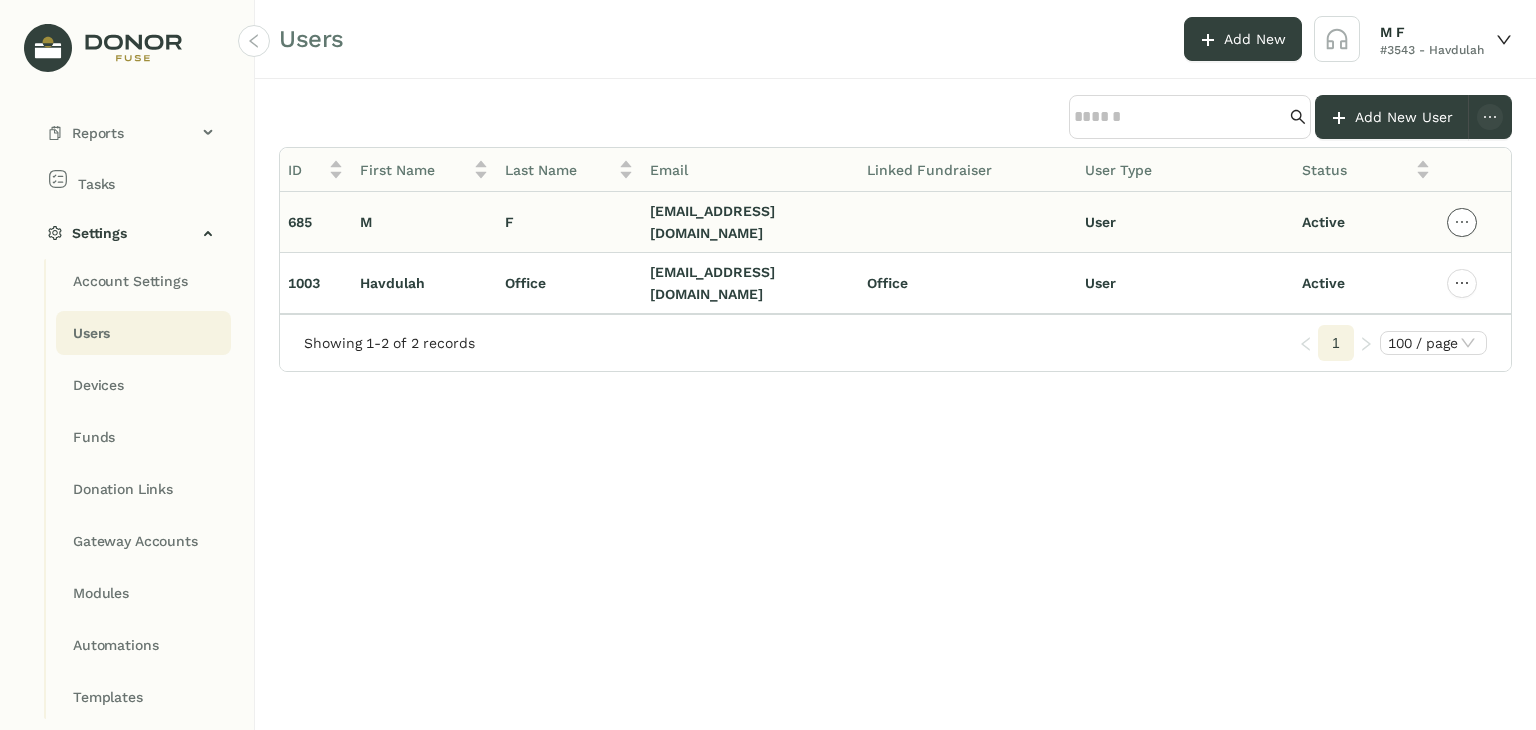 click 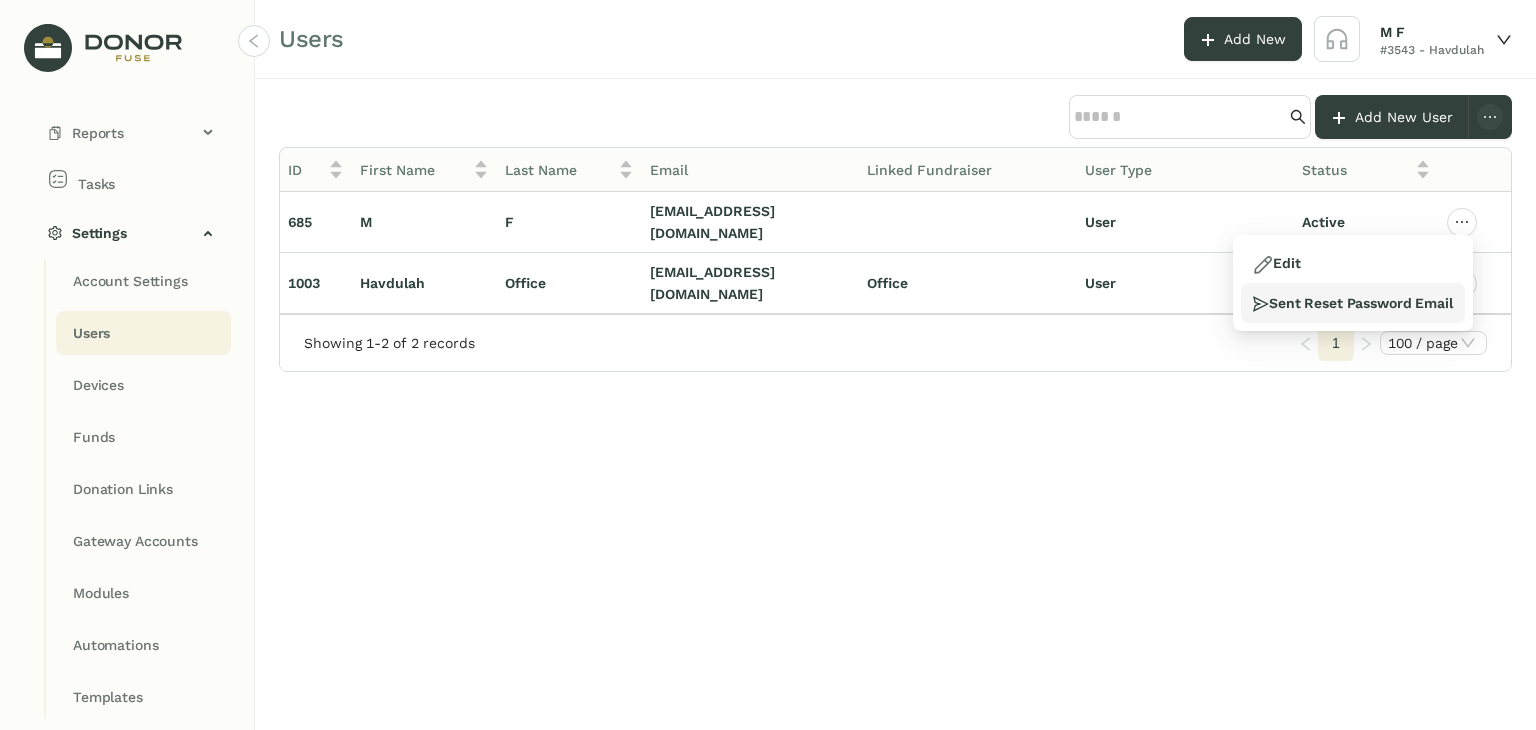 click on "Sent Reset Password Email" at bounding box center [1353, 303] 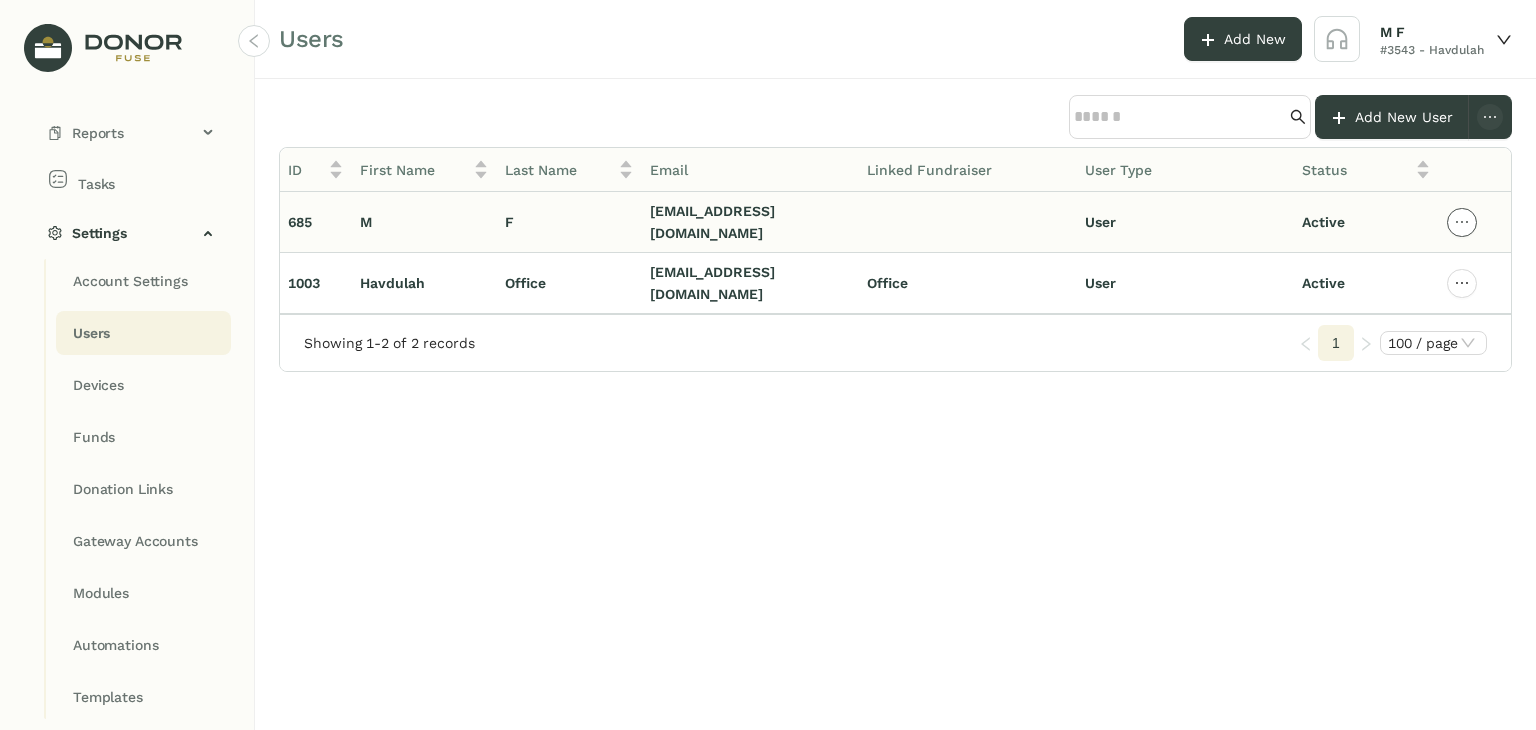 click 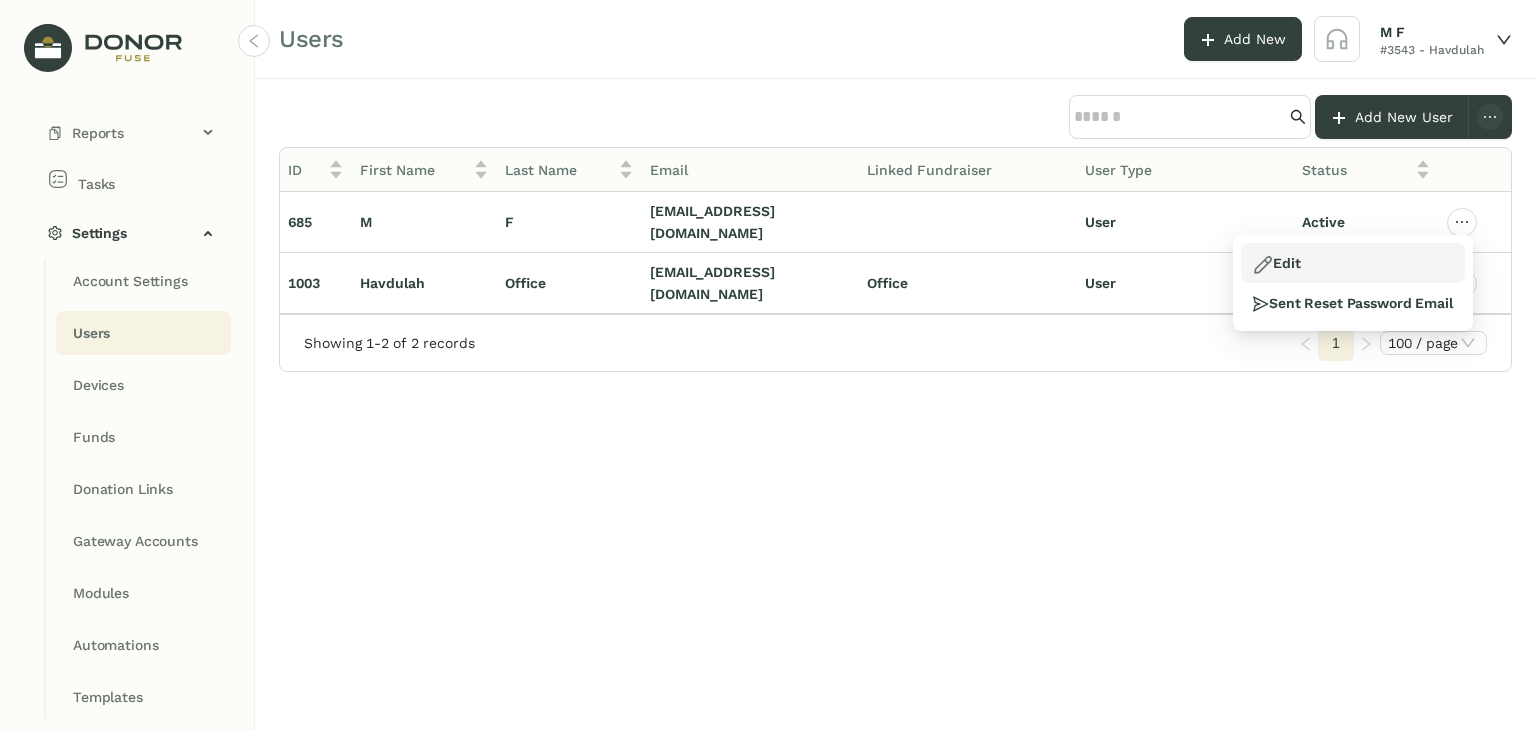 click on "Edit" at bounding box center (1353, 263) 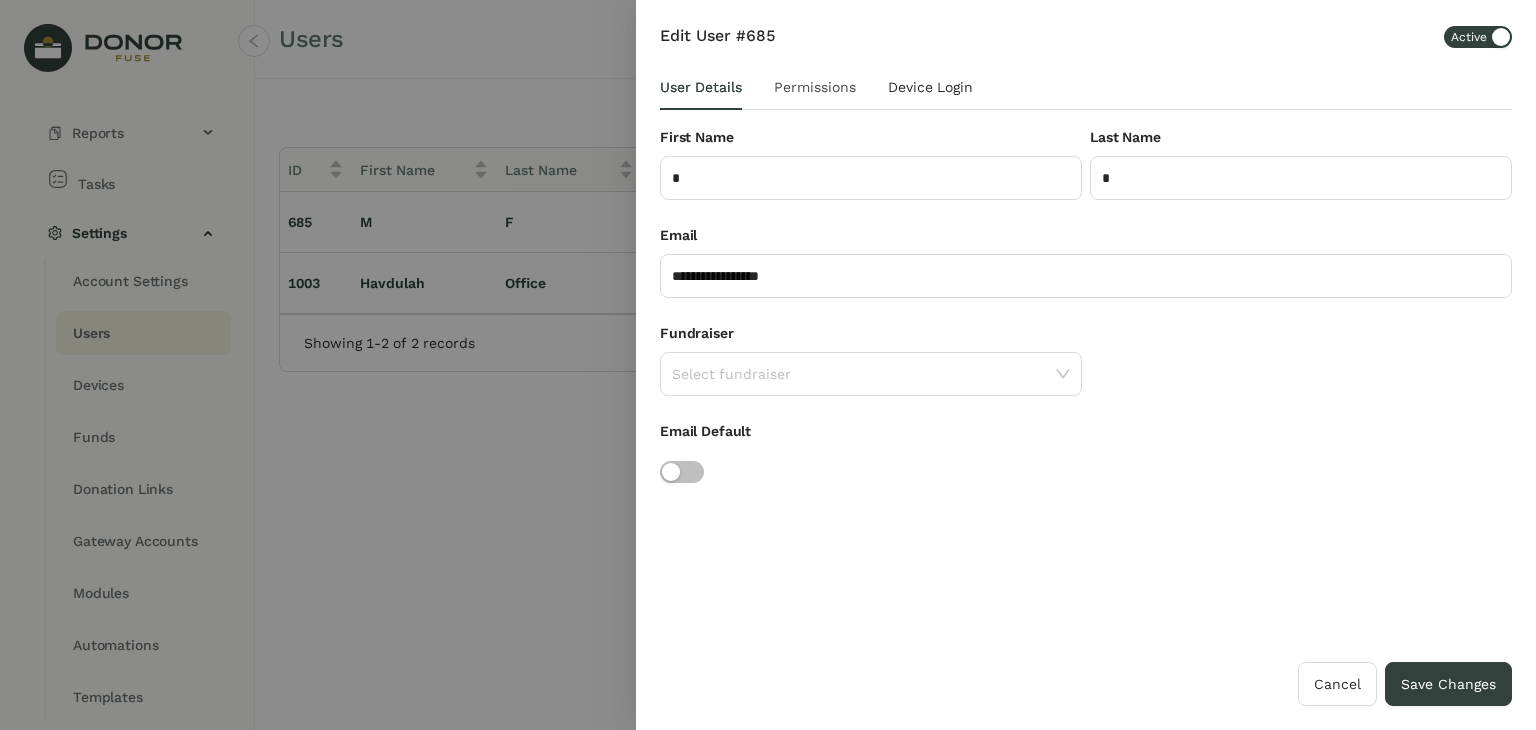 click on "Permissions" at bounding box center [815, 87] 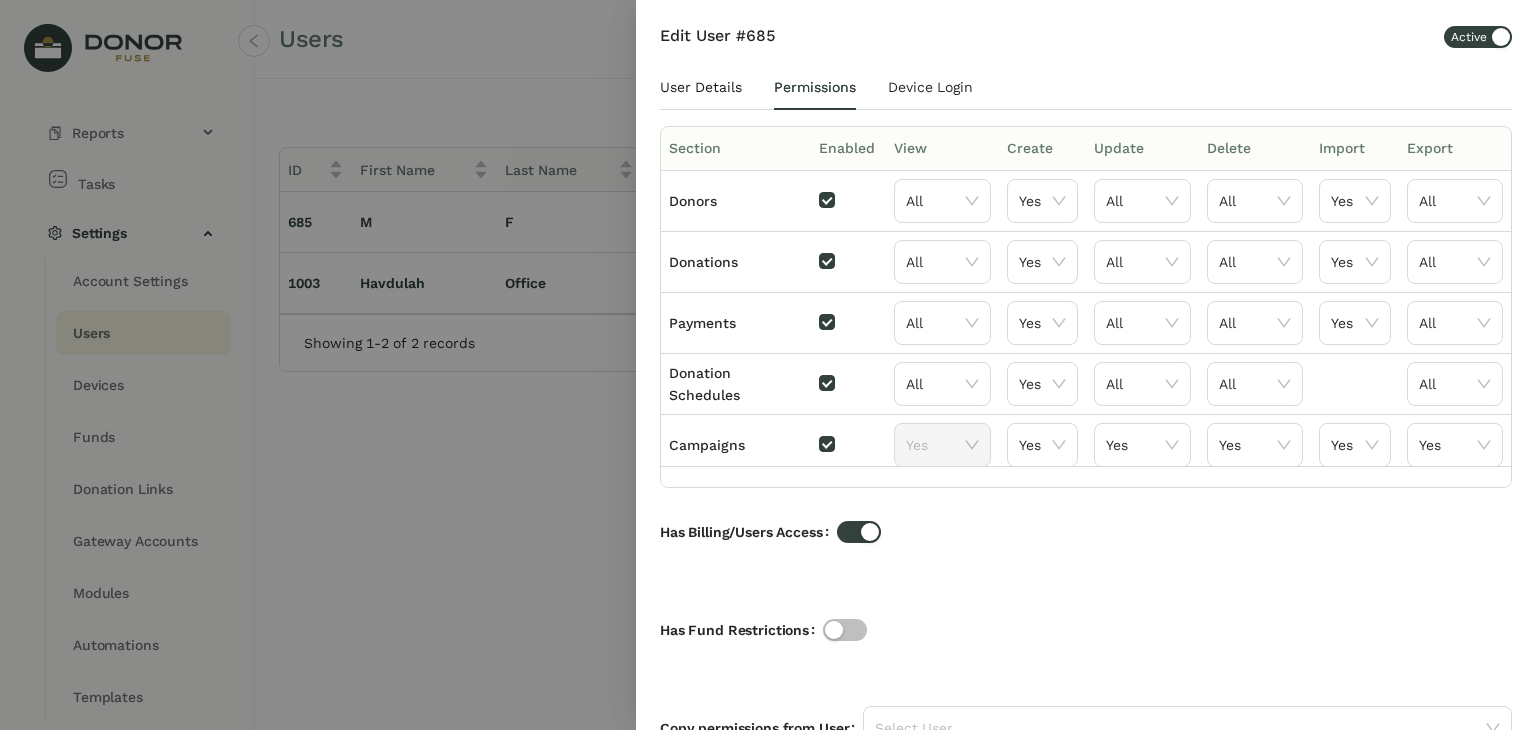 click on "User Details" at bounding box center [701, 87] 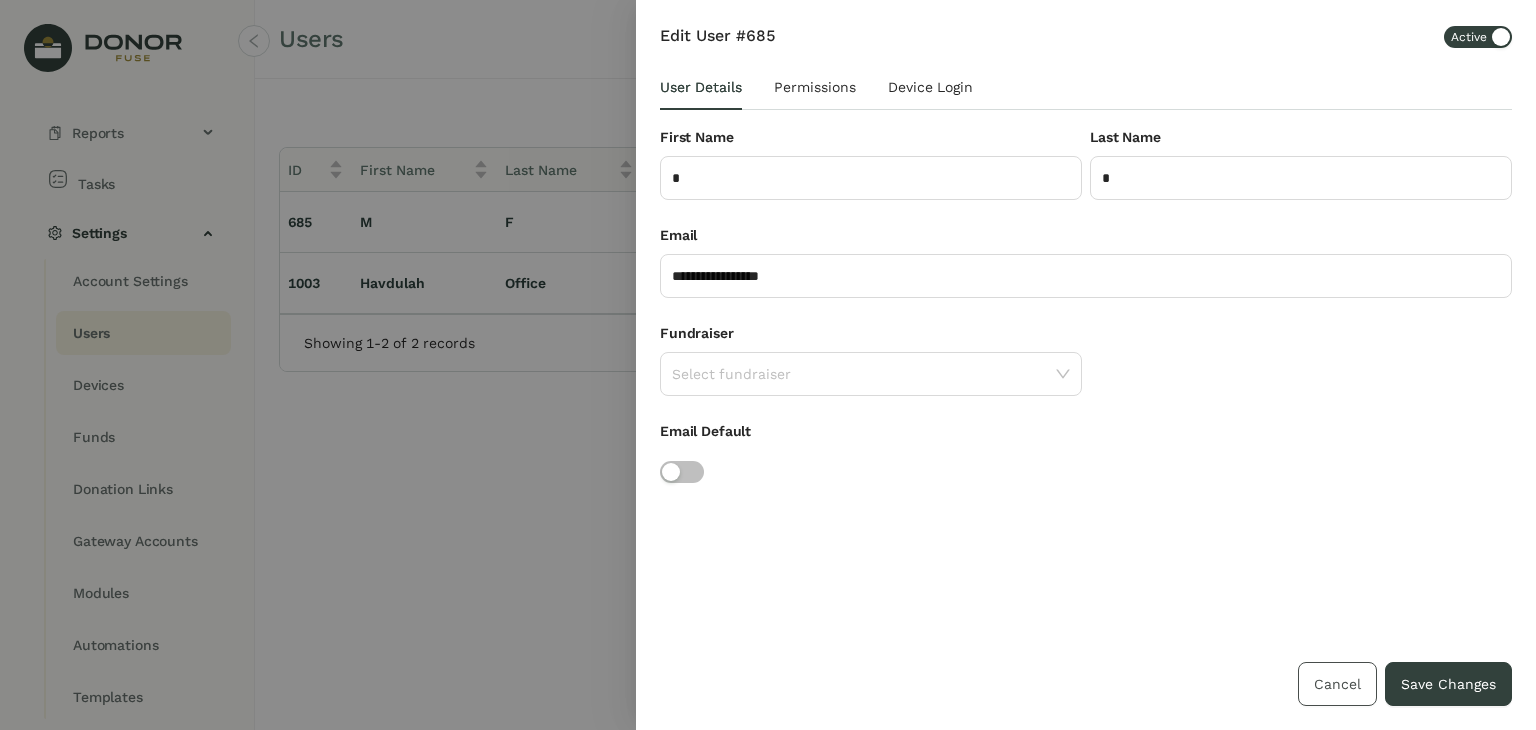 click on "Cancel" at bounding box center [1337, 684] 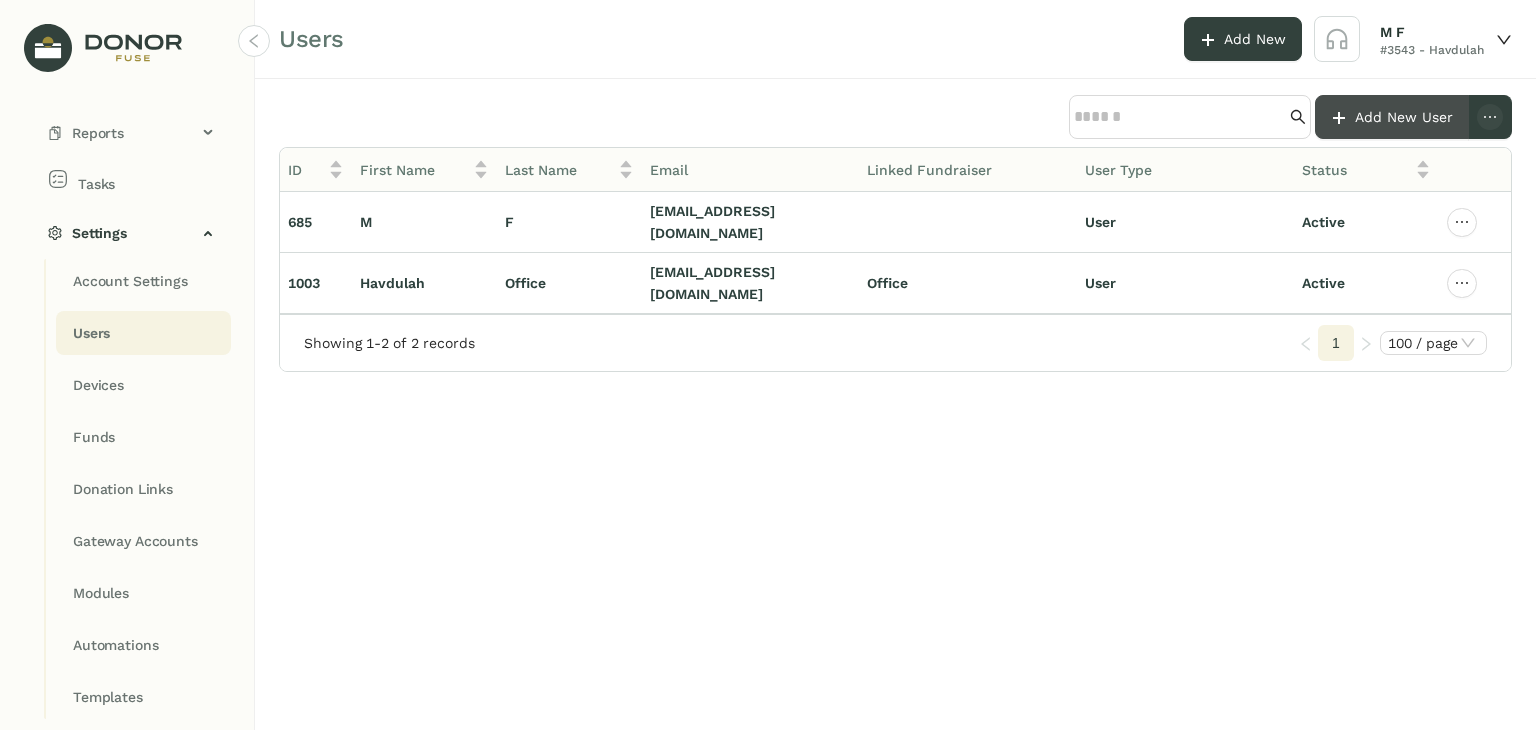click on "Add New User" 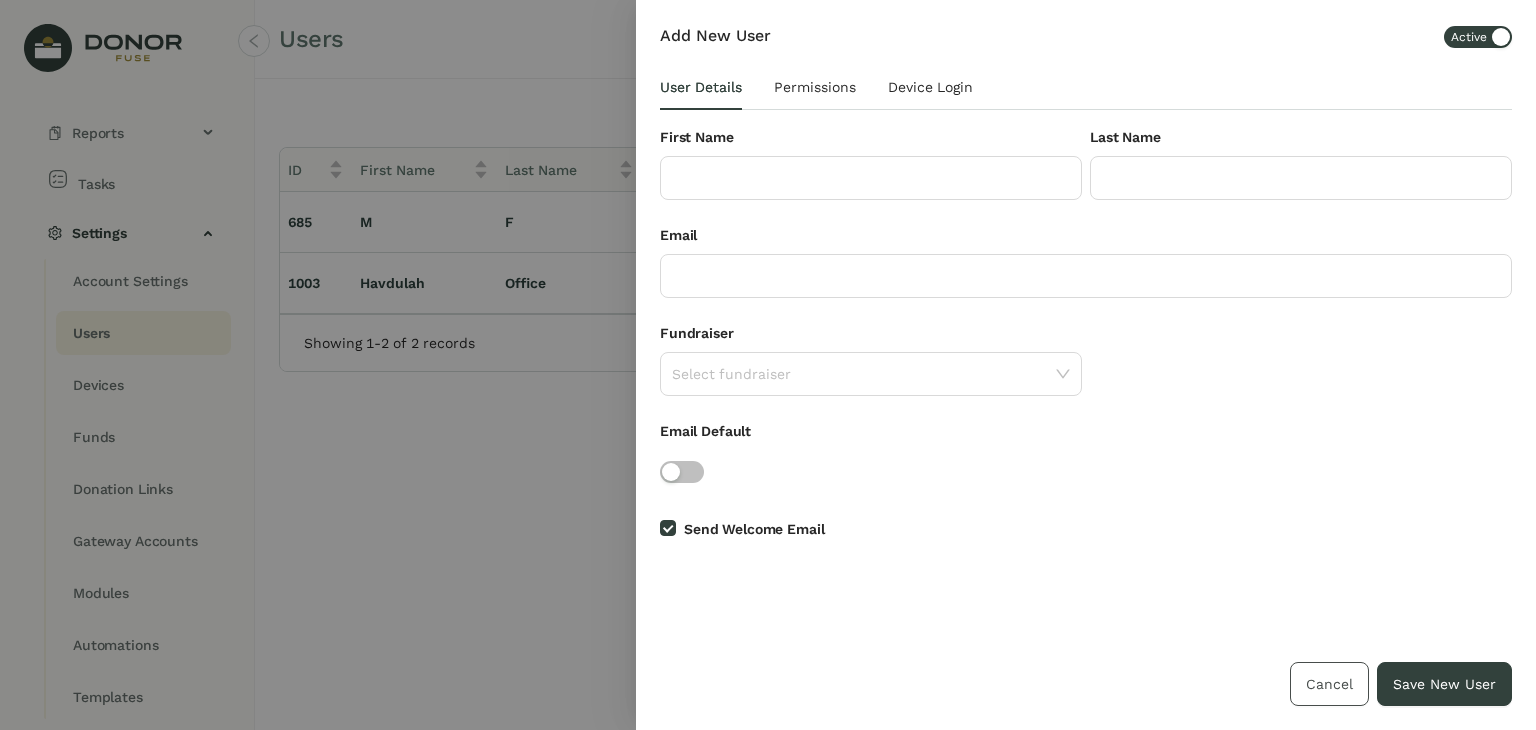 click on "Cancel" at bounding box center [1329, 684] 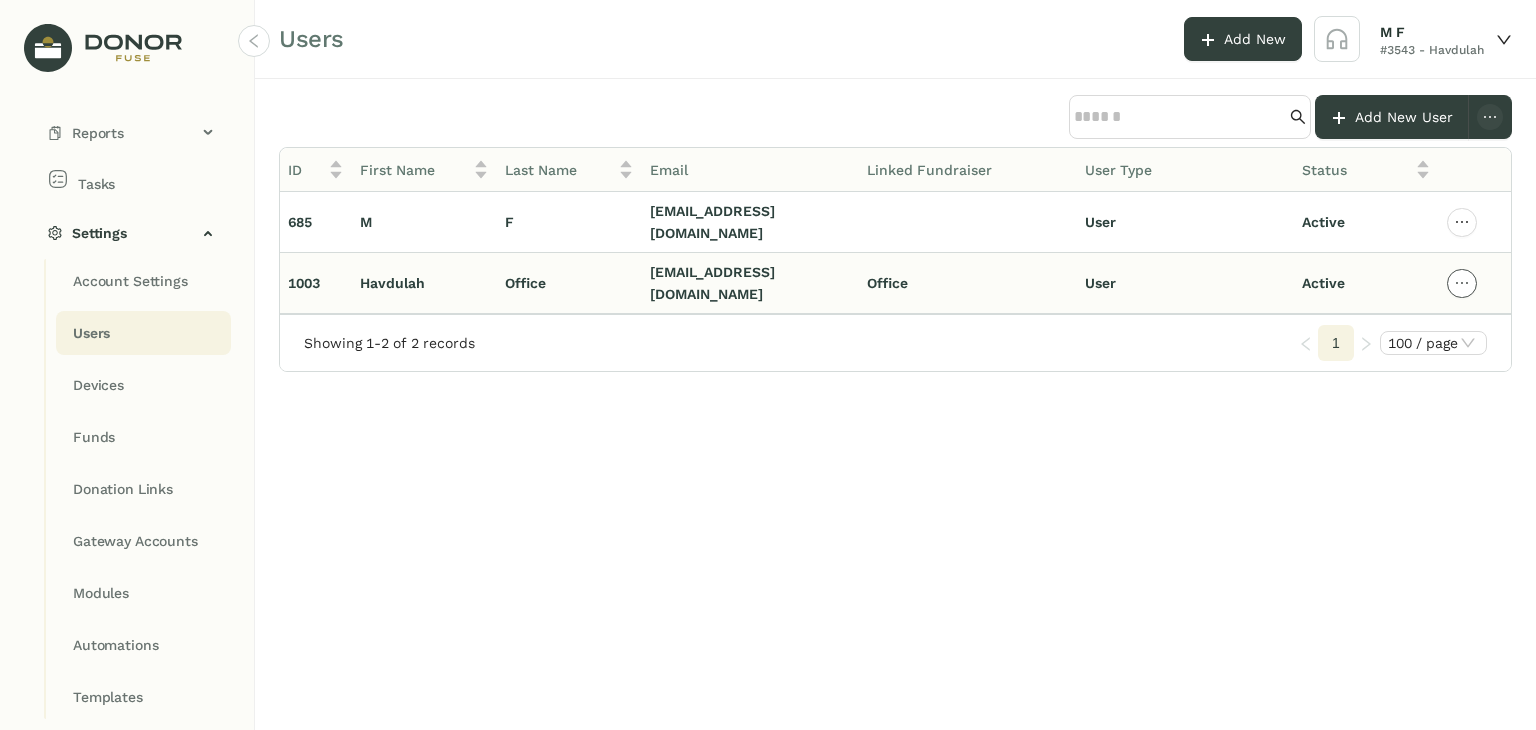 click 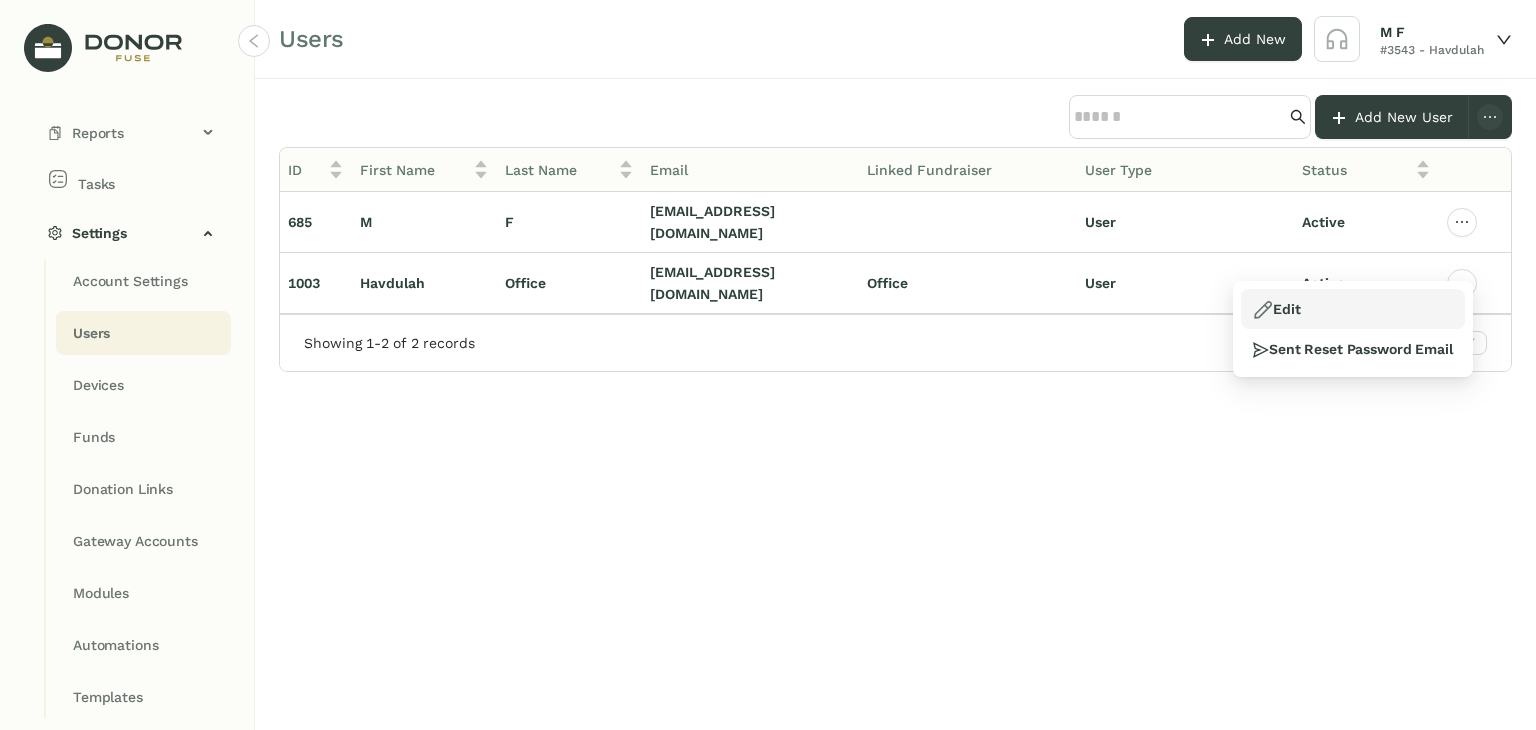 click on "Edit" at bounding box center [1353, 309] 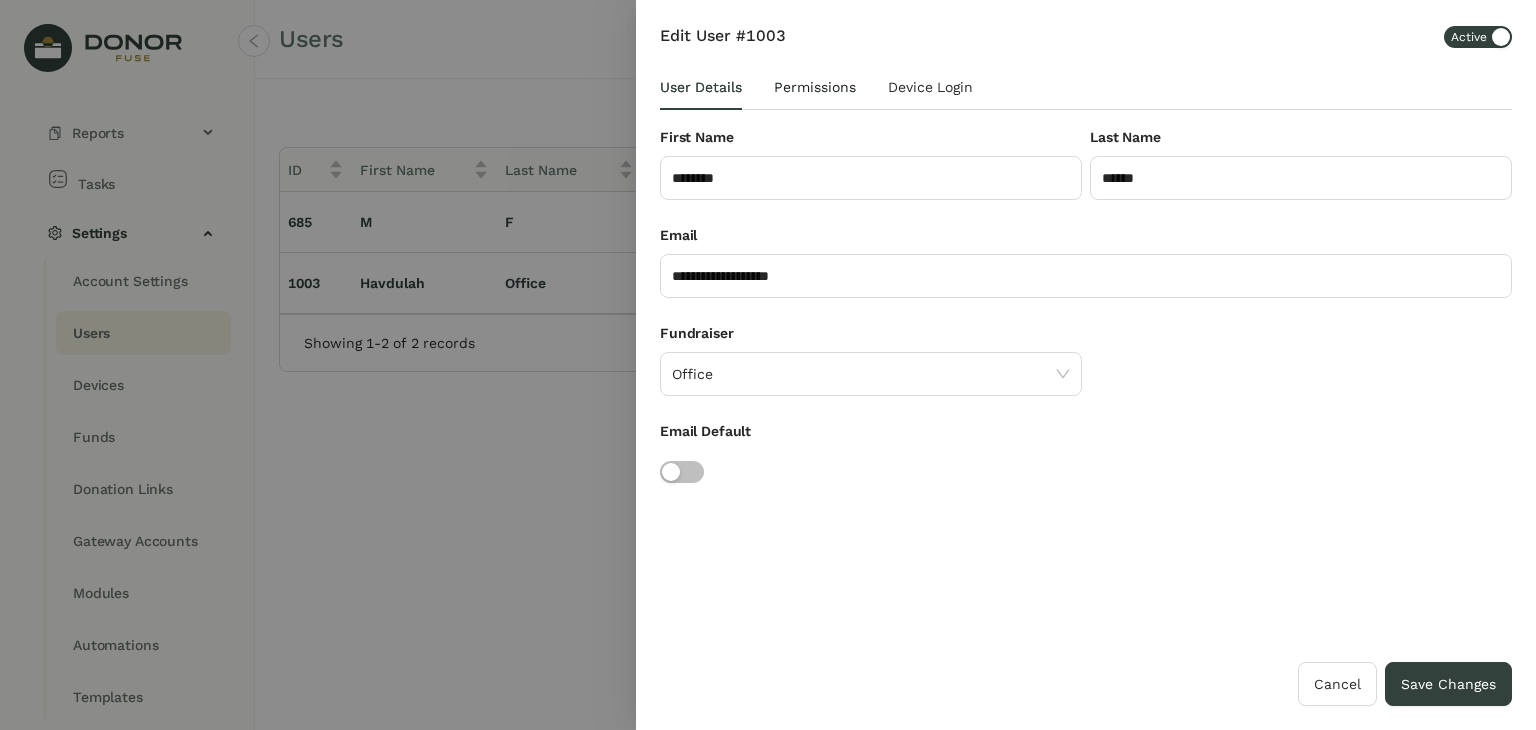 click on "Permissions" at bounding box center (815, 87) 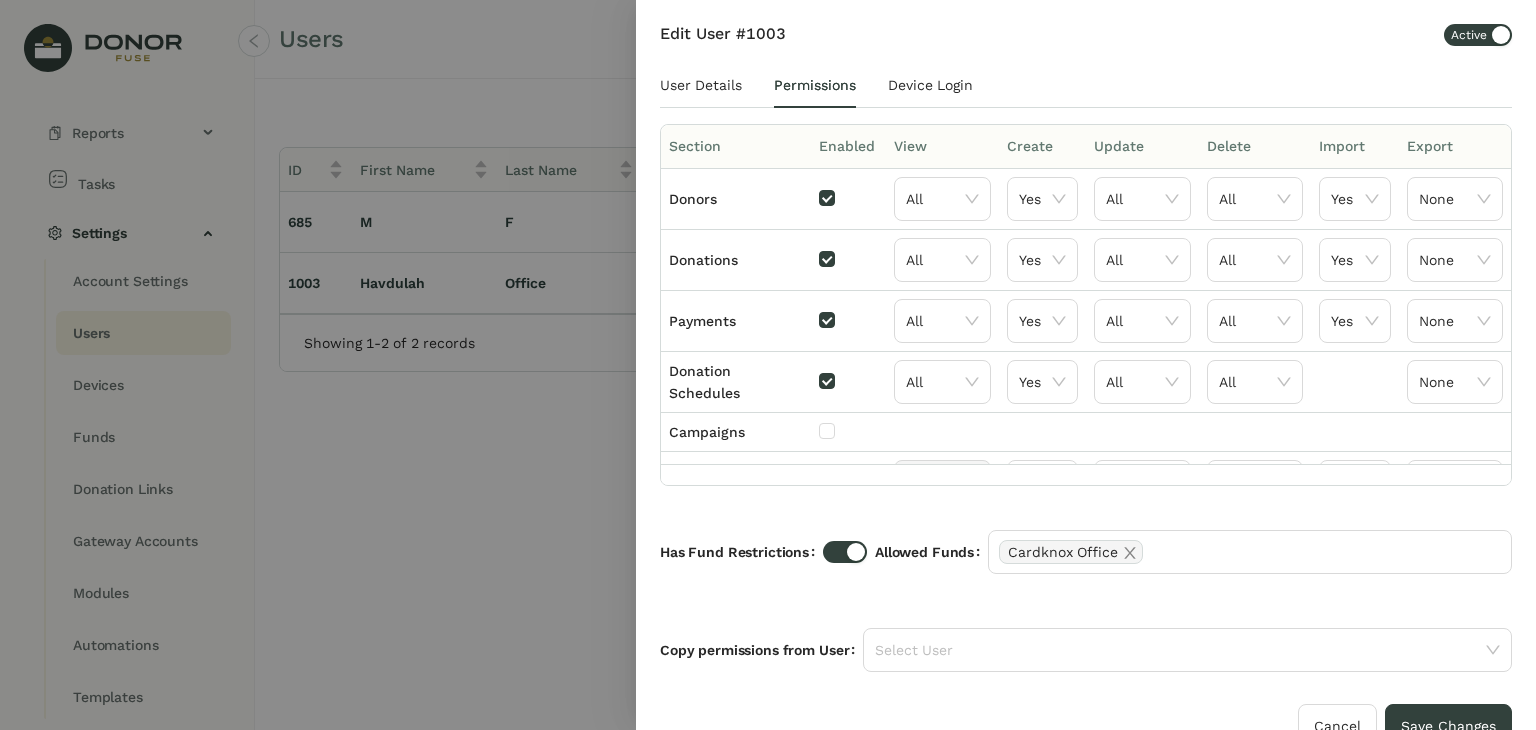 scroll, scrollTop: 0, scrollLeft: 0, axis: both 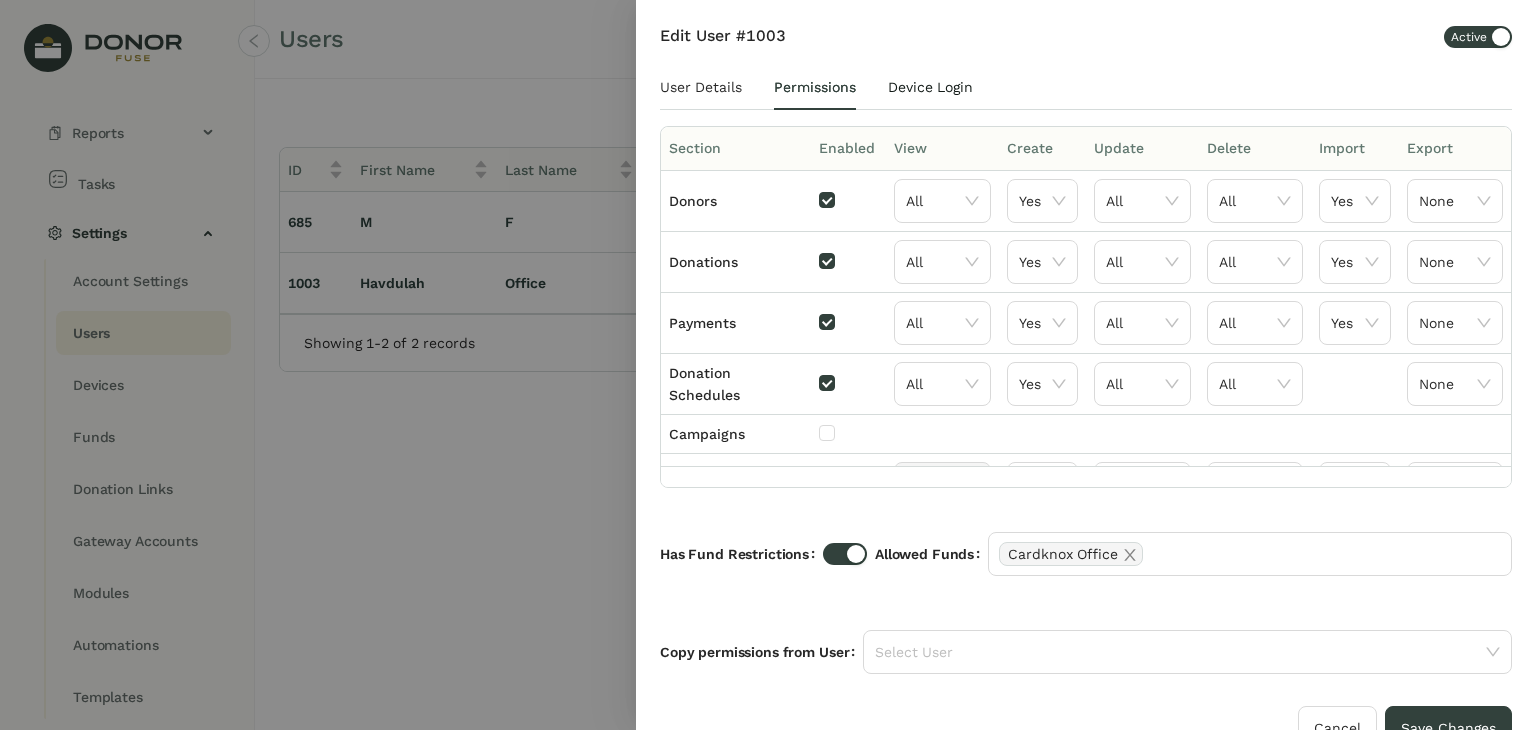click on "Device Login" at bounding box center [930, 87] 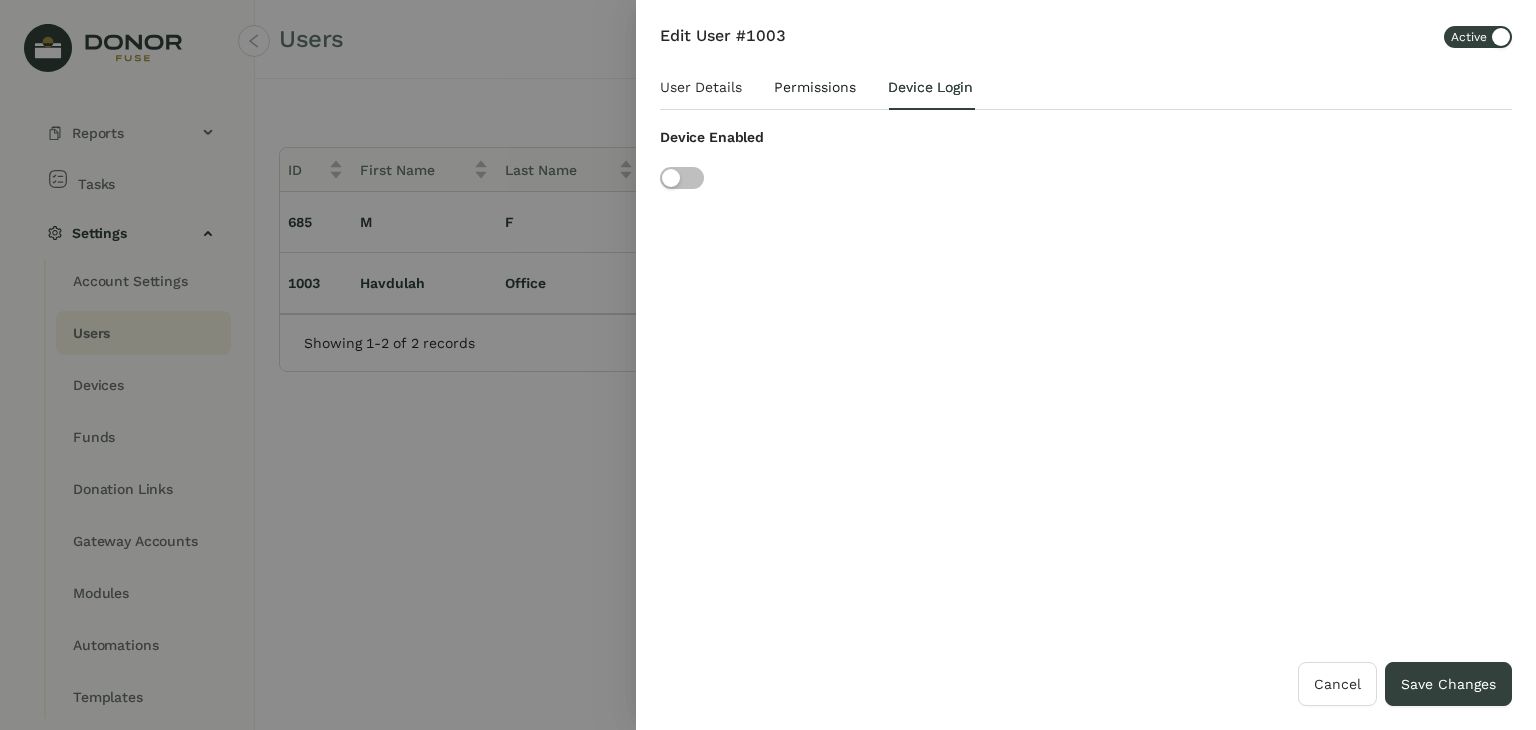 click on "Permissions" at bounding box center [815, 87] 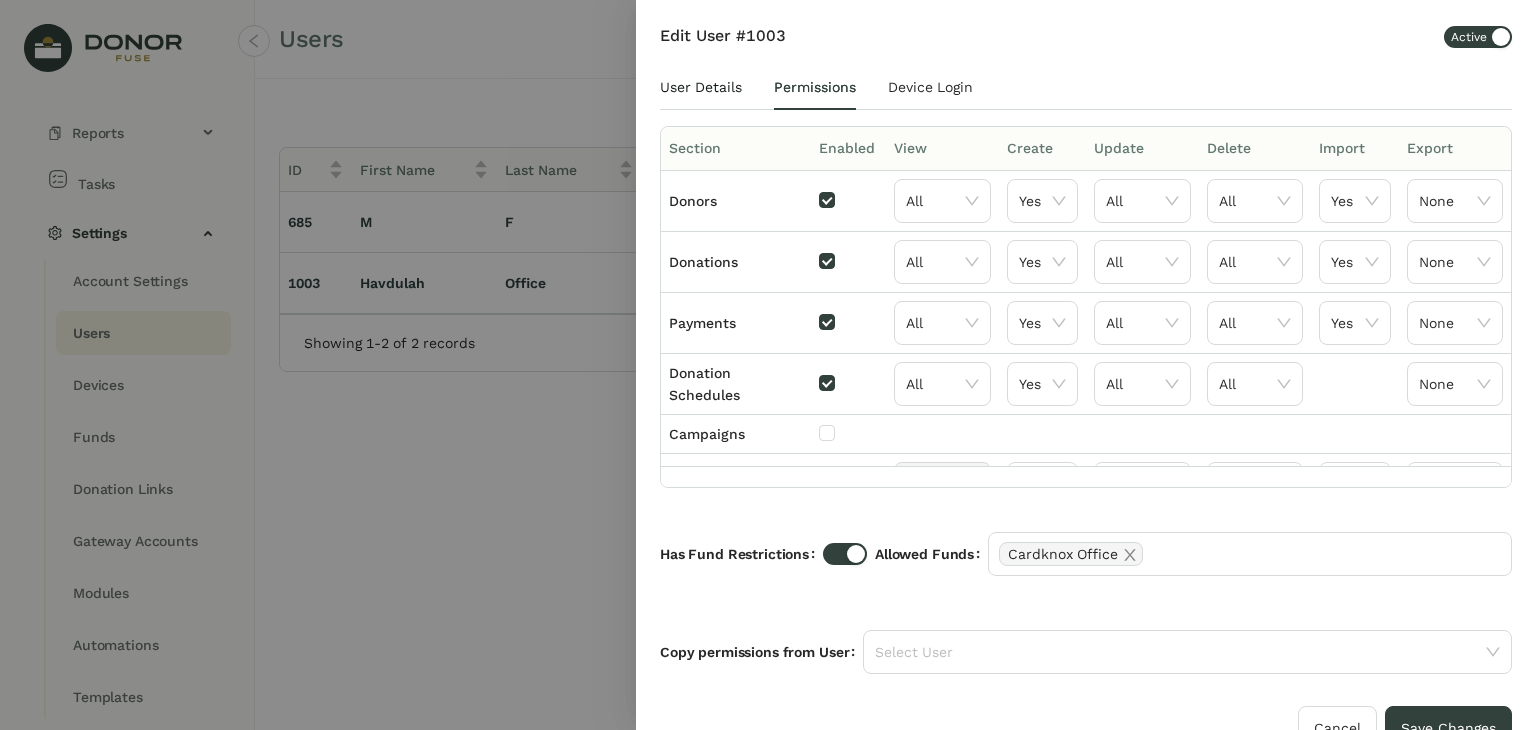 click on "User Details" at bounding box center (701, 87) 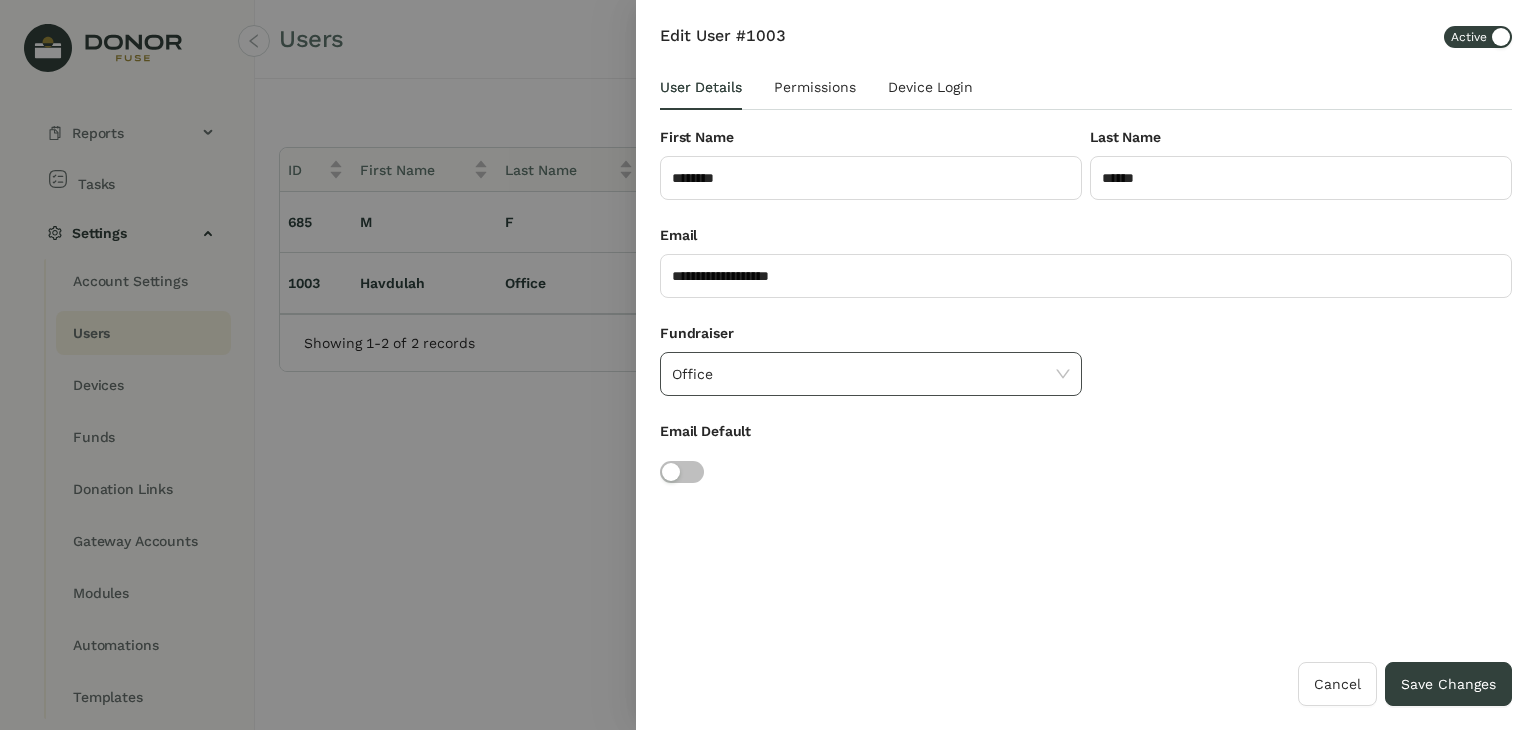 click on "Office" 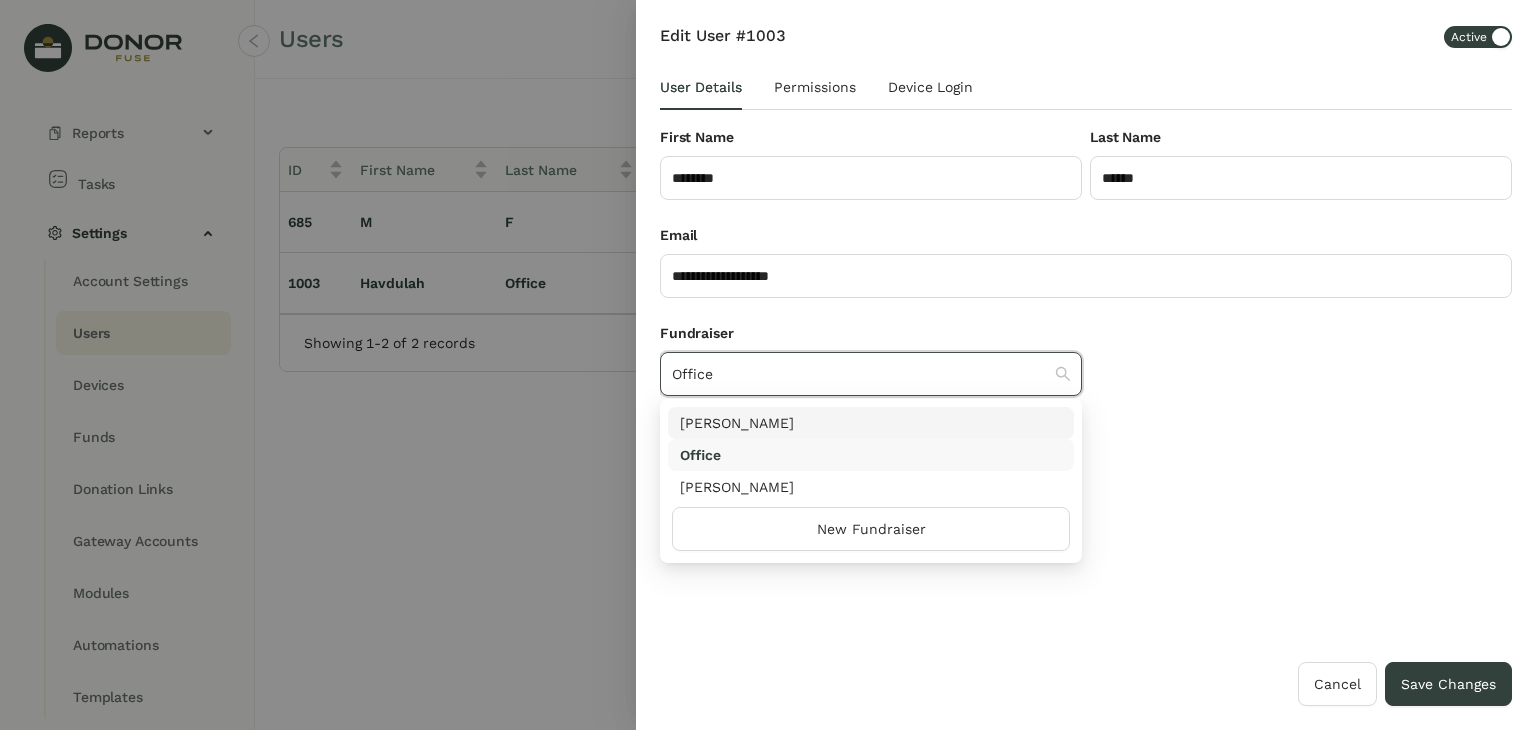click at bounding box center (768, 365) 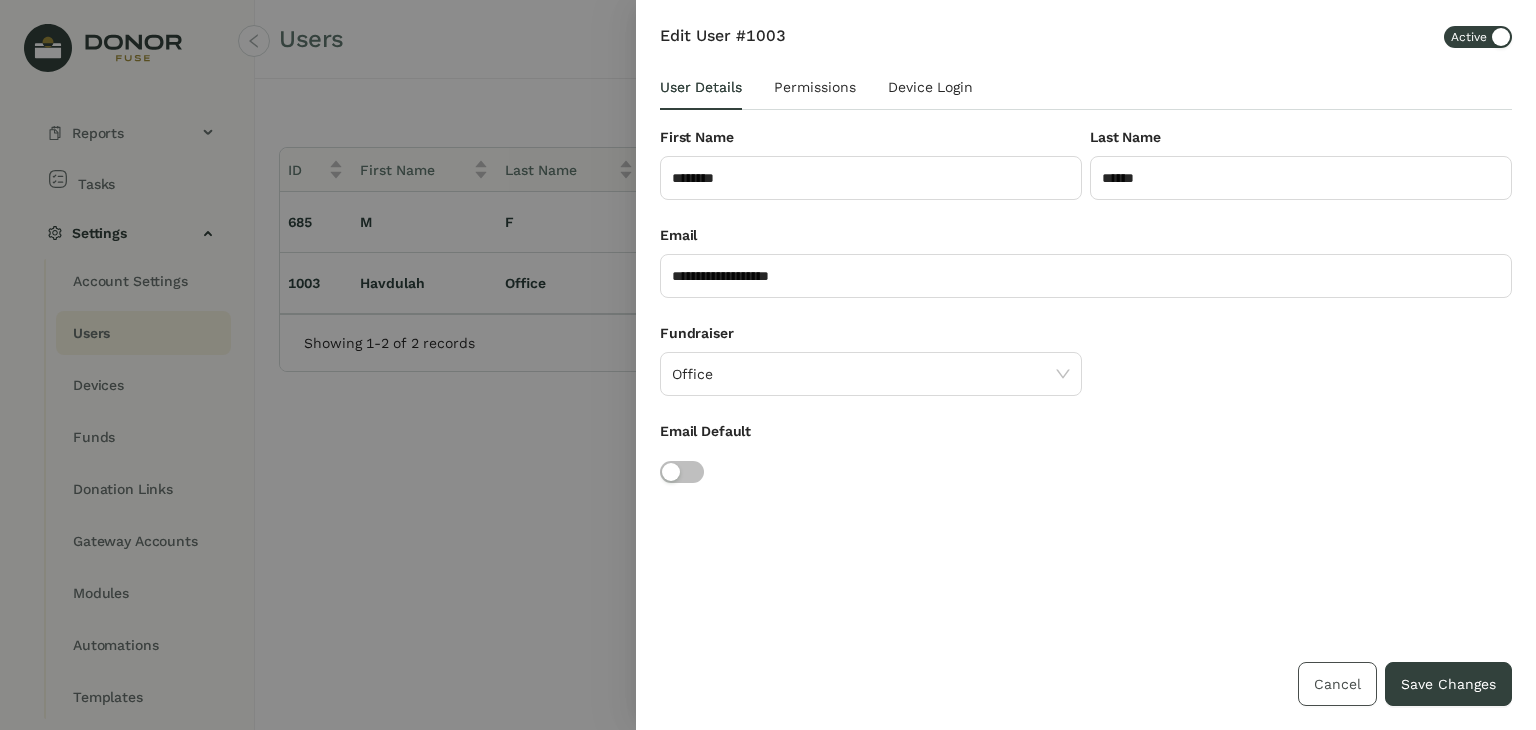 click on "Cancel" at bounding box center [1337, 684] 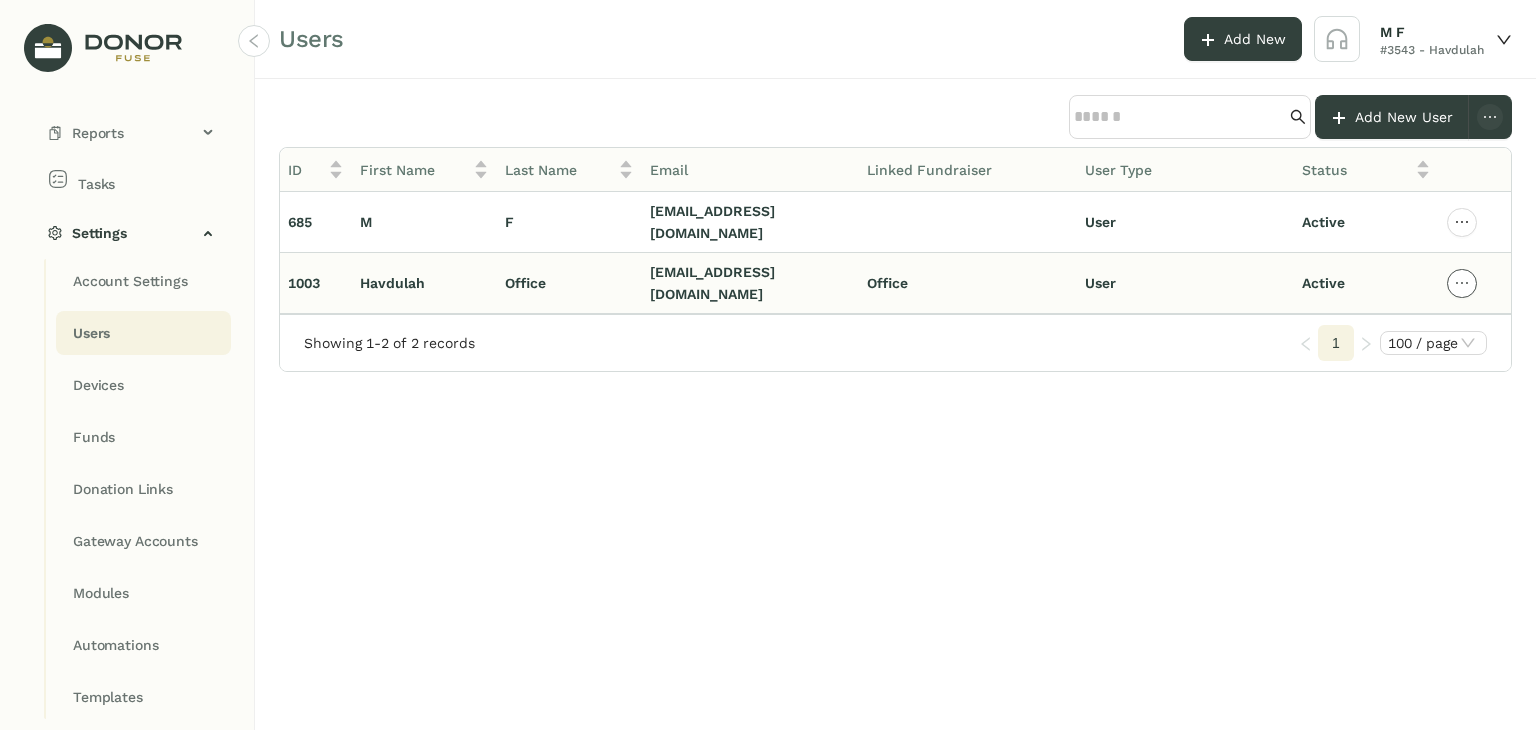 click 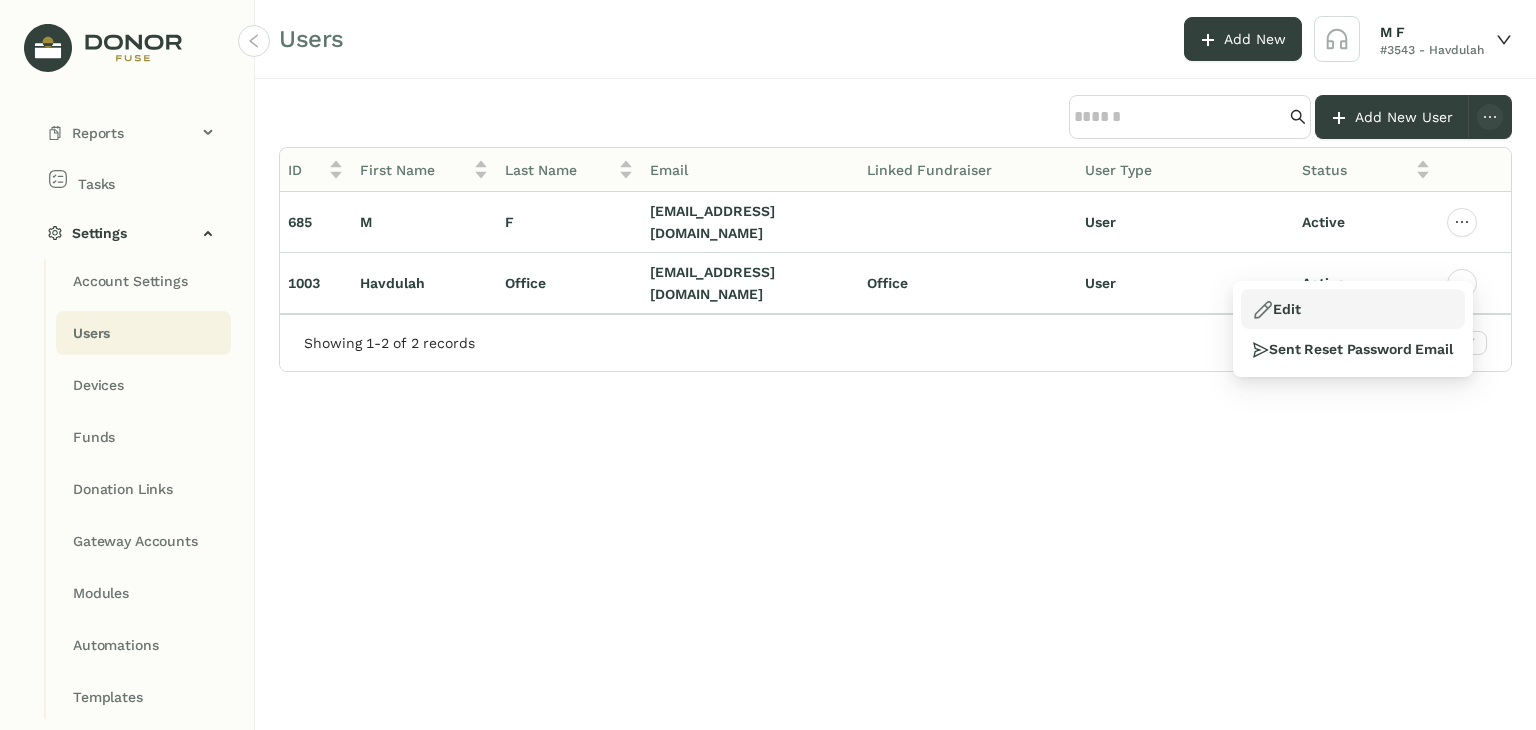 click on "Edit" at bounding box center [1353, 309] 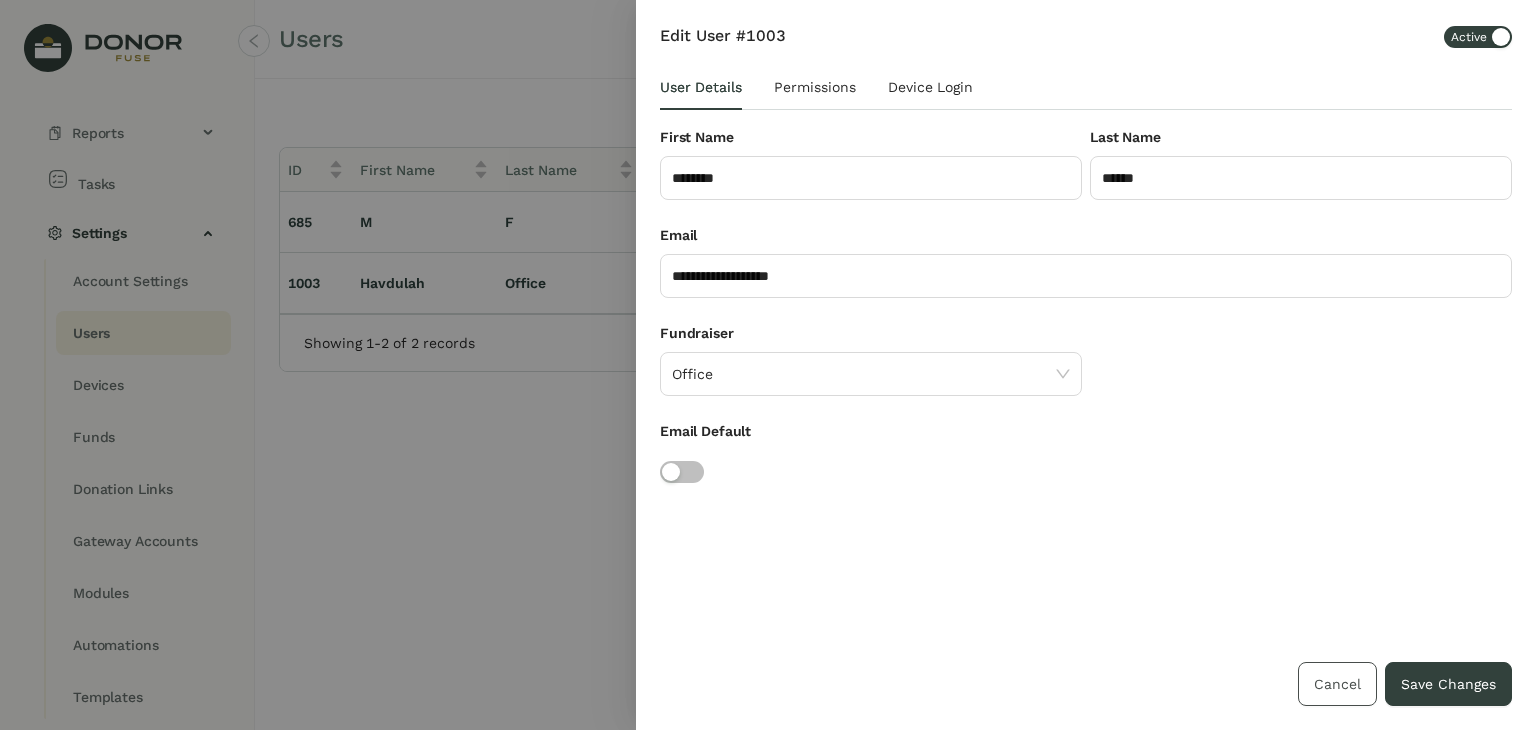 click on "Cancel" at bounding box center [1337, 684] 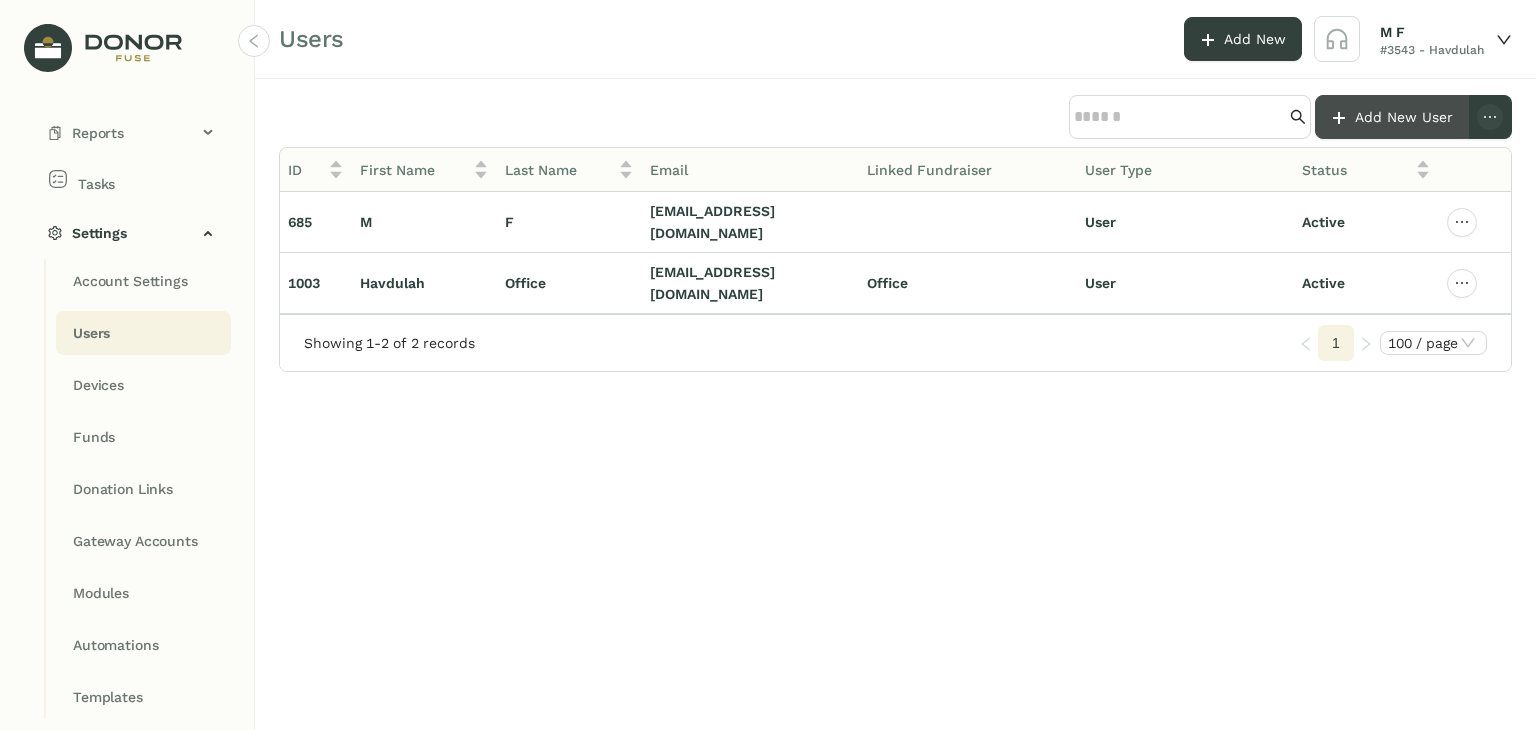 click on "Add New User" 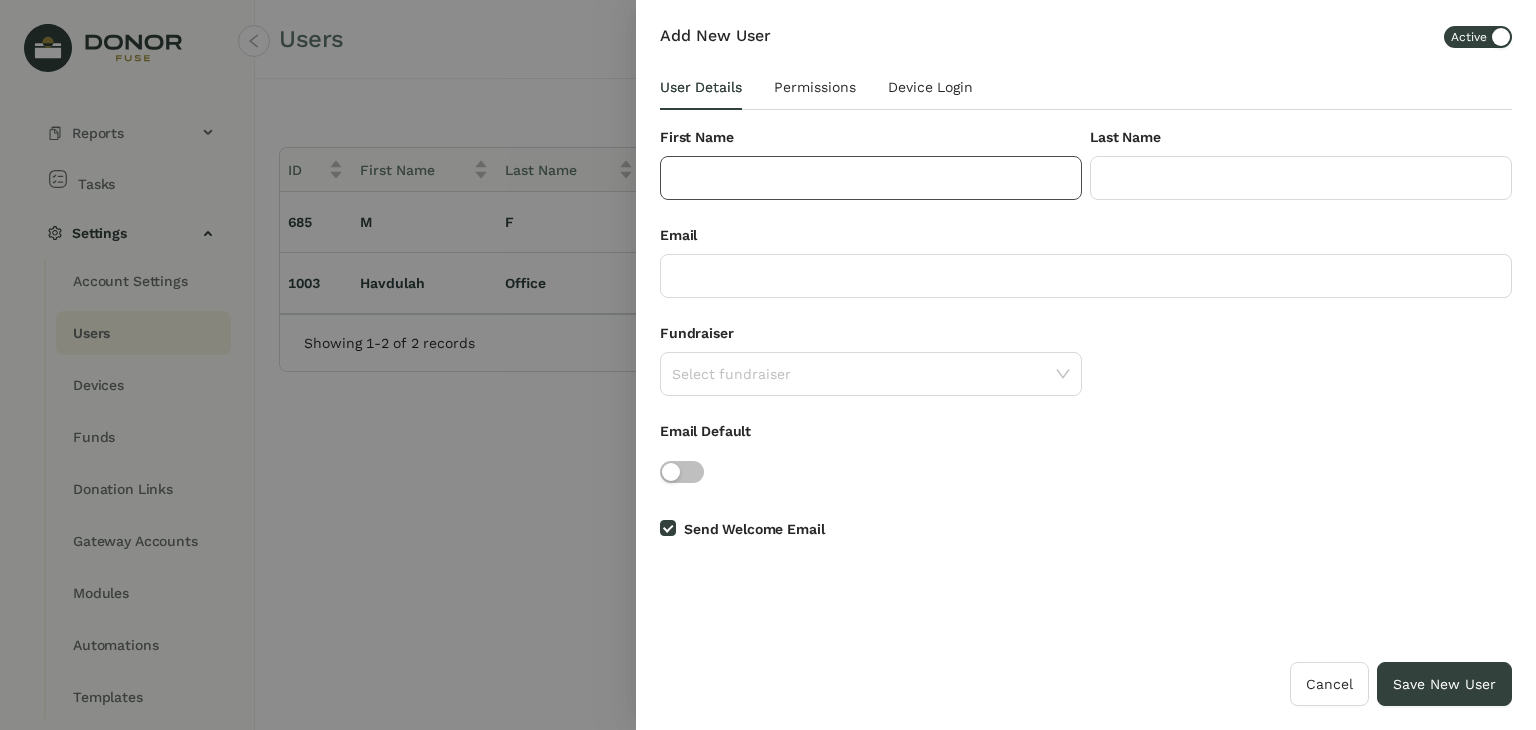 click 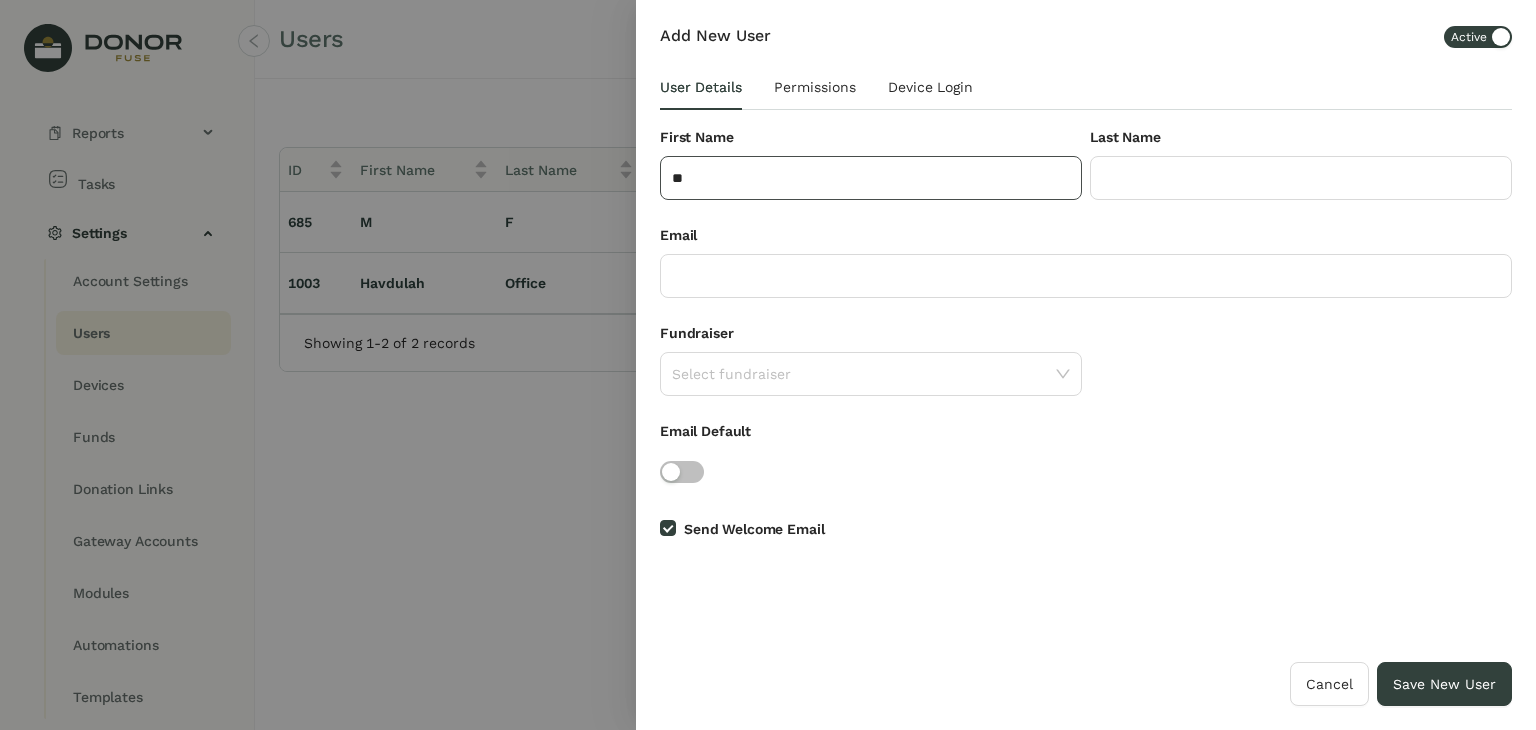 type on "*" 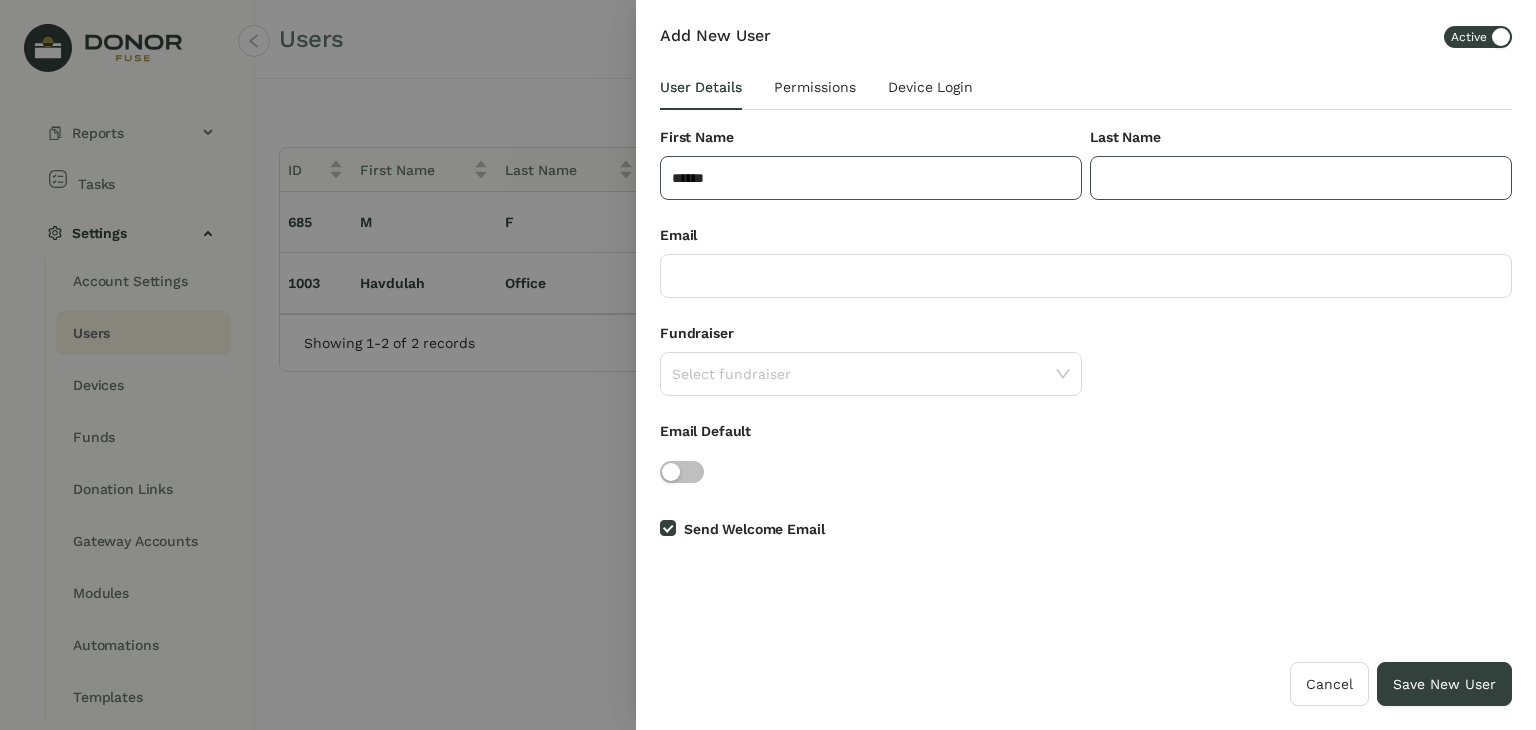 type on "*****" 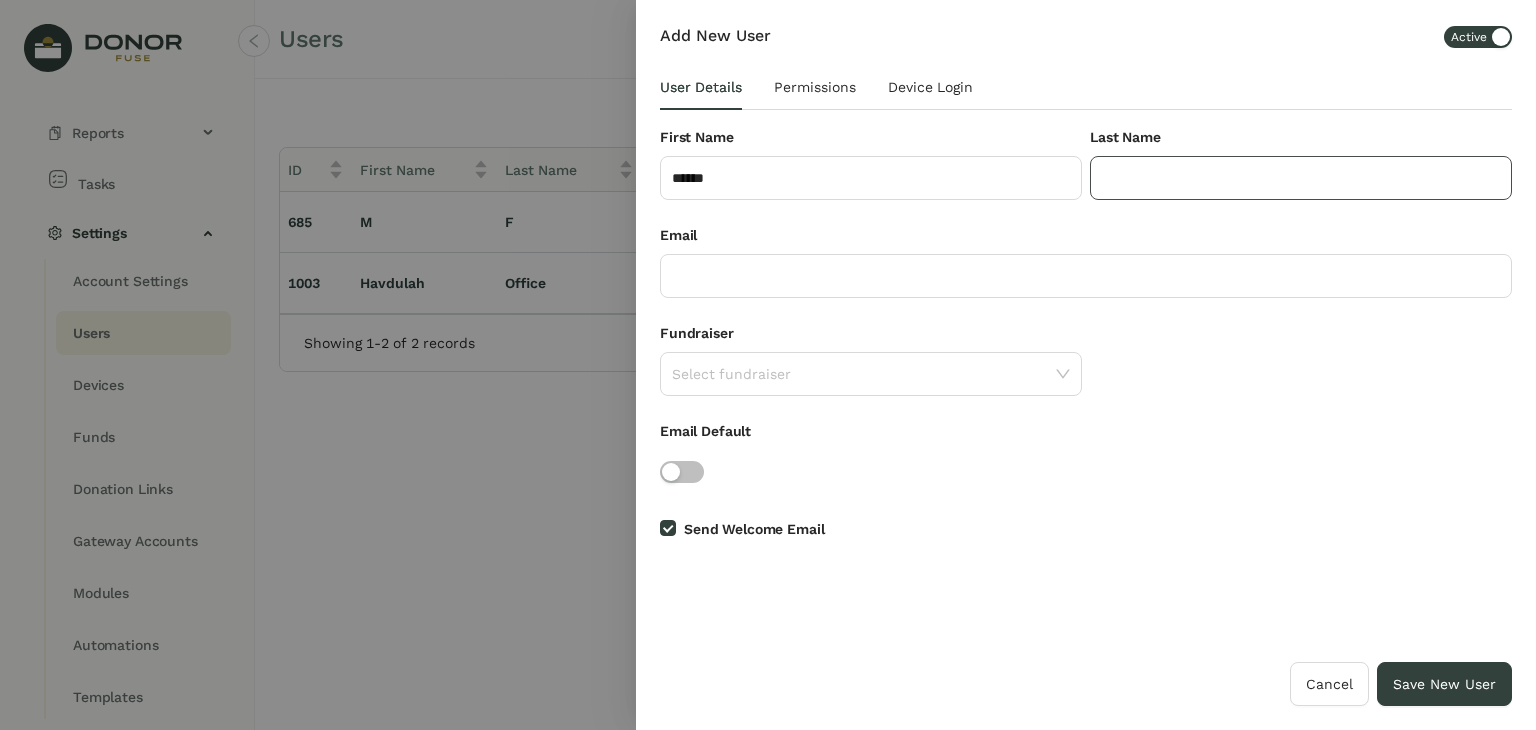 click 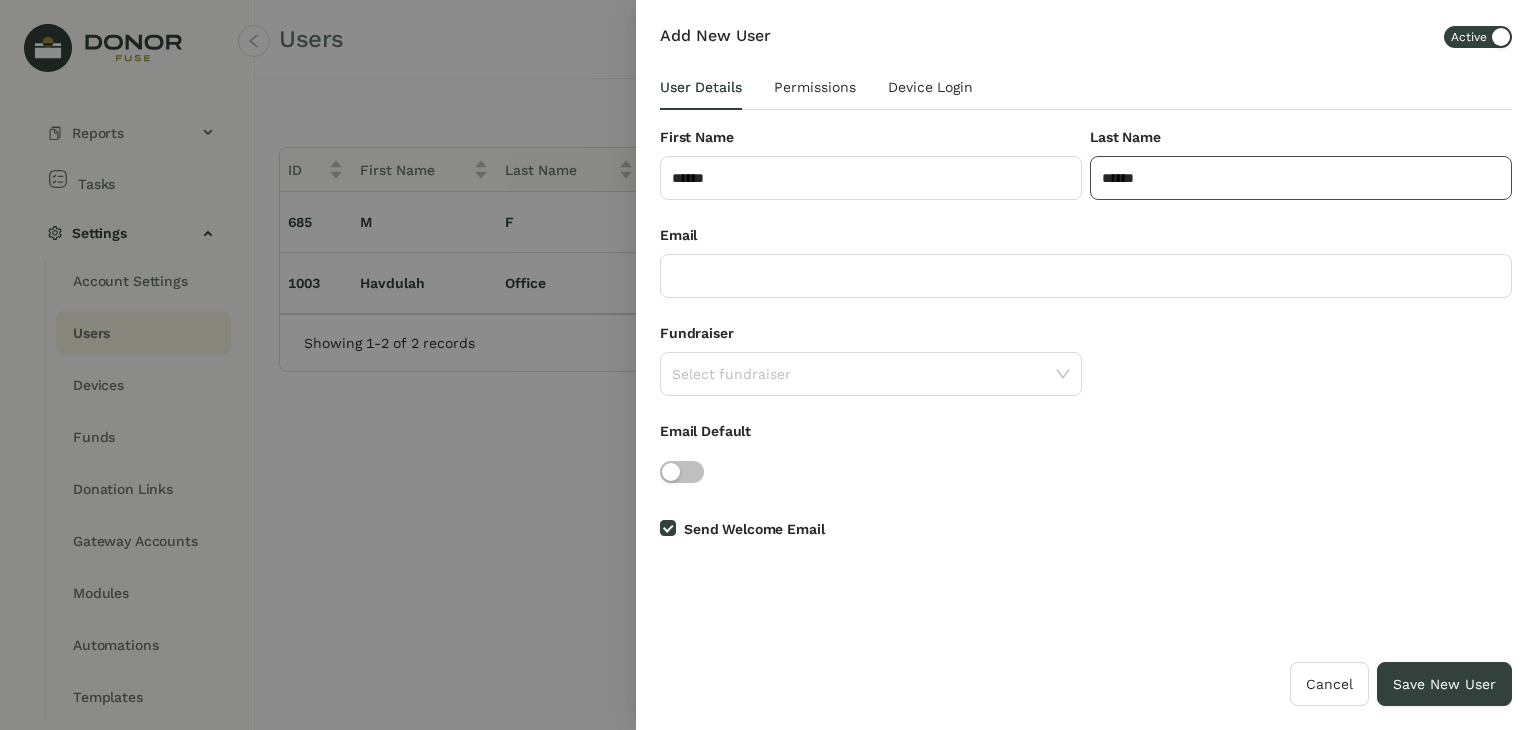 click on "******" 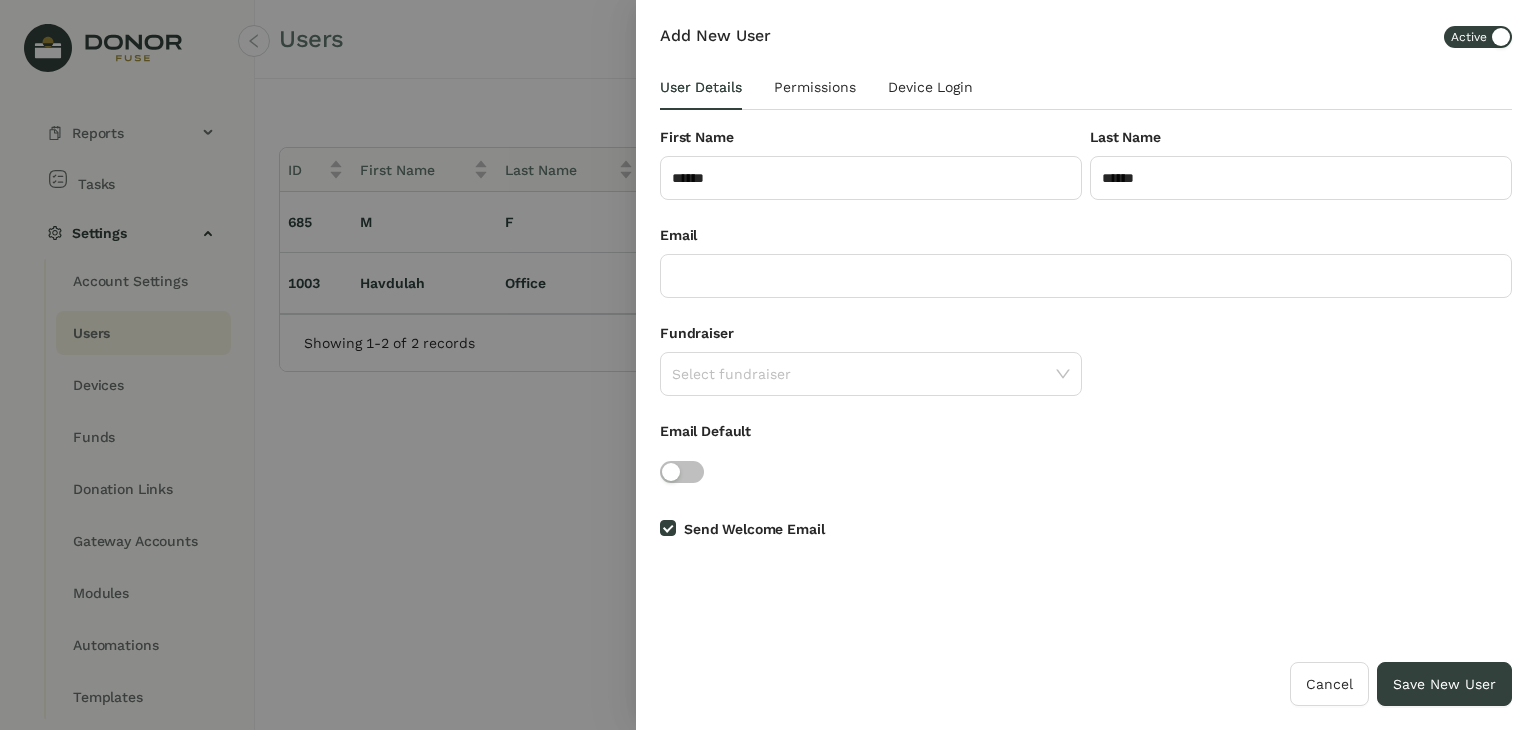 click on "Fundraiser  Select fundraiser" at bounding box center (1086, 371) 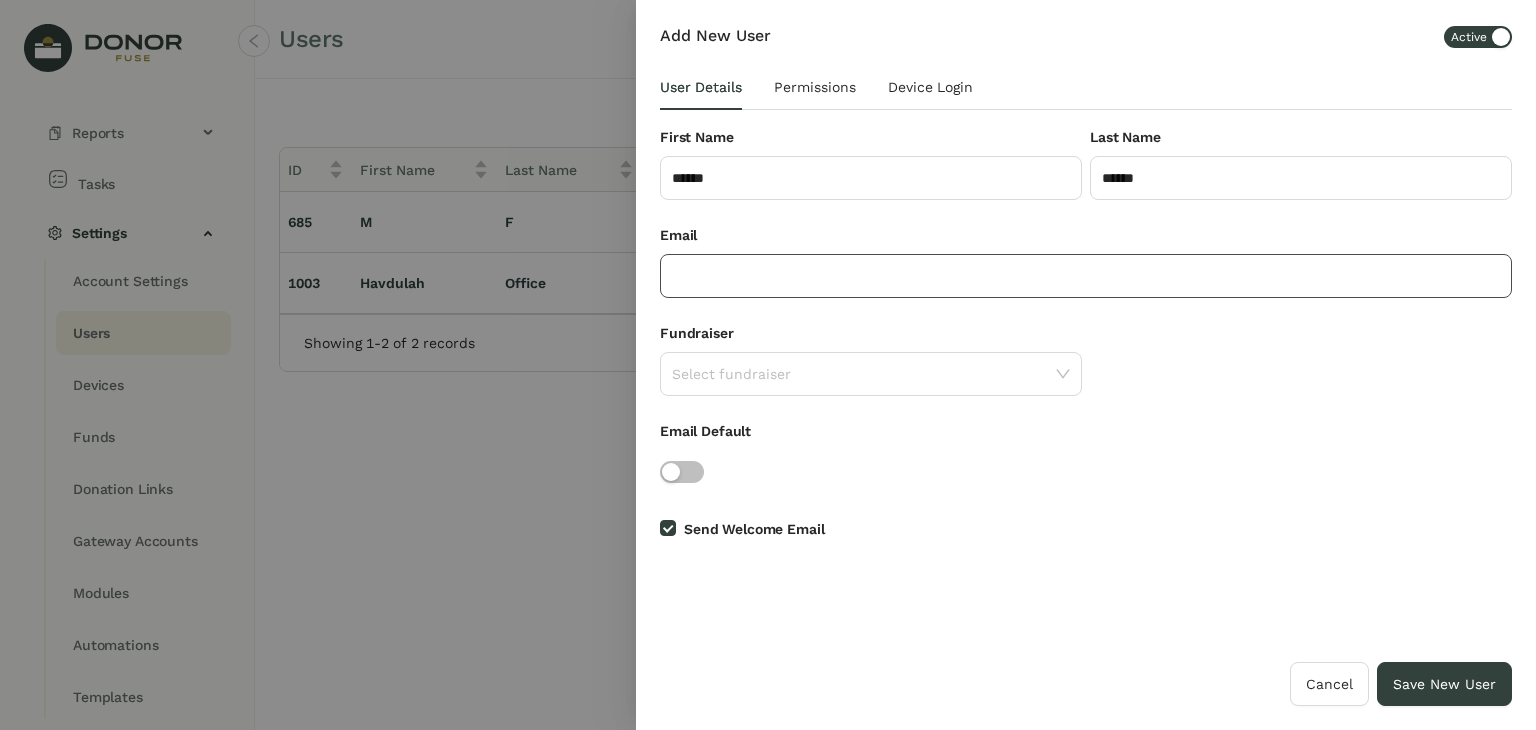 click 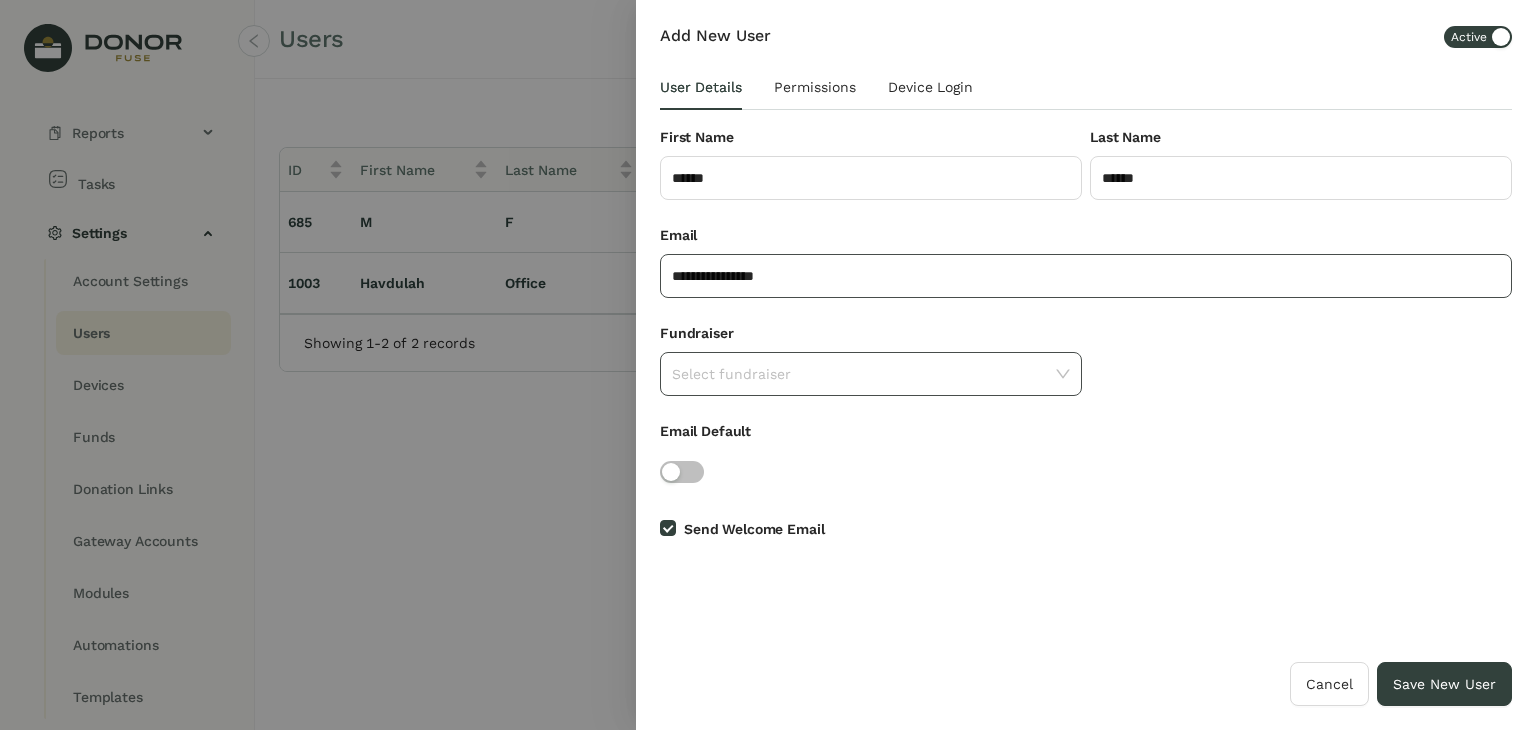 type on "**********" 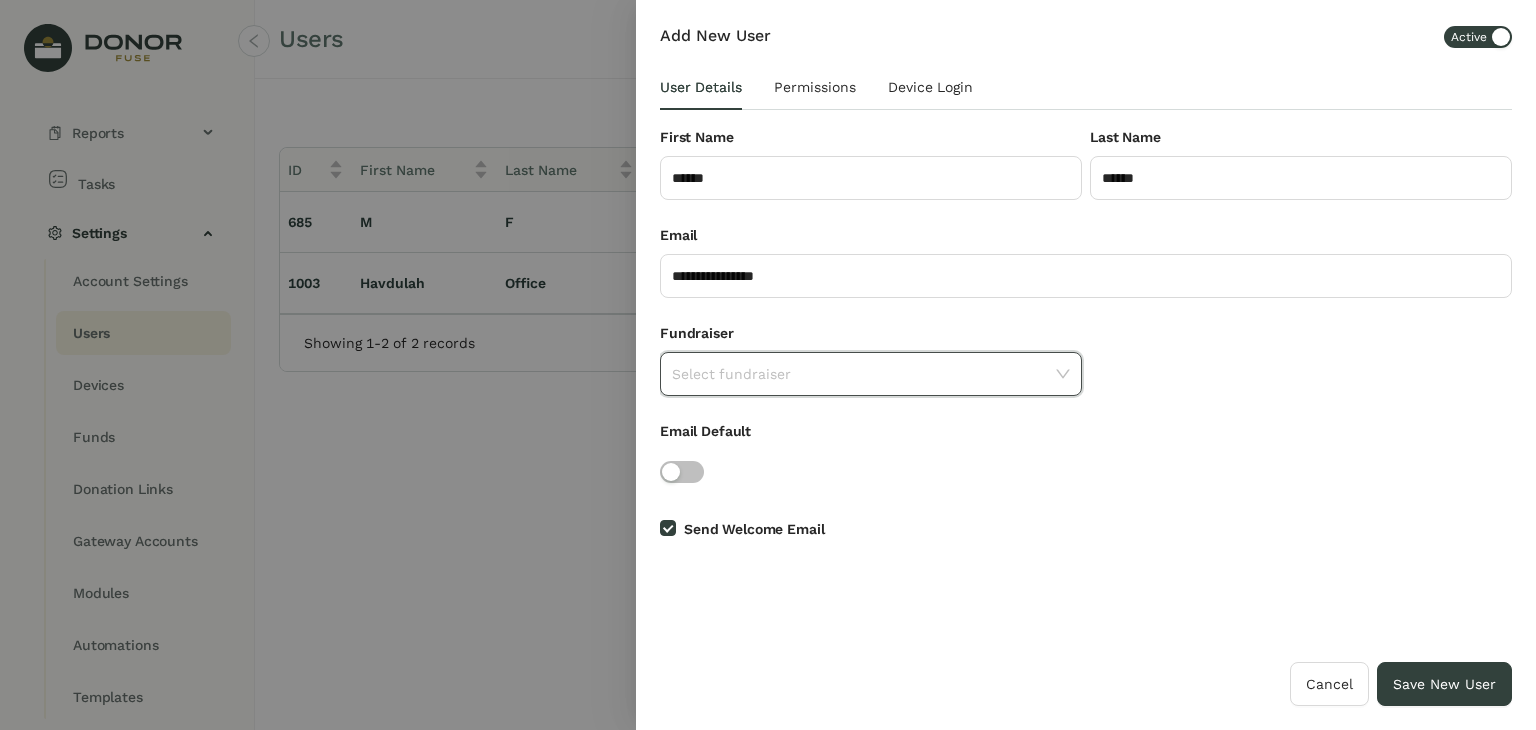 click 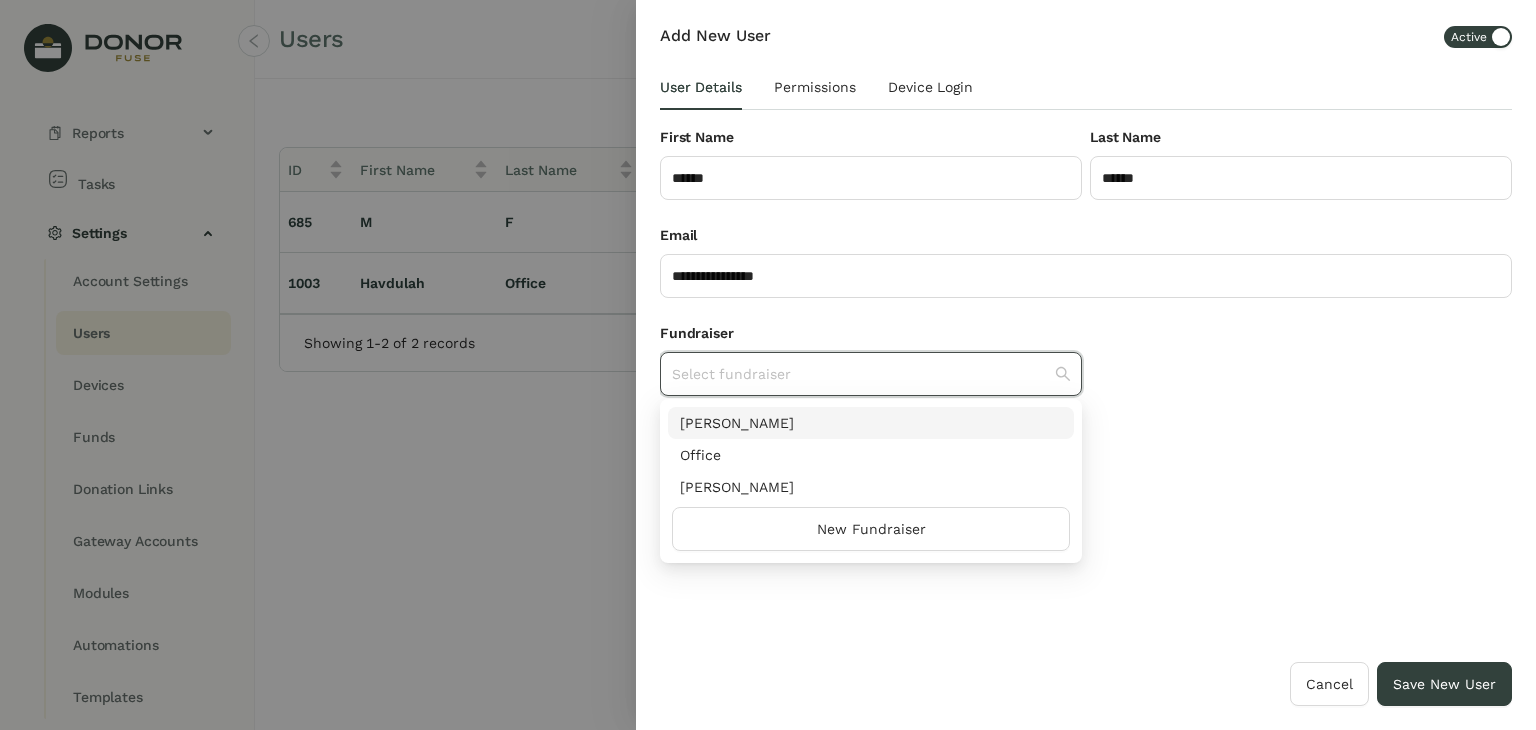 click on "Fundraiser  Select fundraiser" at bounding box center [1086, 371] 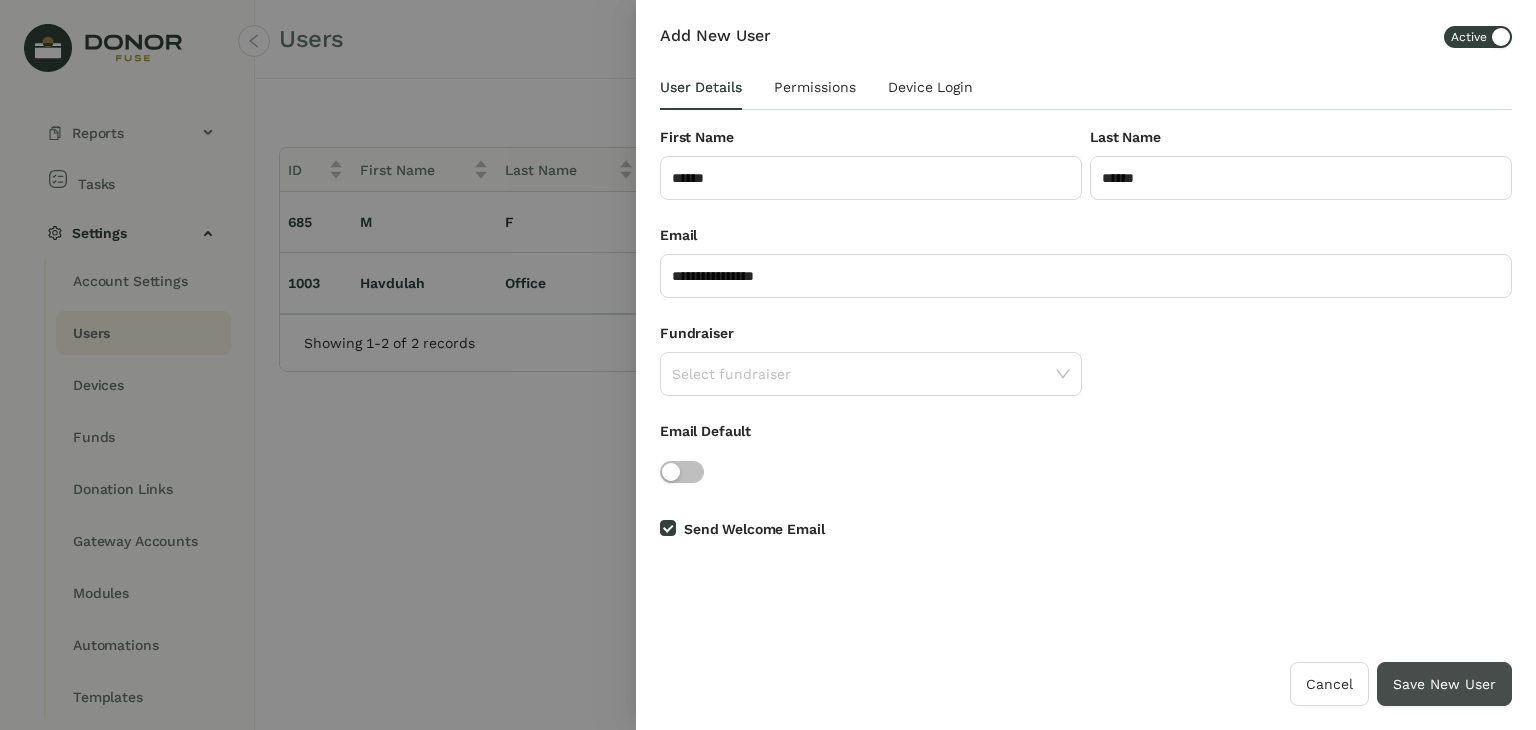 click on "Save New User" at bounding box center [1444, 684] 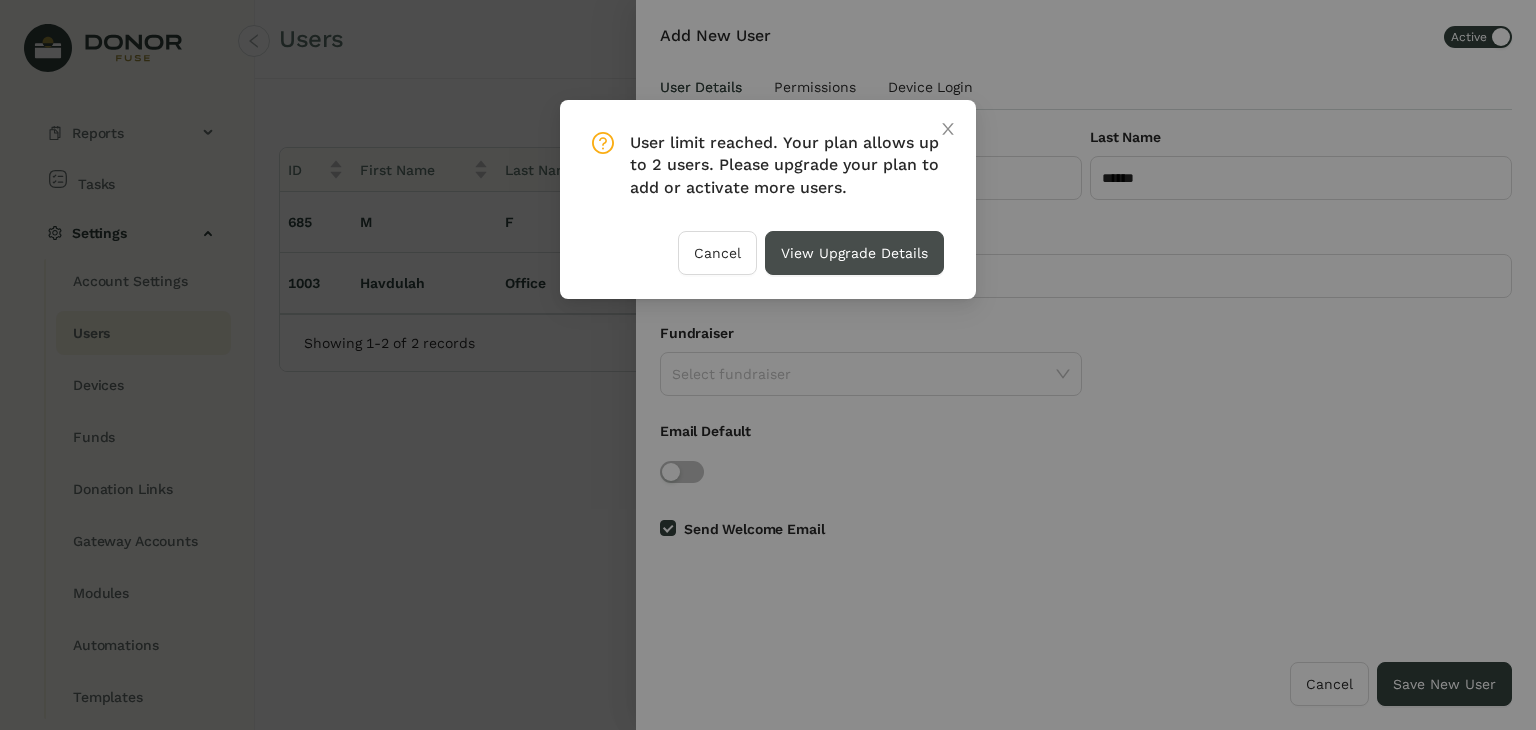 click on "View Upgrade Details" at bounding box center (854, 253) 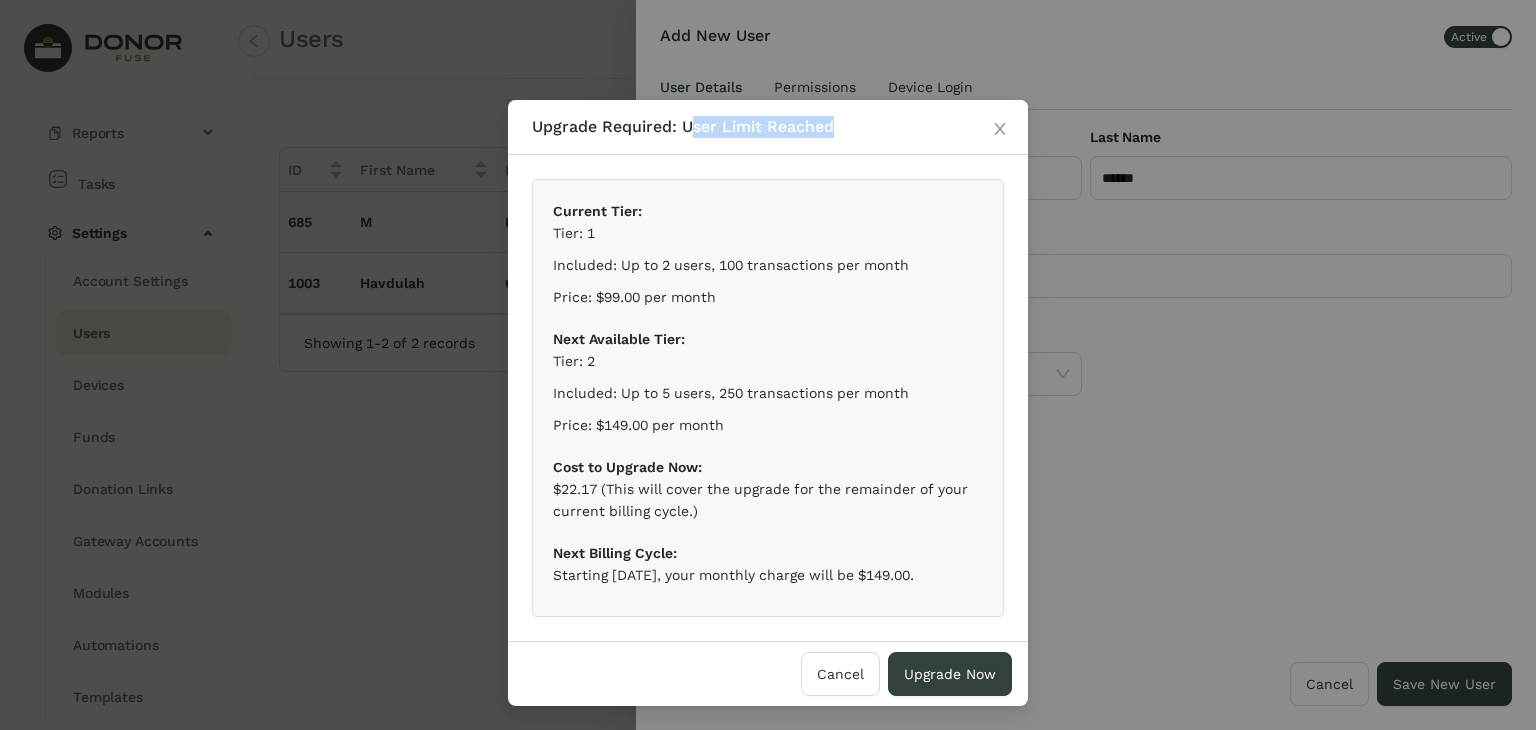 drag, startPoint x: 696, startPoint y: 117, endPoint x: 924, endPoint y: 101, distance: 228.56071 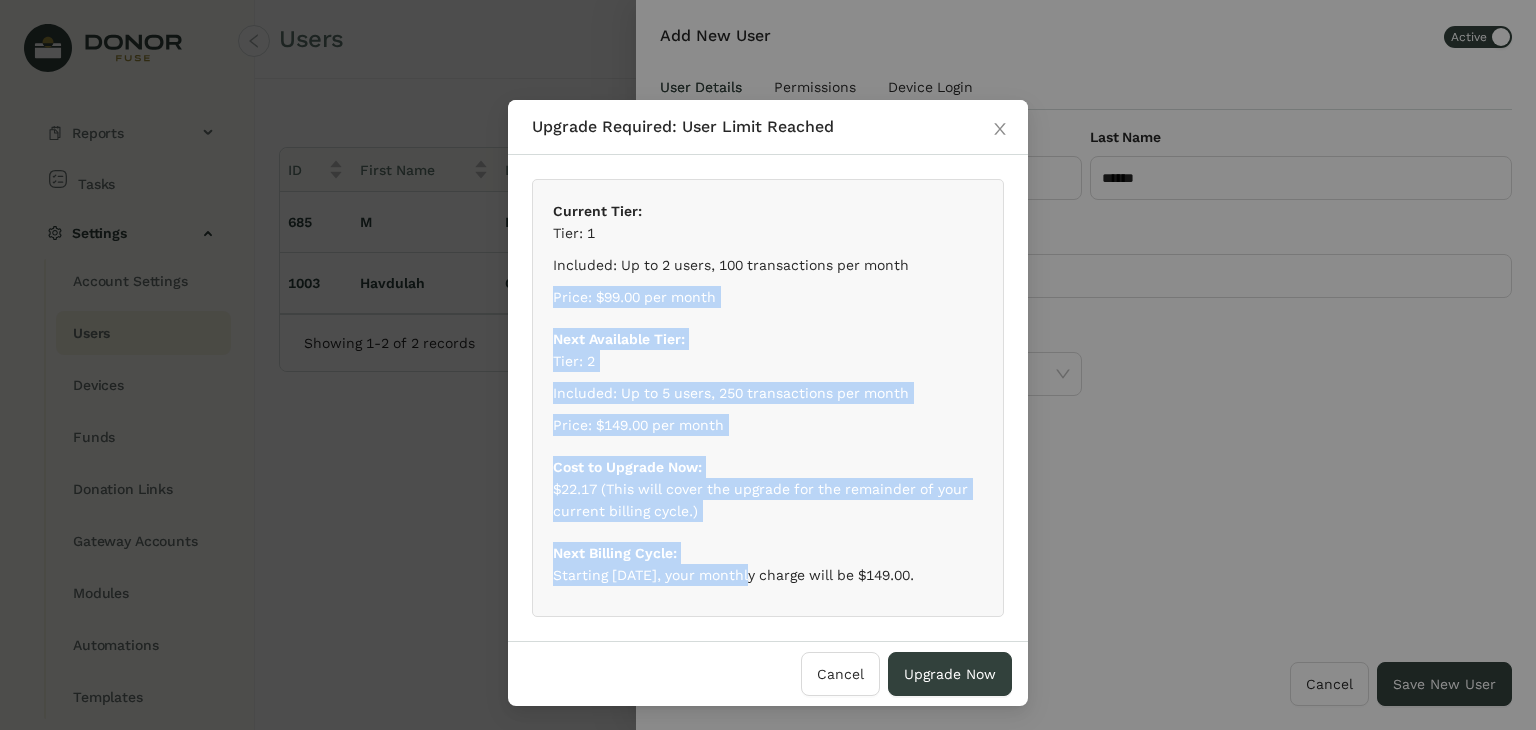 drag, startPoint x: 740, startPoint y: 582, endPoint x: 568, endPoint y: 270, distance: 356.26956 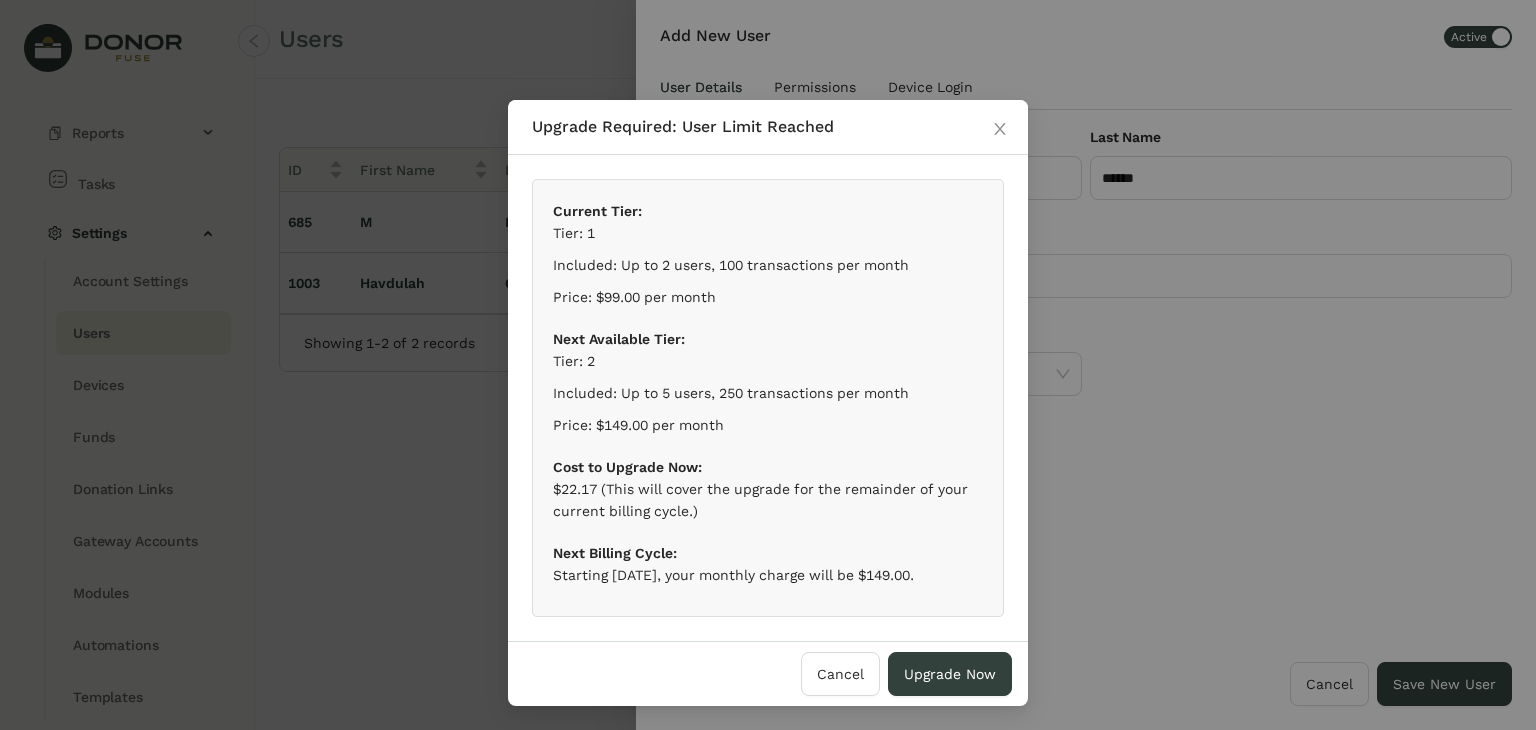 click on "Current Tier: Tier: 1 Included: Up to 2 users, 100 transactions per month Price: $99.00 per month" at bounding box center [768, 254] 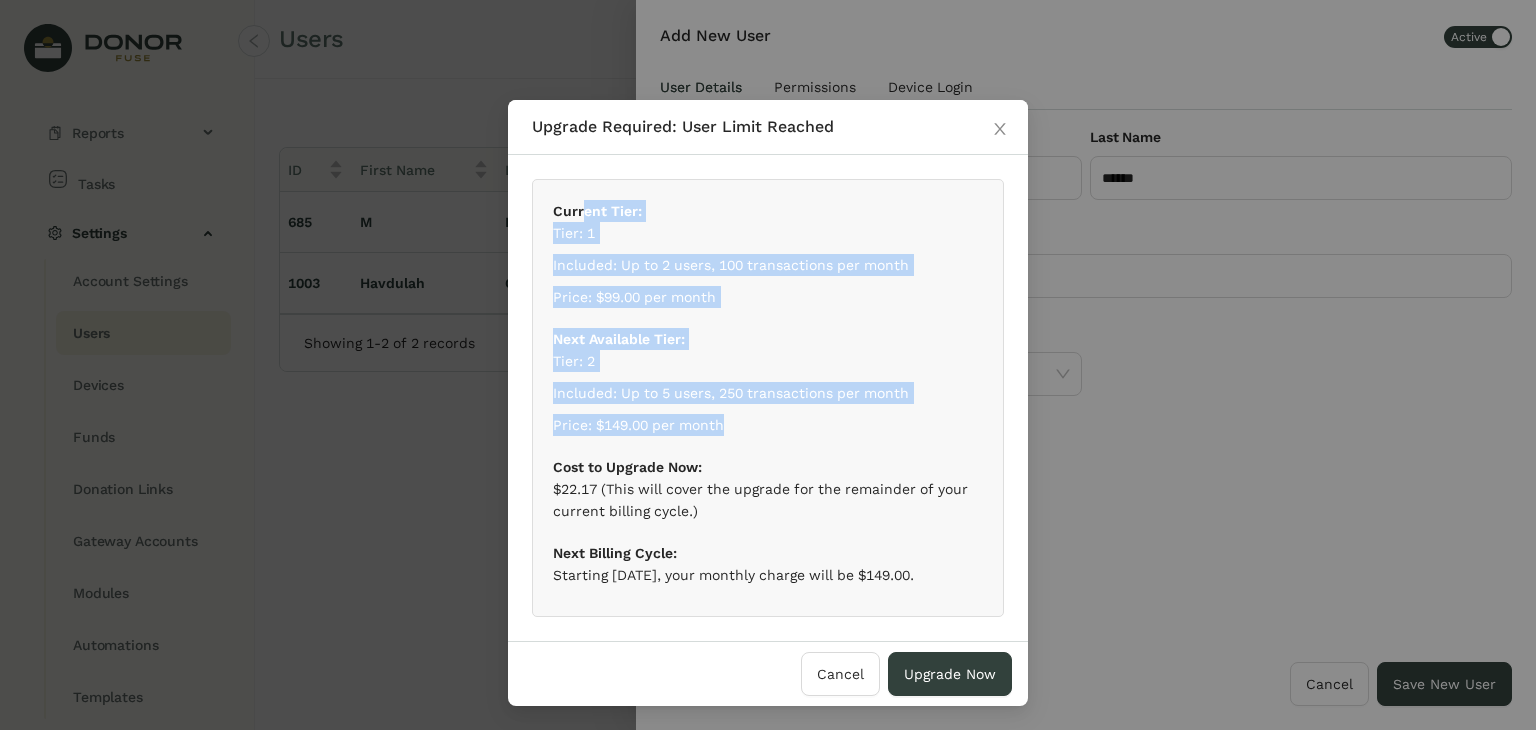 drag, startPoint x: 583, startPoint y: 218, endPoint x: 741, endPoint y: 405, distance: 244.81218 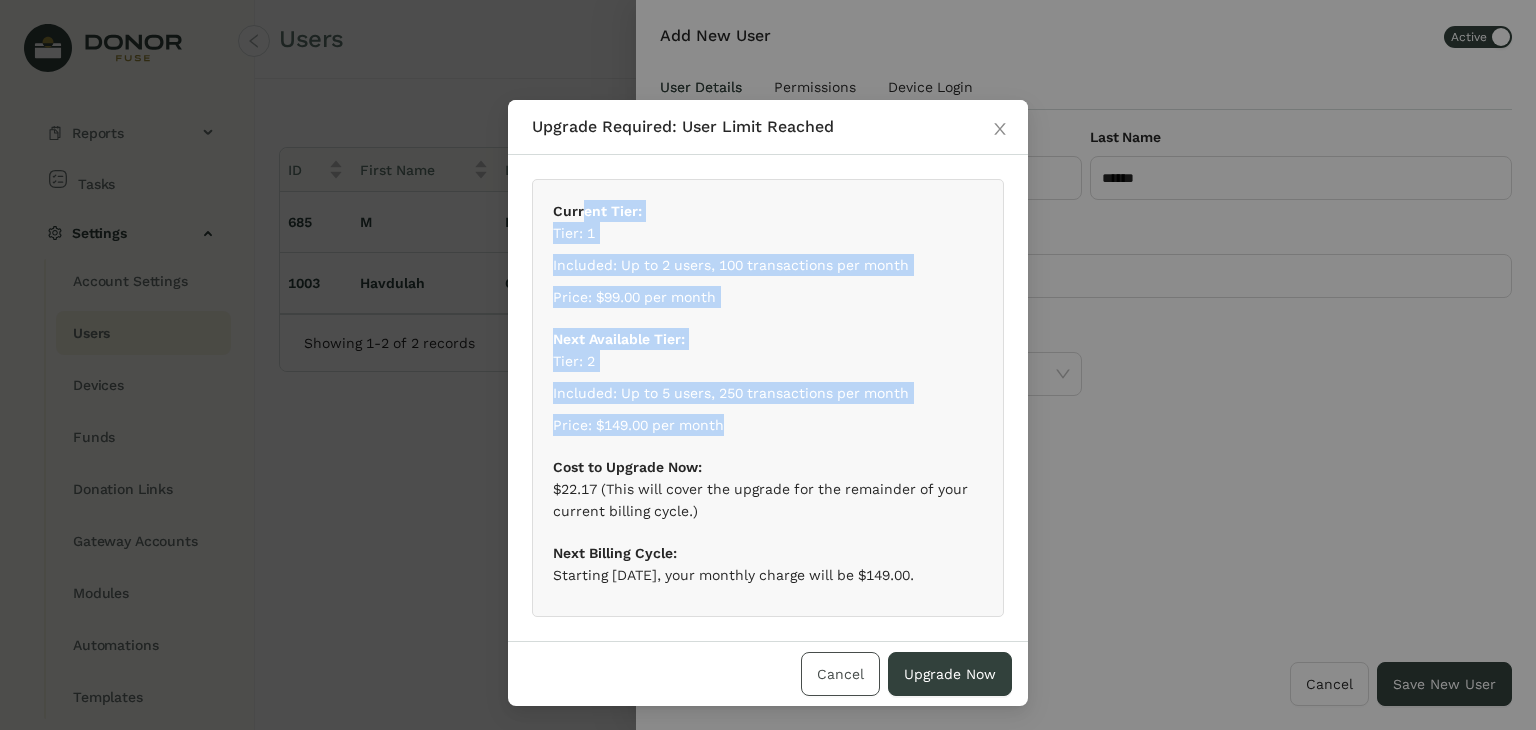 click on "Cancel" at bounding box center [840, 674] 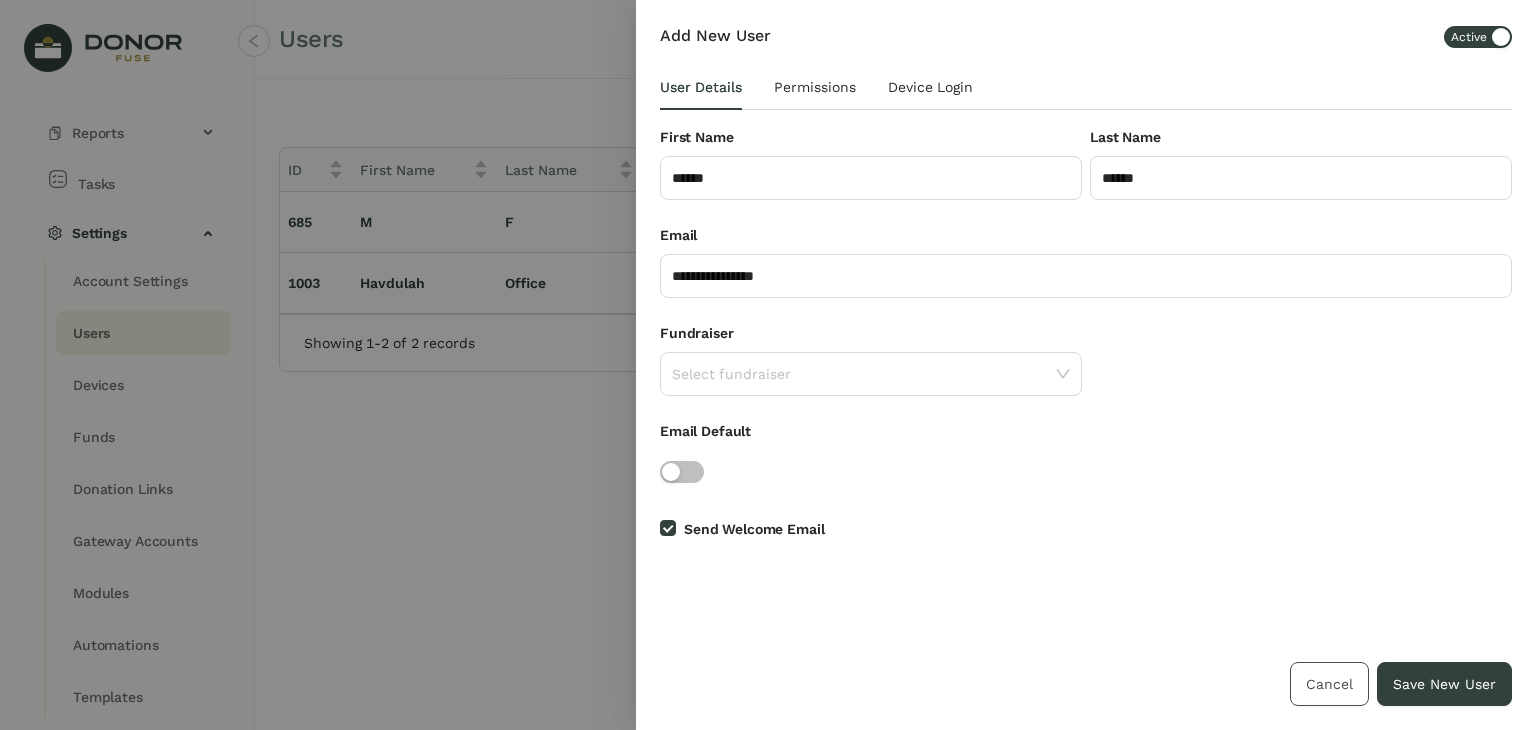 click on "Cancel" at bounding box center (1329, 684) 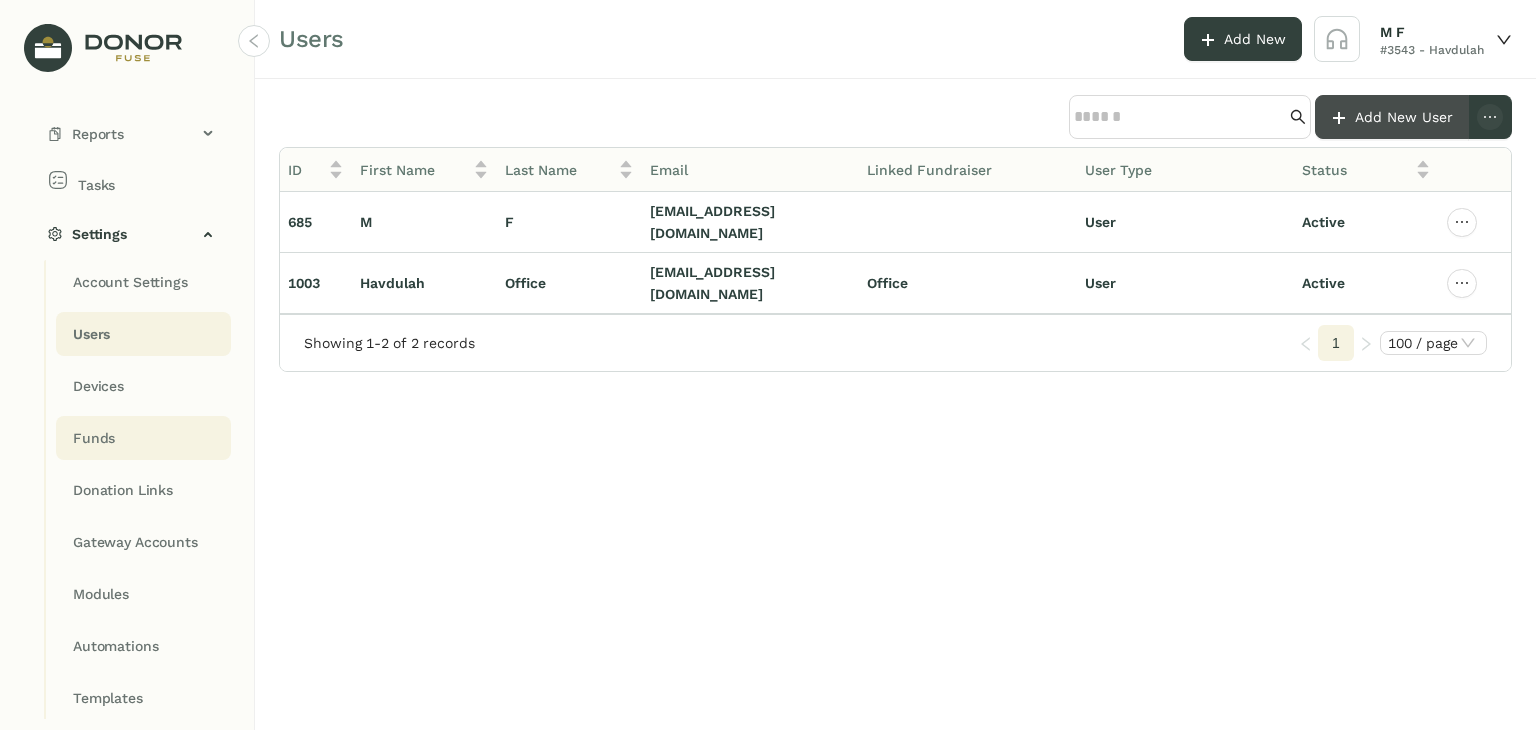 scroll, scrollTop: 245, scrollLeft: 0, axis: vertical 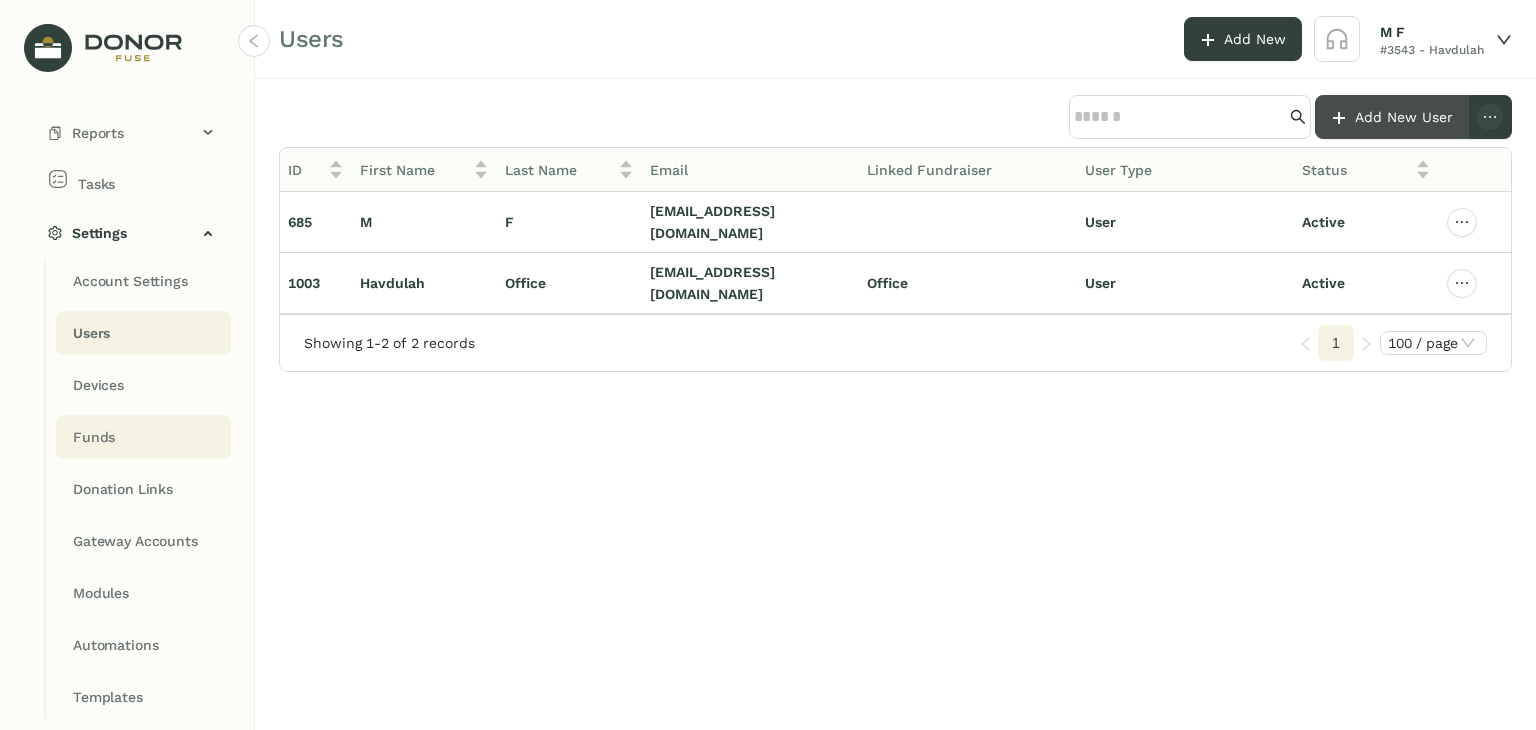 type 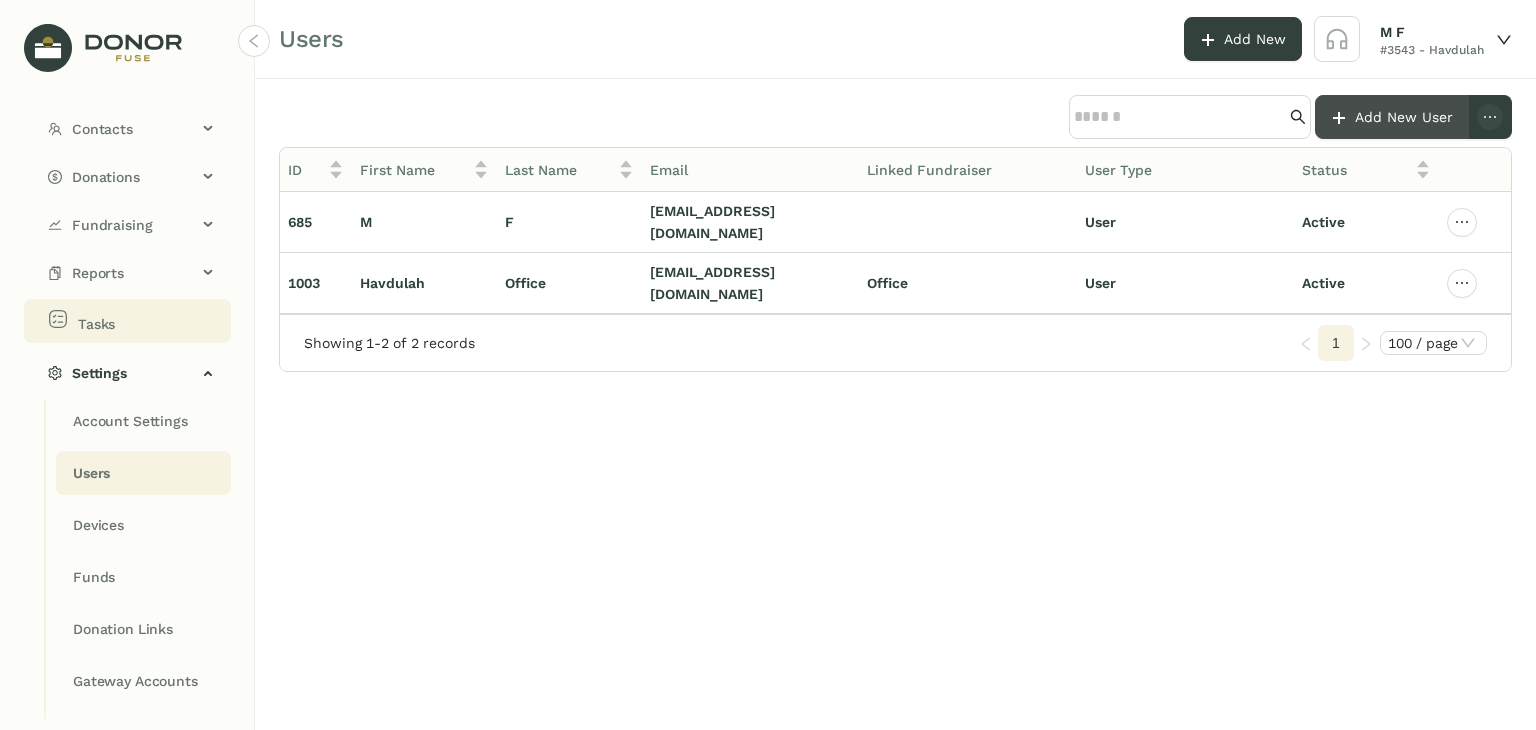 scroll, scrollTop: 45, scrollLeft: 0, axis: vertical 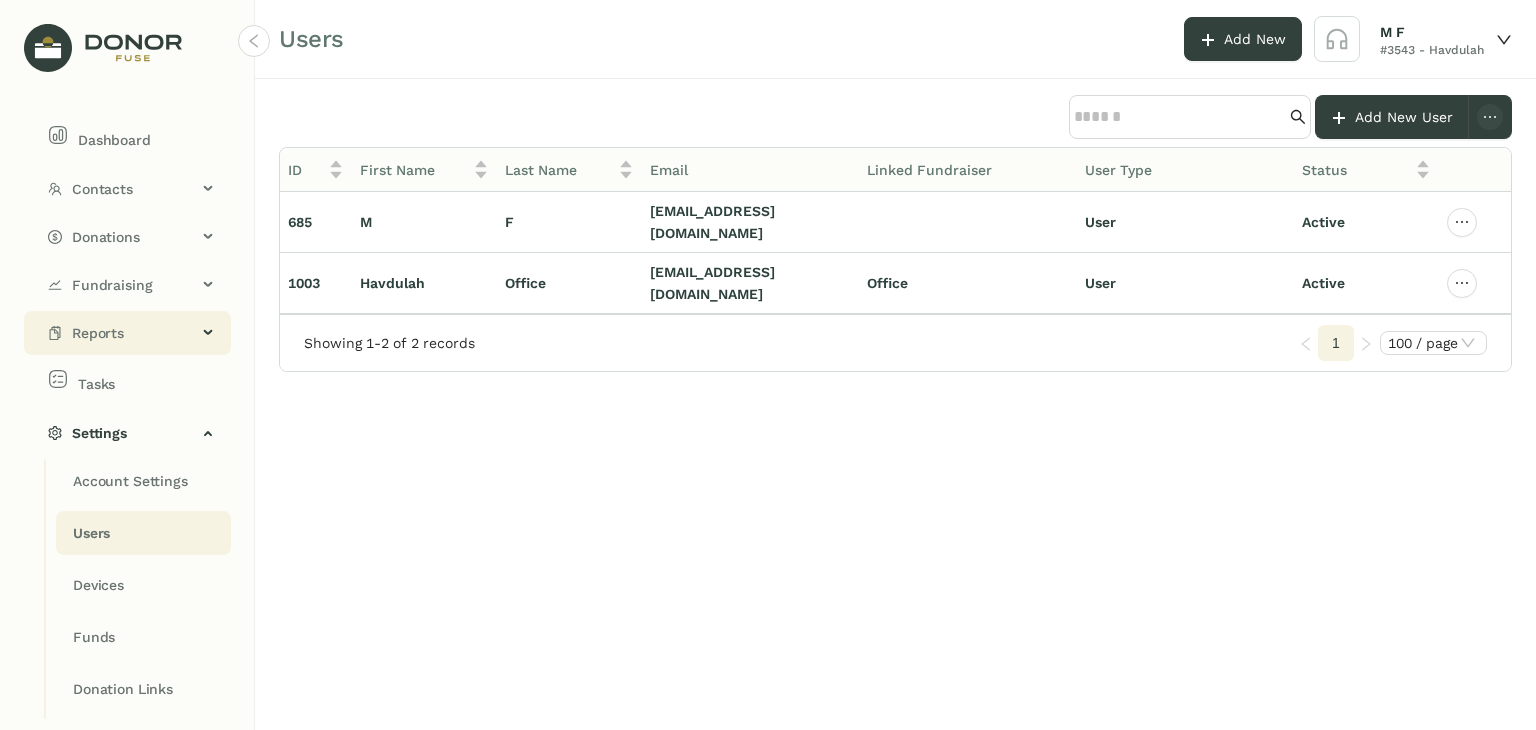 click on "Reports" 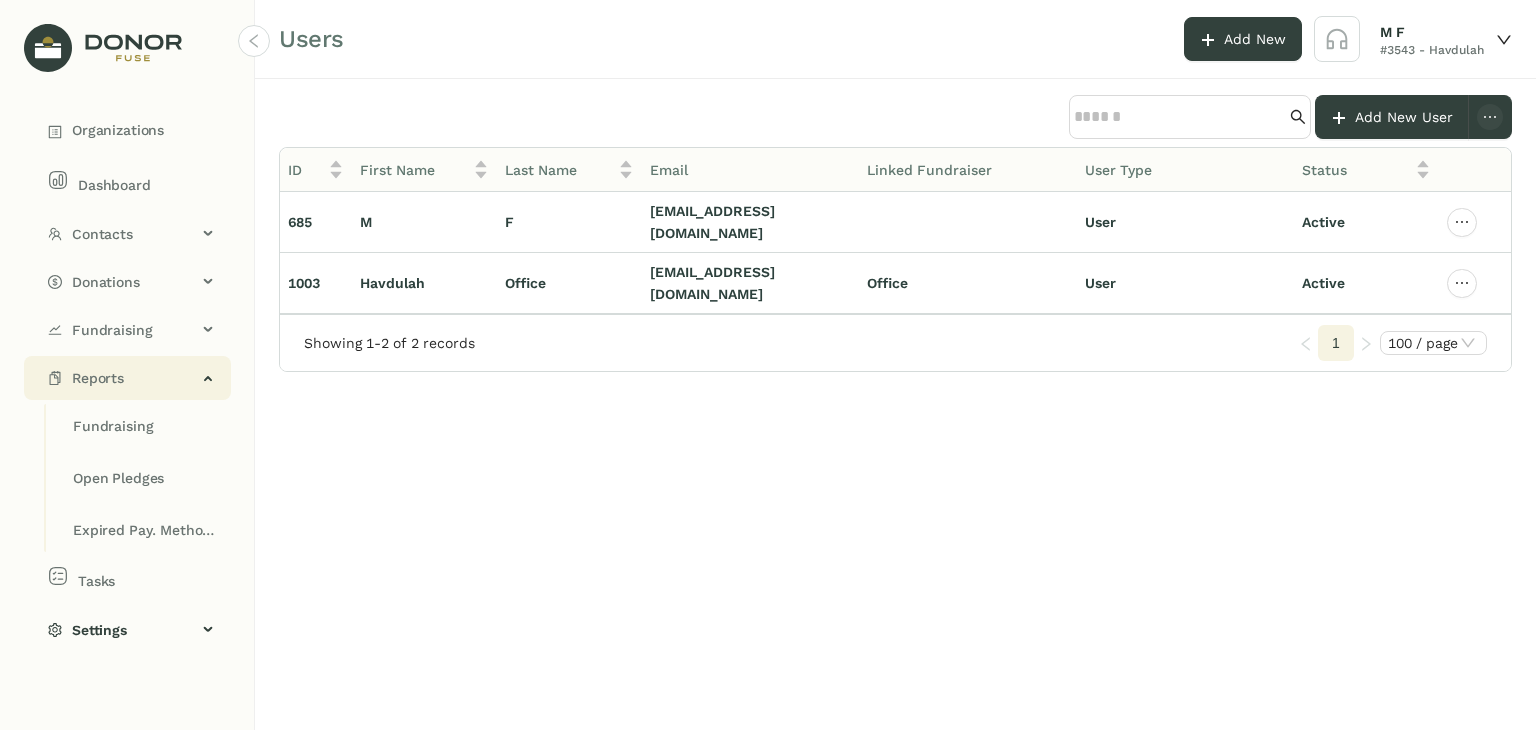 click on "Reports" 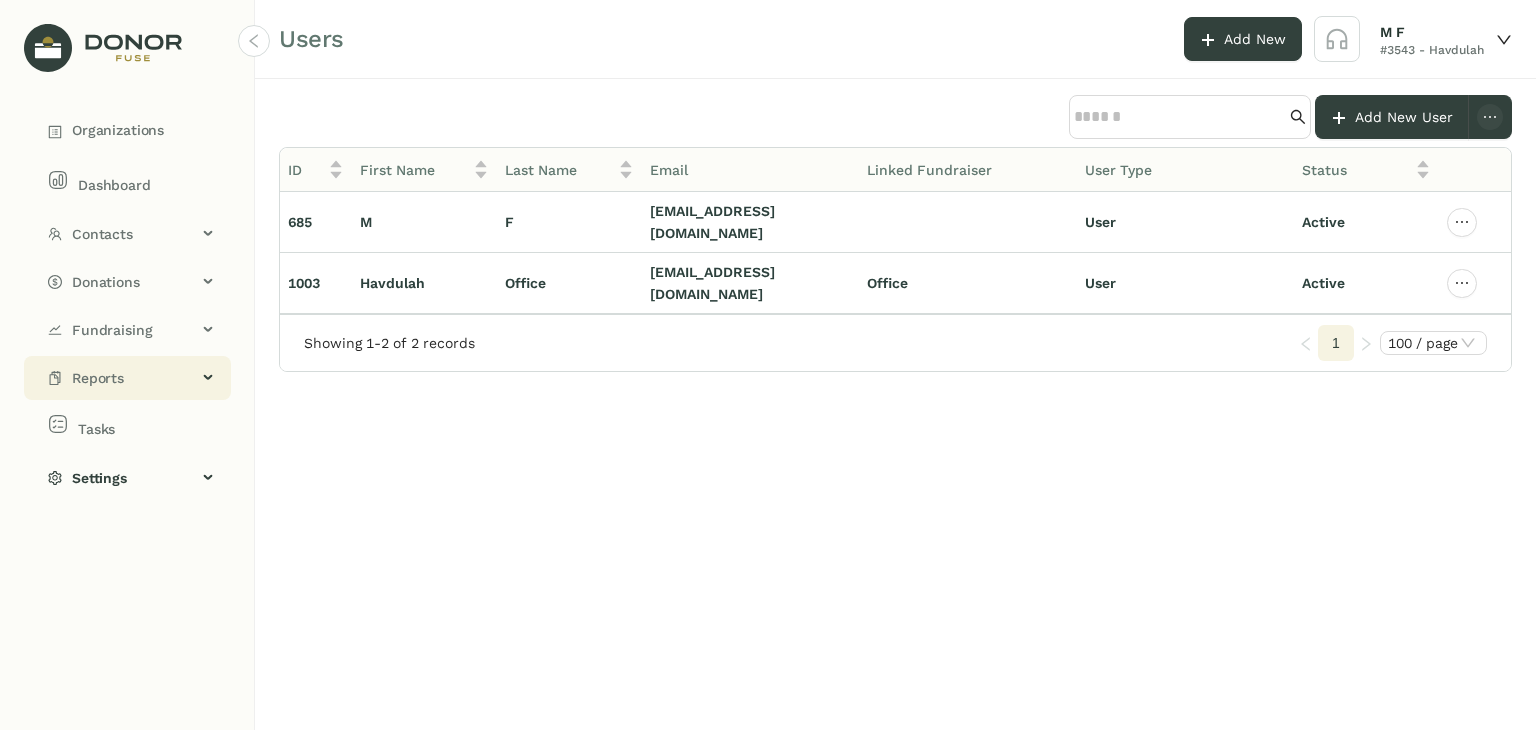 click on "Reports" 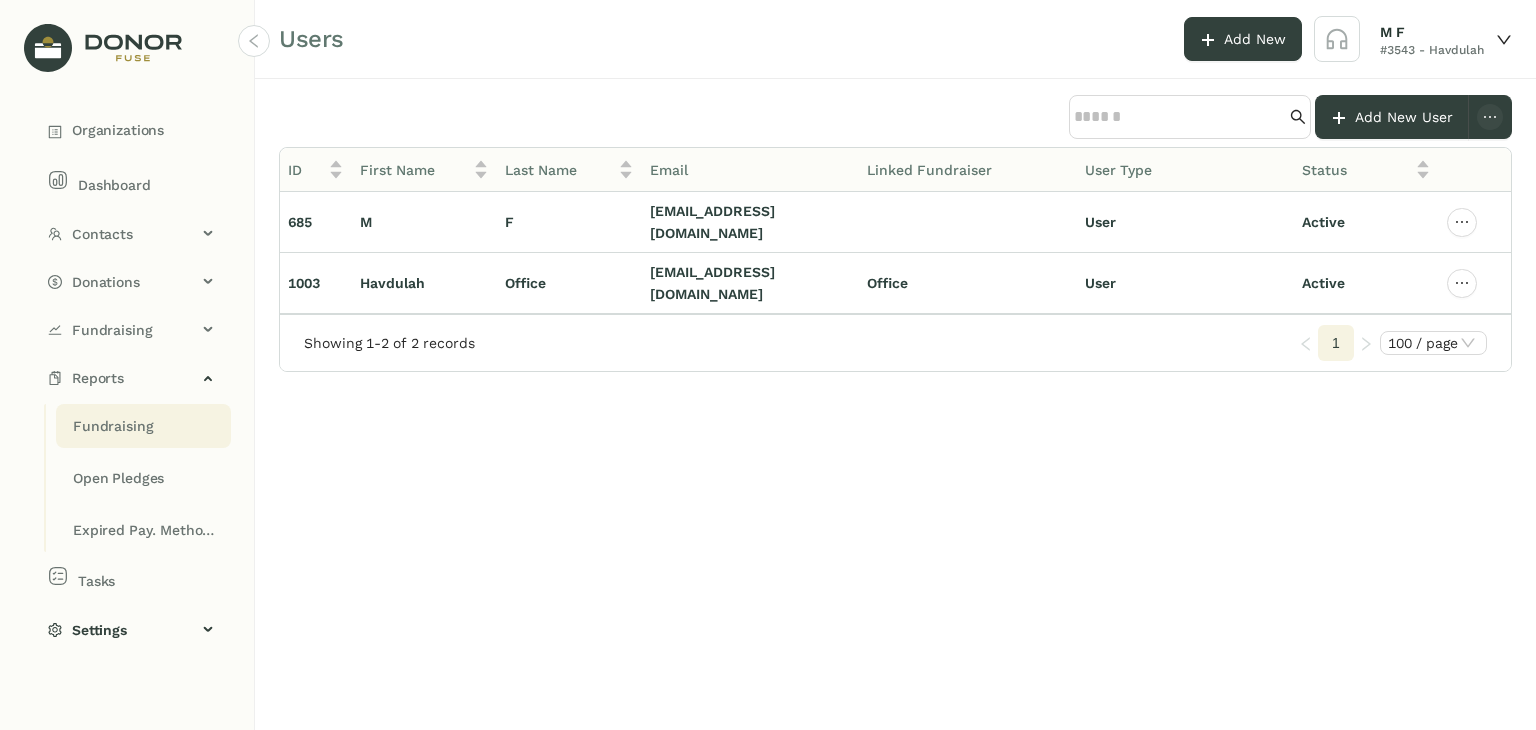 click on "Fundraising" 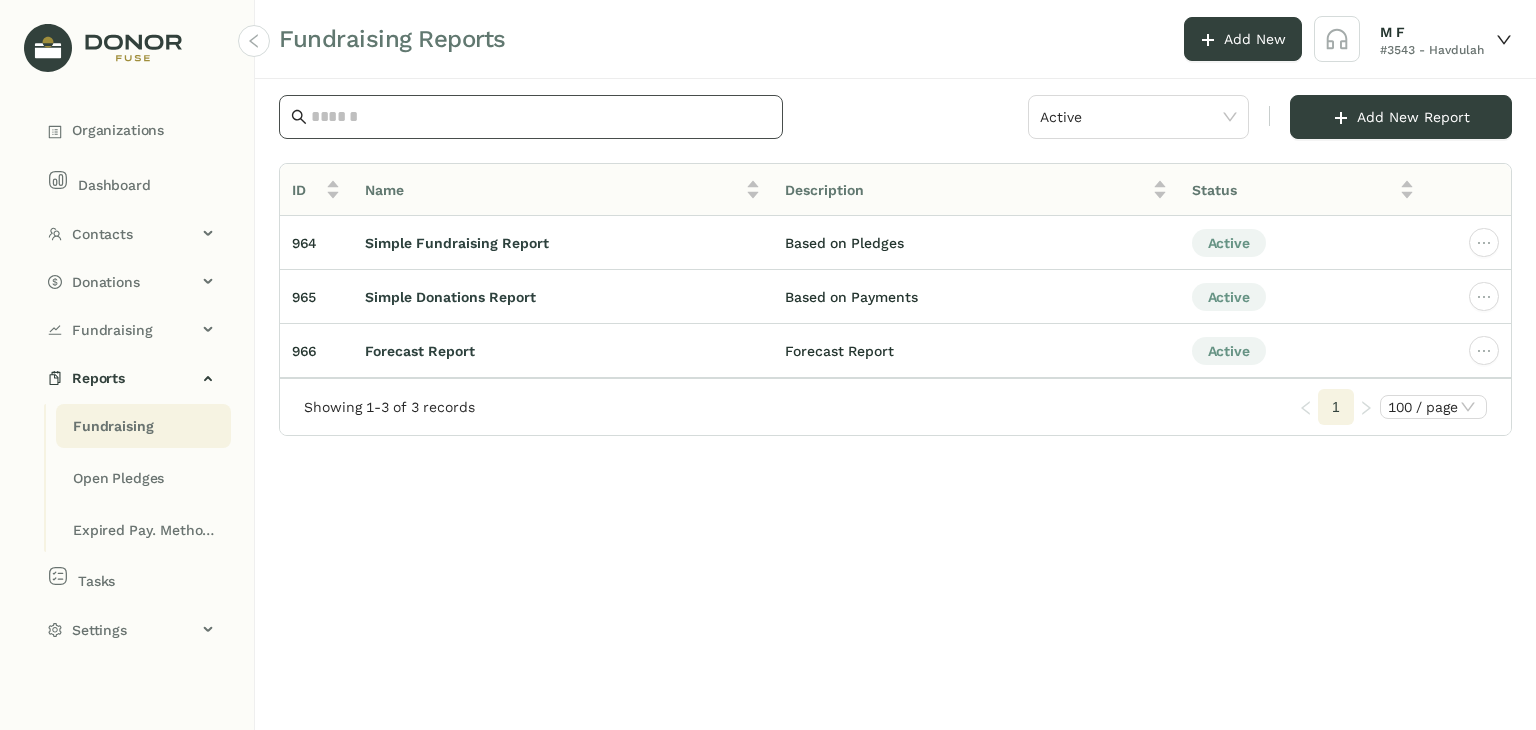 click 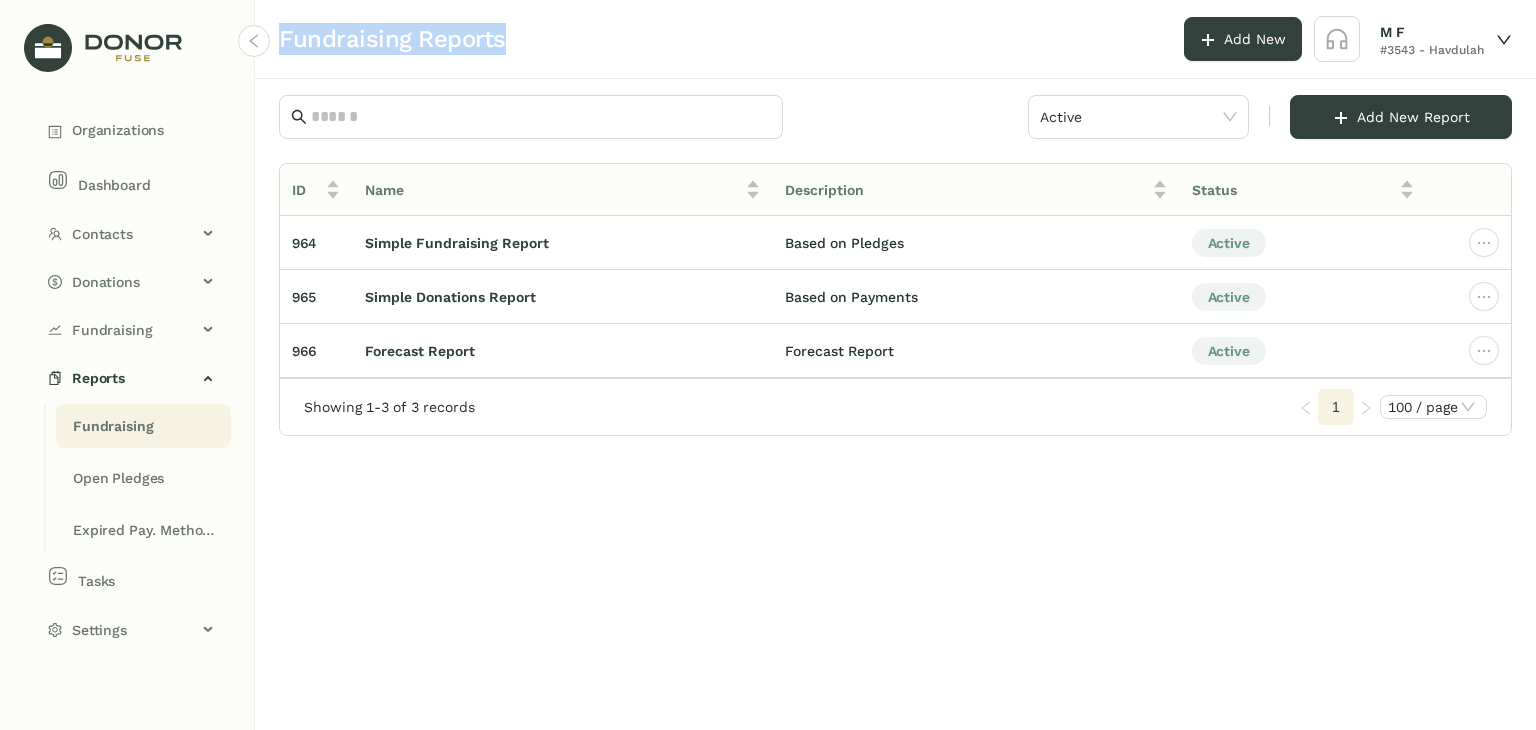 drag, startPoint x: 538, startPoint y: 39, endPoint x: 279, endPoint y: 60, distance: 259.84995 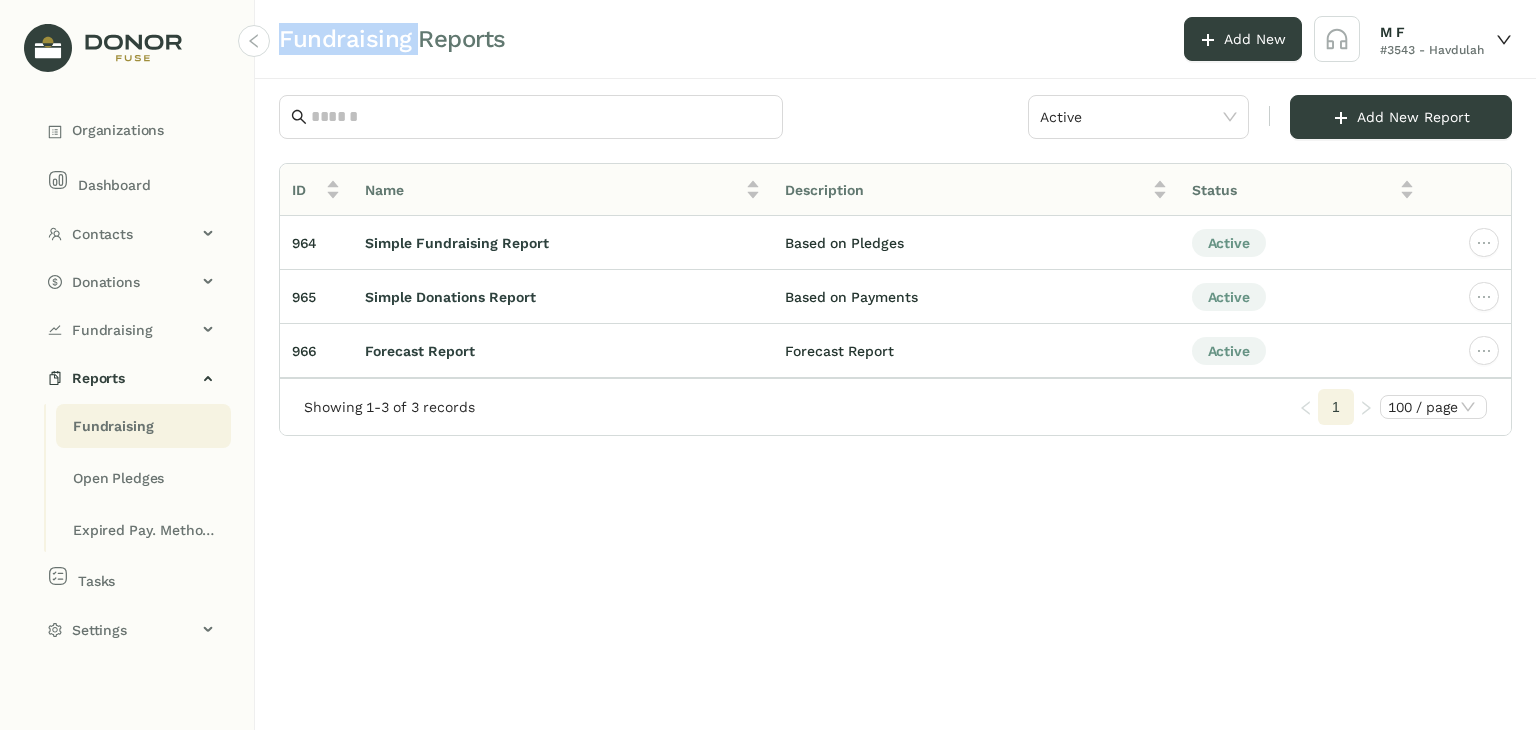 click on "Fundraising Reports" 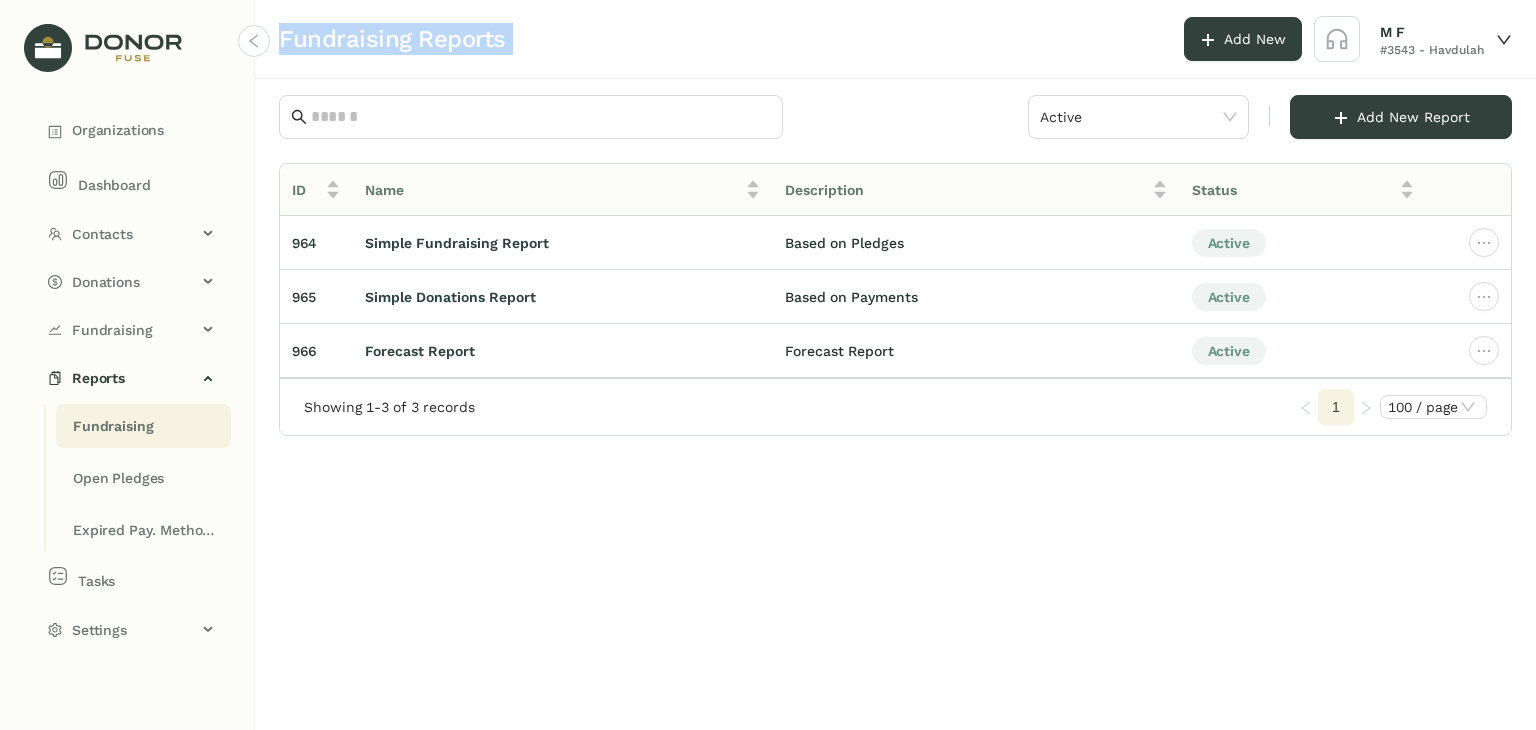 click on "Fundraising Reports" 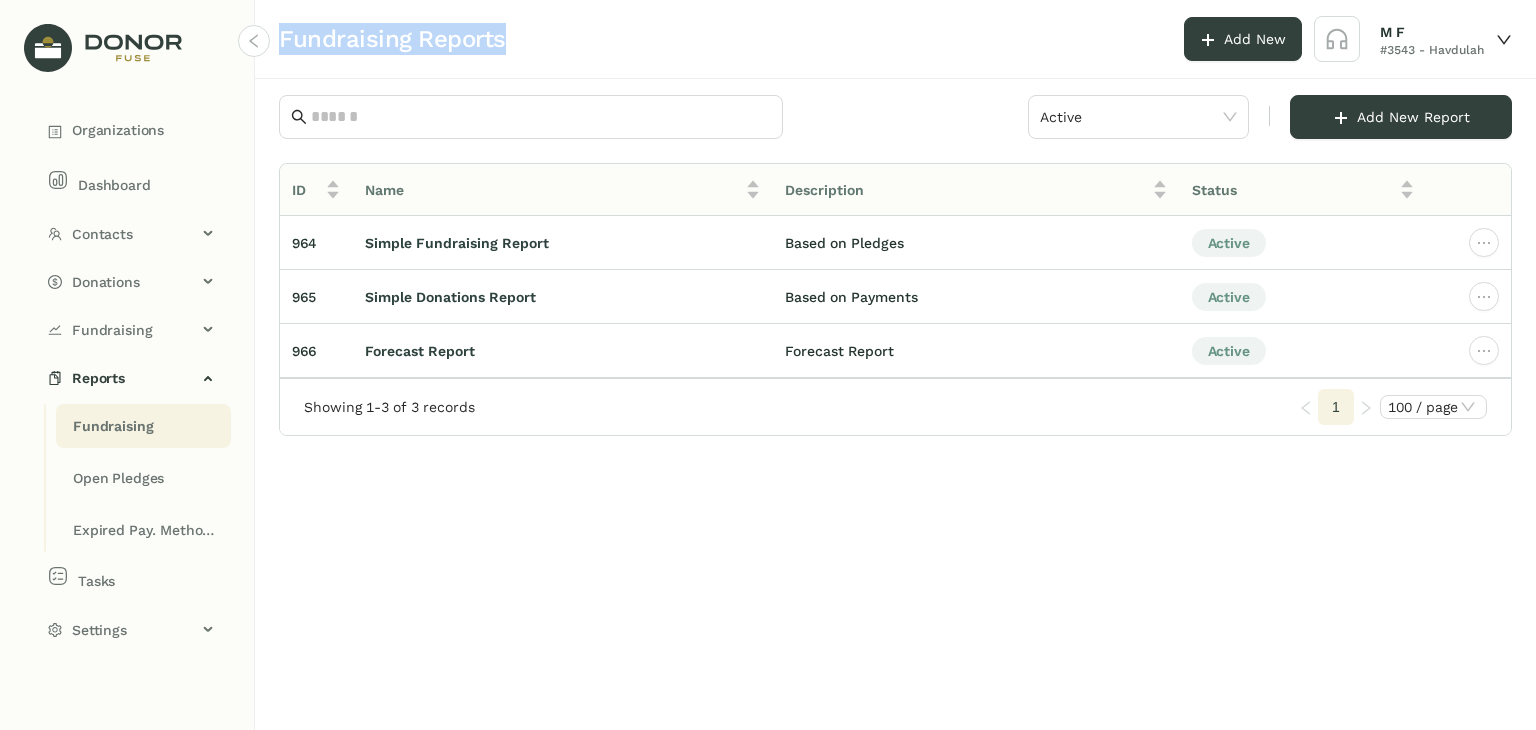 drag, startPoint x: 567, startPoint y: 31, endPoint x: 276, endPoint y: 39, distance: 291.10995 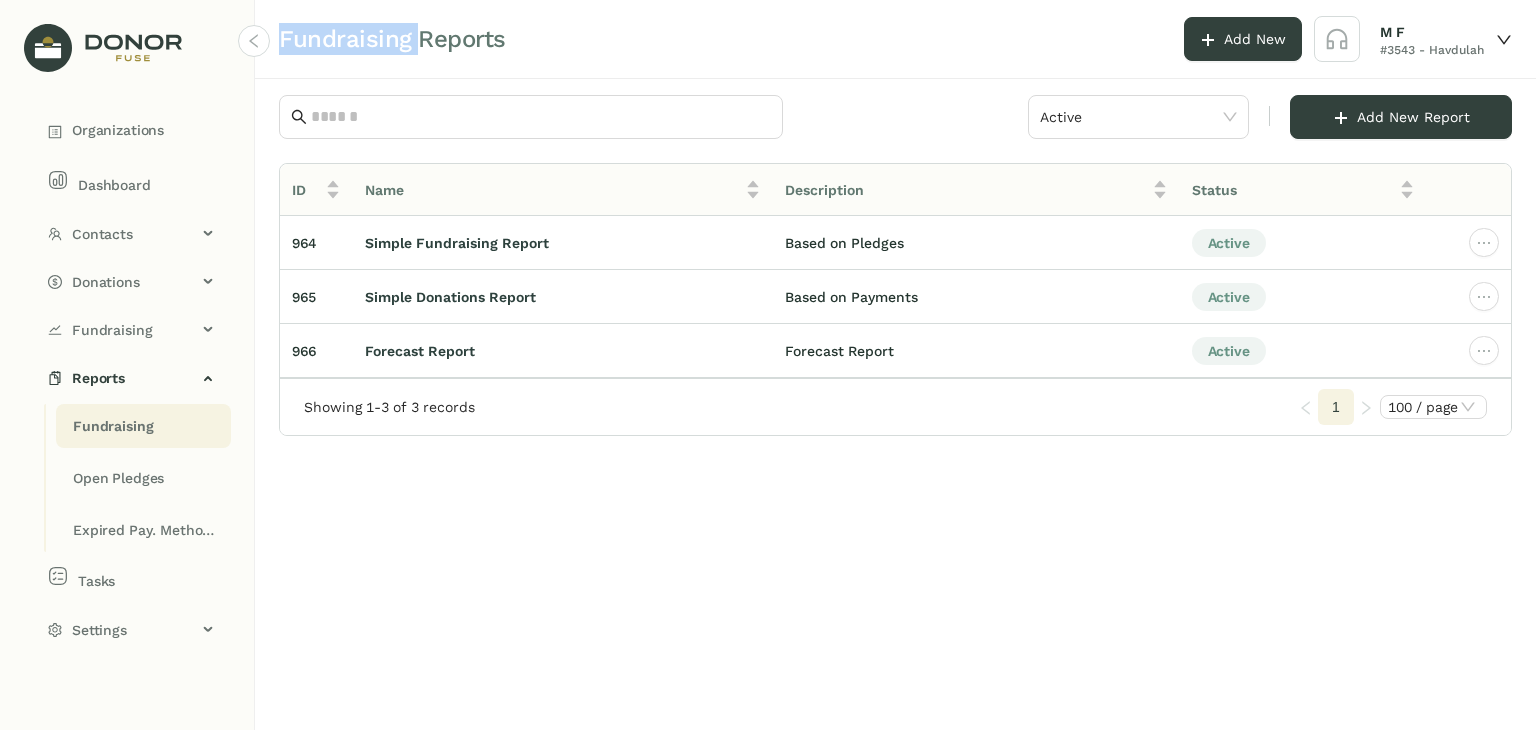 click on "Fundraising Reports" 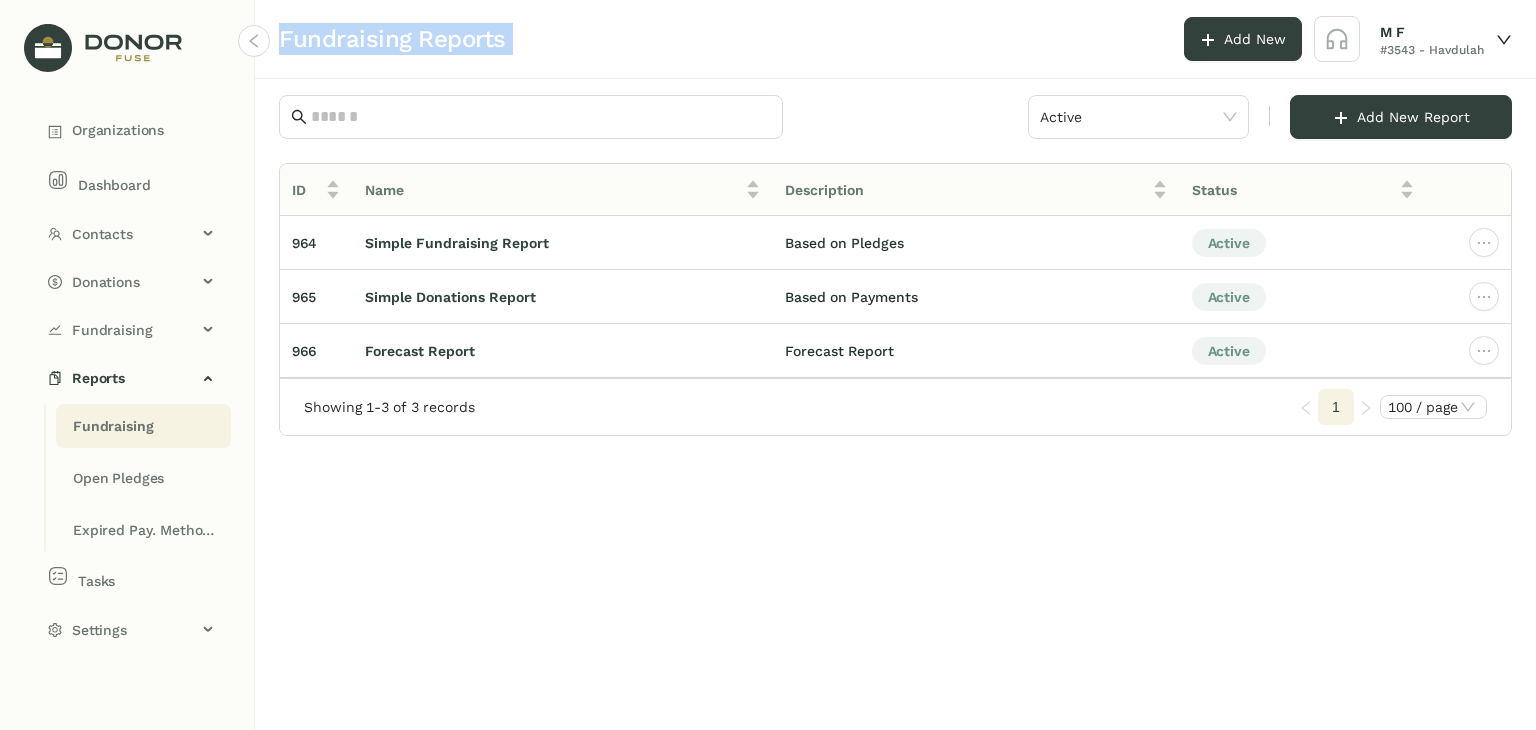 click on "Fundraising Reports" 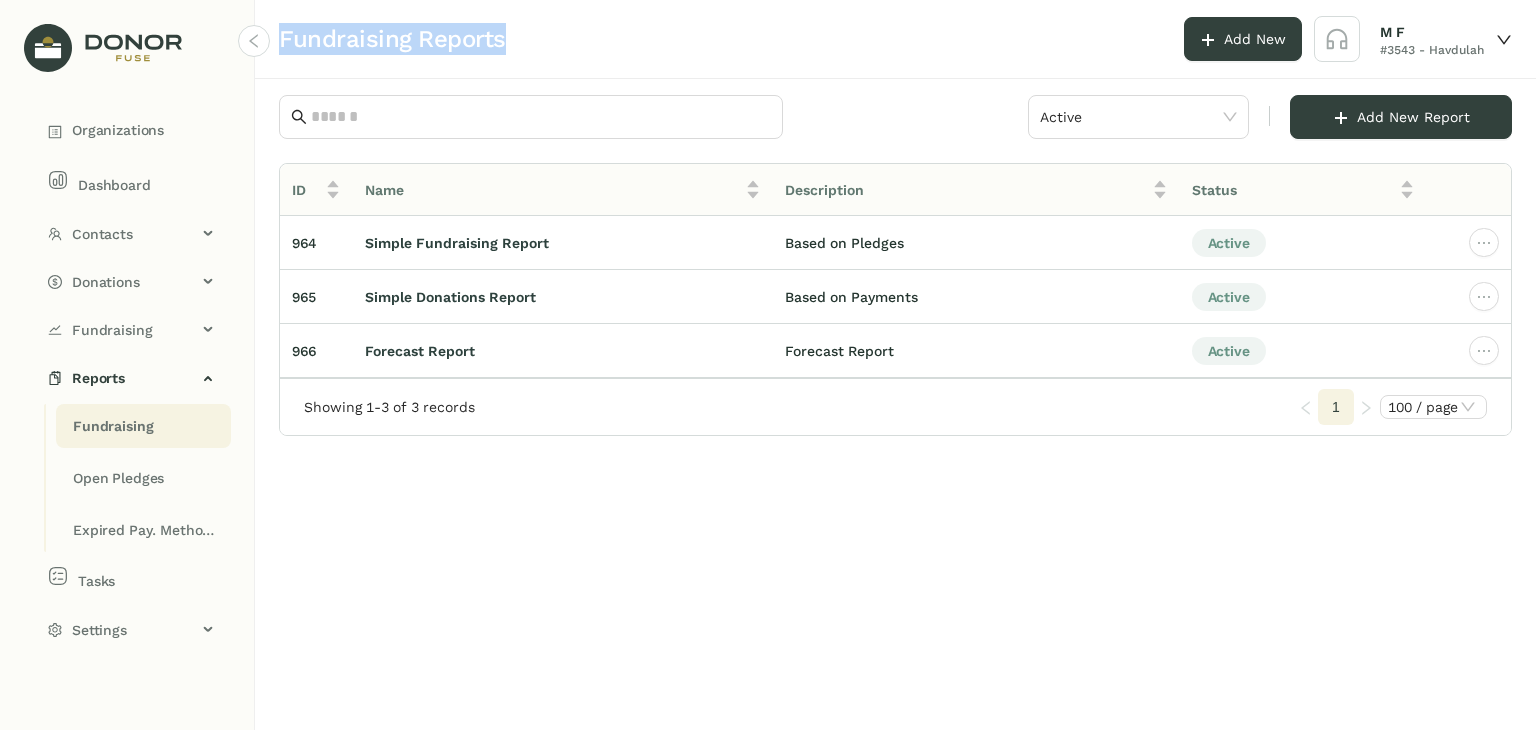 drag, startPoint x: 557, startPoint y: 33, endPoint x: 285, endPoint y: 59, distance: 273.2398 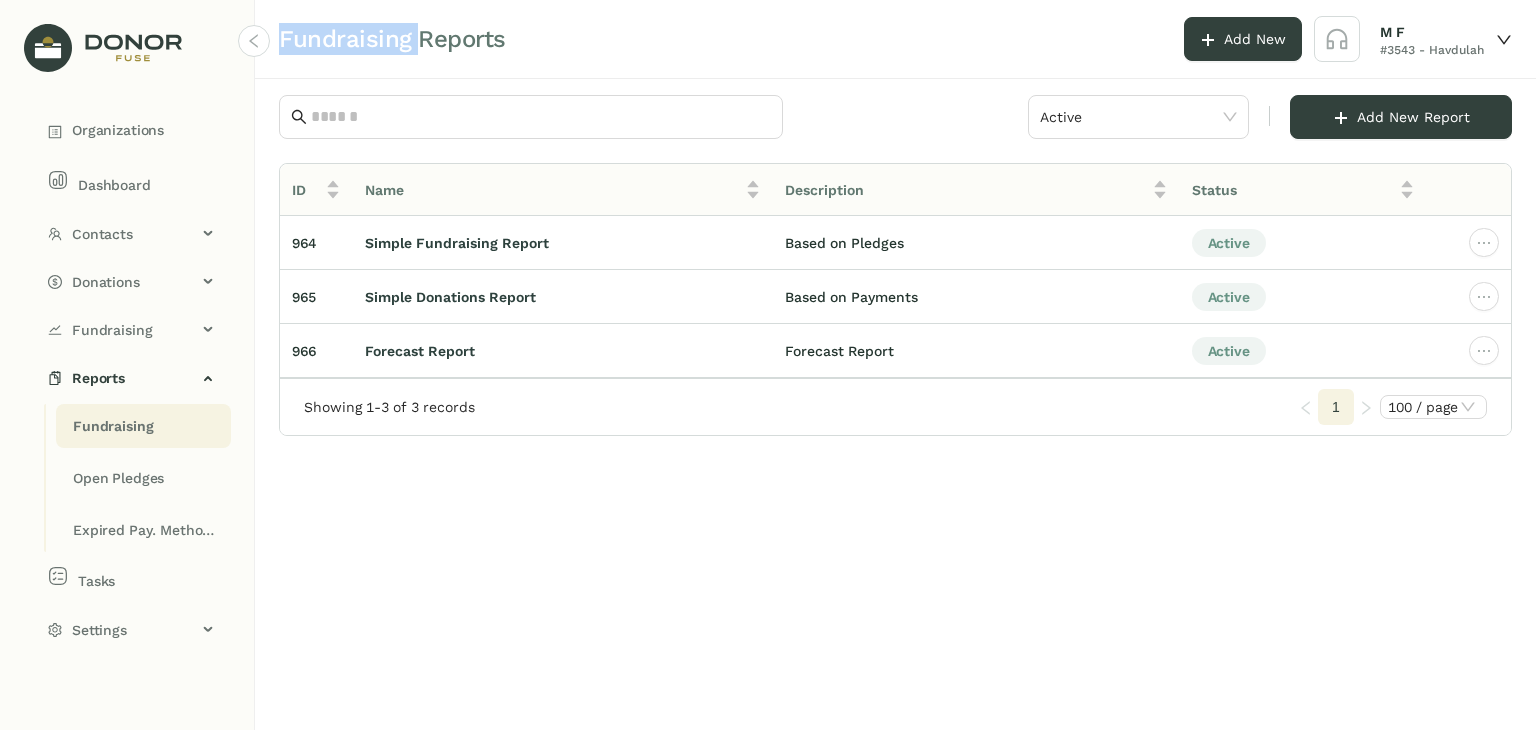 click on "Fundraising Reports" 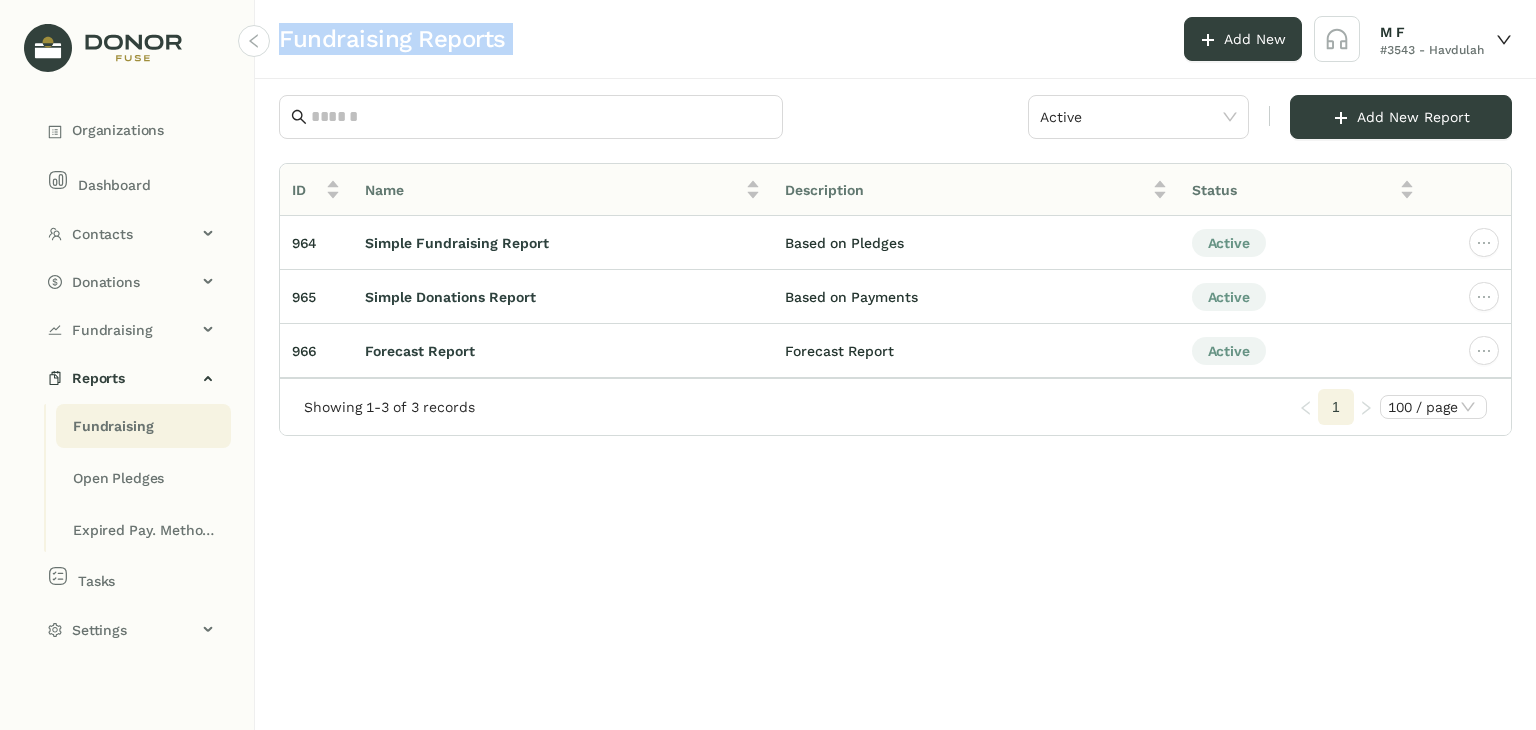 click on "Fundraising Reports" 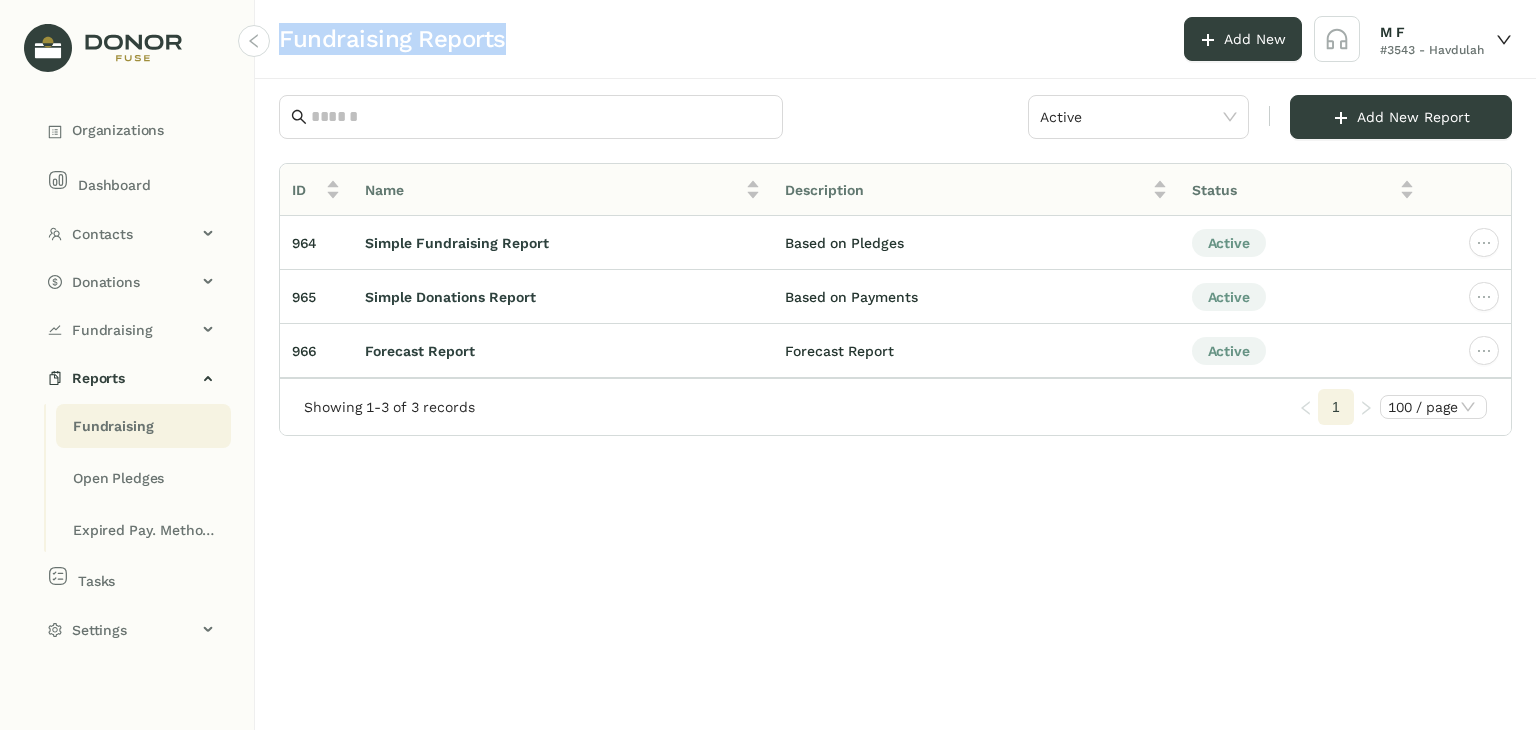 drag, startPoint x: 558, startPoint y: 30, endPoint x: 282, endPoint y: 53, distance: 276.95667 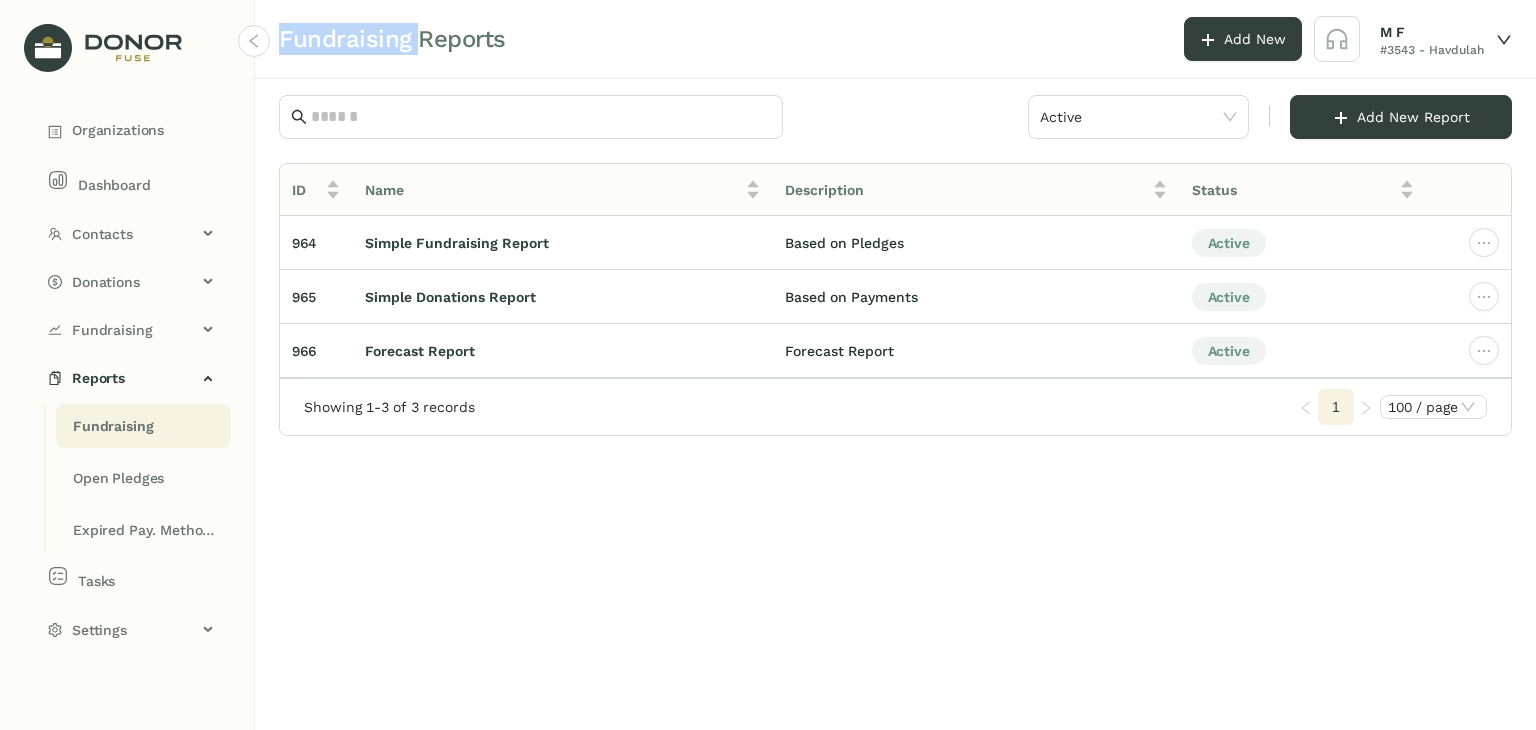 click on "Fundraising Reports" 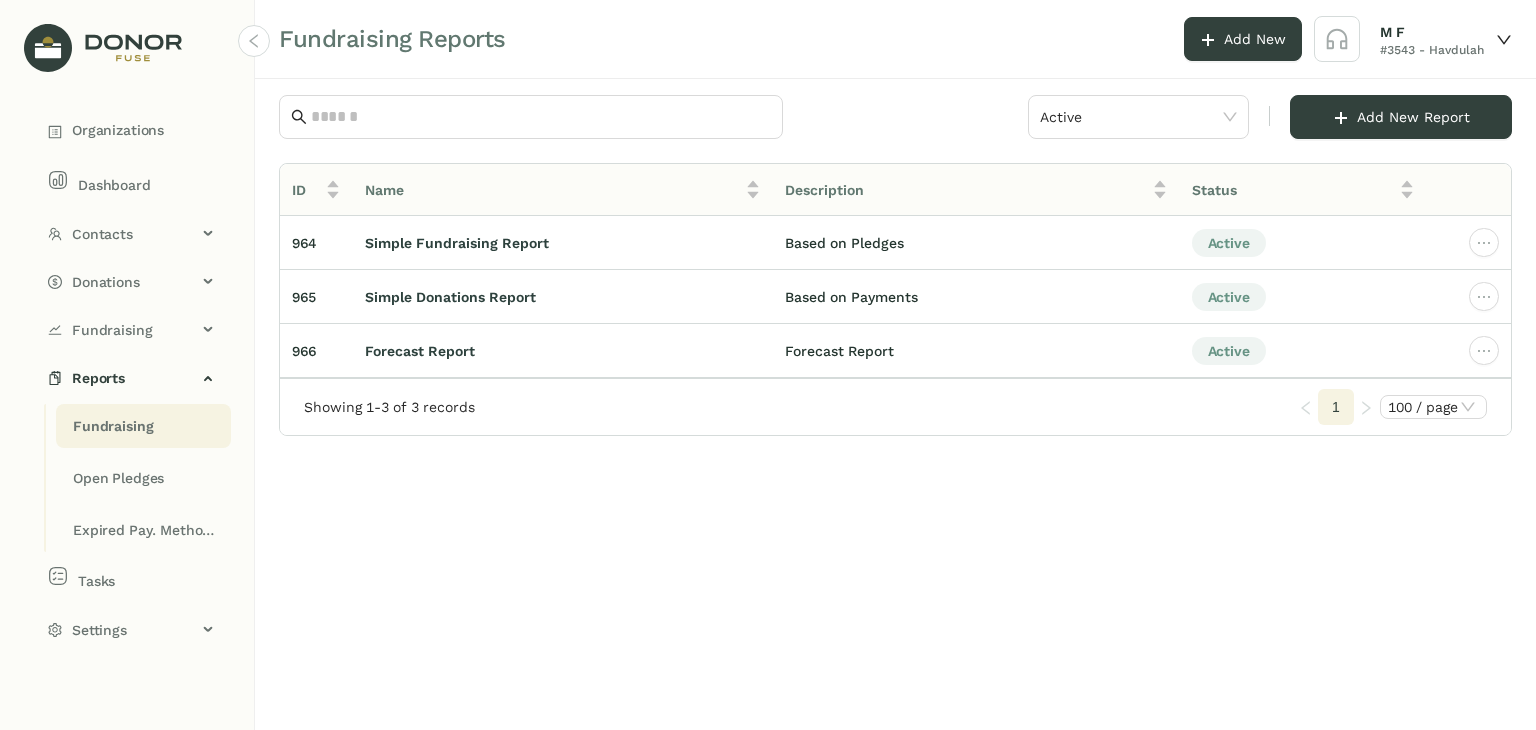 click on "Fundraising Reports" 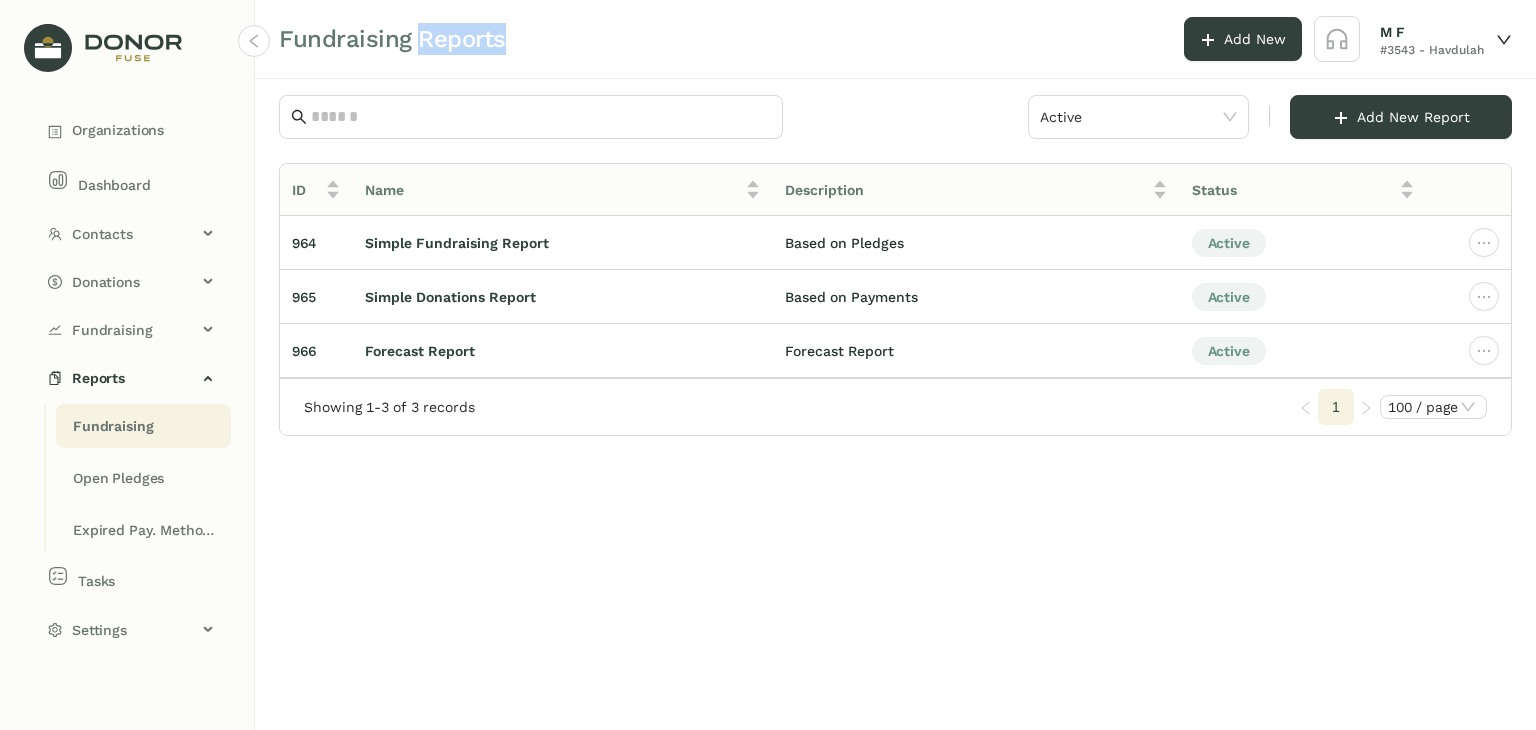 click on "Fundraising Reports" 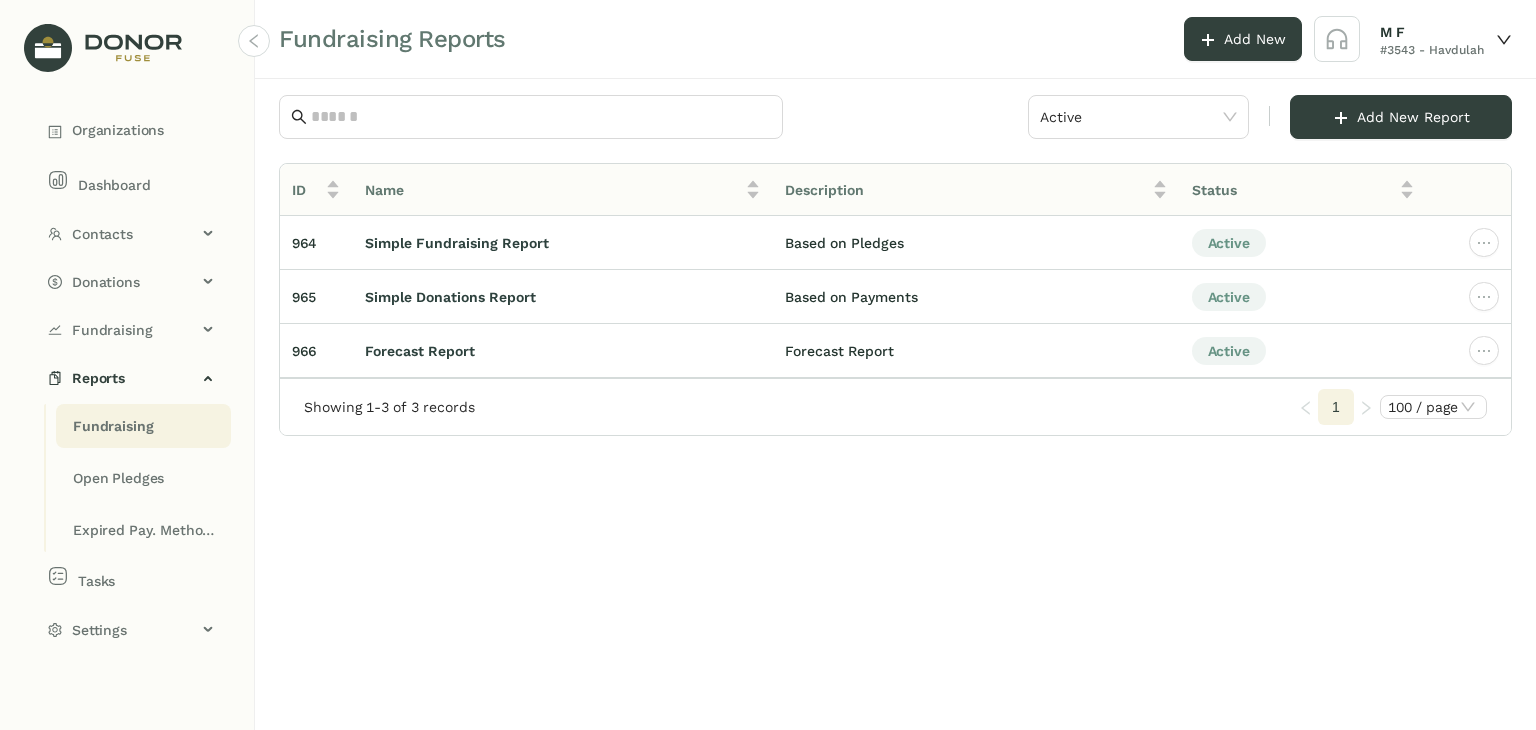 click on "Fundraising Reports" 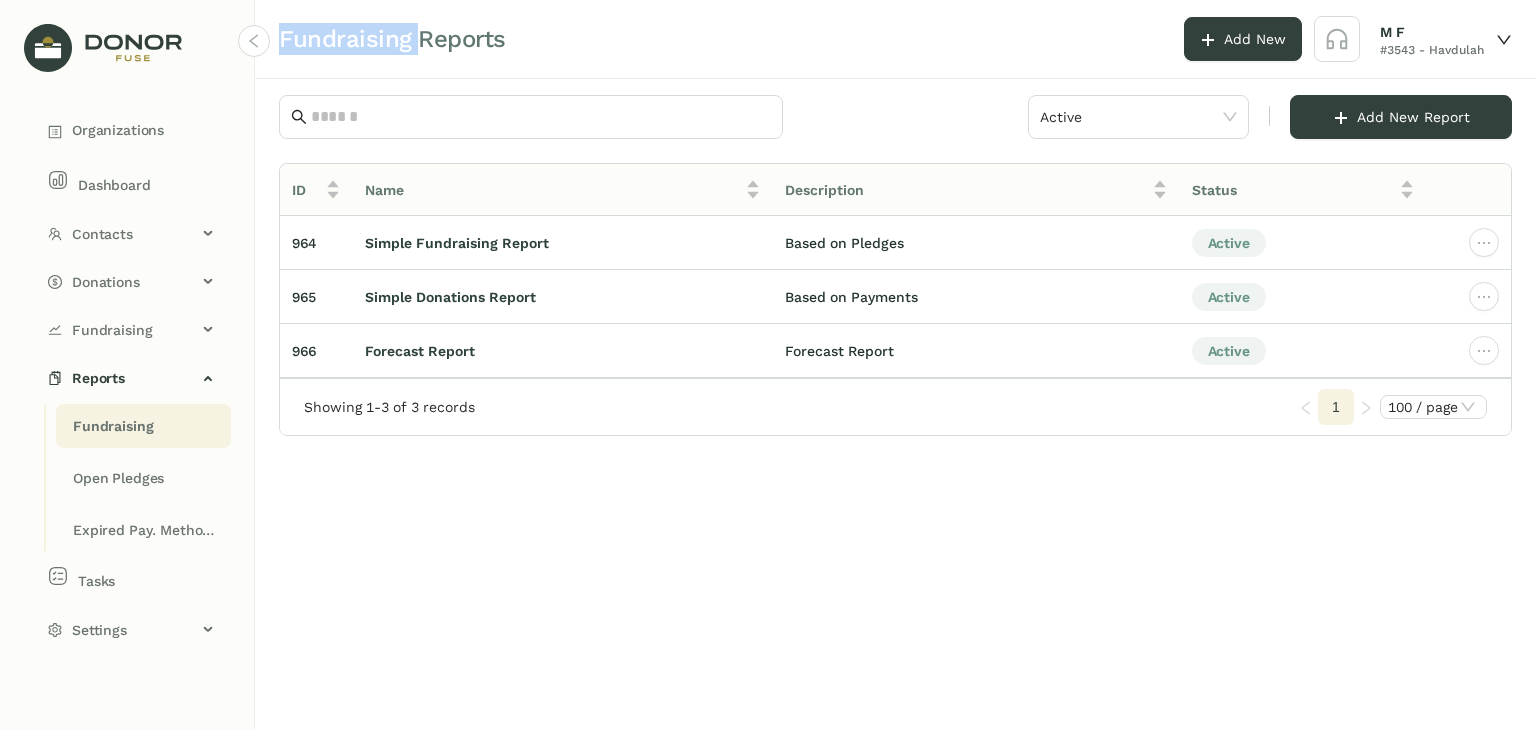 click on "Fundraising Reports" 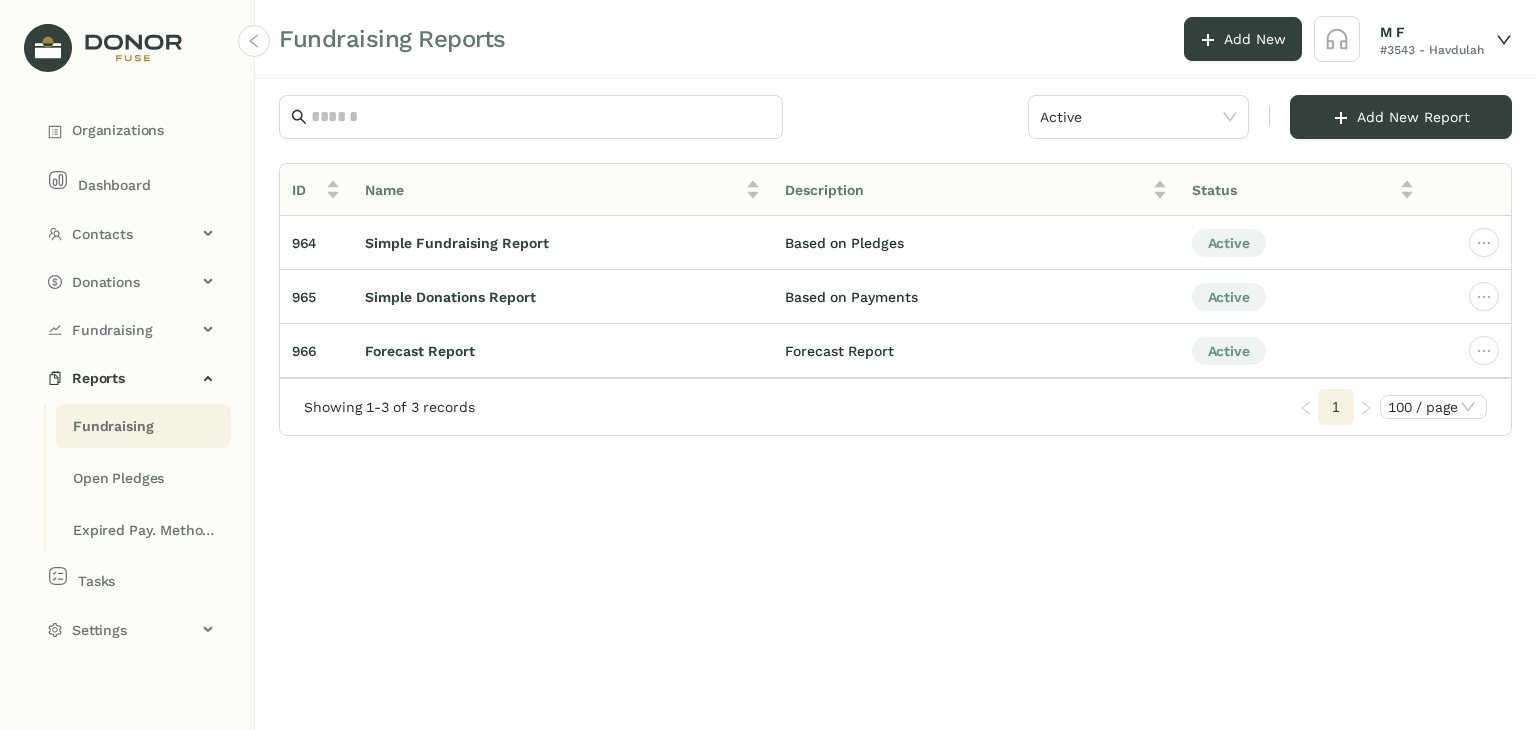 click on "Fundraising Reports" 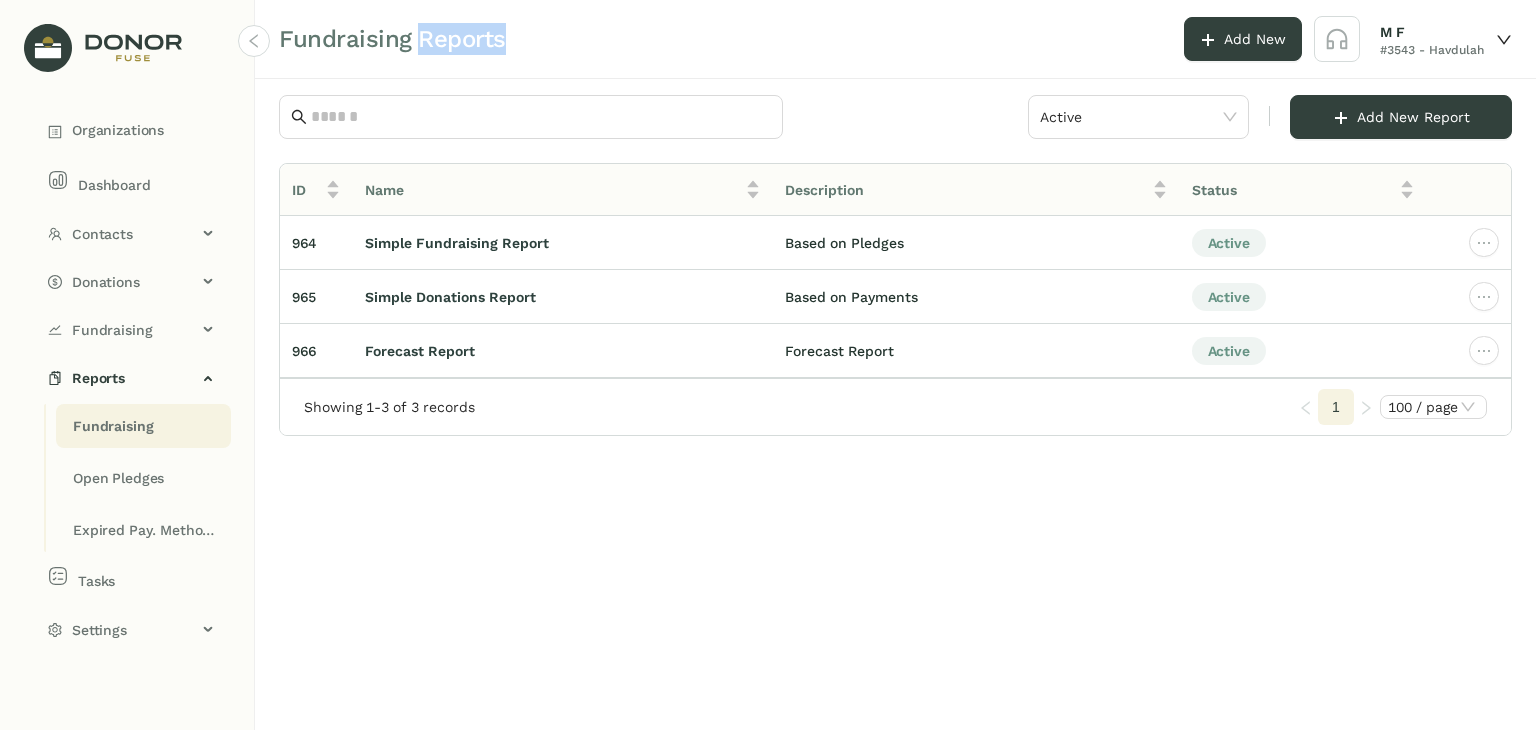 click on "Fundraising Reports" 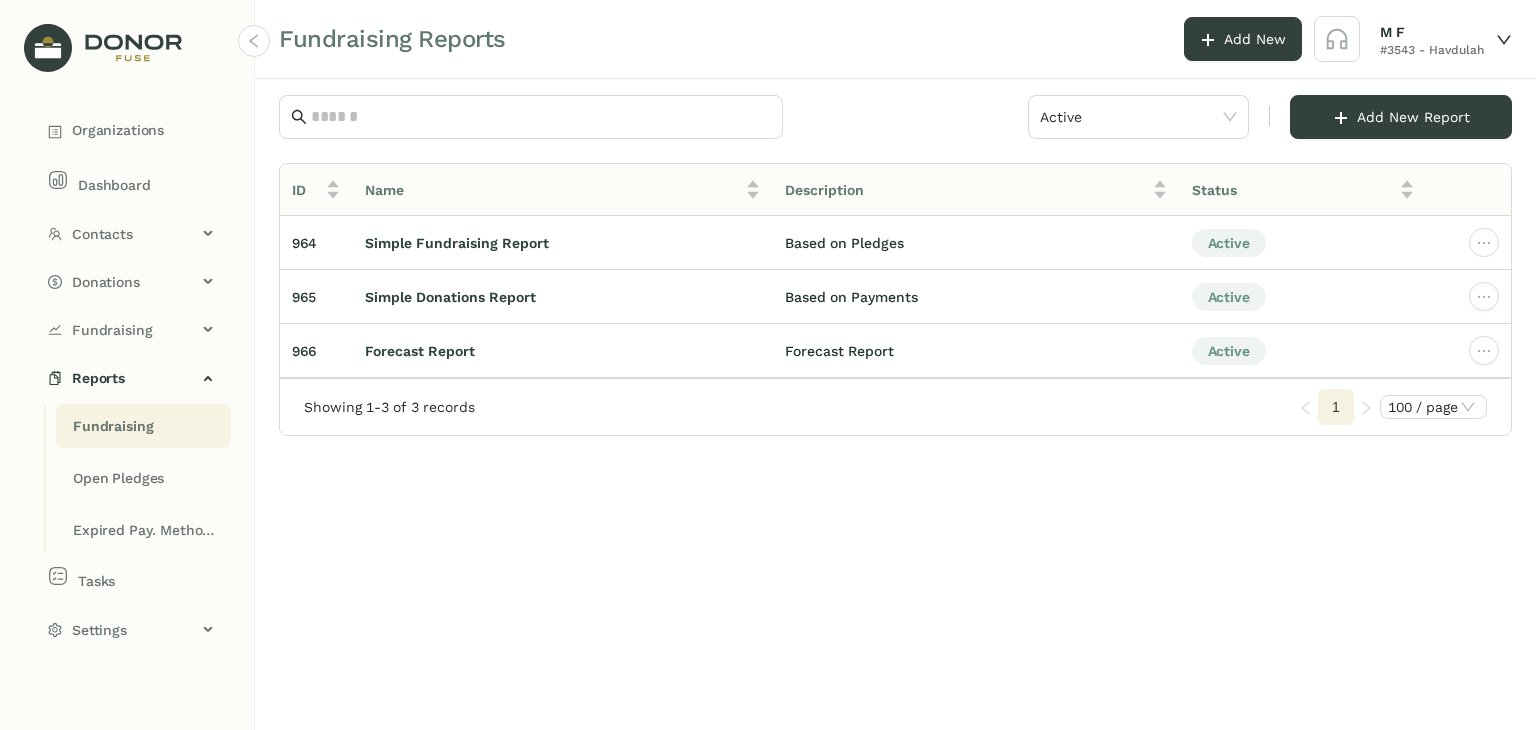 click on "Fundraising Reports" 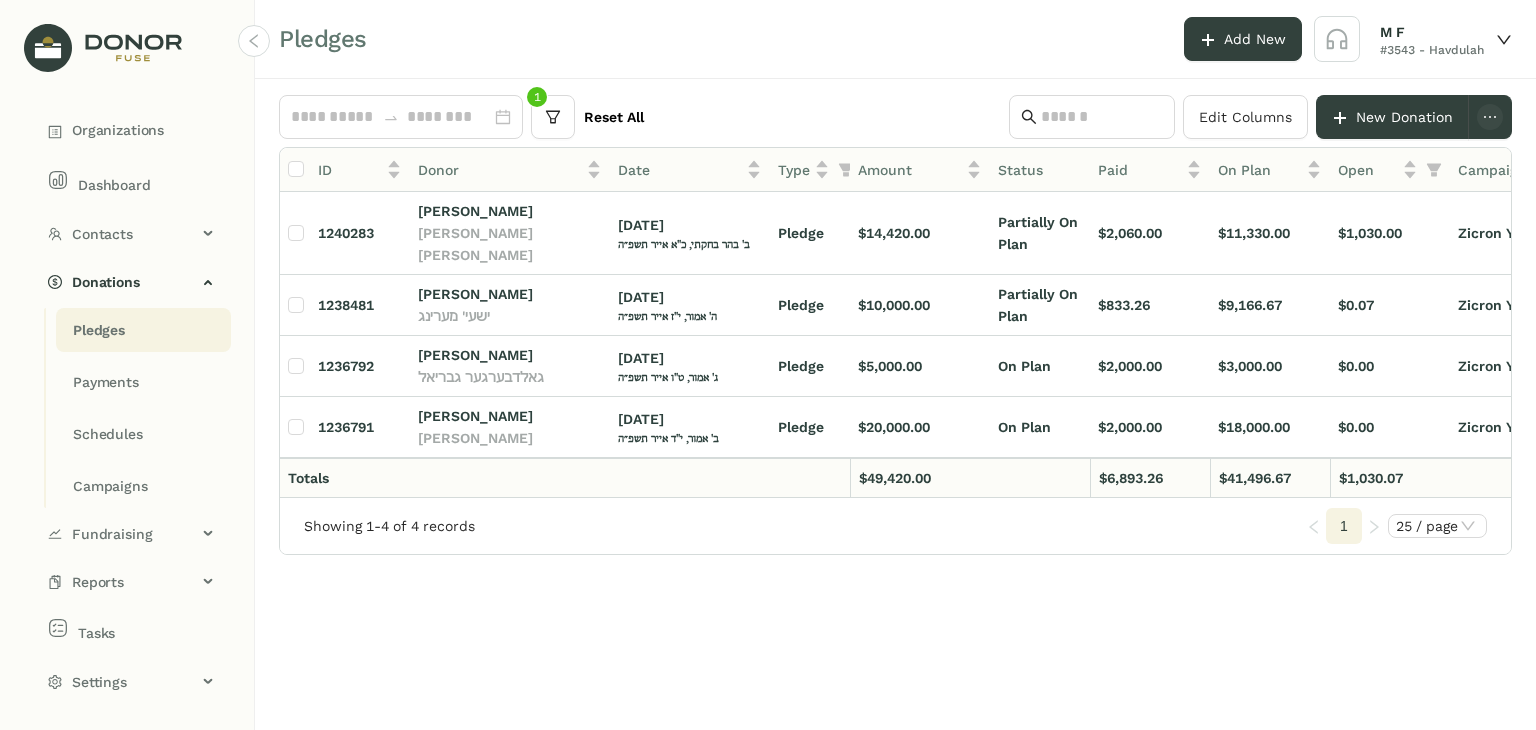 scroll, scrollTop: 0, scrollLeft: 0, axis: both 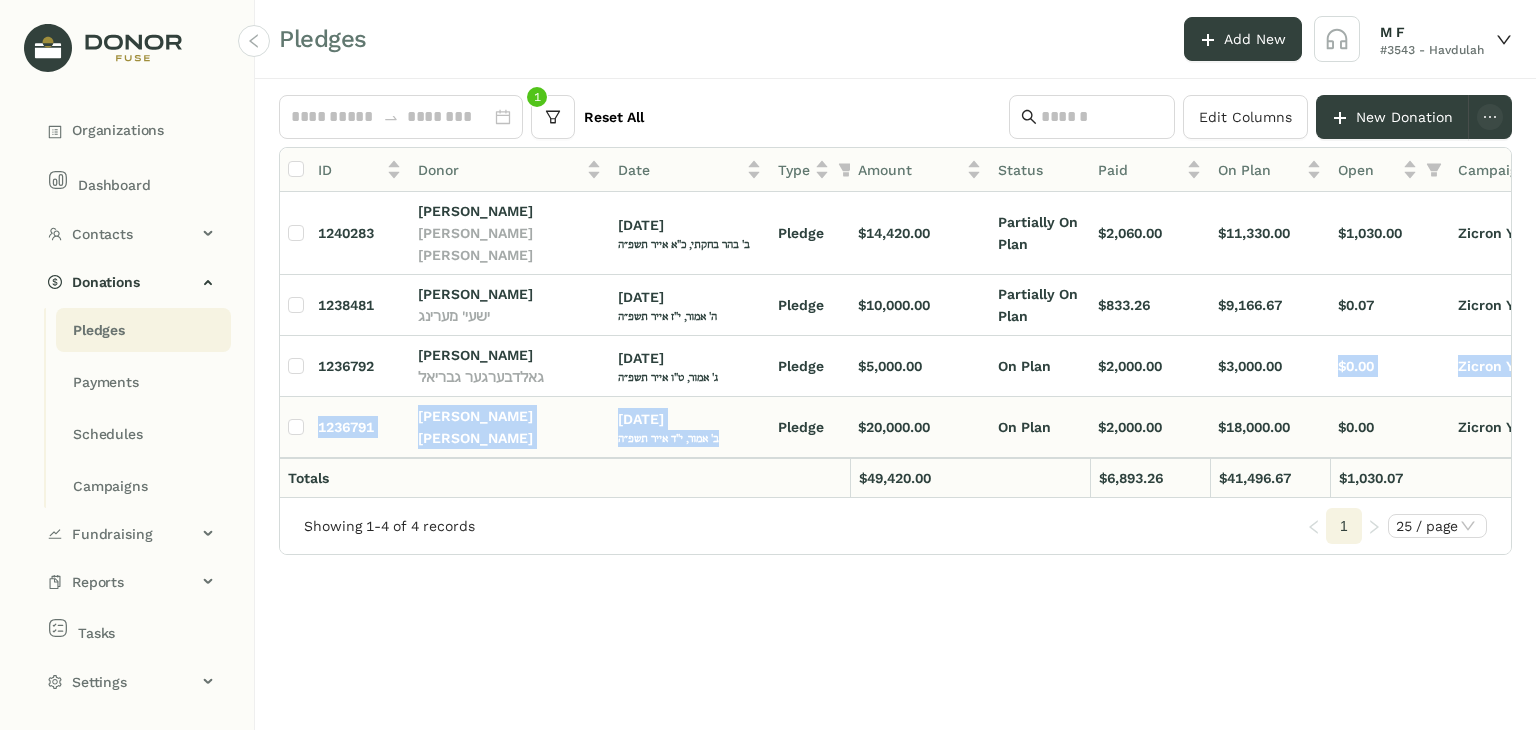 drag, startPoint x: 1289, startPoint y: 347, endPoint x: 773, endPoint y: 390, distance: 517.7886 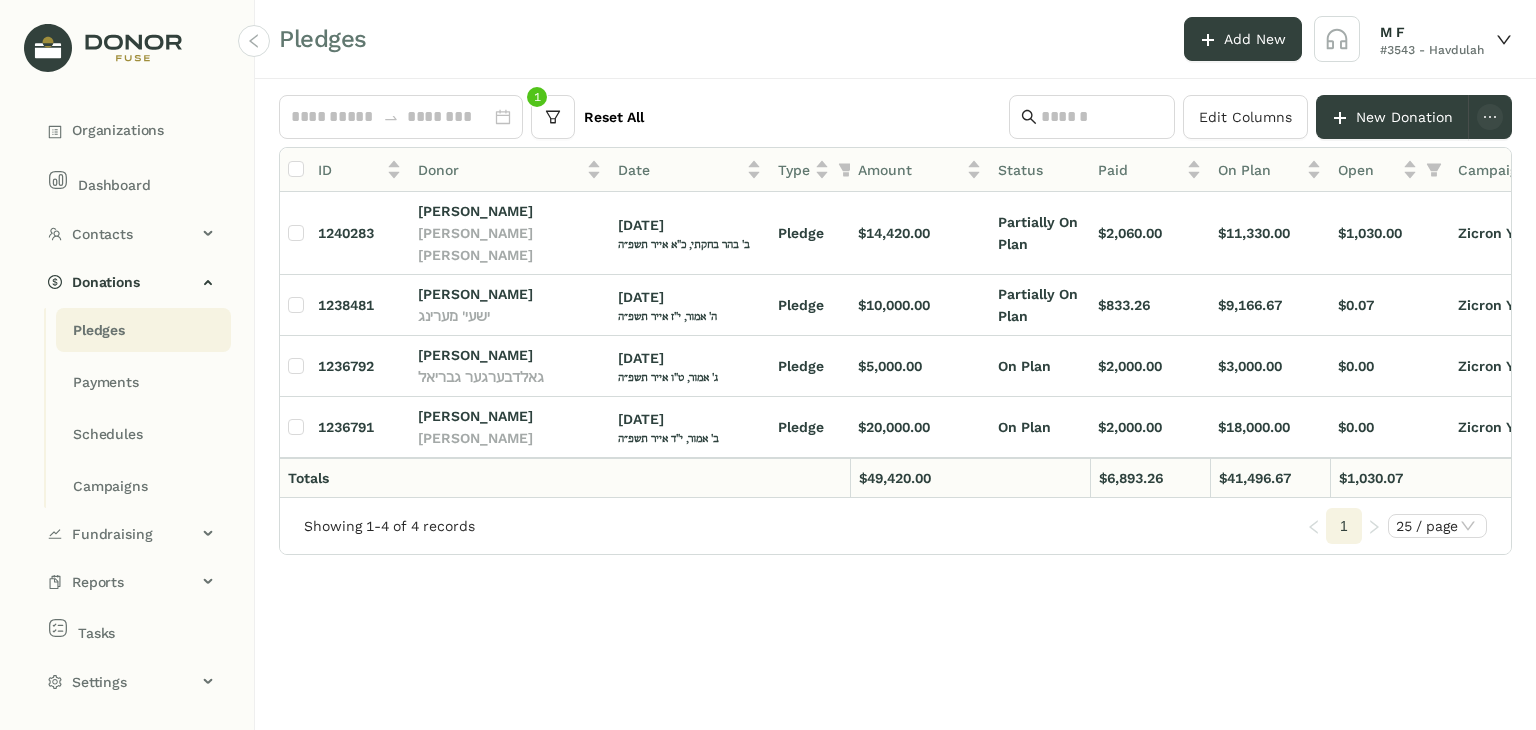 click on "Pledges" 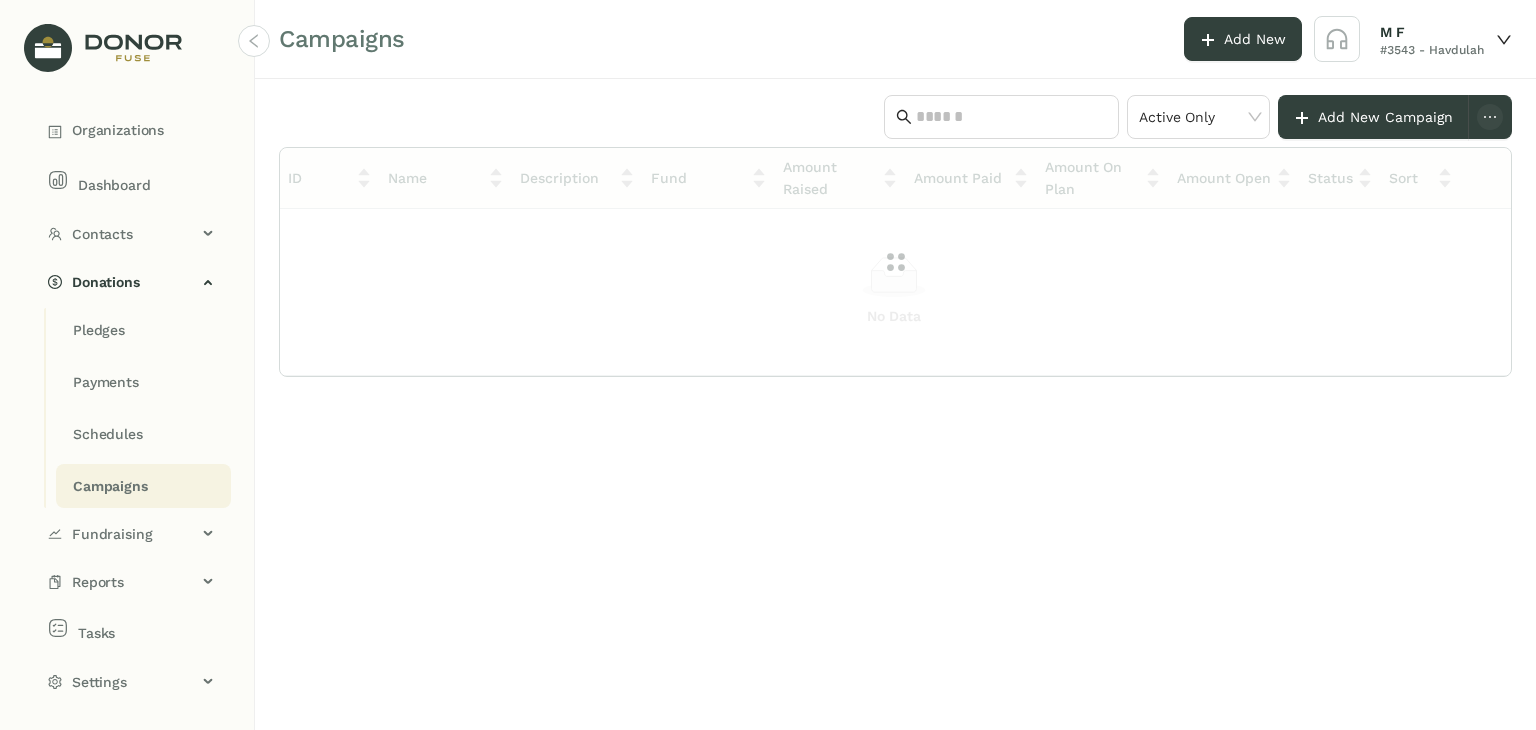 scroll, scrollTop: 0, scrollLeft: 0, axis: both 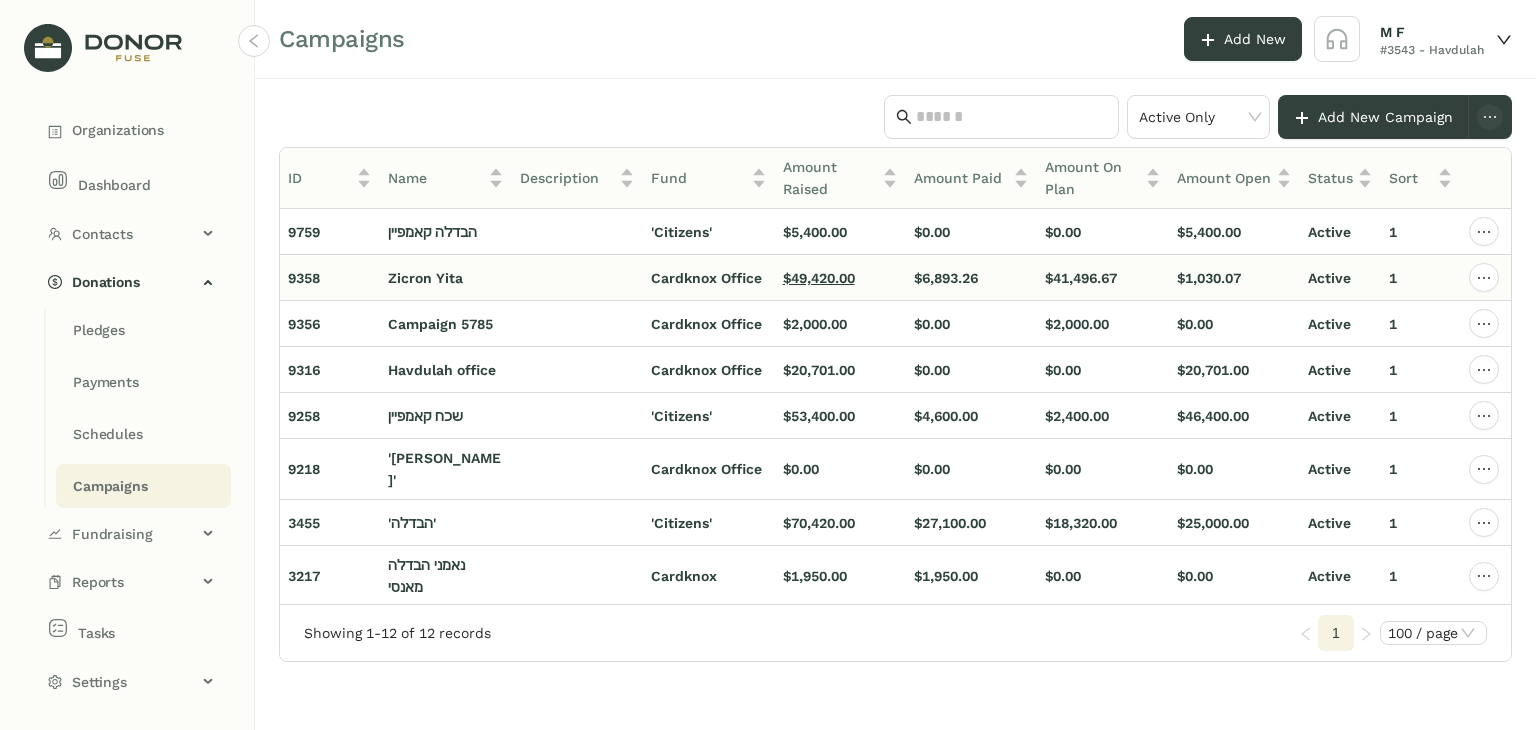 click on "$49,420.00" 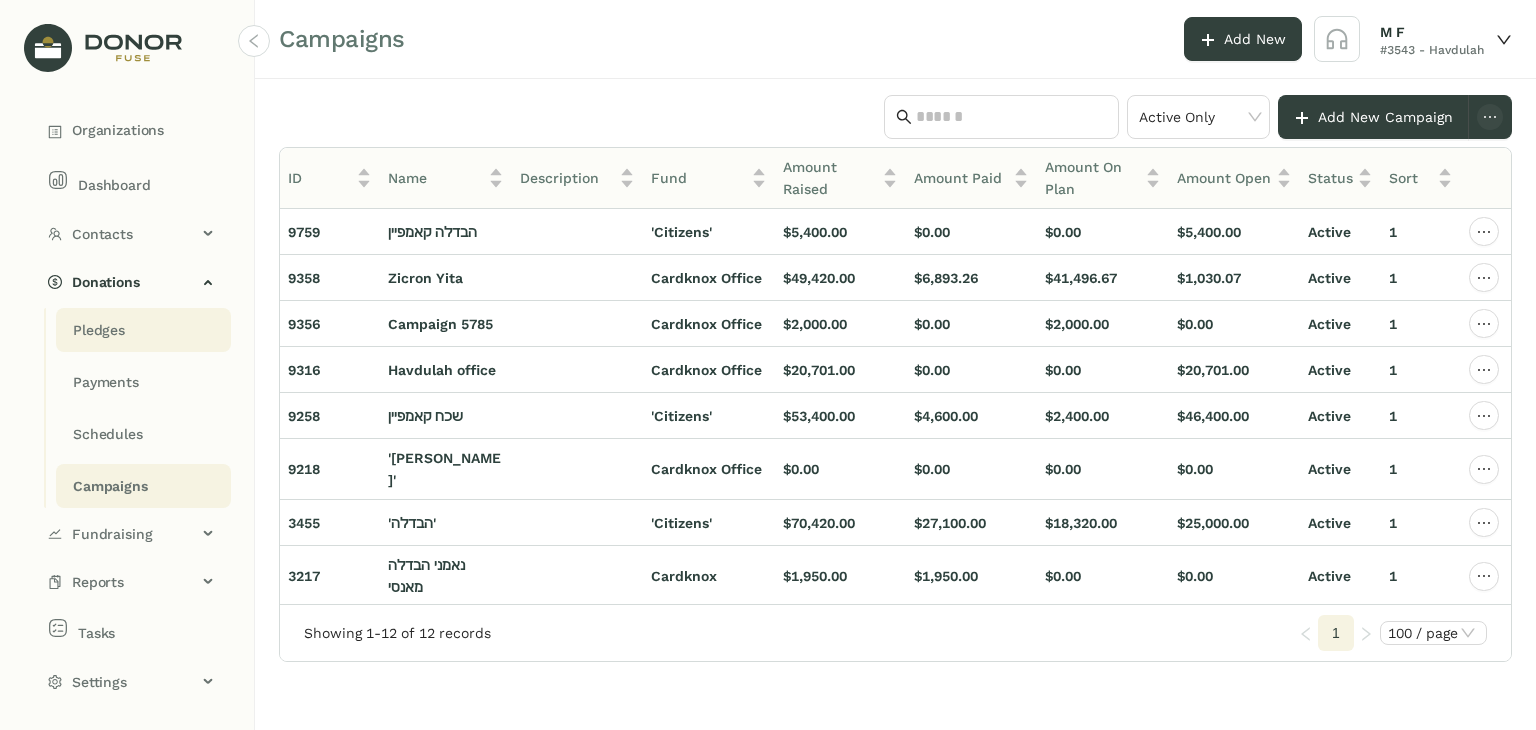 click on "Pledges" 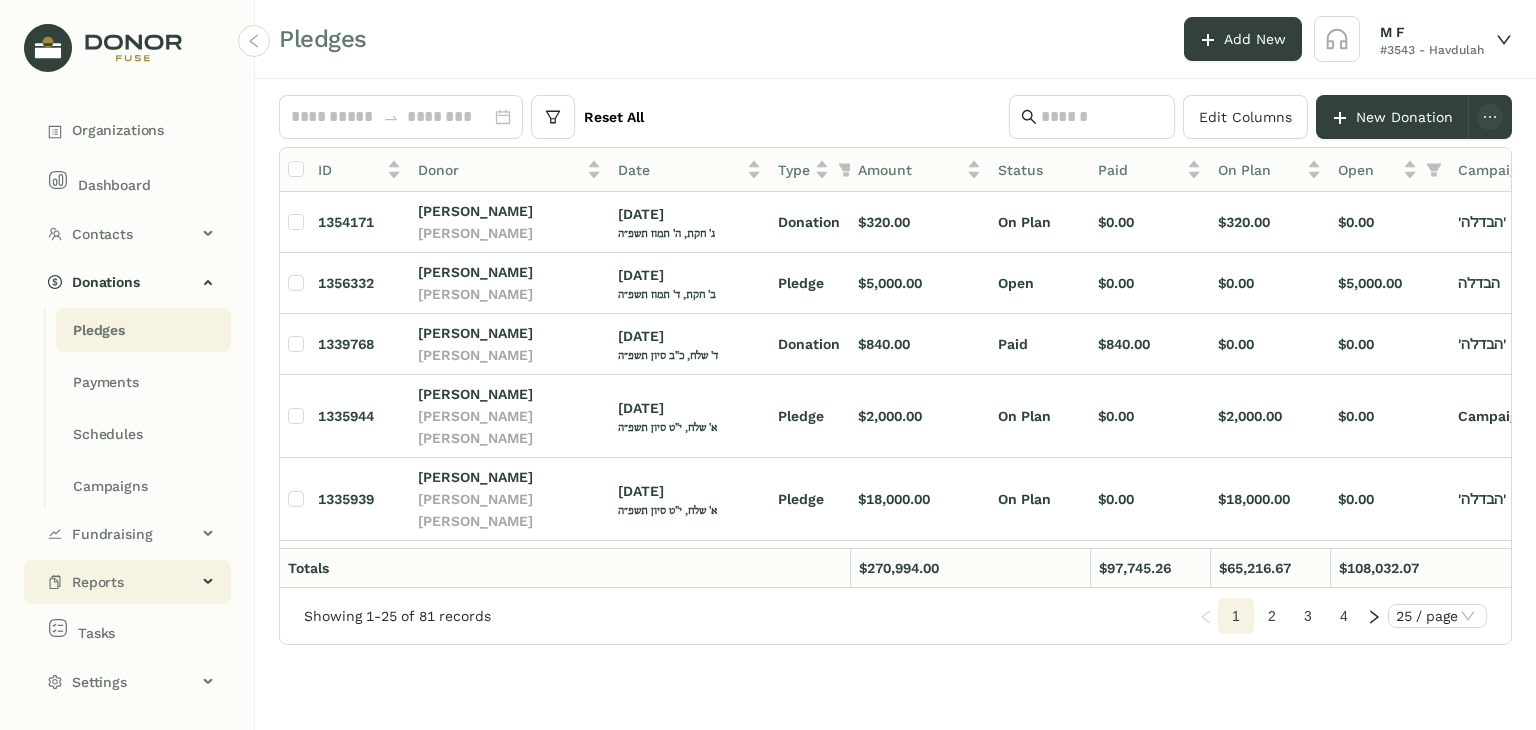 click on "Reports" 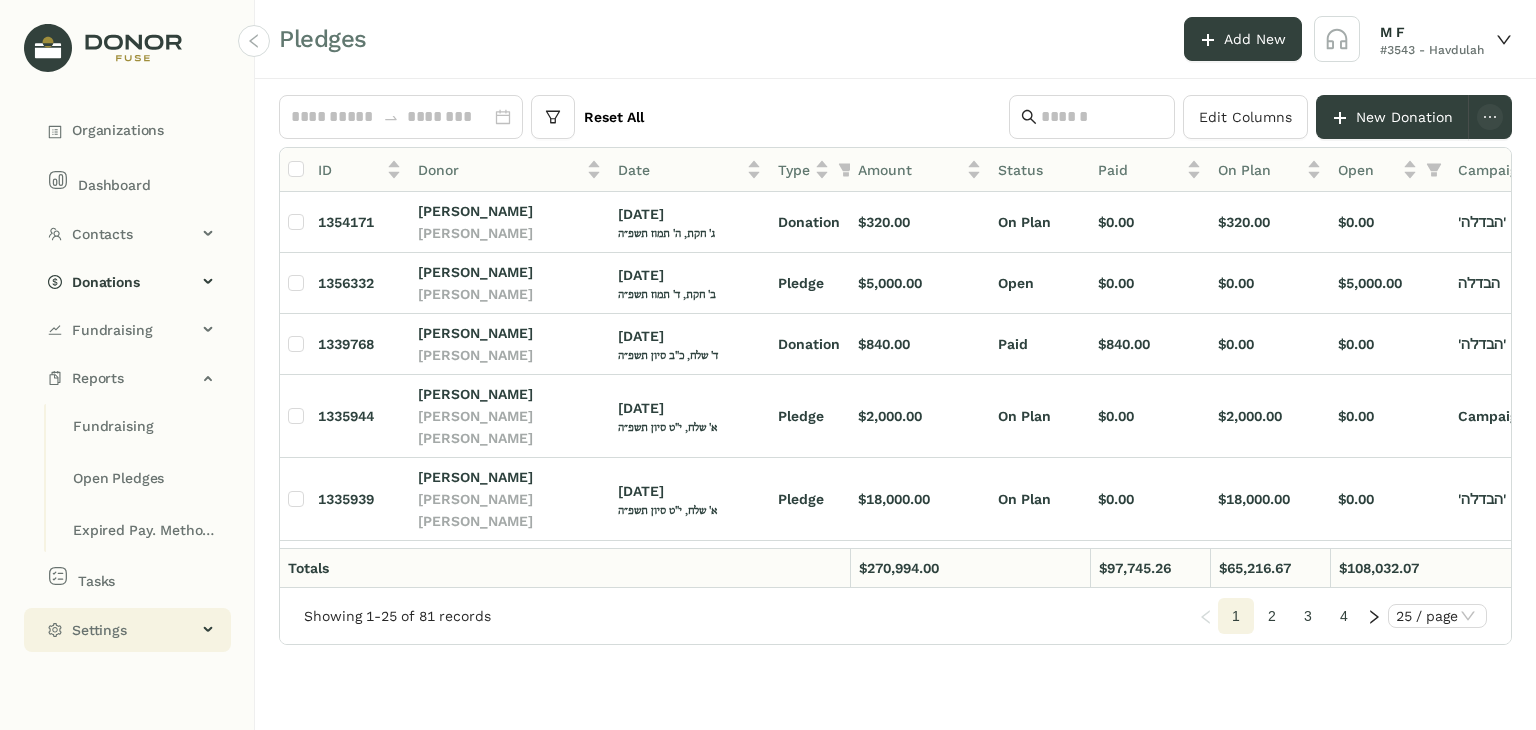 click on "Settings" 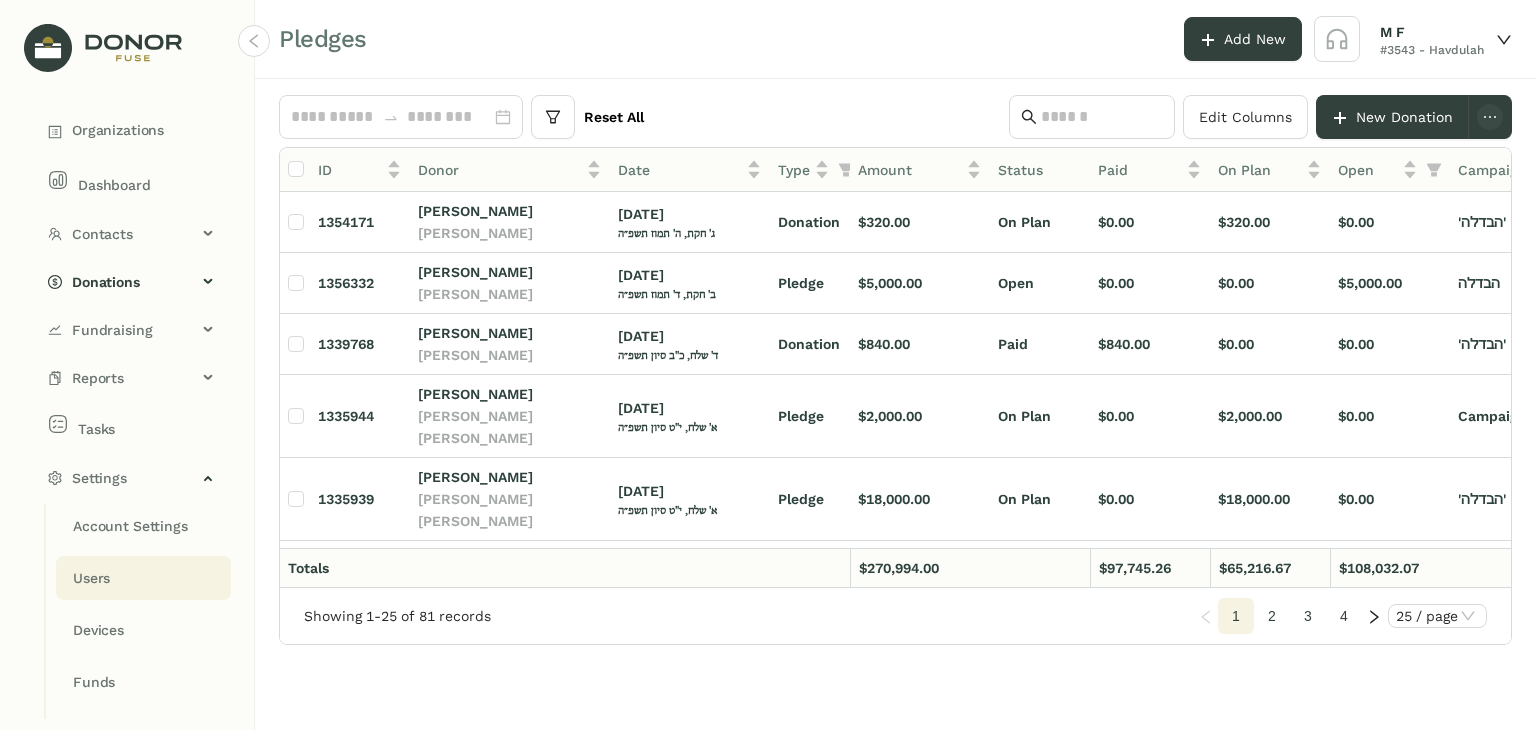click on "Users" 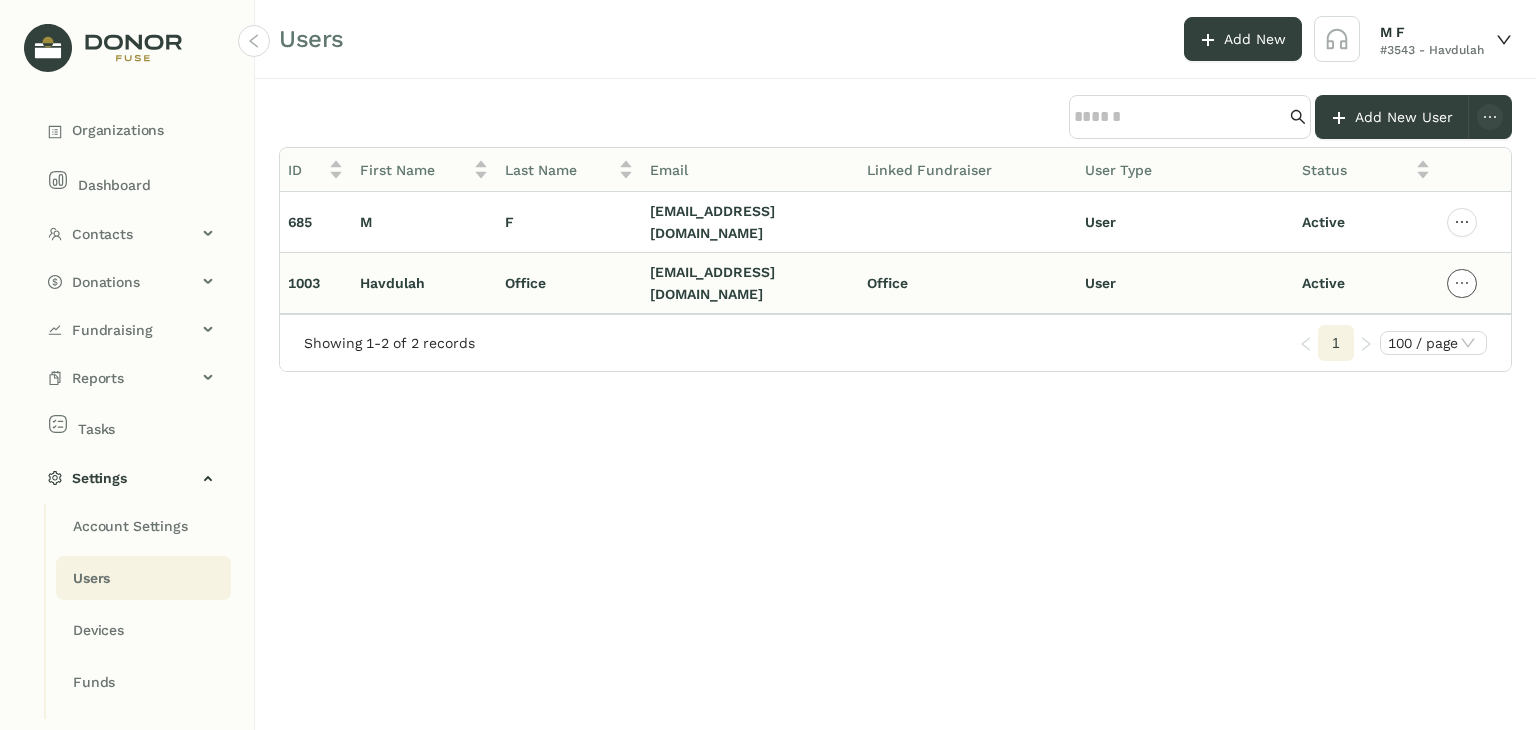 click 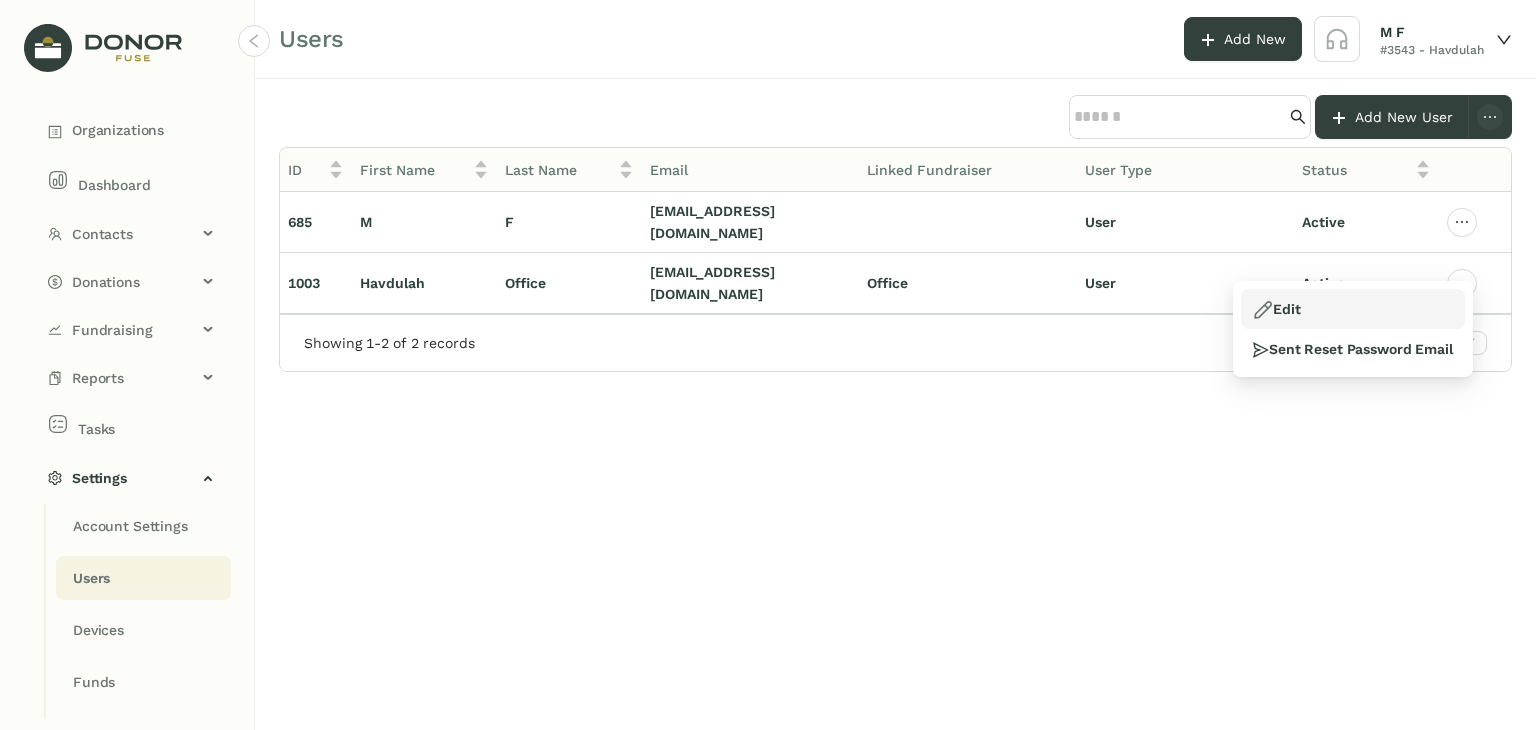 click on "Edit" at bounding box center (1353, 309) 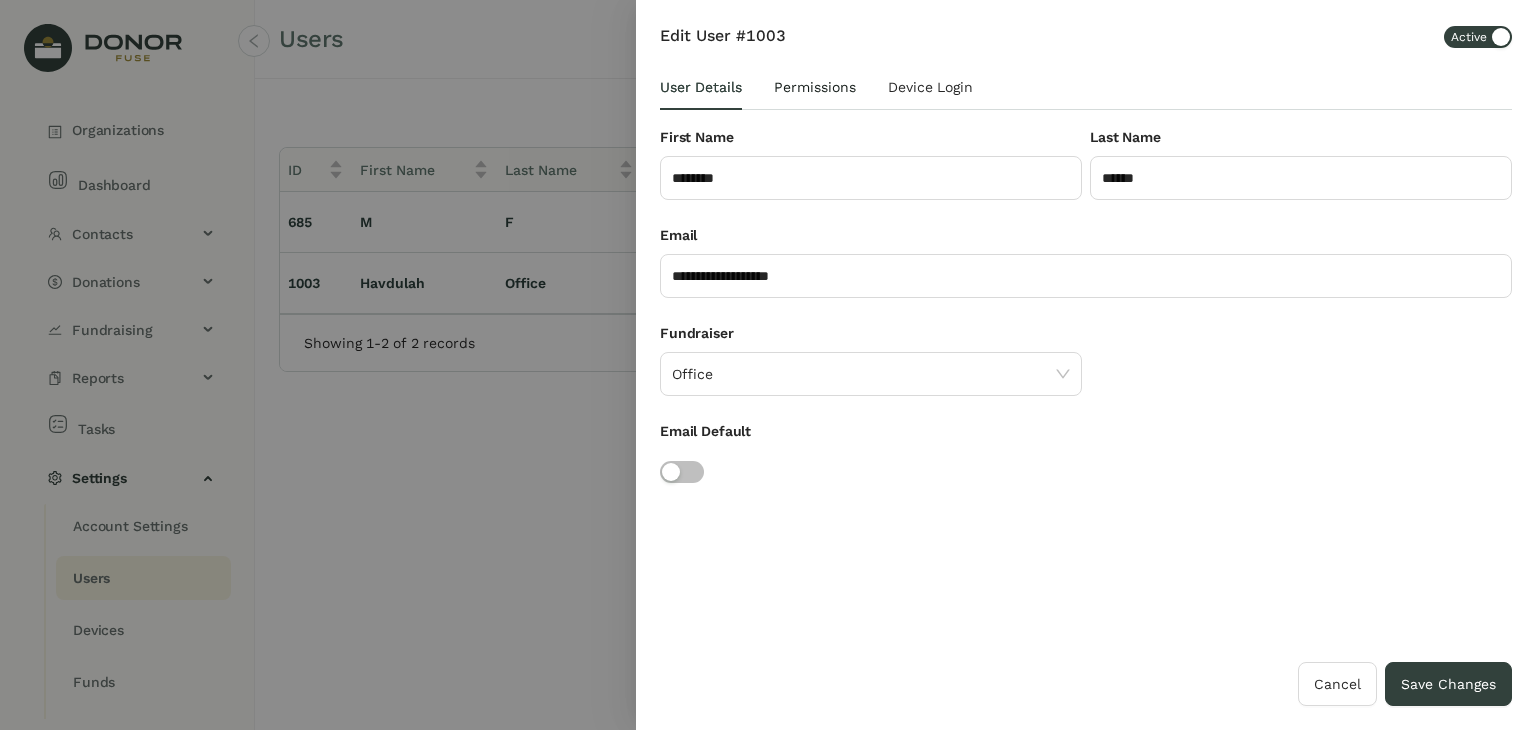 click on "Permissions" at bounding box center (815, 87) 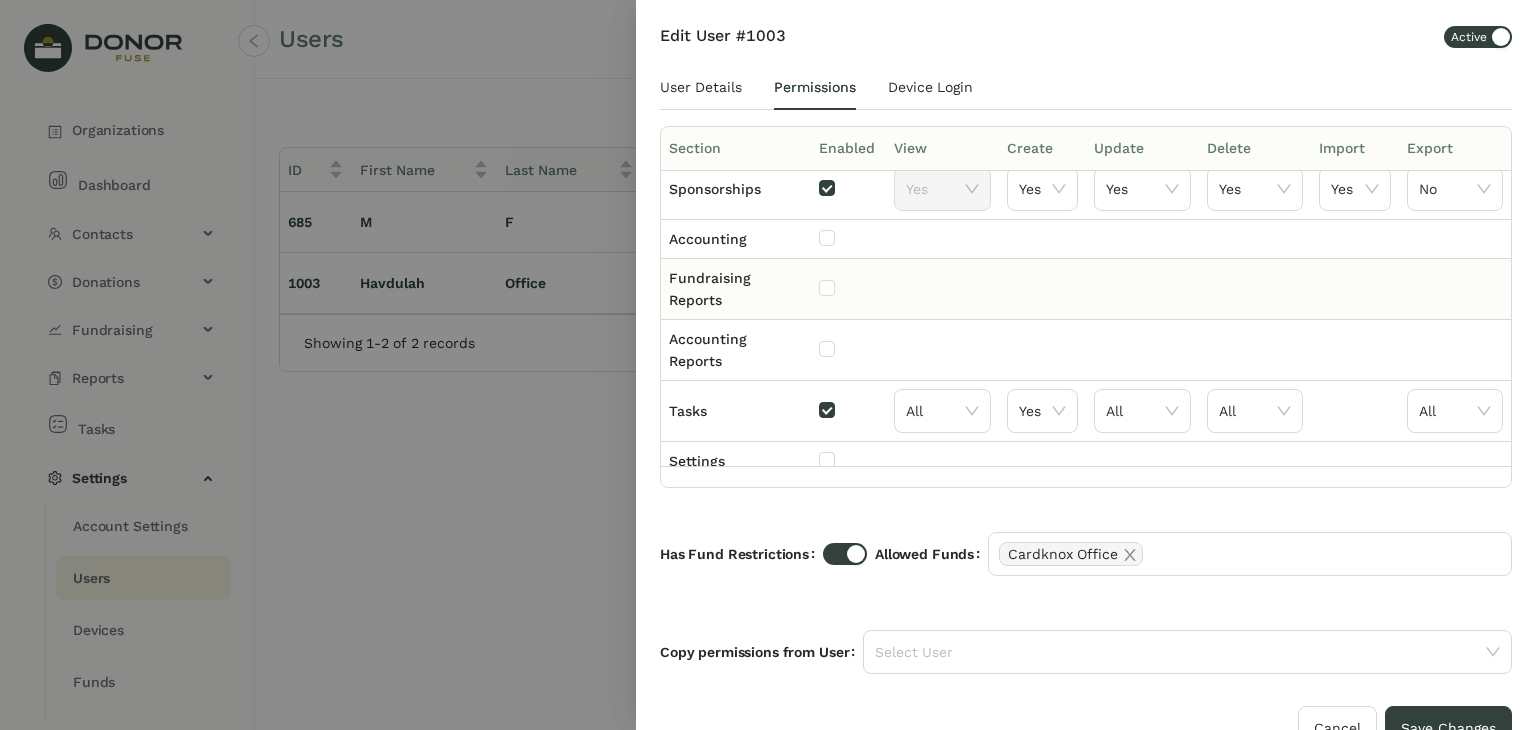 scroll, scrollTop: 300, scrollLeft: 0, axis: vertical 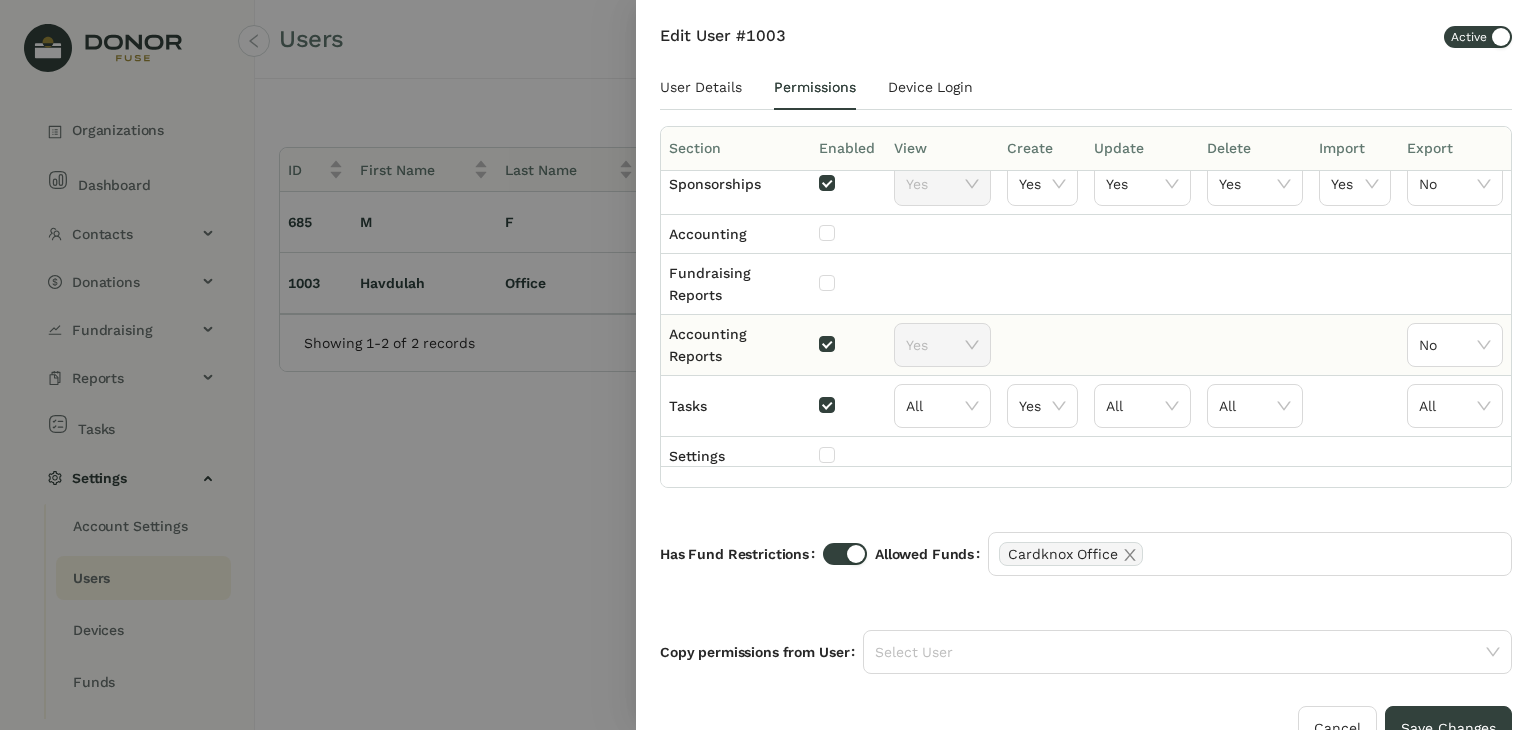 click 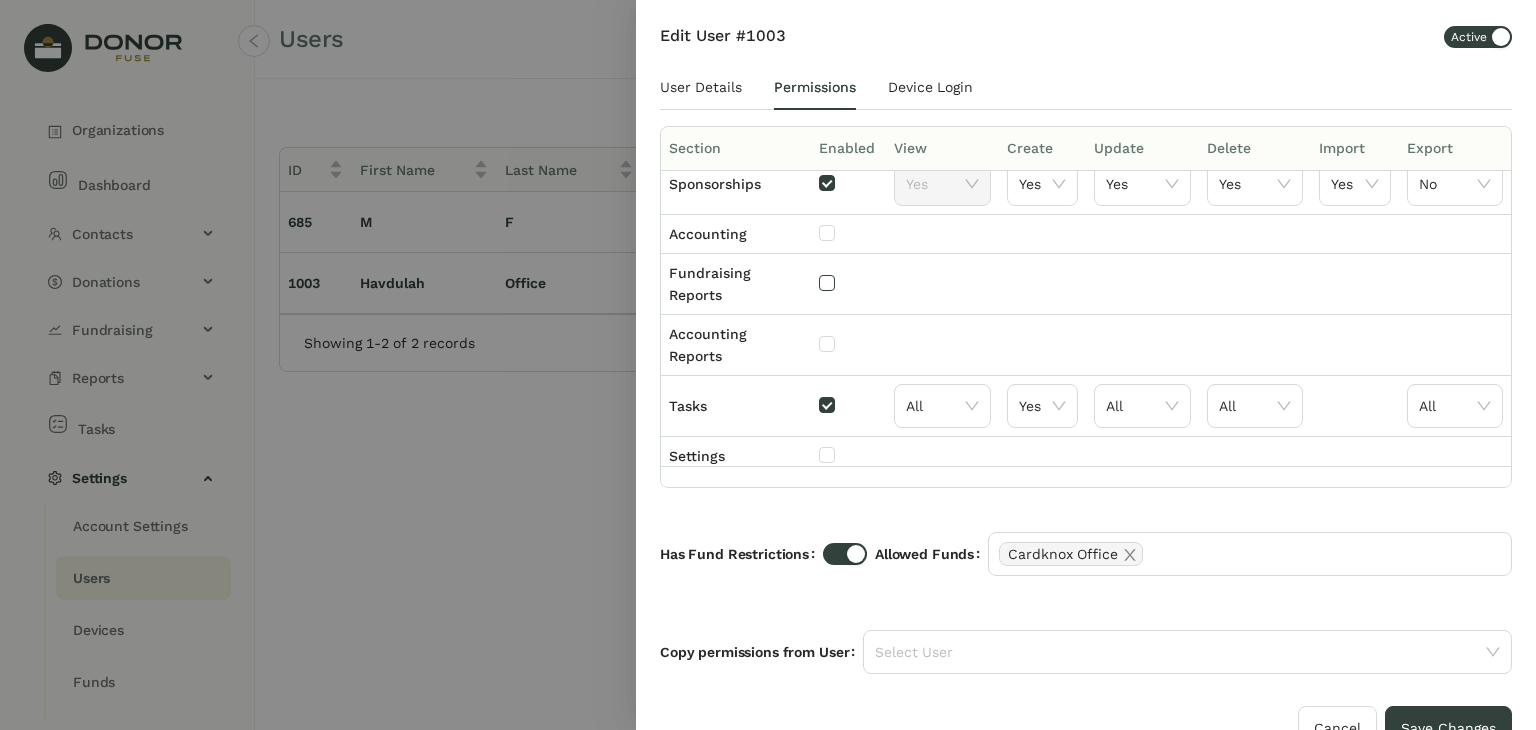 scroll, scrollTop: 62, scrollLeft: 0, axis: vertical 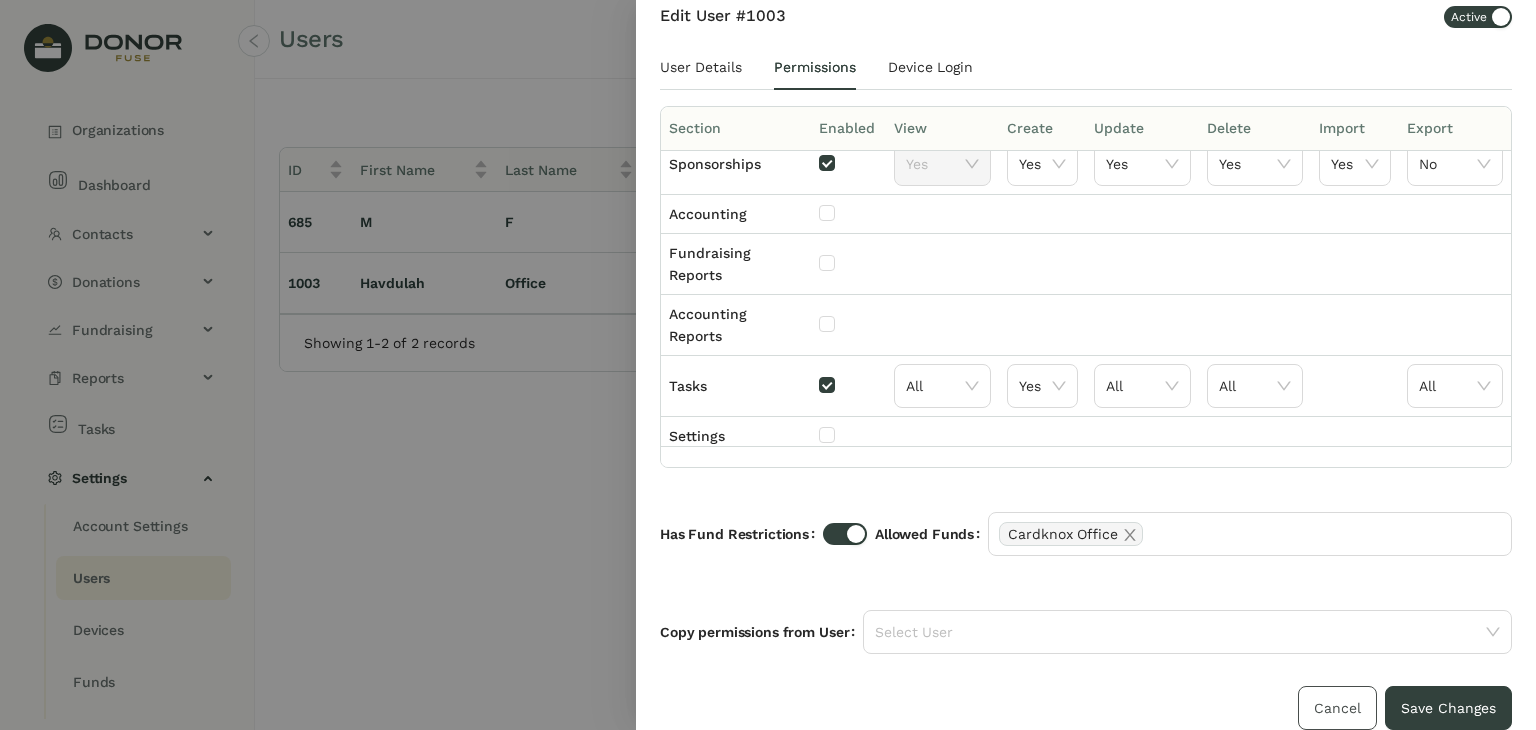 click on "Cancel" at bounding box center [1337, 708] 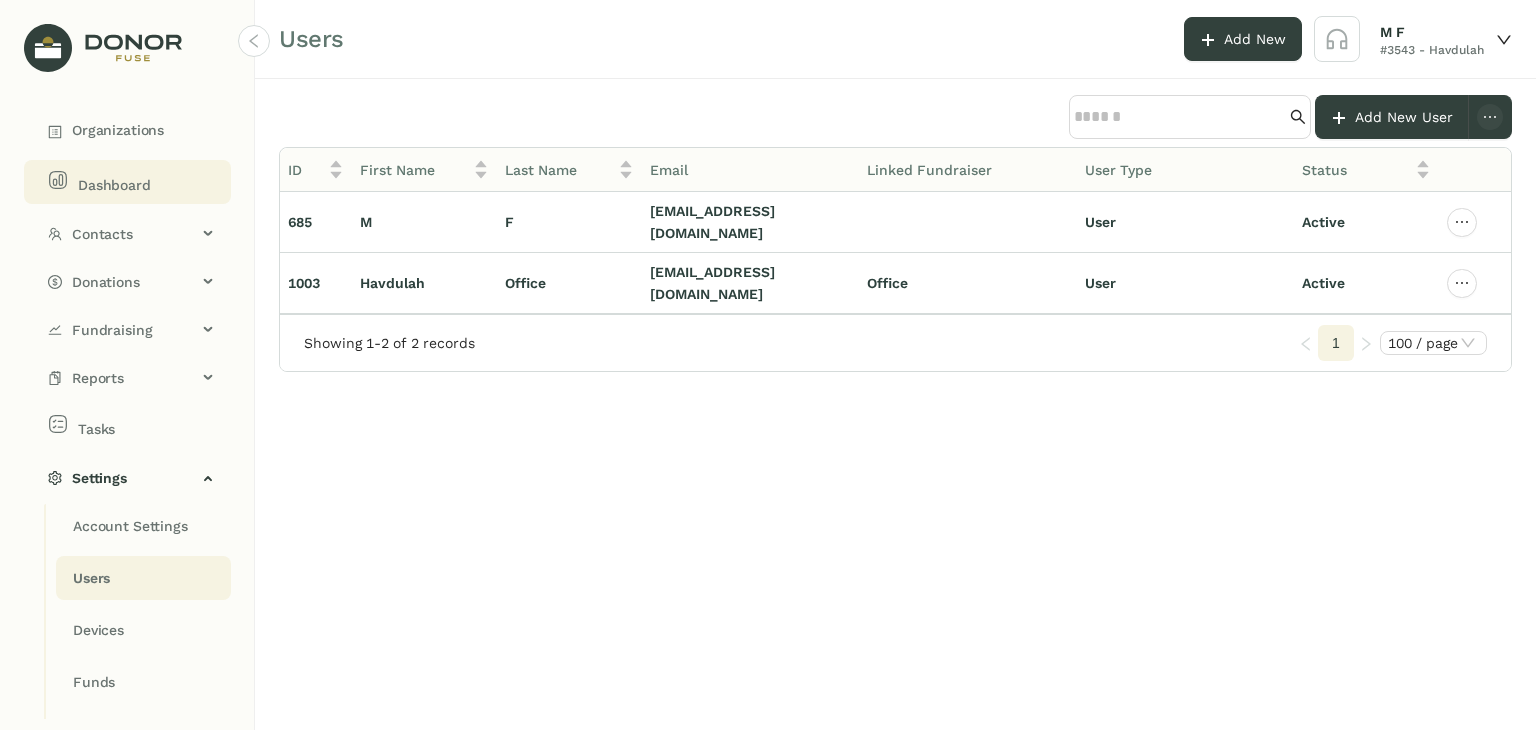 click on "Dashboard" 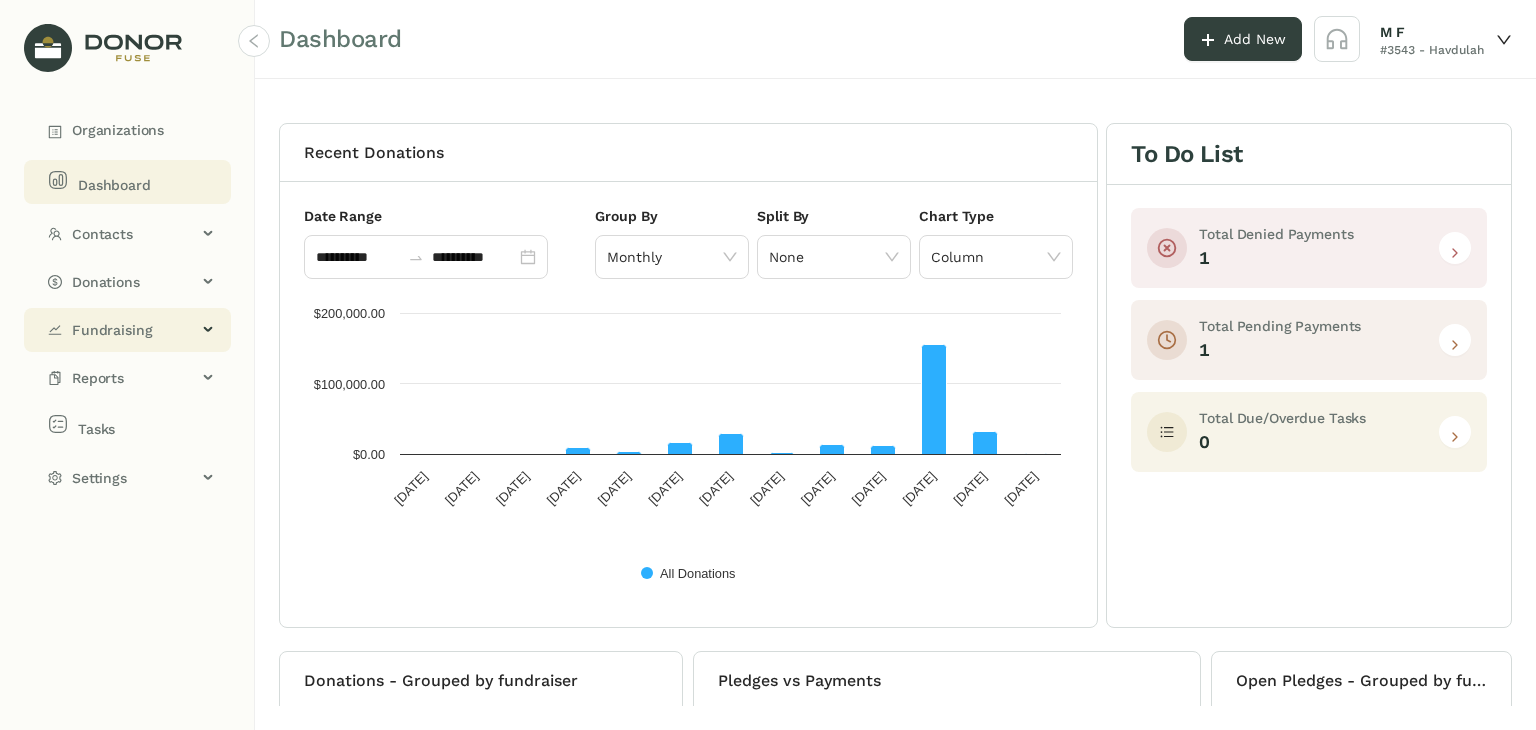 click on "Fundraising" 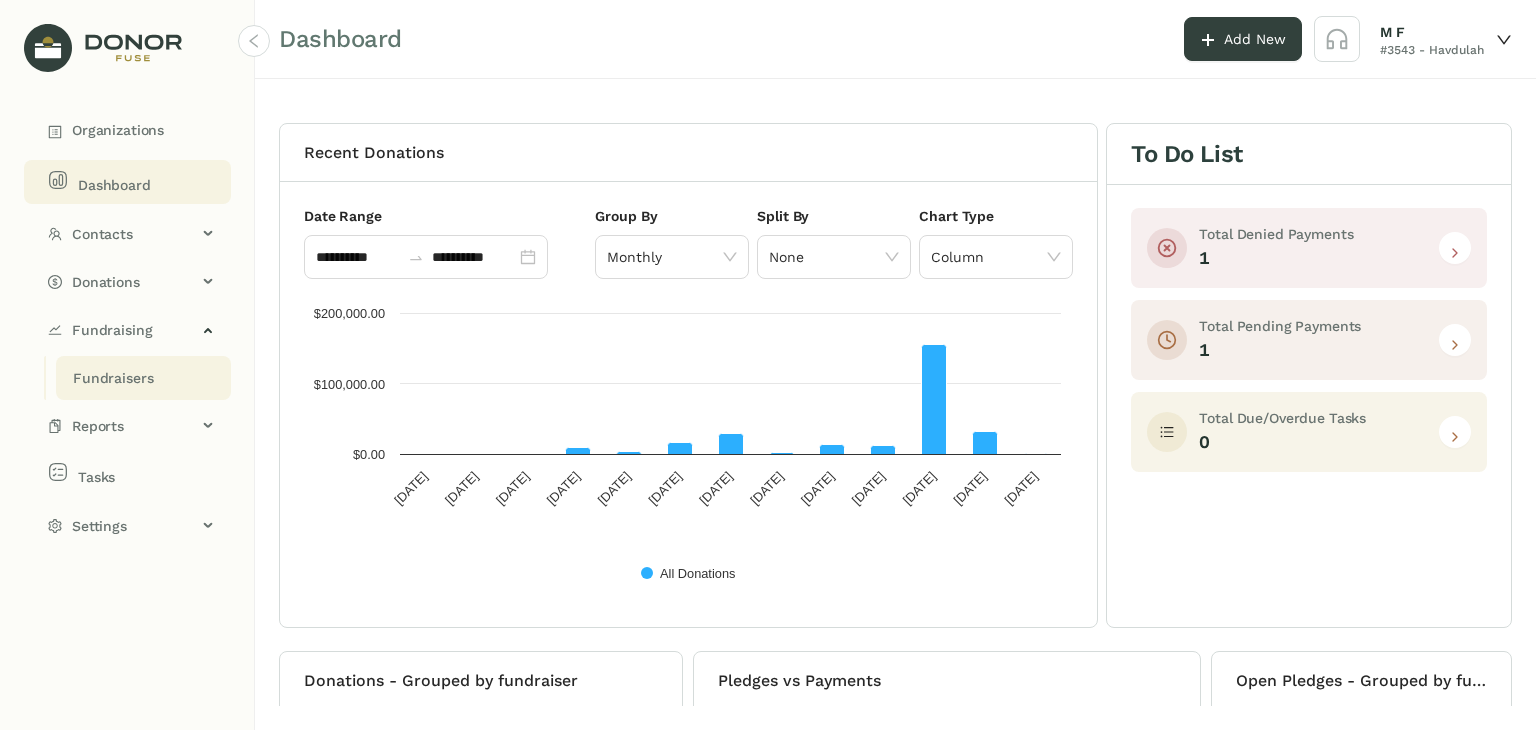 click on "Fundraisers" 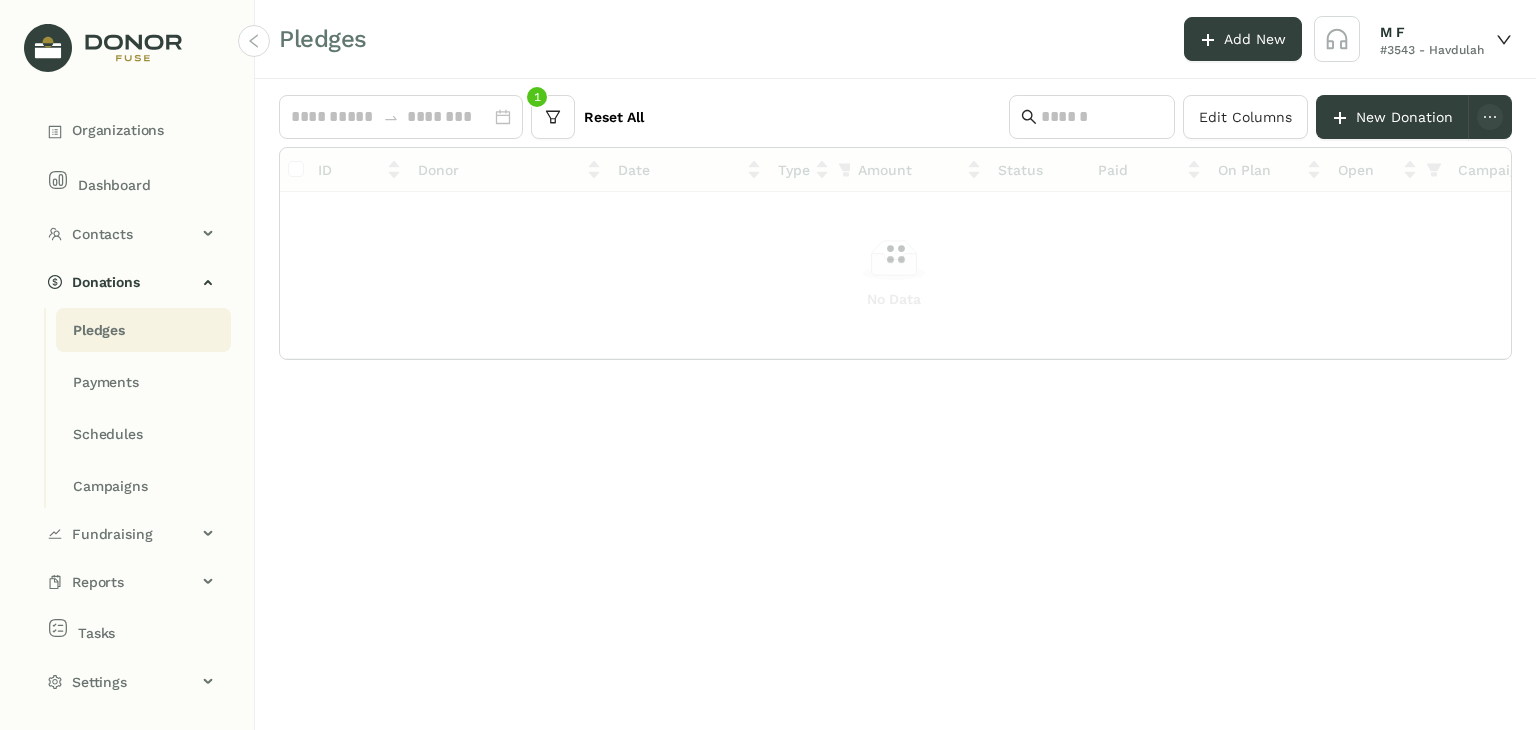 scroll, scrollTop: 0, scrollLeft: 0, axis: both 